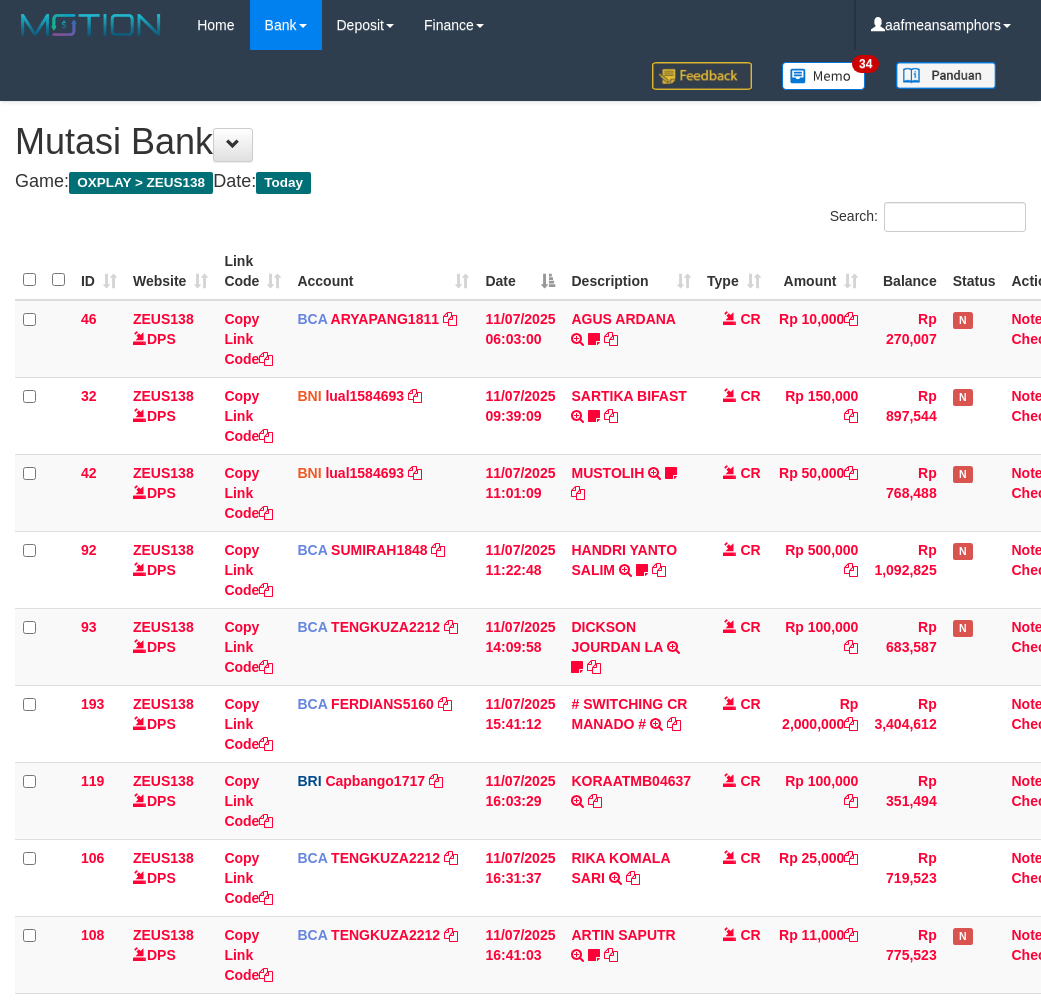 scroll, scrollTop: 344, scrollLeft: 0, axis: vertical 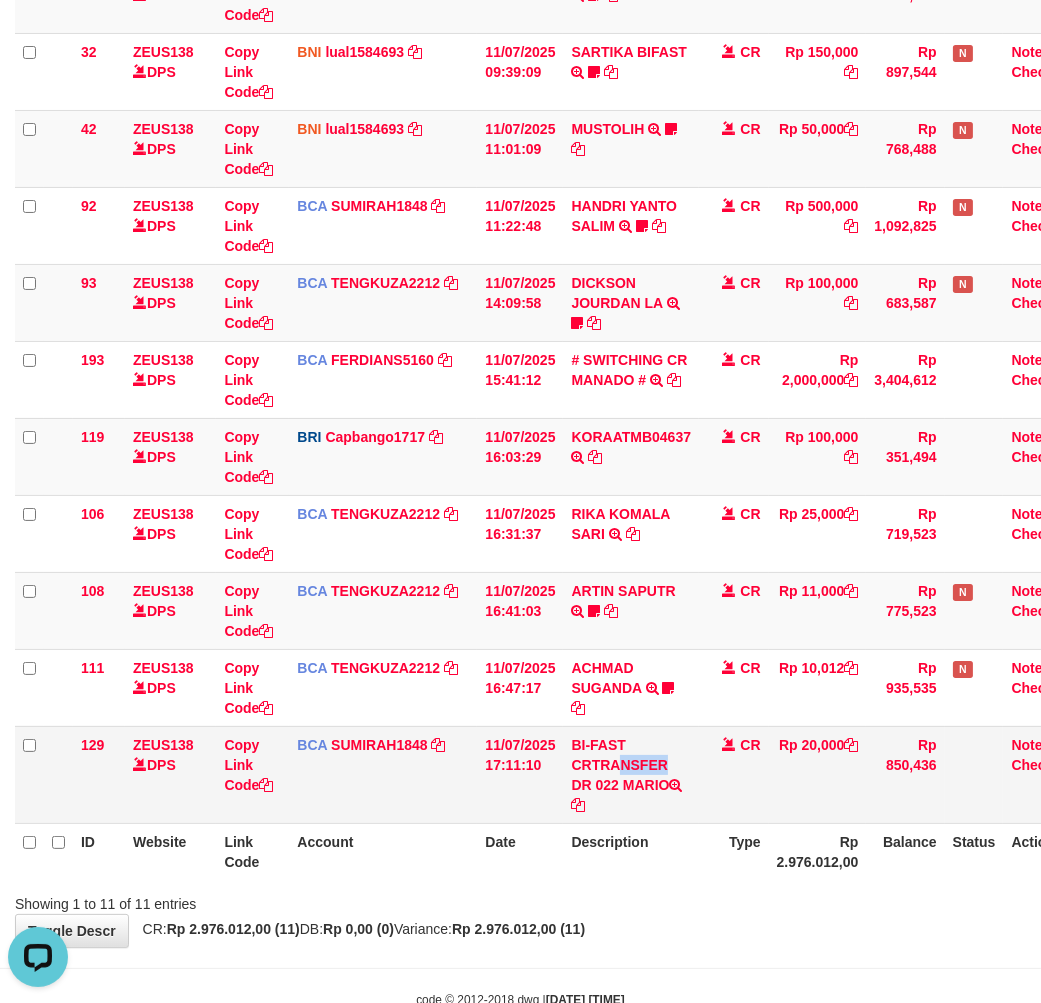 click on "BI-FAST CRTRANSFER DR 022 MARIO" at bounding box center (631, 774) 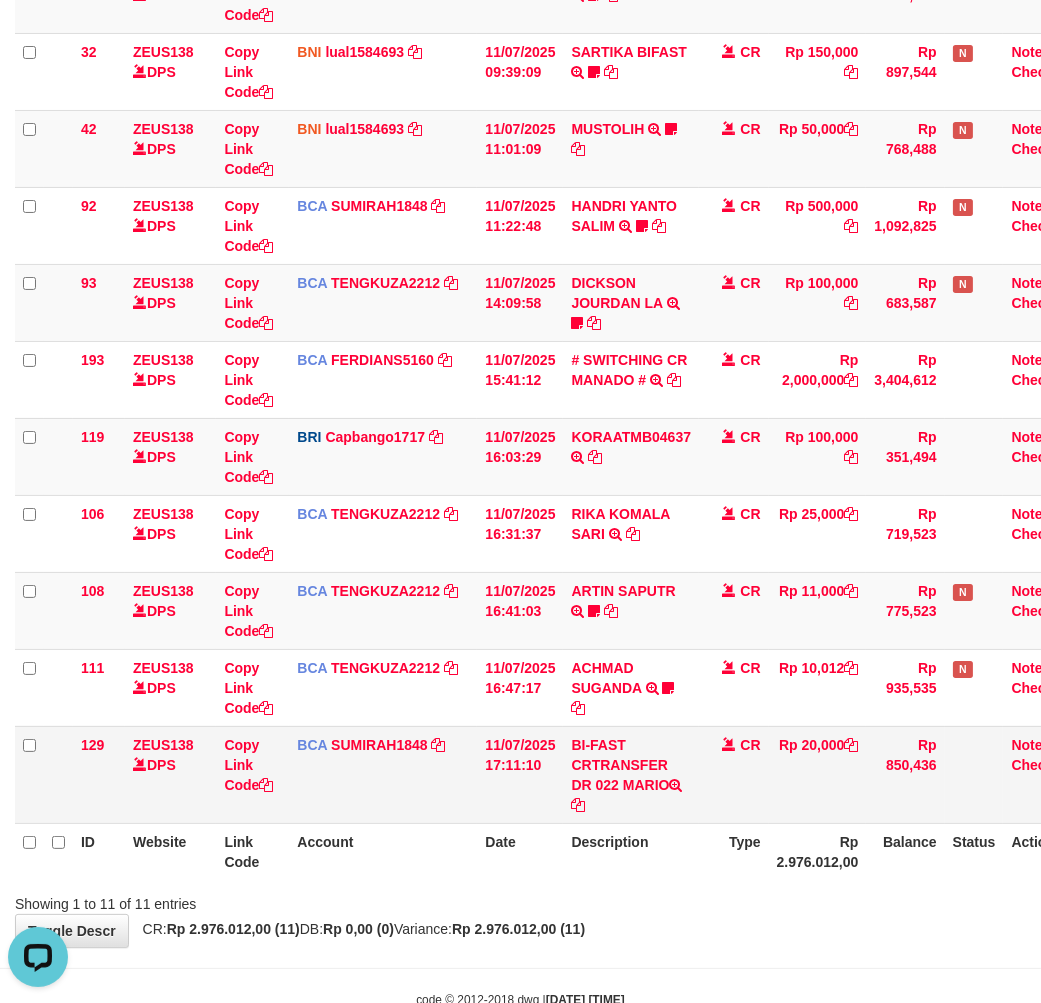 drag, startPoint x: 580, startPoint y: 745, endPoint x: 562, endPoint y: 754, distance: 20.12461 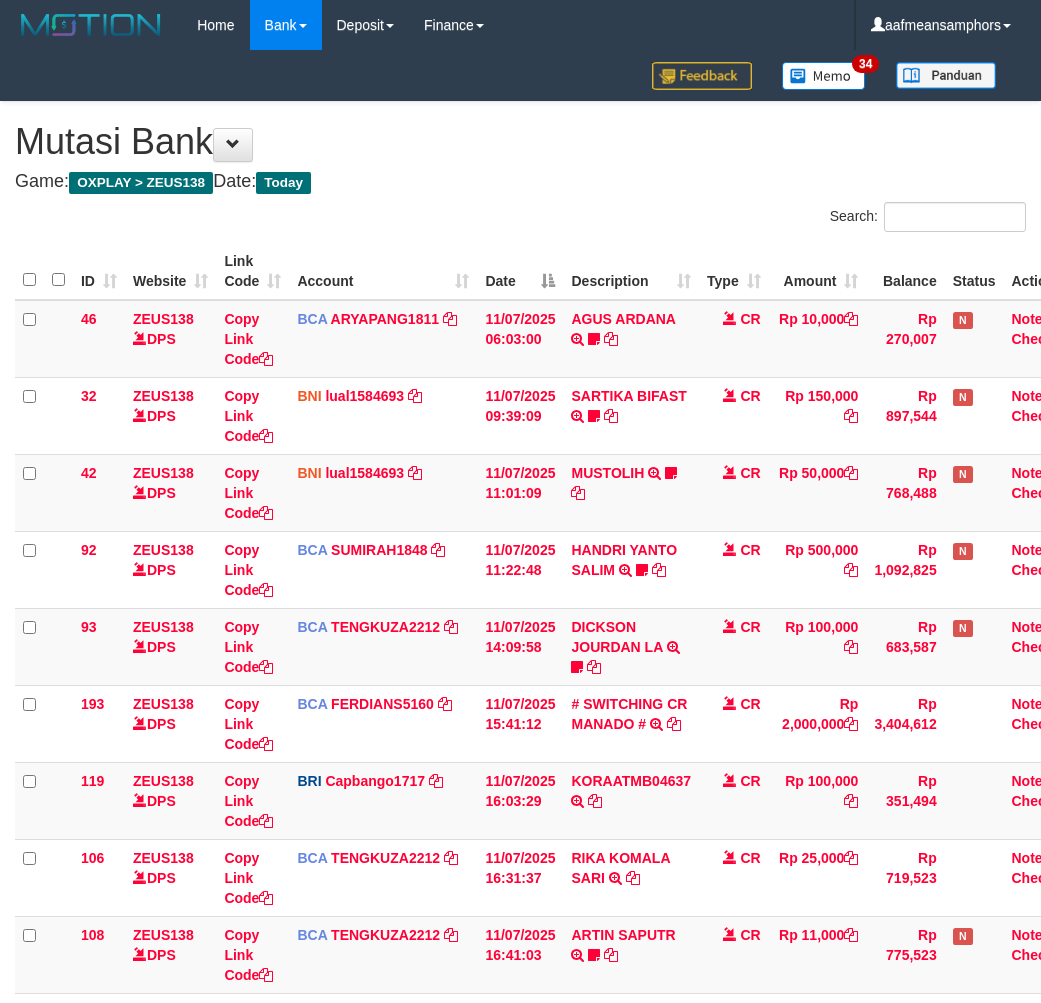 scroll, scrollTop: 344, scrollLeft: 0, axis: vertical 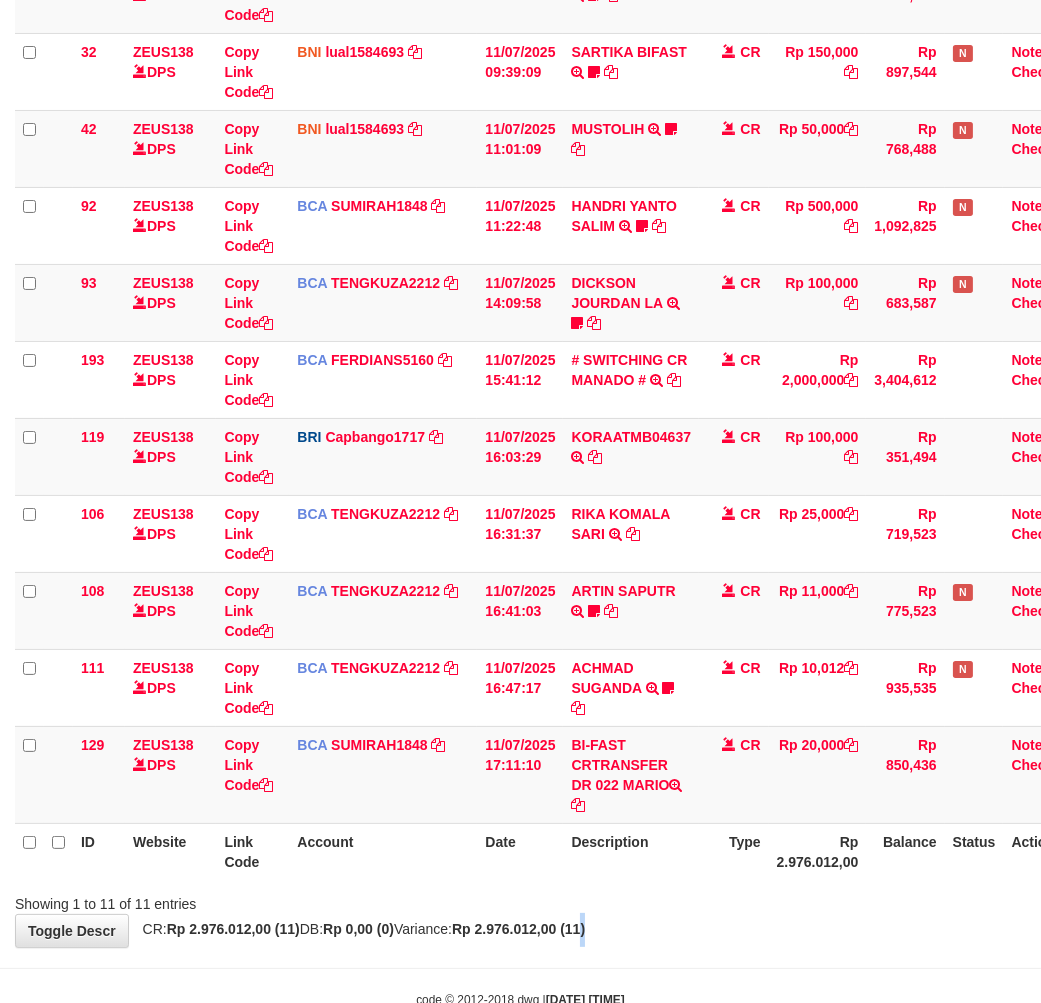 drag, startPoint x: 630, startPoint y: 936, endPoint x: 668, endPoint y: 896, distance: 55.17246 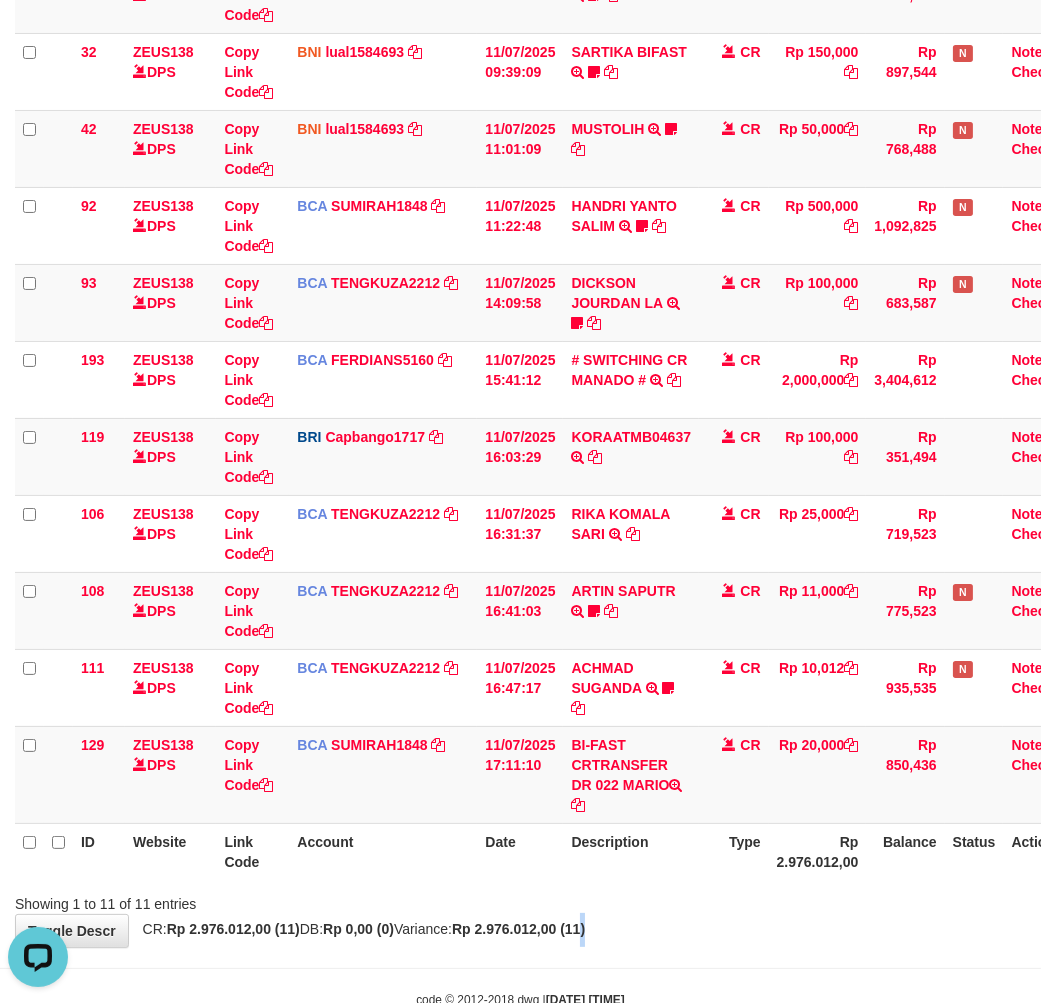 scroll, scrollTop: 0, scrollLeft: 0, axis: both 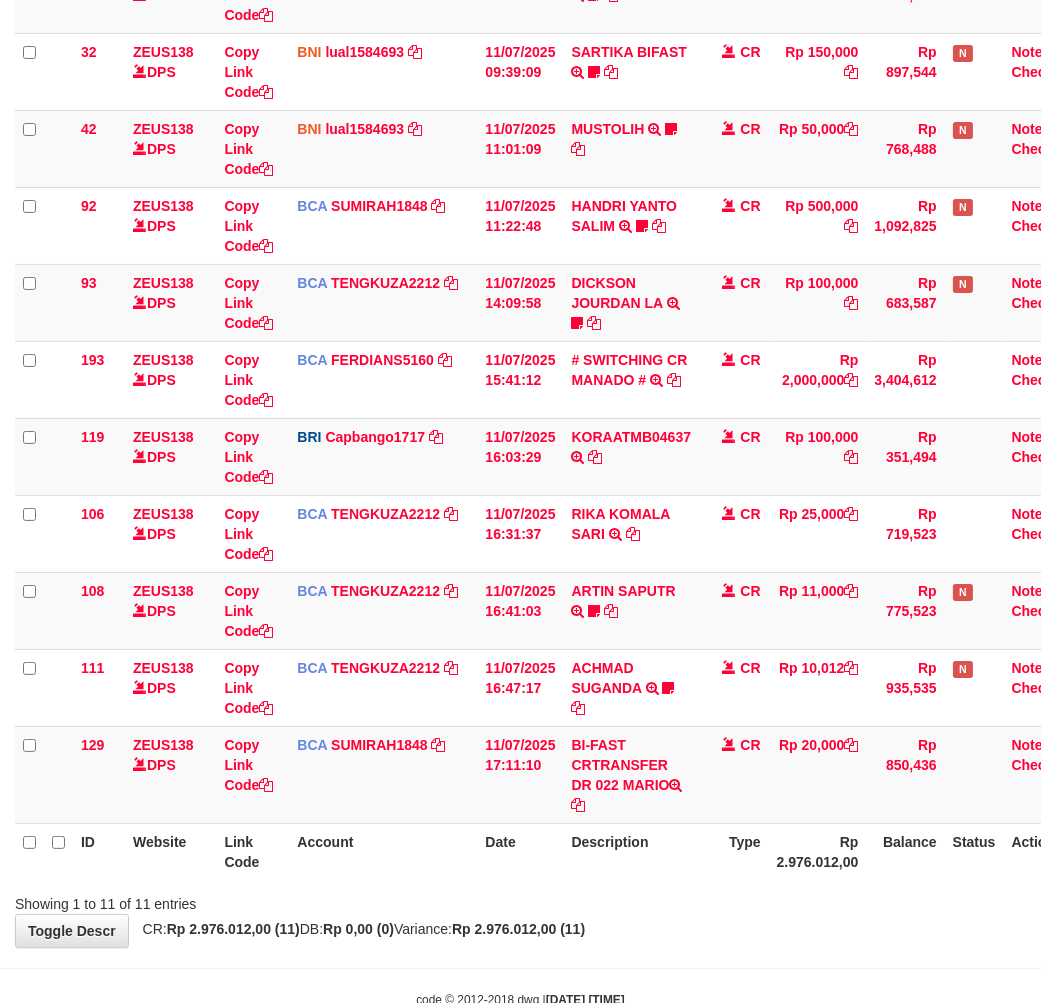 drag, startPoint x: 656, startPoint y: 942, endPoint x: 683, endPoint y: 926, distance: 31.38471 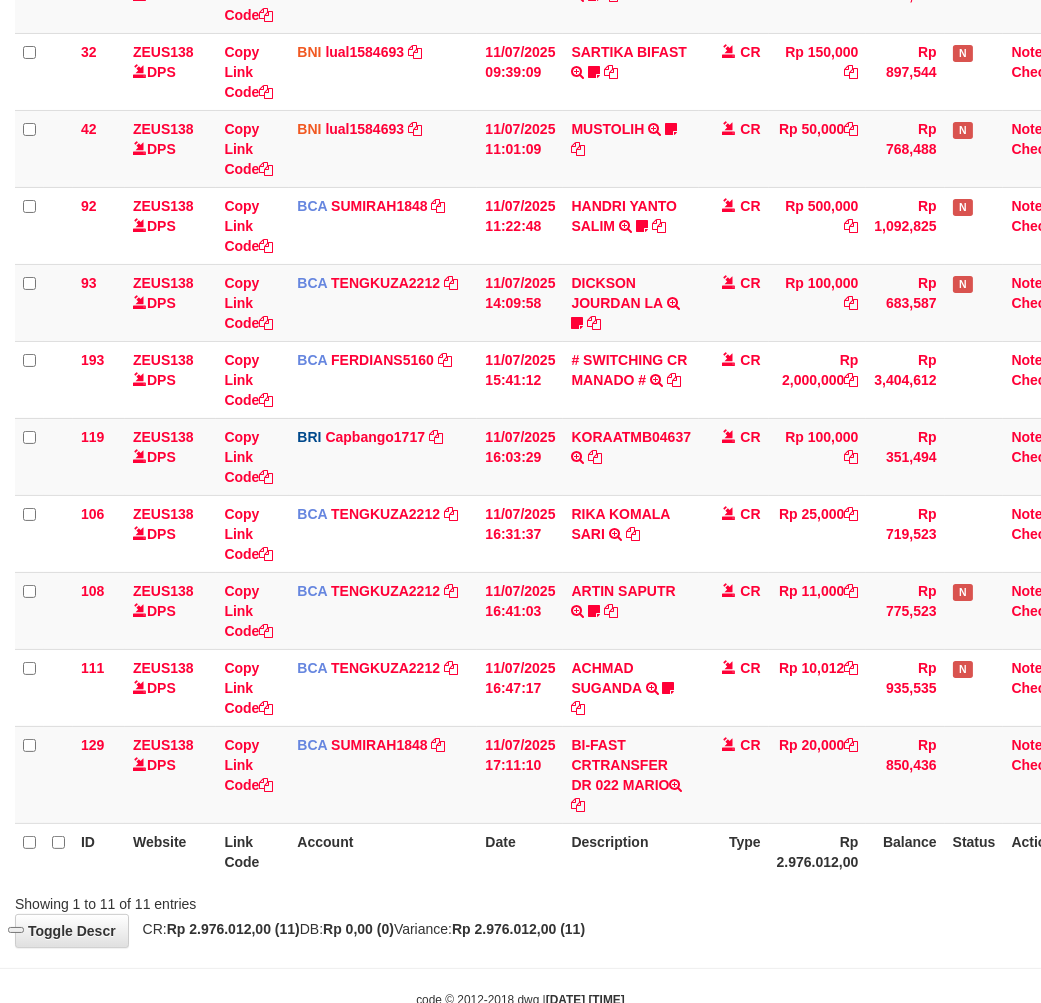 click on "Showing 1 to 11 of 11 entries" at bounding box center (520, 900) 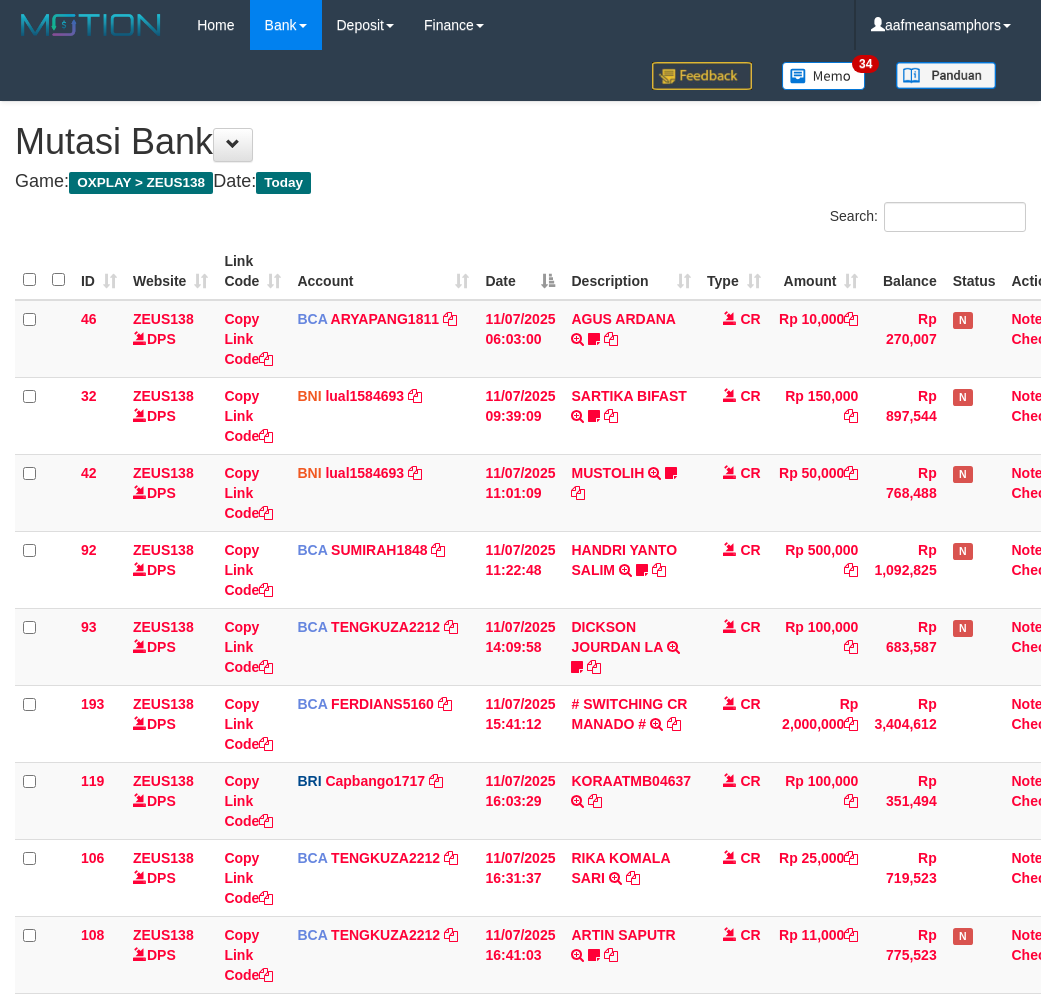 scroll, scrollTop: 344, scrollLeft: 0, axis: vertical 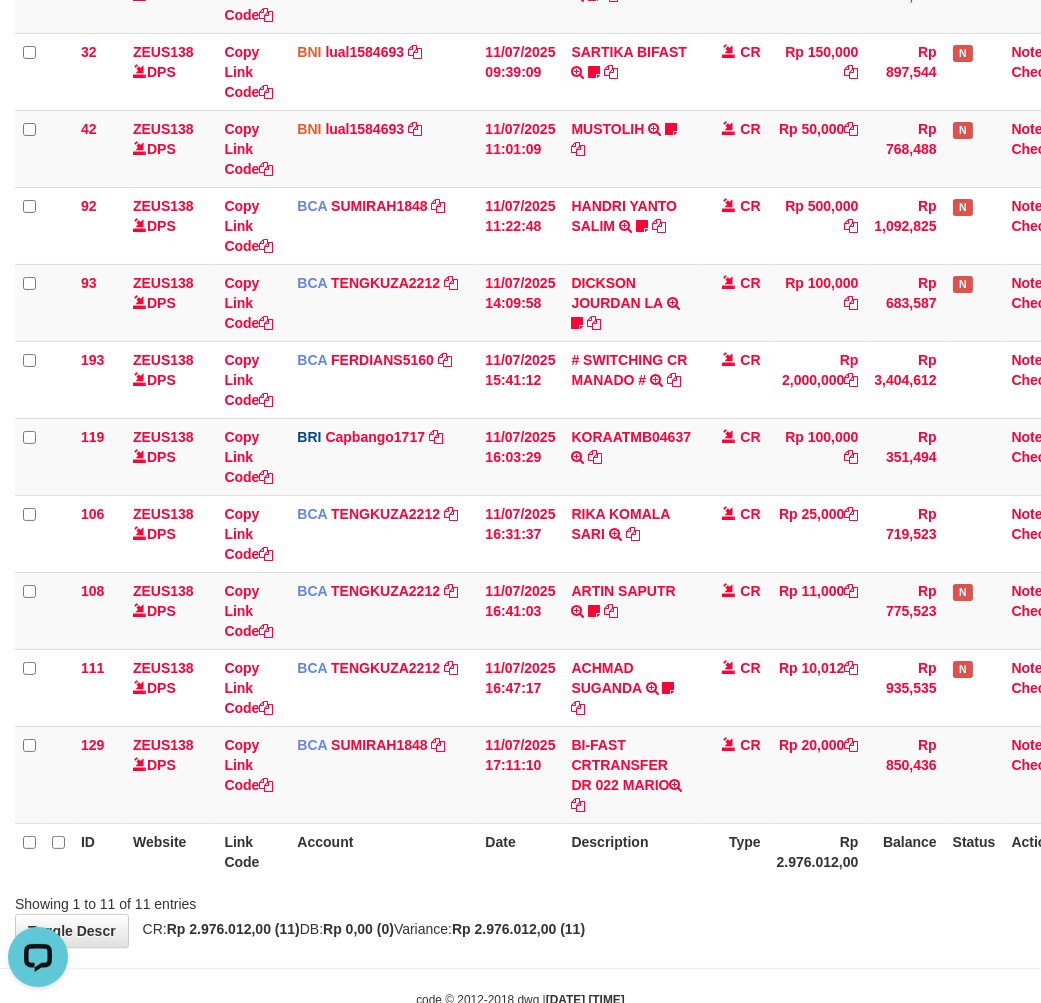 click on "**********" at bounding box center (520, 352) 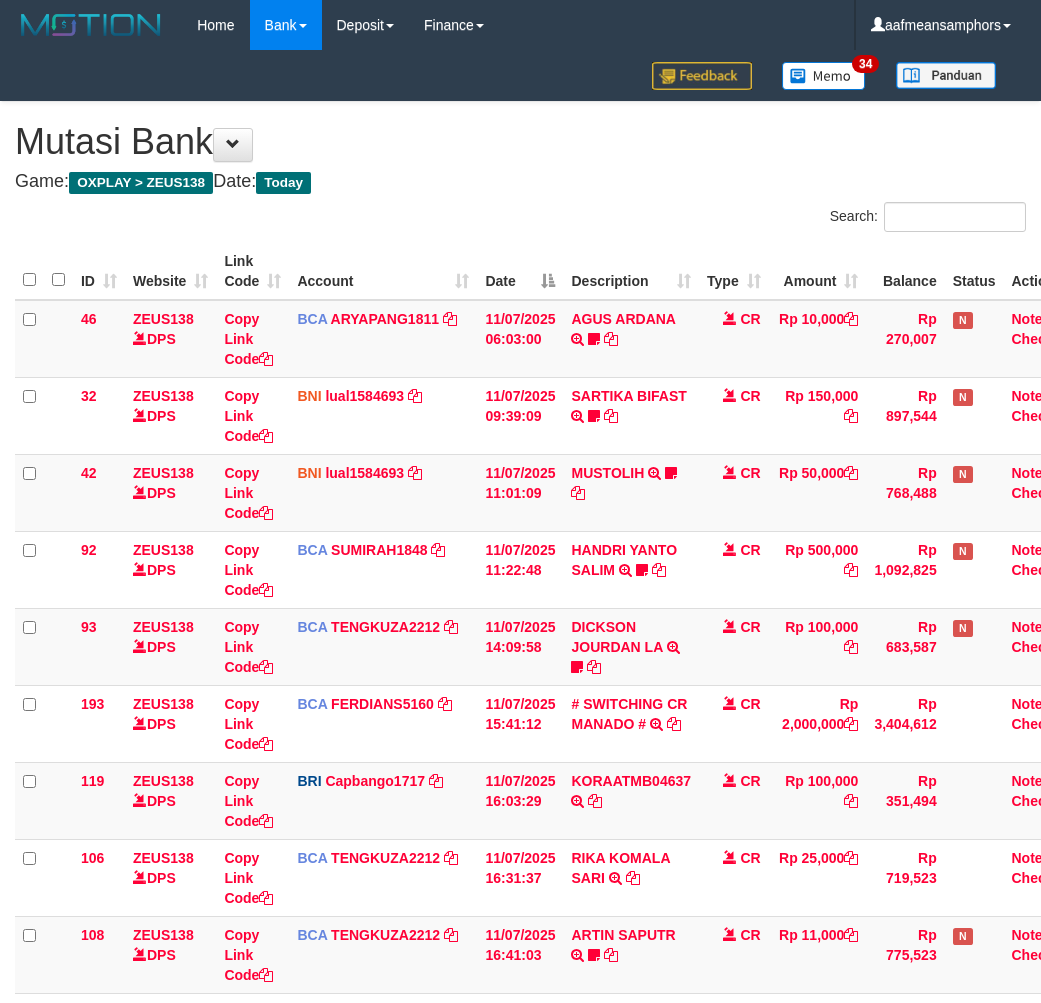 scroll, scrollTop: 344, scrollLeft: 0, axis: vertical 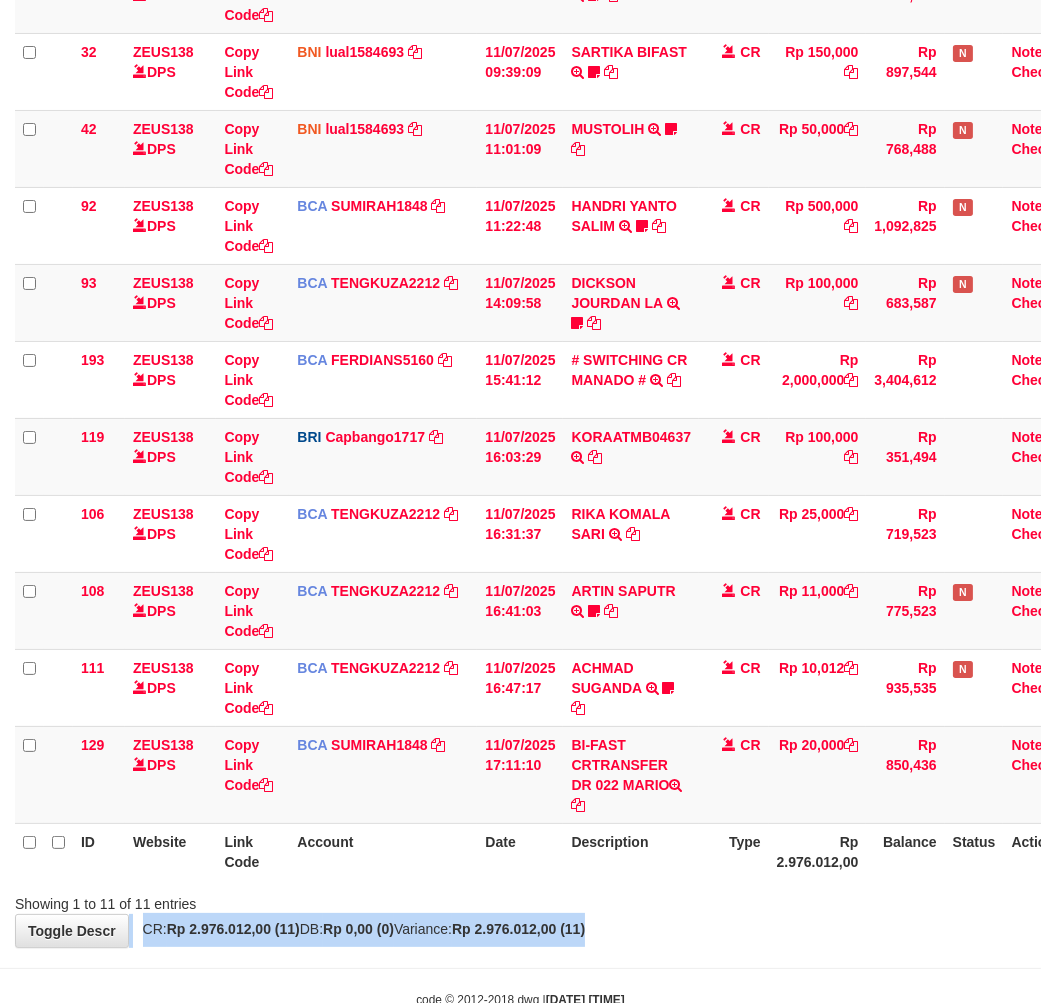 drag, startPoint x: 693, startPoint y: 905, endPoint x: 664, endPoint y: 921, distance: 33.12099 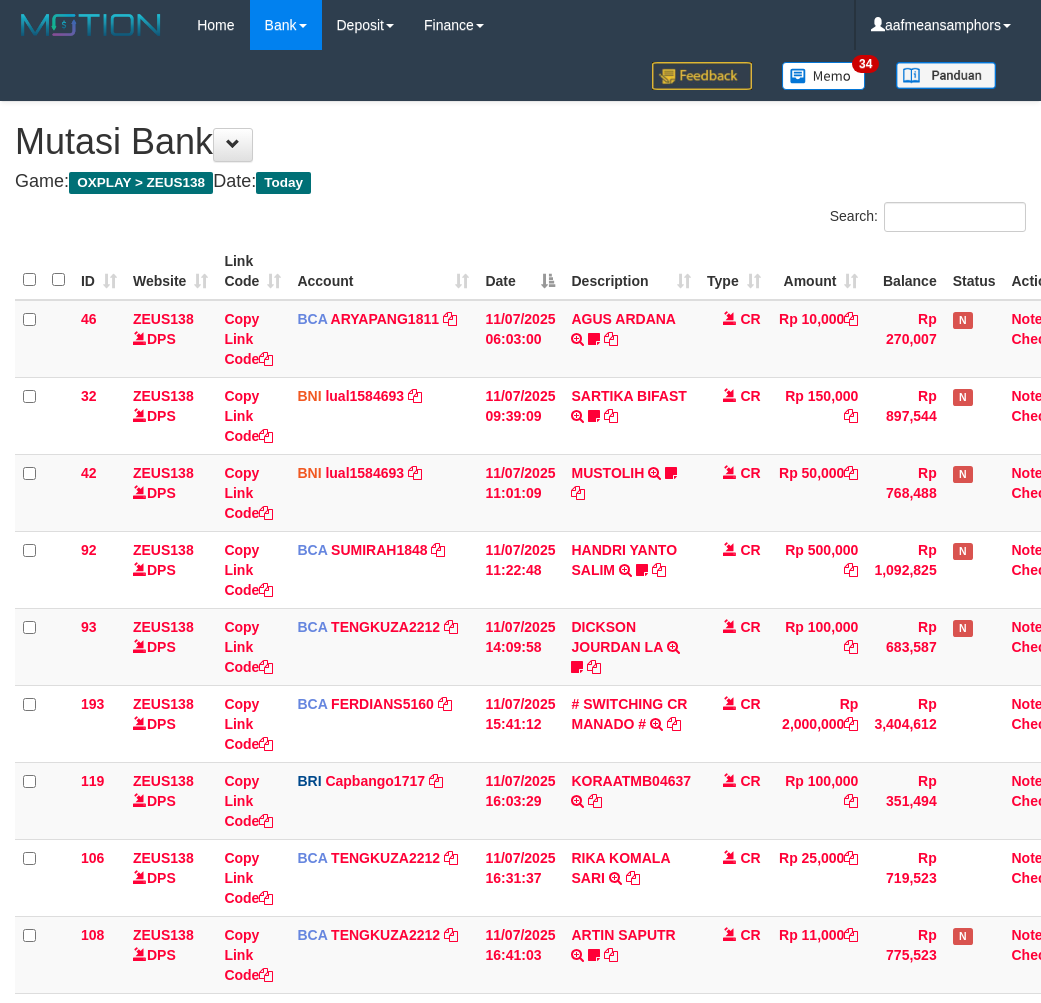 scroll, scrollTop: 344, scrollLeft: 0, axis: vertical 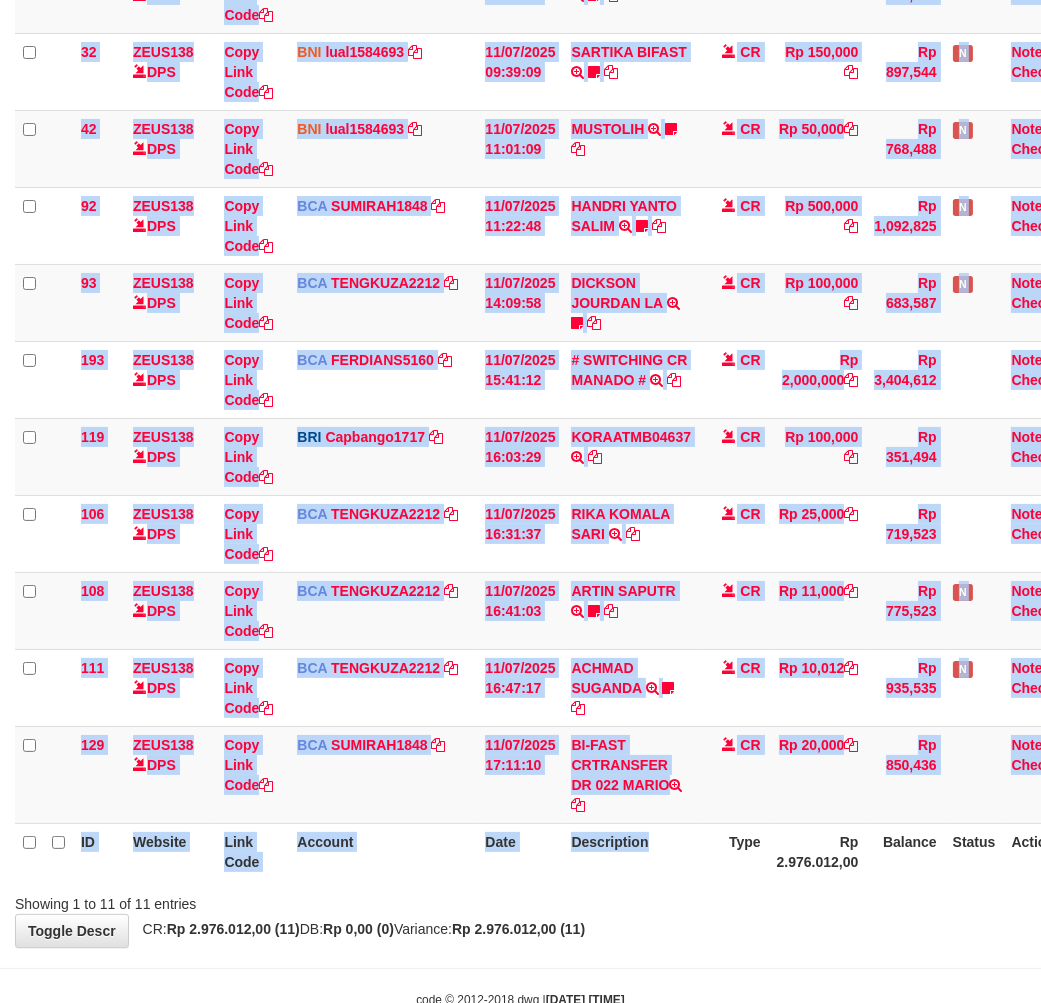 click on "ID Website Link Code Account Date Description Type Amount Balance Status Action
46
ZEUS138    DPS
Copy Link Code
BCA
ARYAPANG1811
DPS
ARYA PANGESTU
mutasi_20250711_2620 | 46
mutasi_20250711_2620 | 46
11/07/2025 06:03:00
AGUS ARDANA            TRSF E-BANKING CR 1107/FTSCY/WS95051
10000.002025071158167087 TRFDN-AGUS ARDANA ESPAY DEBIT INDONE    Aguslike
tunggu bukti tranfer
CR
Rp 10,000
Rp 270,007
N
Note
Check
32
ZEUS138    DPS" at bounding box center [520, 389] 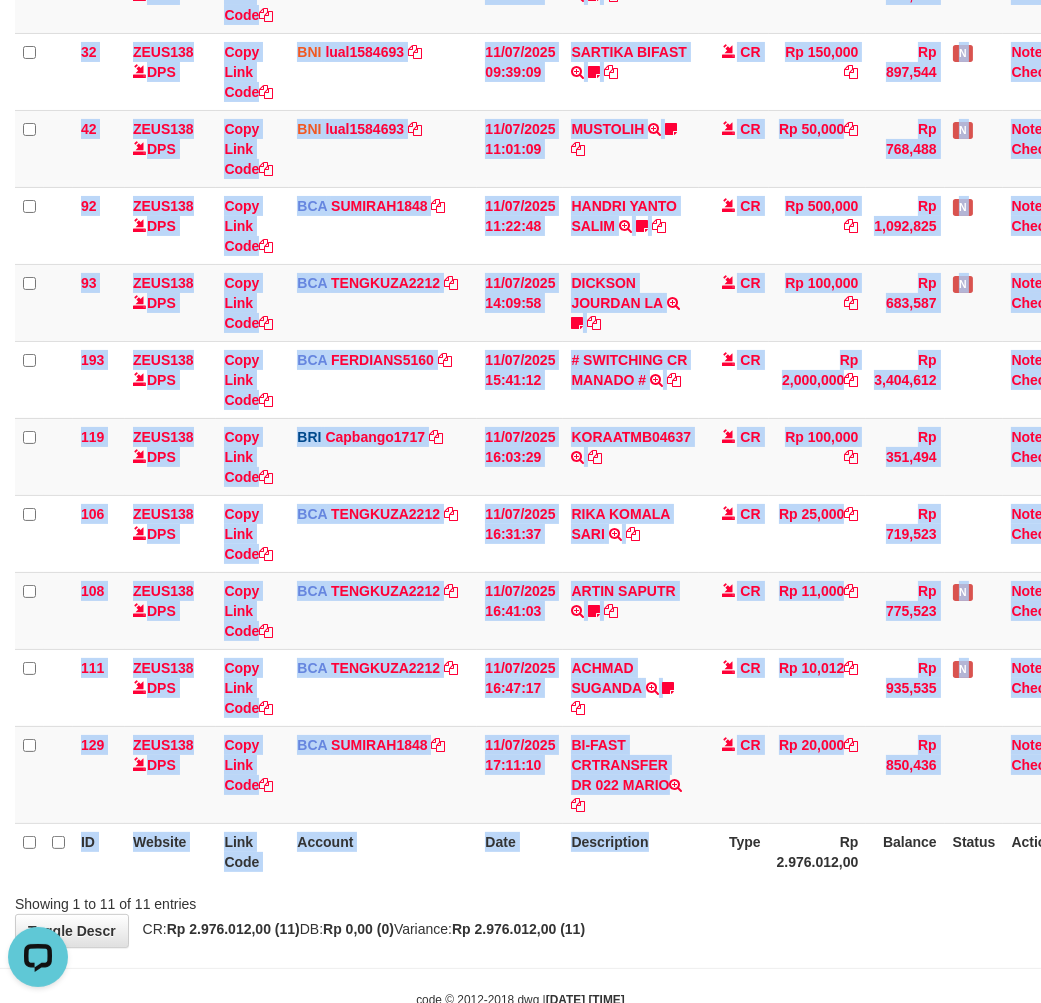 scroll, scrollTop: 0, scrollLeft: 0, axis: both 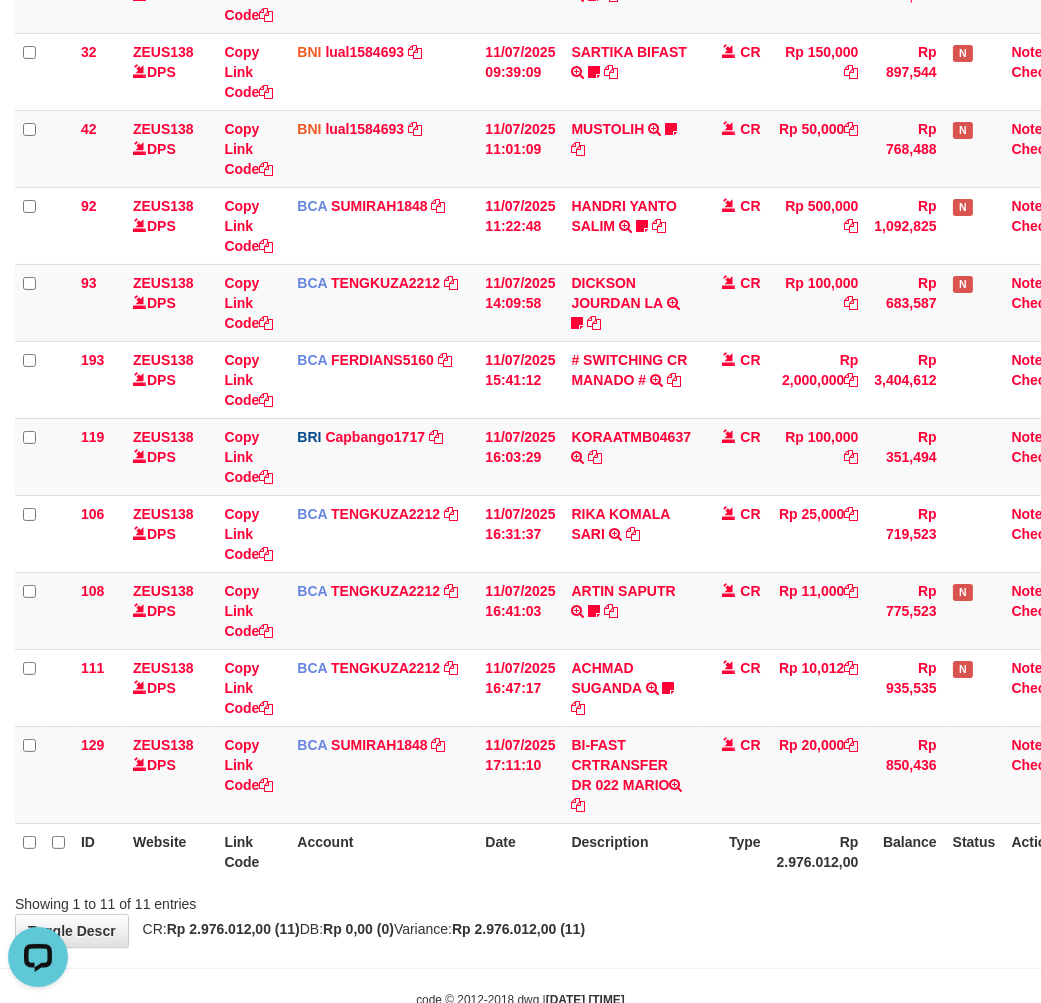 click on "Showing 1 to 11 of 11 entries" at bounding box center [520, 900] 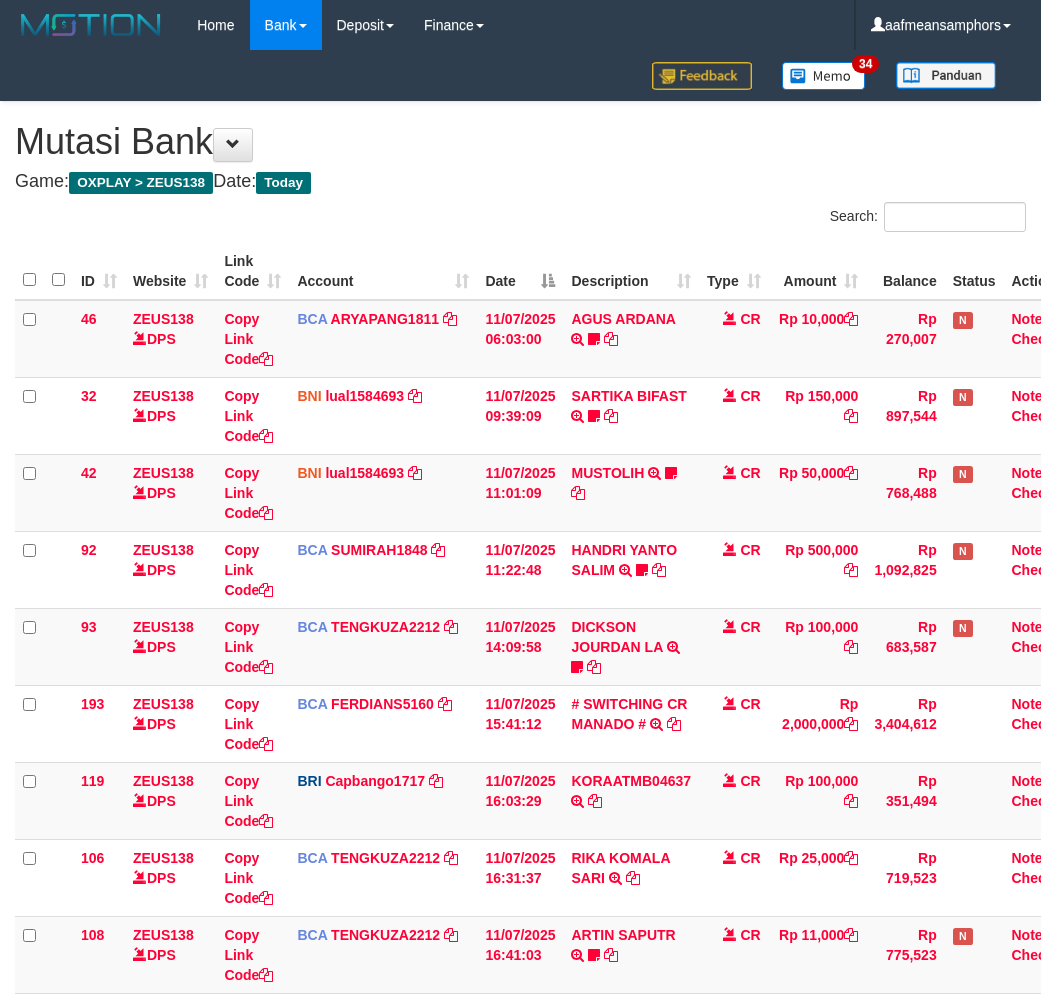 scroll, scrollTop: 344, scrollLeft: 0, axis: vertical 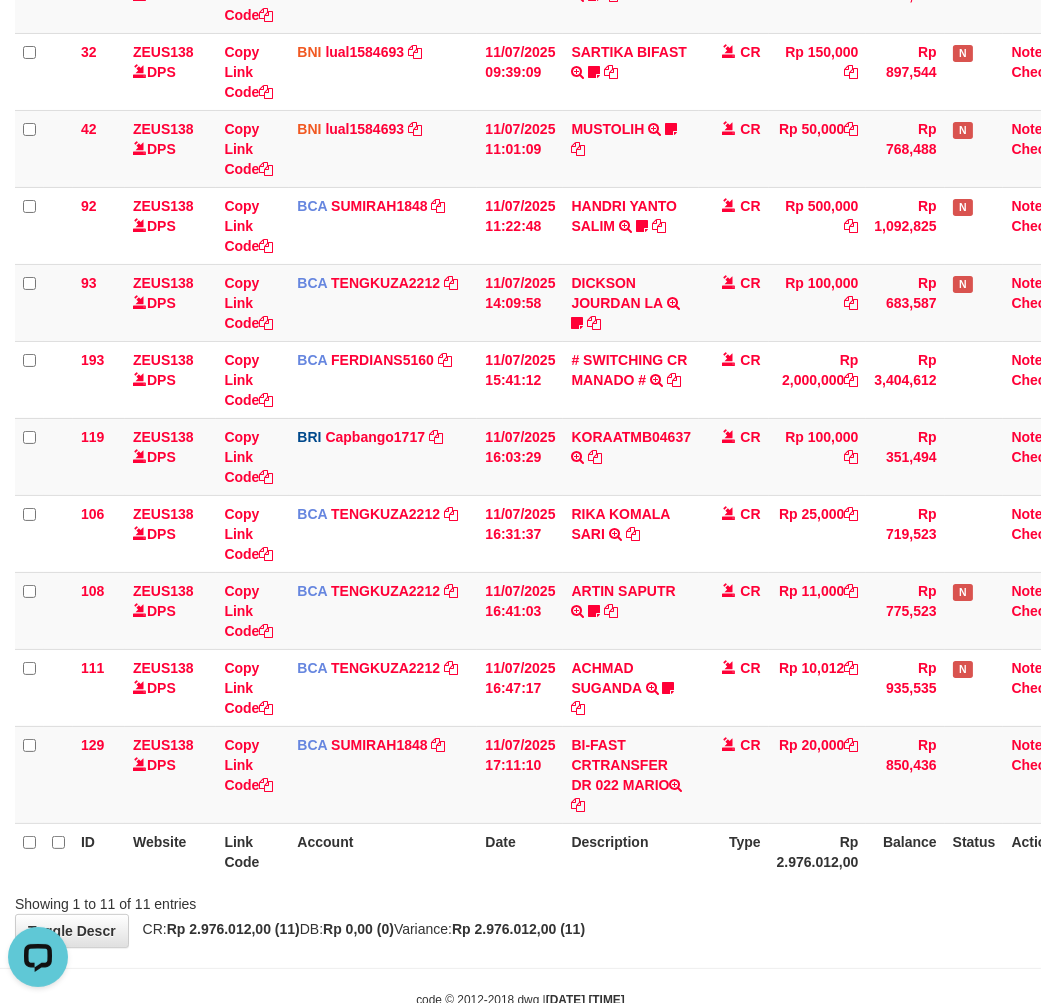 click on "**********" at bounding box center (520, 352) 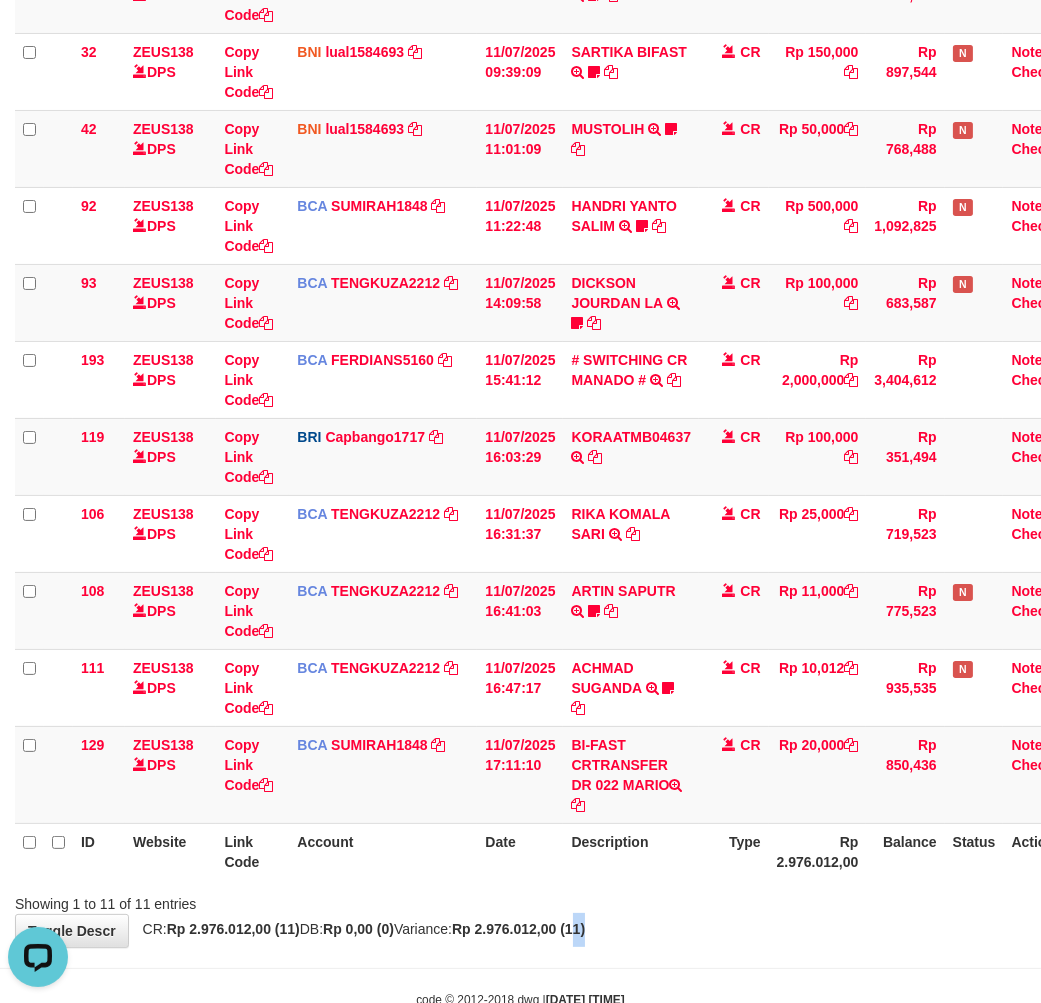 click on "Rp 2.976.012,00 (11)" at bounding box center [518, 929] 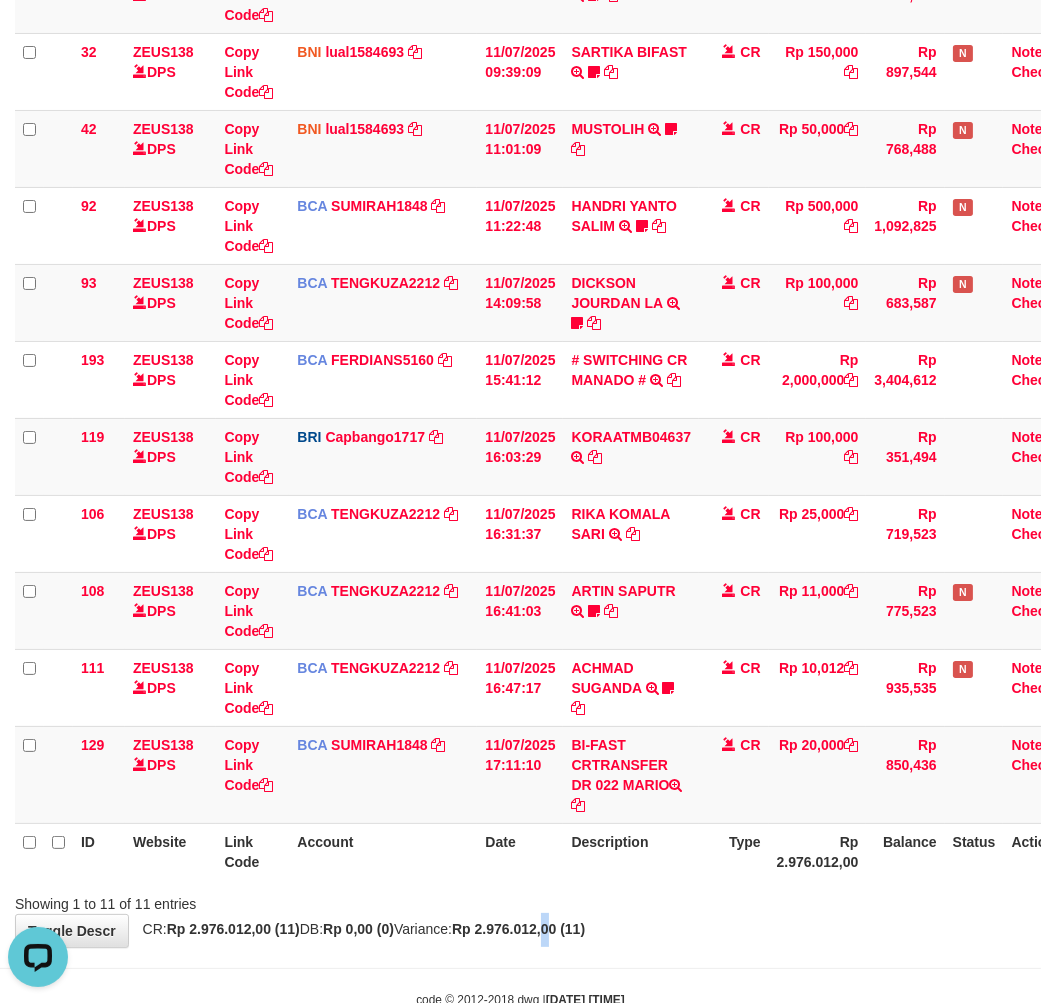 click on "Showing 1 to 11 of 11 entries" at bounding box center (520, 900) 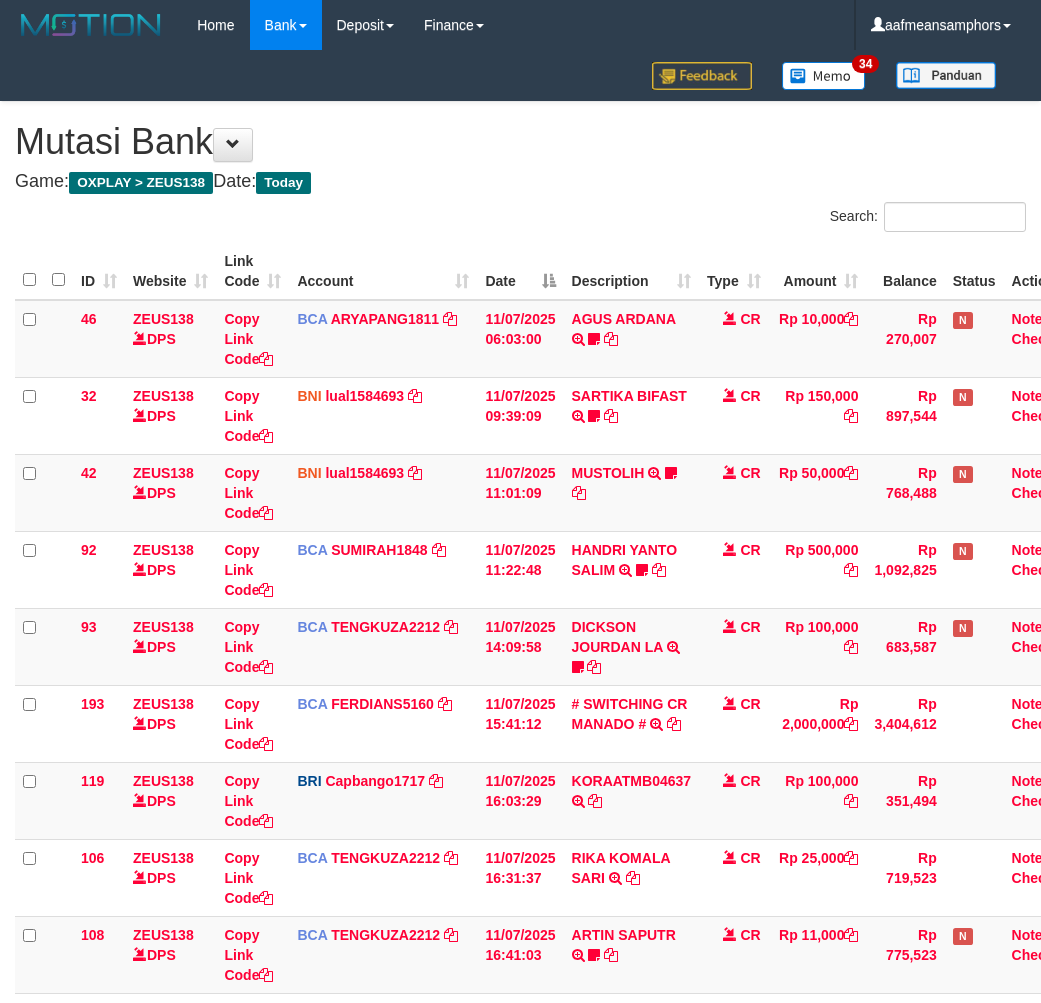 click on "Description" at bounding box center [632, 1272] 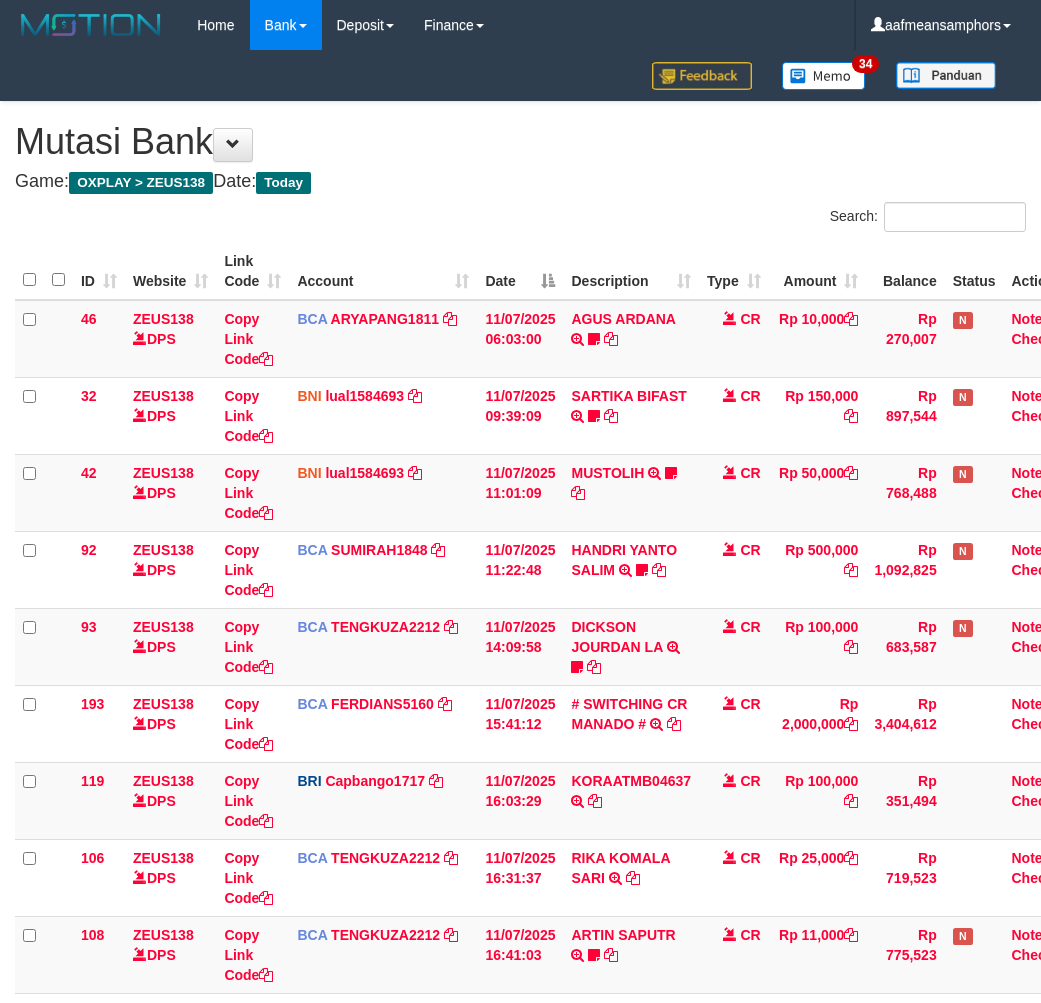 scroll, scrollTop: 344, scrollLeft: 0, axis: vertical 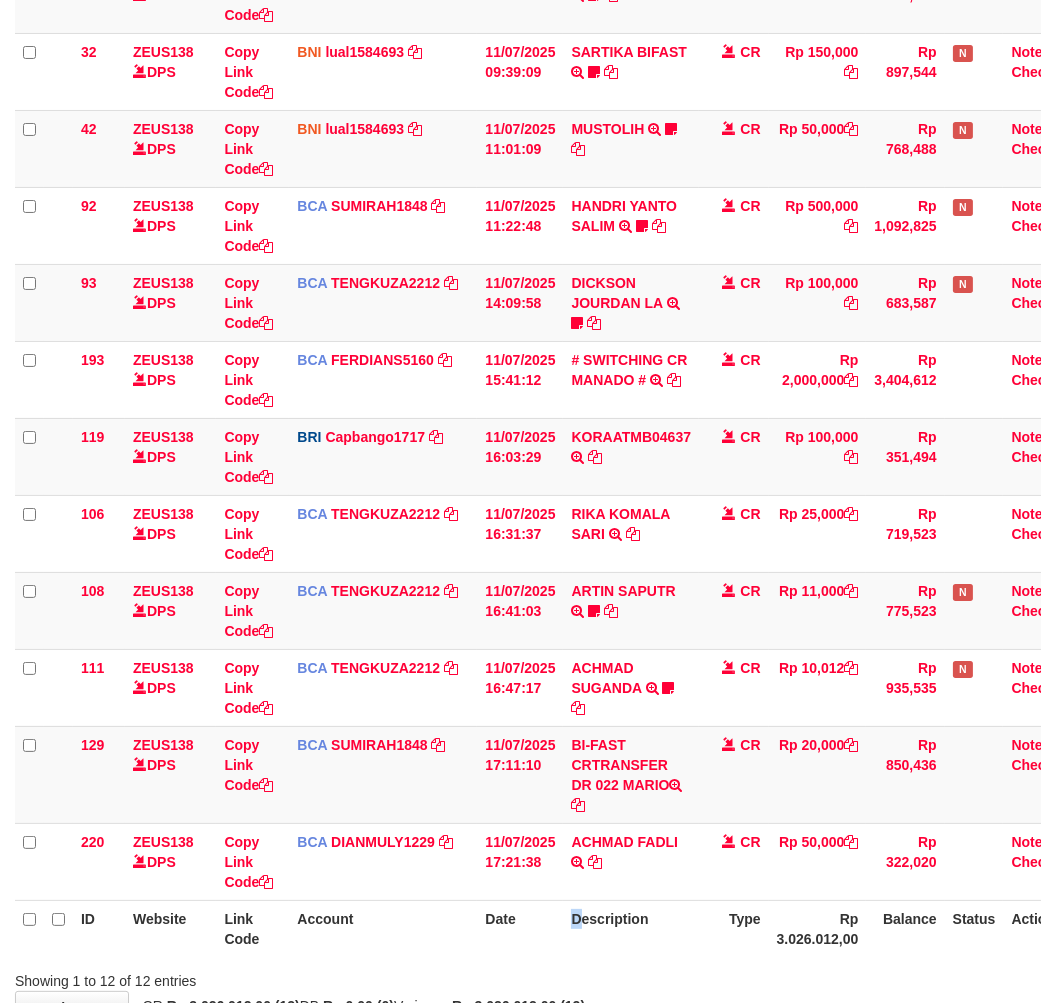 click on "Description" at bounding box center [631, 928] 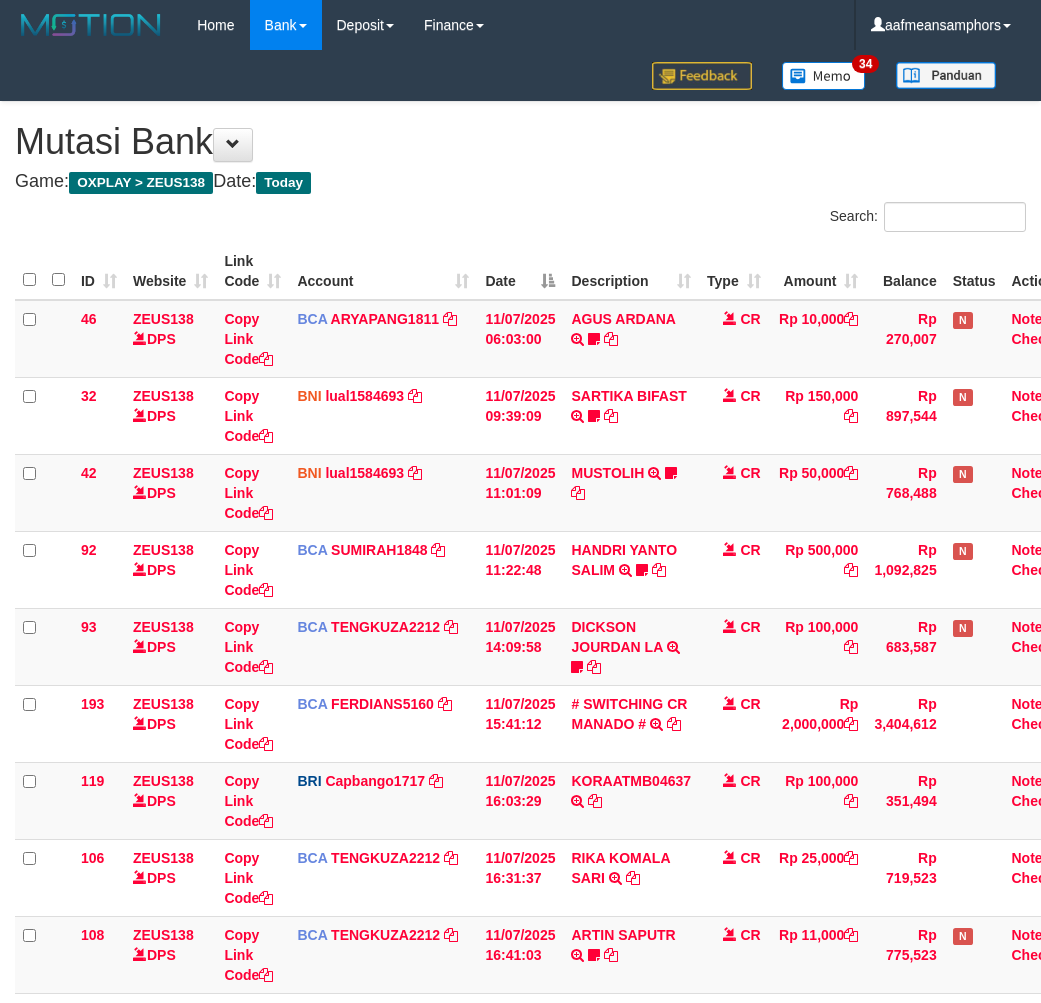 scroll, scrollTop: 344, scrollLeft: 0, axis: vertical 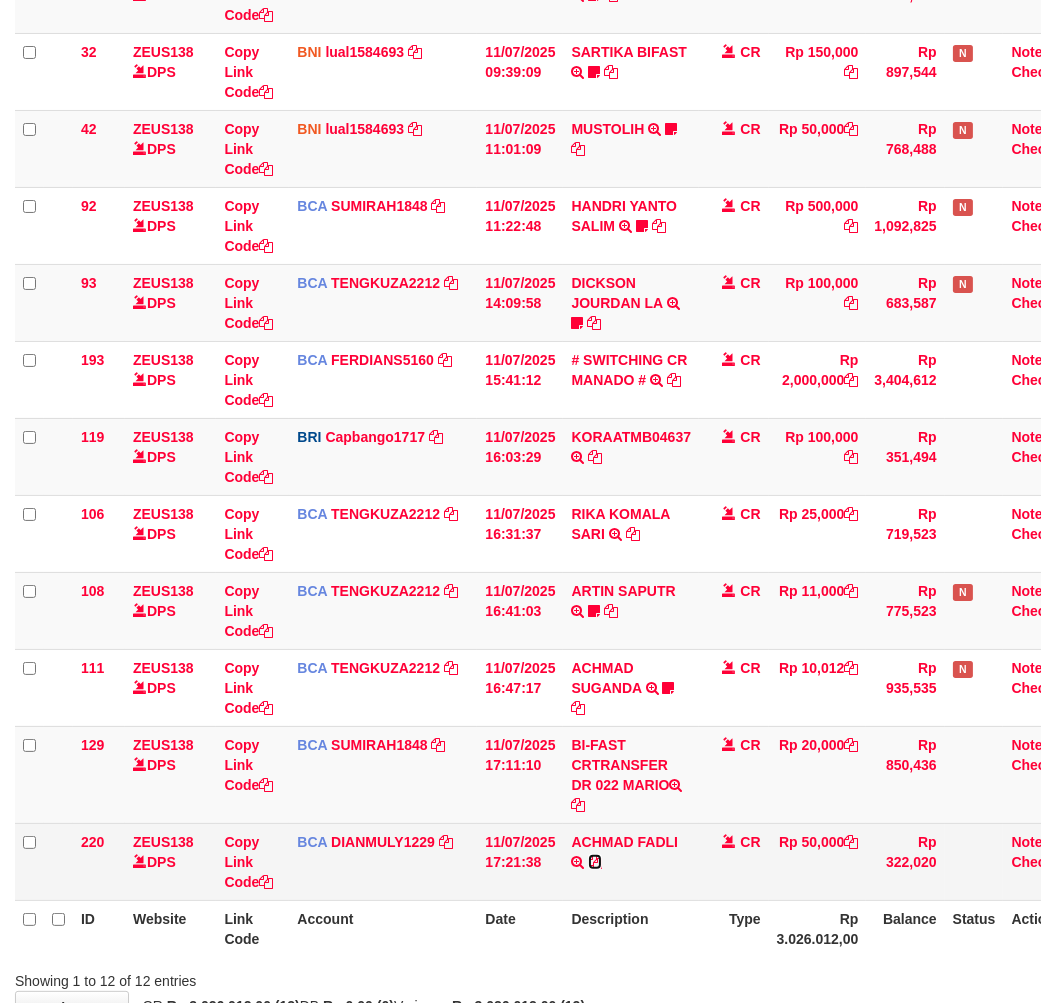 click at bounding box center (595, 862) 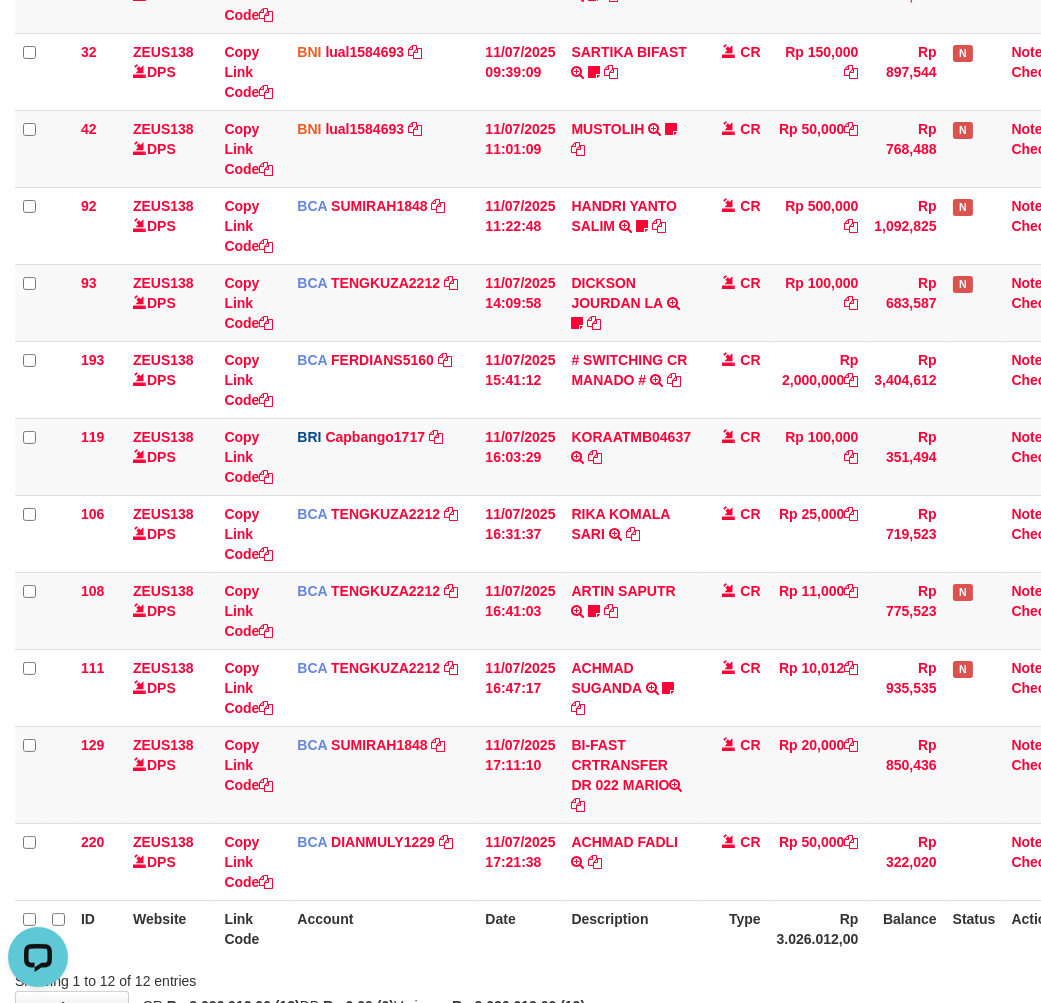 scroll, scrollTop: 0, scrollLeft: 0, axis: both 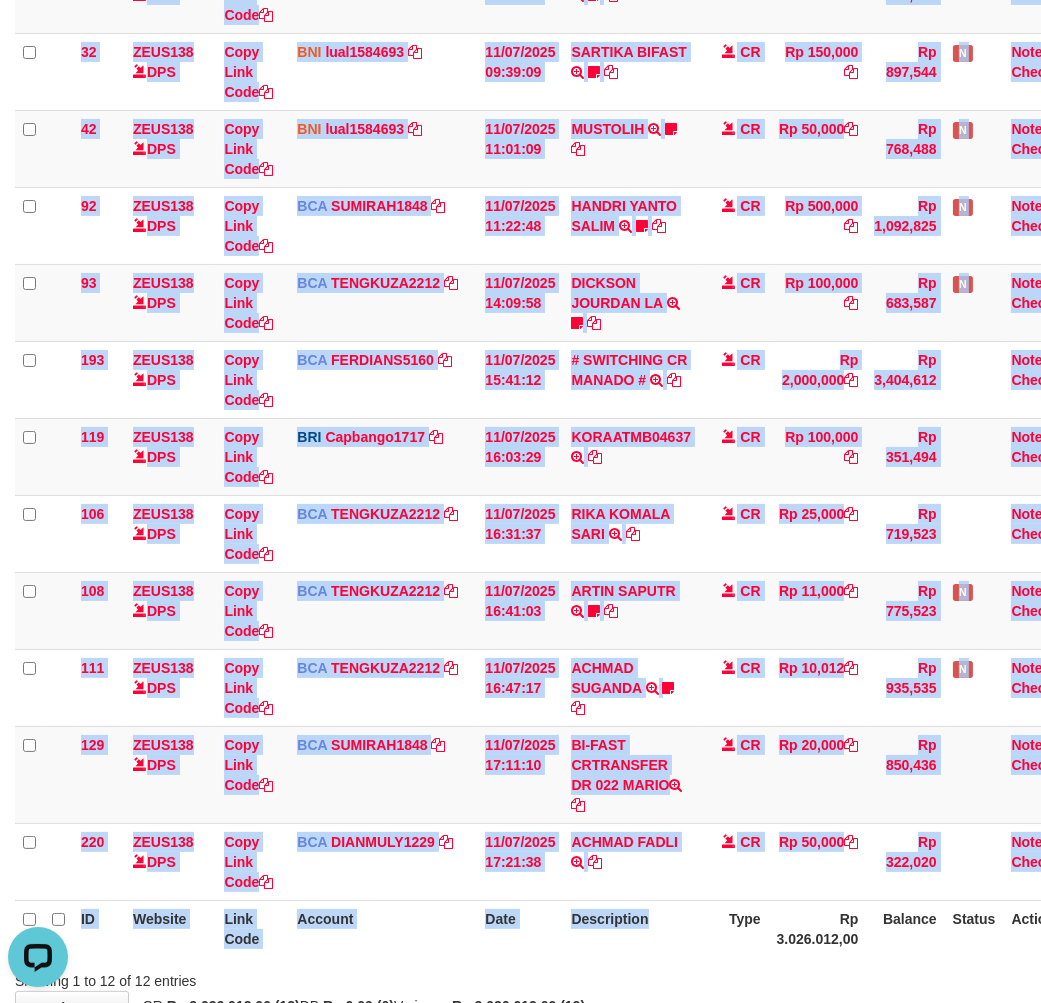 click on "Description" at bounding box center (631, 928) 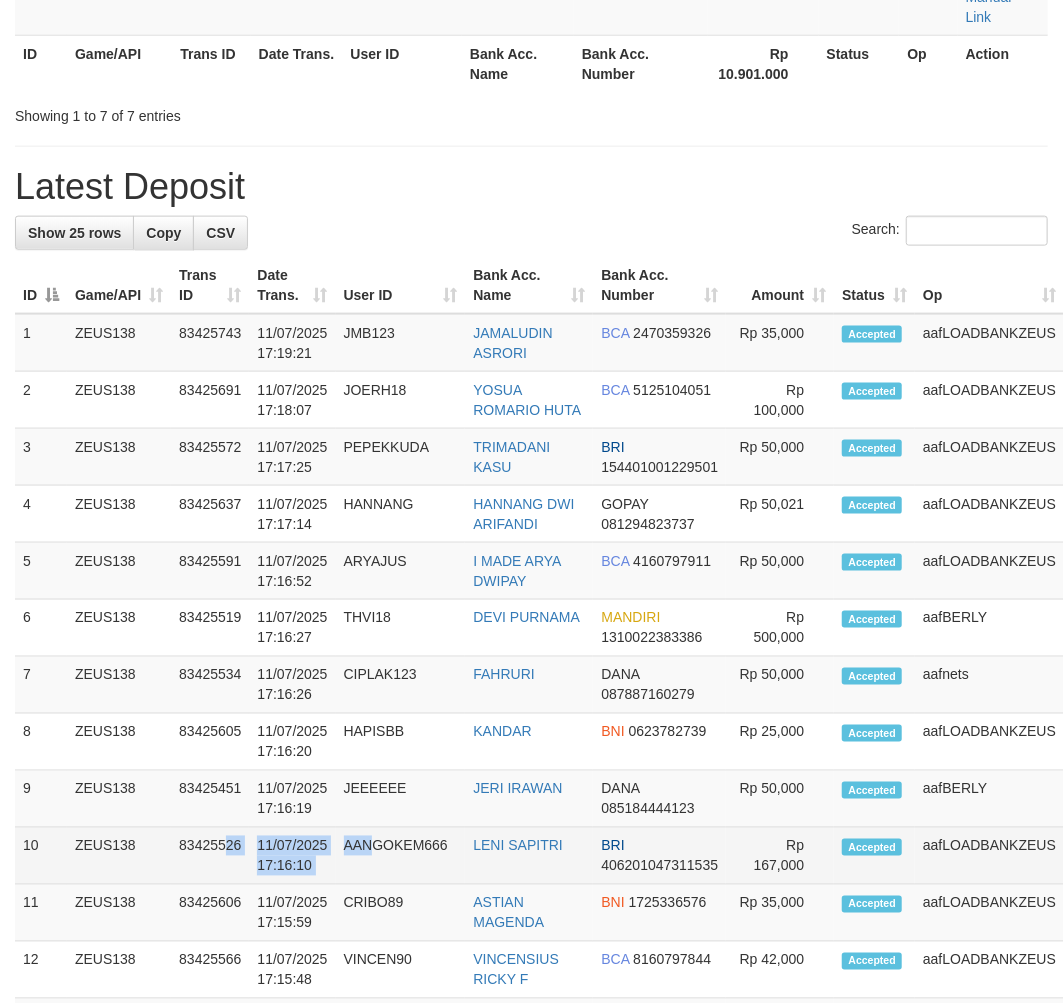 click on "10
ZEUS138
83425526
11/07/2025 17:16:10
AANGOKEM666
LENI SAPITRI
BRI
406201047311535
Rp 167,000
Accepted
aafLOADBANKZEUS
Note" at bounding box center [580, 856] 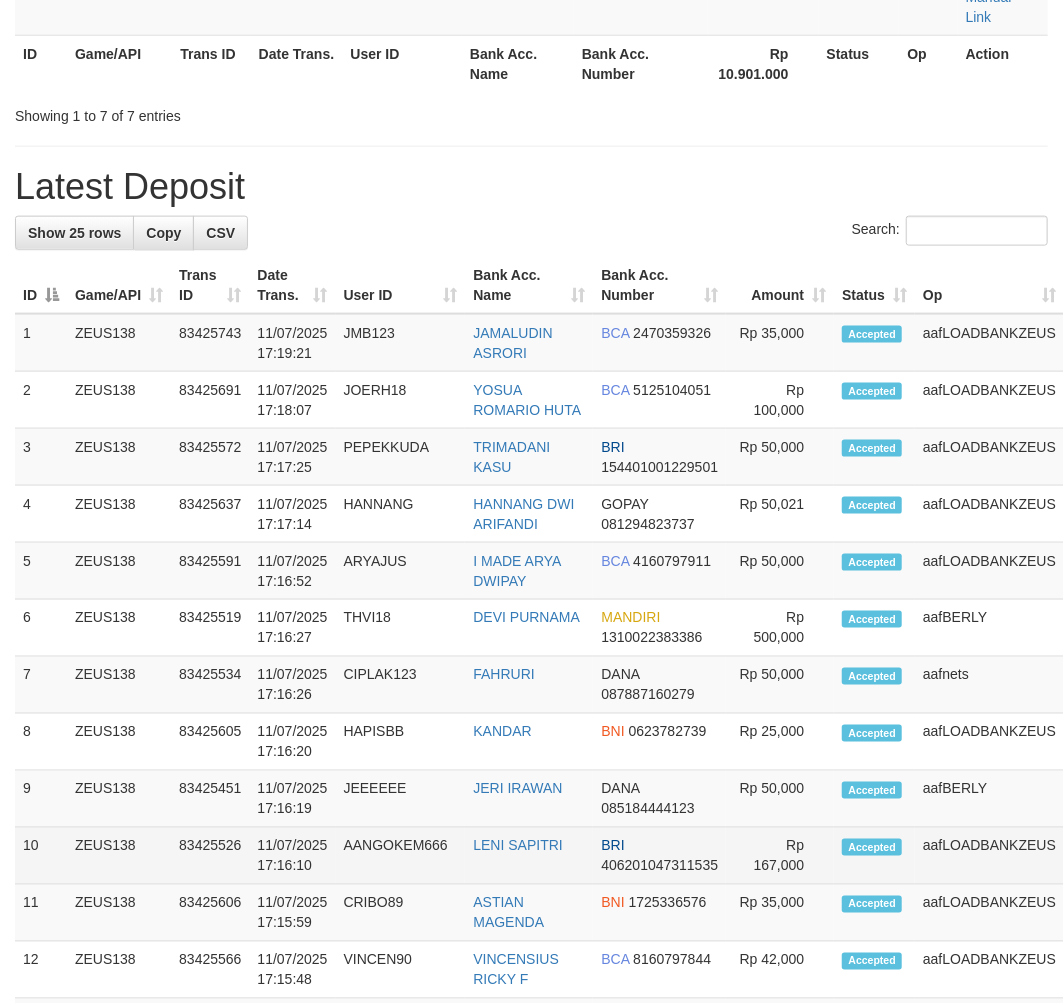 scroll, scrollTop: 148, scrollLeft: 0, axis: vertical 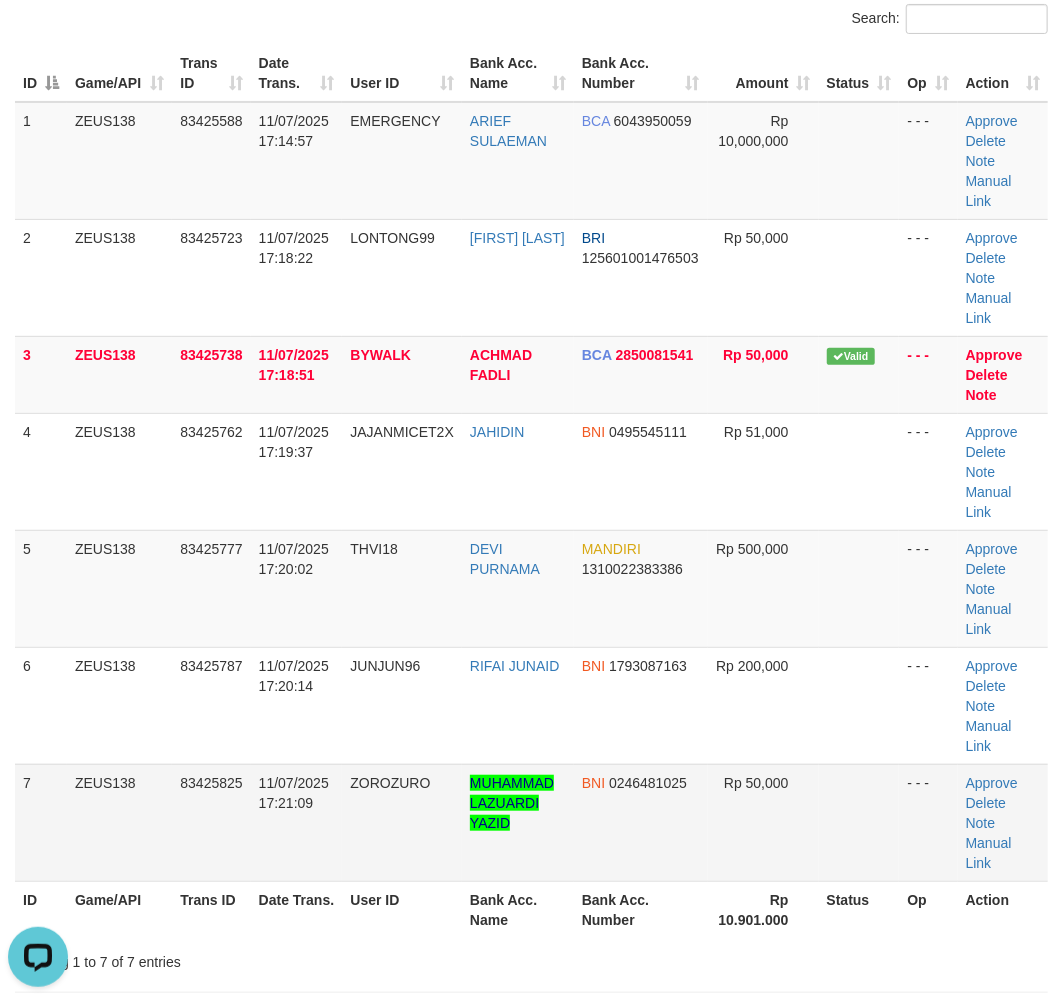 click on "ZOROZURO" at bounding box center (402, 822) 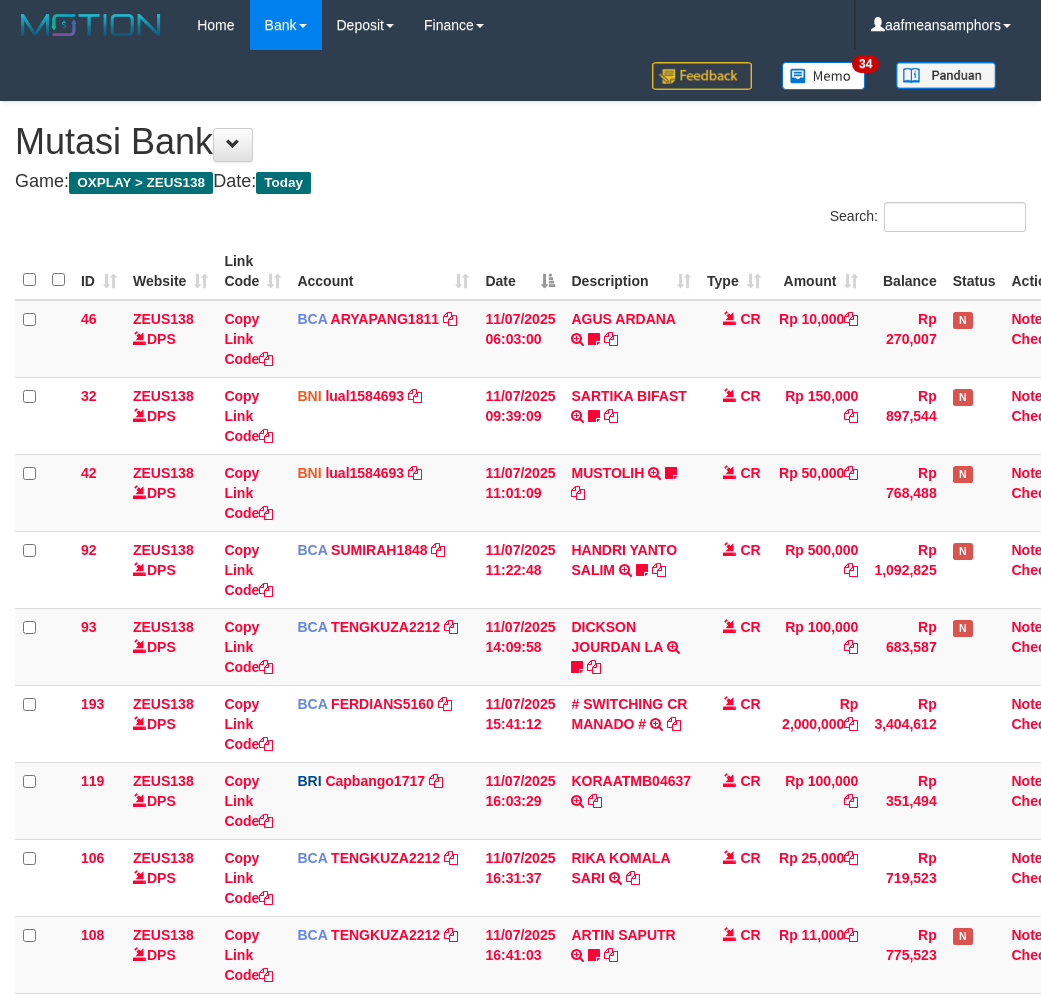 scroll, scrollTop: 303, scrollLeft: 0, axis: vertical 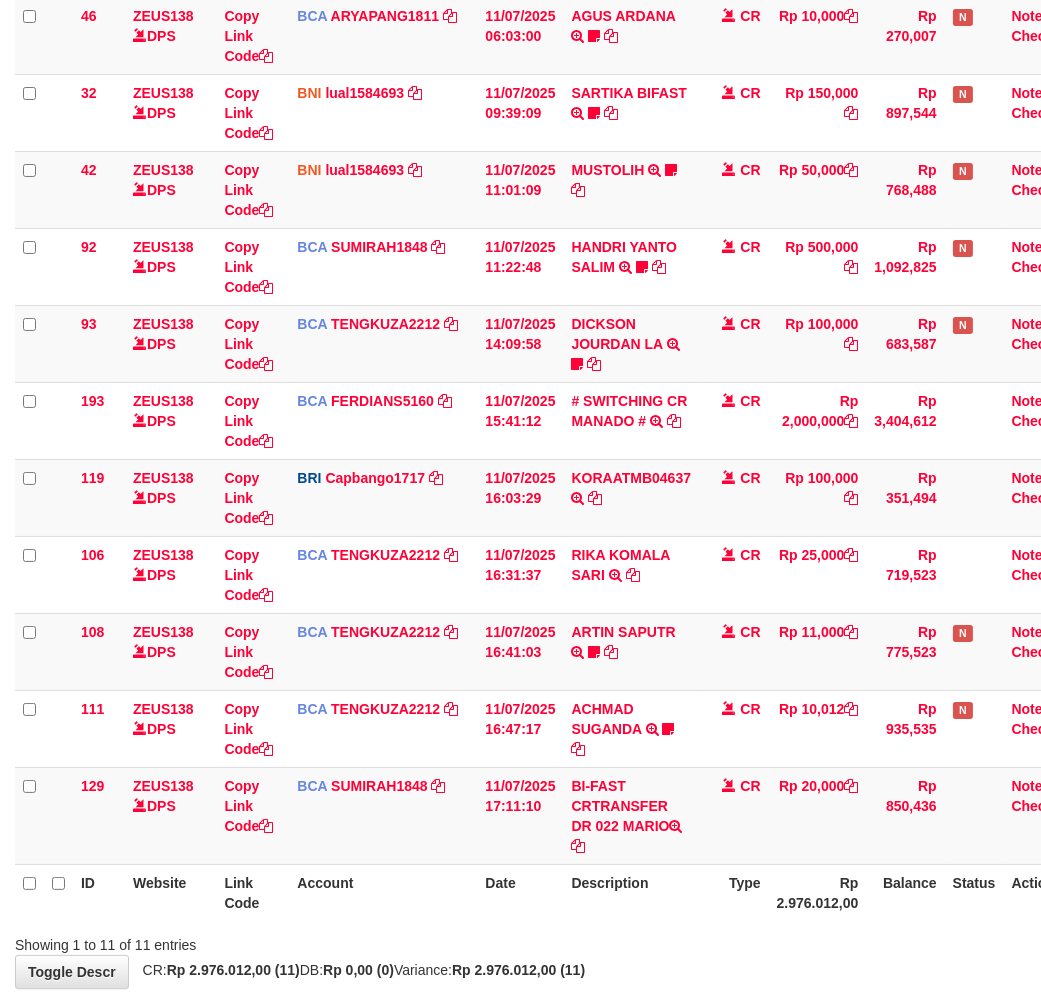 click on "ID Website Link Code Account Date Description Type Amount Balance Status Action
46
ZEUS138    DPS
Copy Link Code
BCA
ARYAPANG1811
DPS
[FIRST] [LAST]
mutasi_20250711_2620 | 46
mutasi_20250711_2620 | 46
[DATE] [TIME]
[FIRST] [LAST]            TRSF E-BANKING CR 1107/FTSCY/WS95051
10000.002025071158167087 TRFDN-[FIRST] [LAST] ESPAY DEBIT INDONE    Aguslike
tunggu bukti tranfer
CR
Rp 10,000
Rp 270,007
N
Note
Check
32
ZEUS138    DPS" at bounding box center (520, 430) 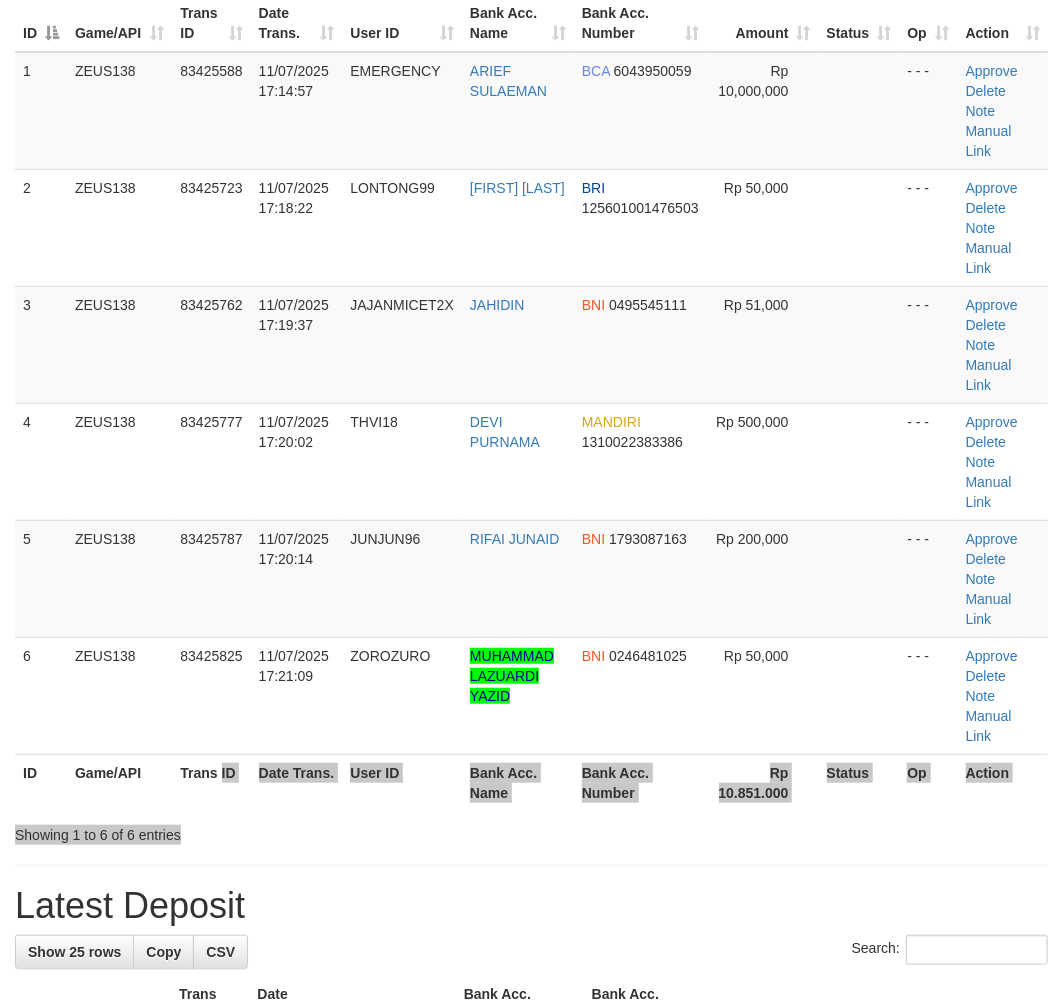 click on "Search:
ID Game/API Trans ID Date Trans. User ID Bank Acc. Name Bank Acc. Number Amount Status Op Action
1
ZEUS138
83425588
11/07/2025 17:14:57
EMERGENCY
ARIEF SULAEMAN
BCA
6043950059
Rp 10,000,000
- - -
Approve
Delete
Note
Manual Link
2
ZEUS138
83425723
11/07/2025 17:18:22
LONTONG99
DODI ALISANDI
BRI
125601001476503
Rp 50,000" at bounding box center [531, 399] 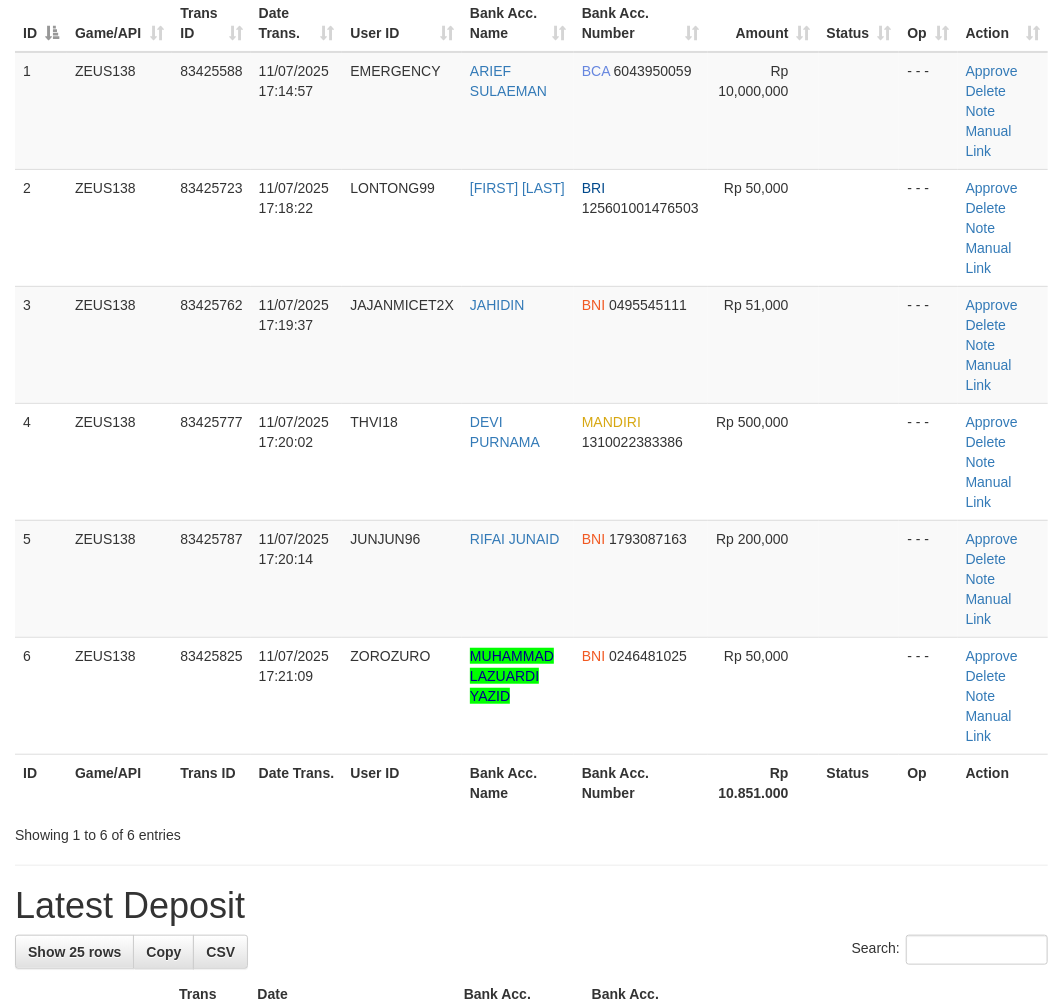 scroll, scrollTop: 930, scrollLeft: 0, axis: vertical 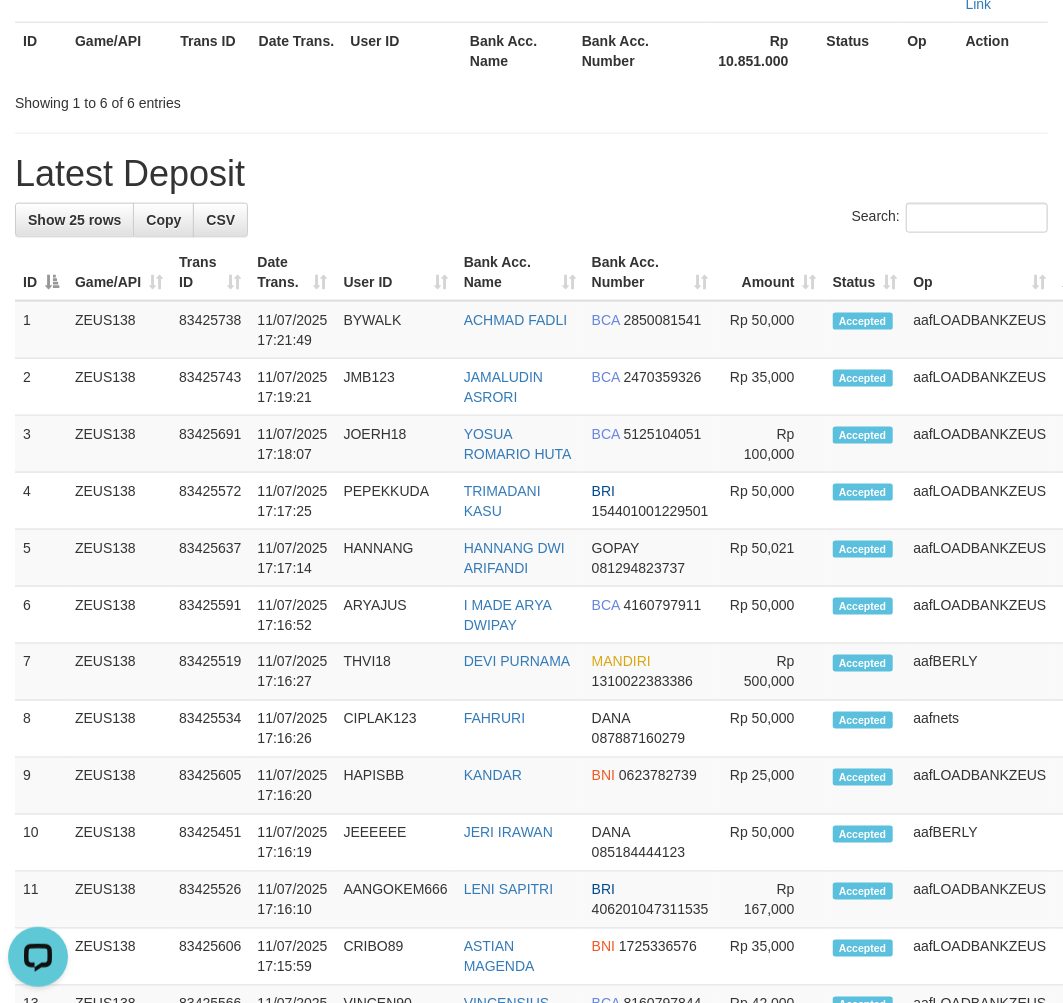 click on "Bank Acc. Number" at bounding box center (641, 50) 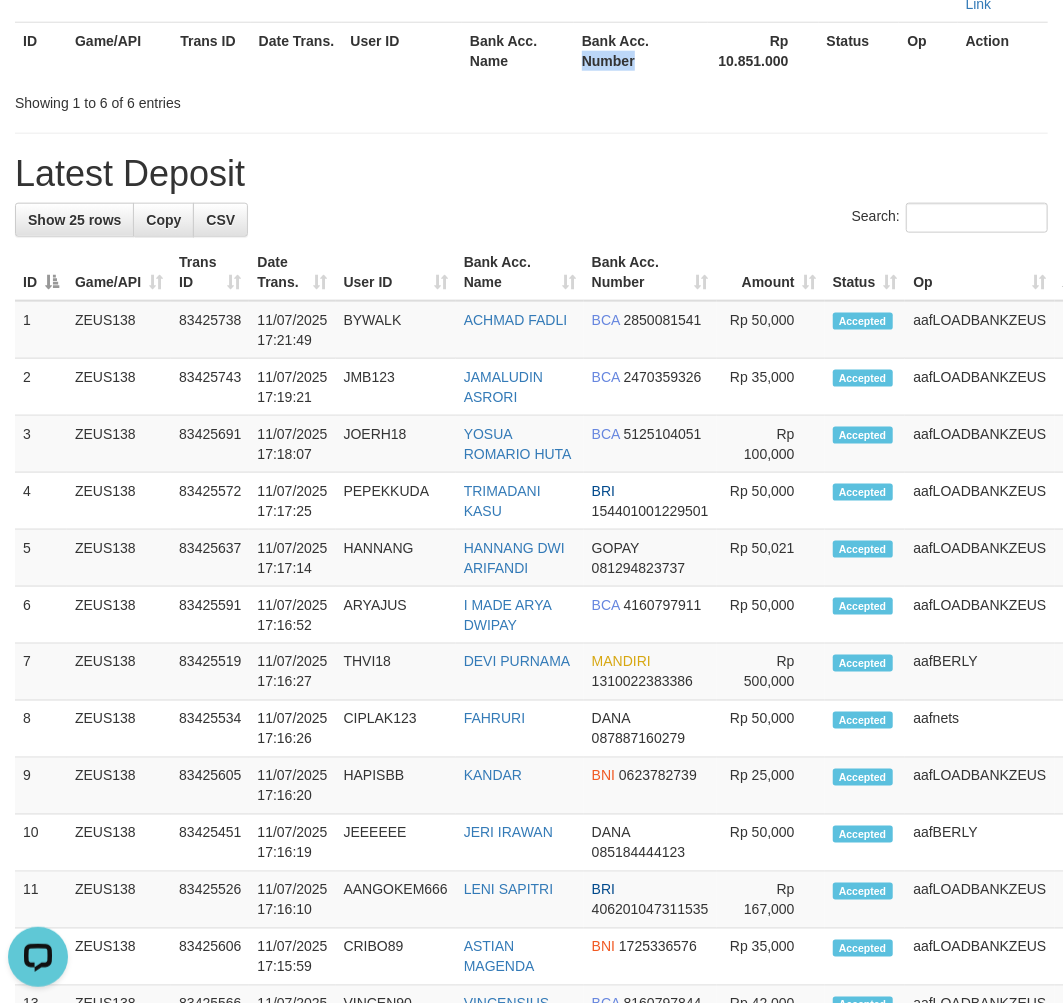 click on "Bank Acc. Number" at bounding box center (641, 50) 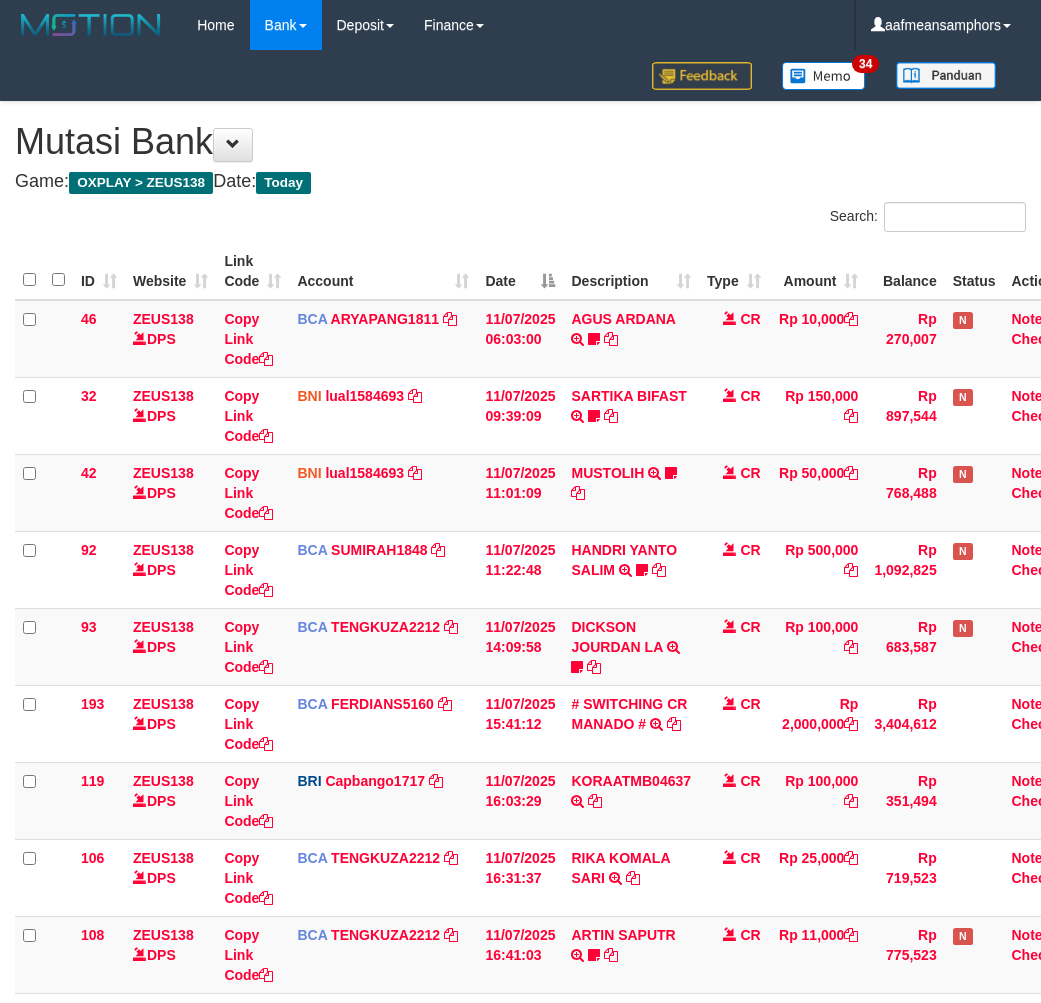 scroll, scrollTop: 303, scrollLeft: 0, axis: vertical 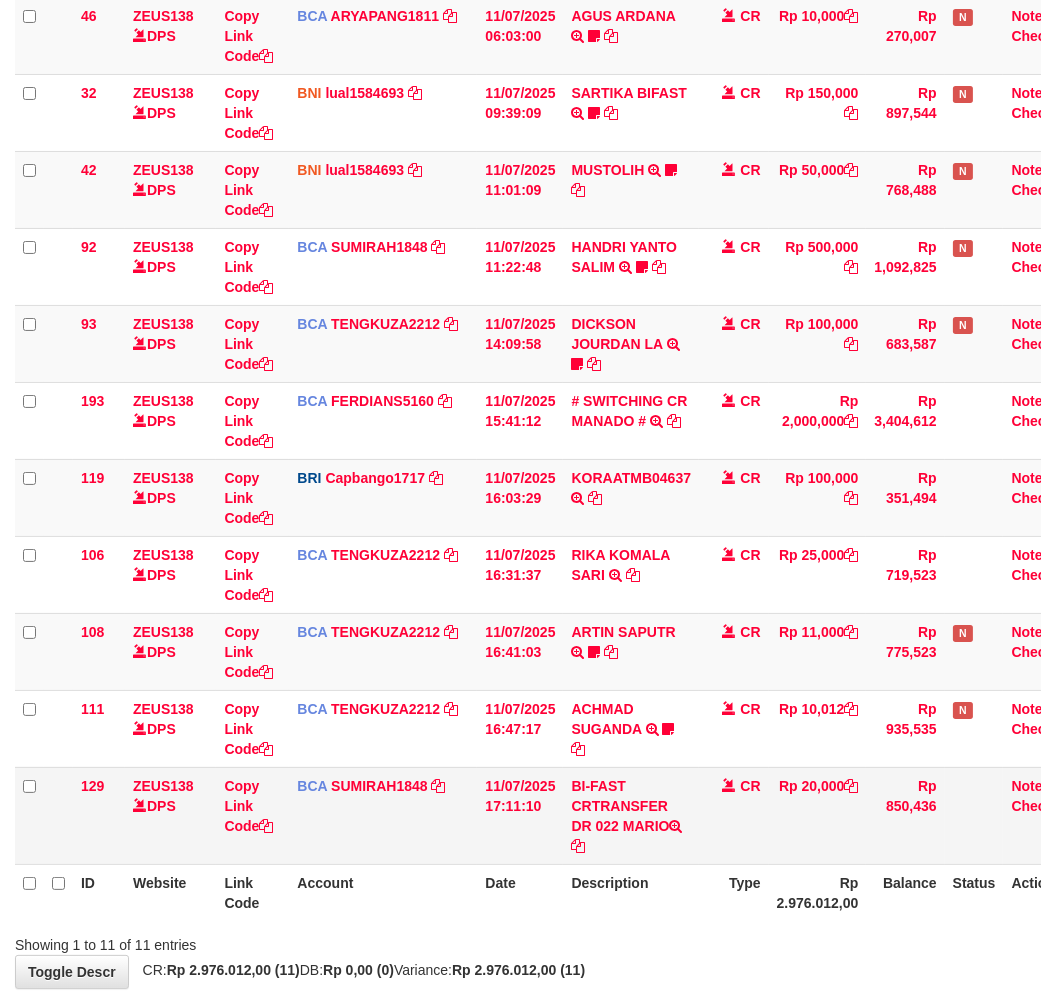 click on "BI-FAST CRTRANSFER DR 022 MARIO" at bounding box center [631, 815] 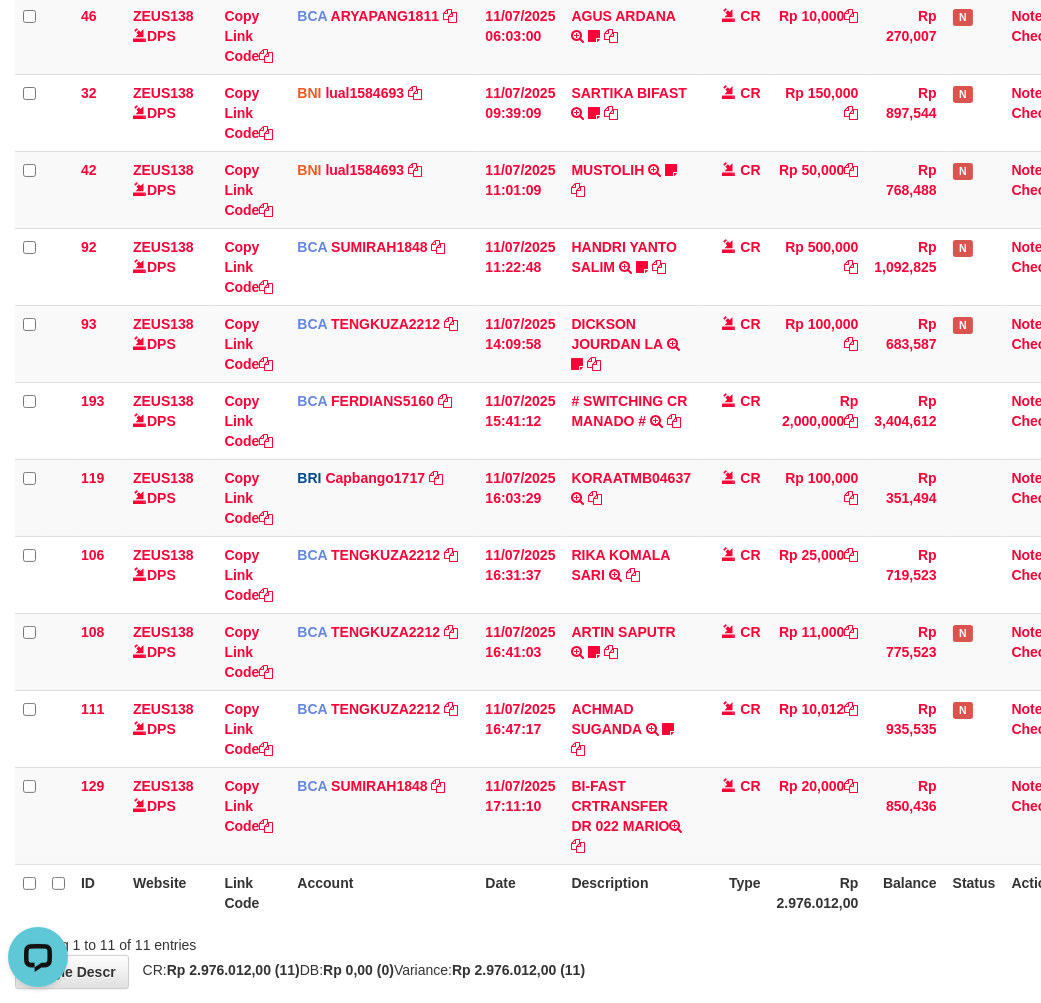 scroll, scrollTop: 0, scrollLeft: 0, axis: both 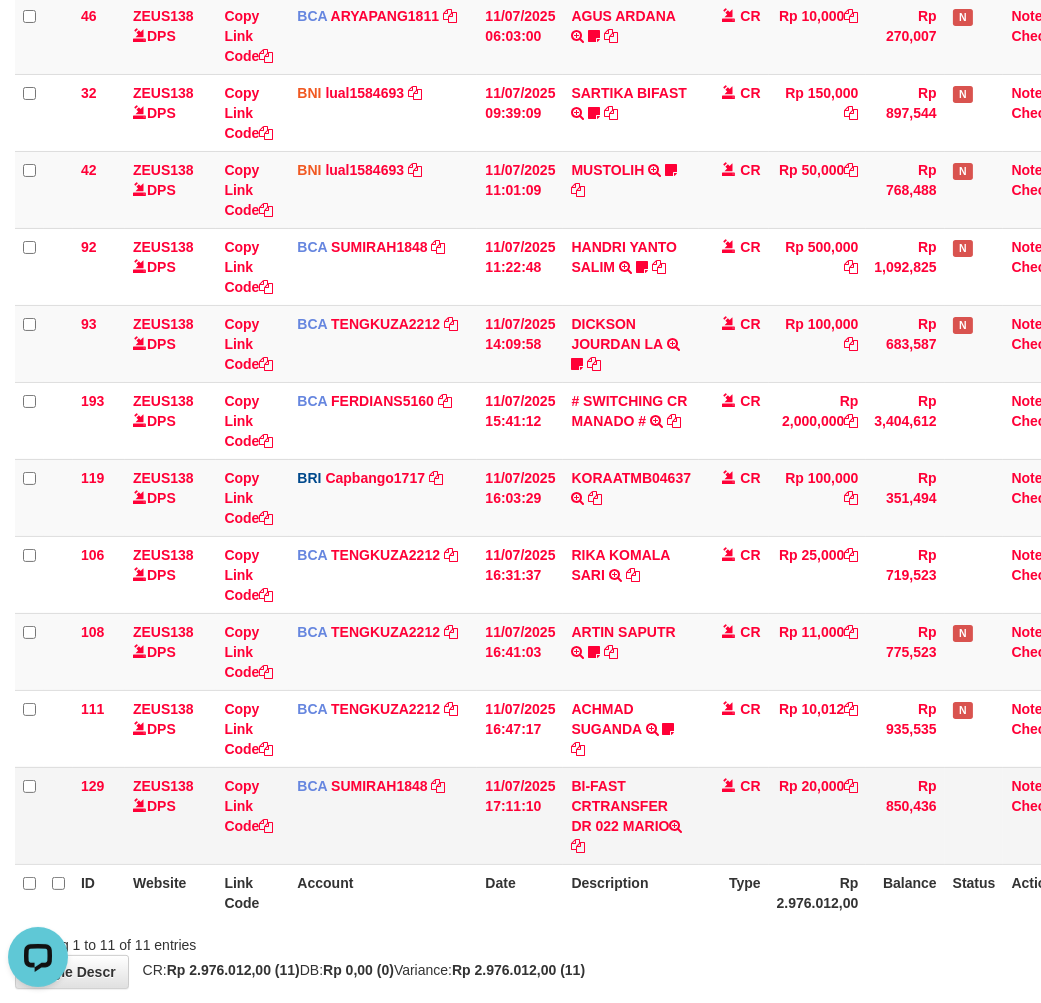 click on "46
ZEUS138    DPS
Copy Link Code
BCA
ARYAPANG1811
DPS
ARYA PANGESTU
mutasi_20250711_2620 | 46
mutasi_20250711_2620 | 46
11/07/2025 06:03:00
AGUS ARDANA            TRSF E-BANKING CR 1107/FTSCY/WS95051
10000.002025071158167087 TRFDN-AGUS ARDANA ESPAY DEBIT INDONE    Aguslike
tunggu bukti tranfer
CR
Rp 10,000
Rp 270,007
N
Note
Check
32
ZEUS138    DPS
Copy Link Code
BNI
lual1584693
DPS" at bounding box center (550, 431) 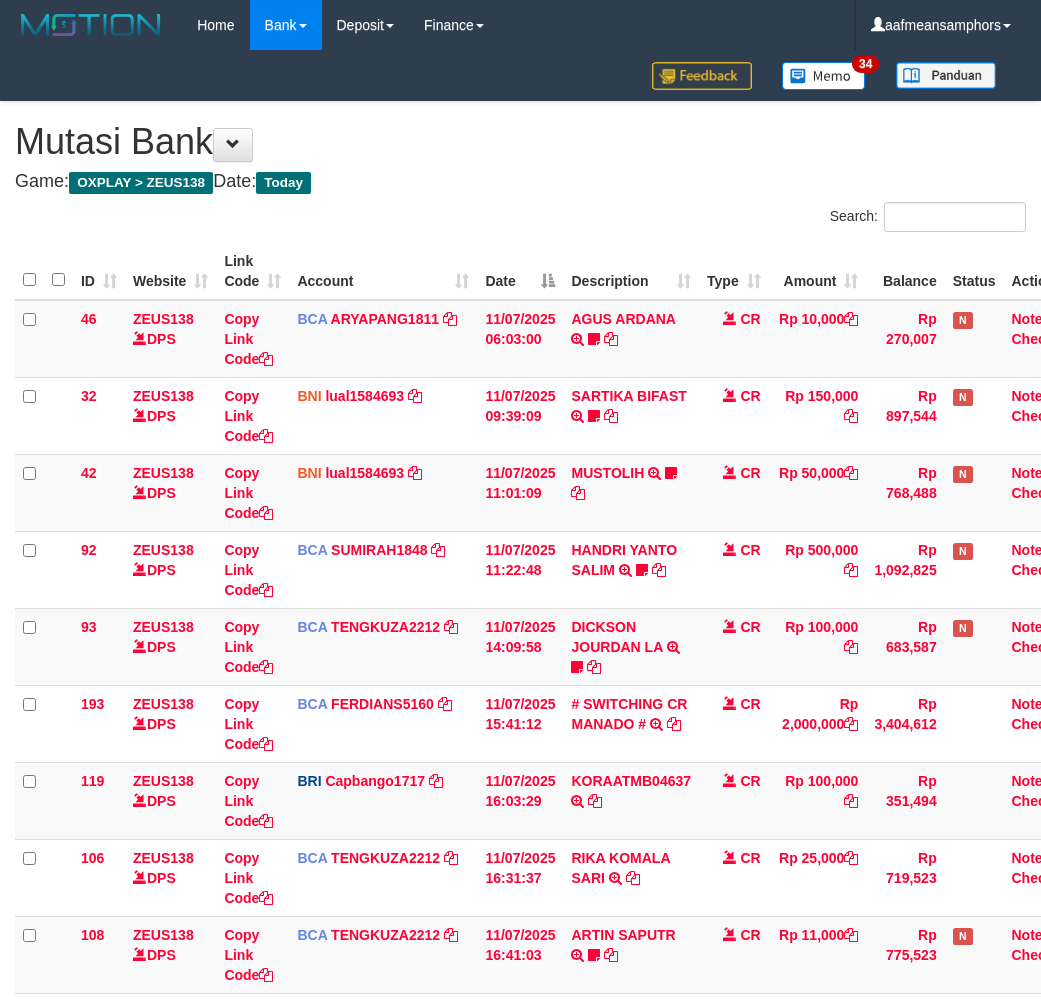 scroll, scrollTop: 303, scrollLeft: 0, axis: vertical 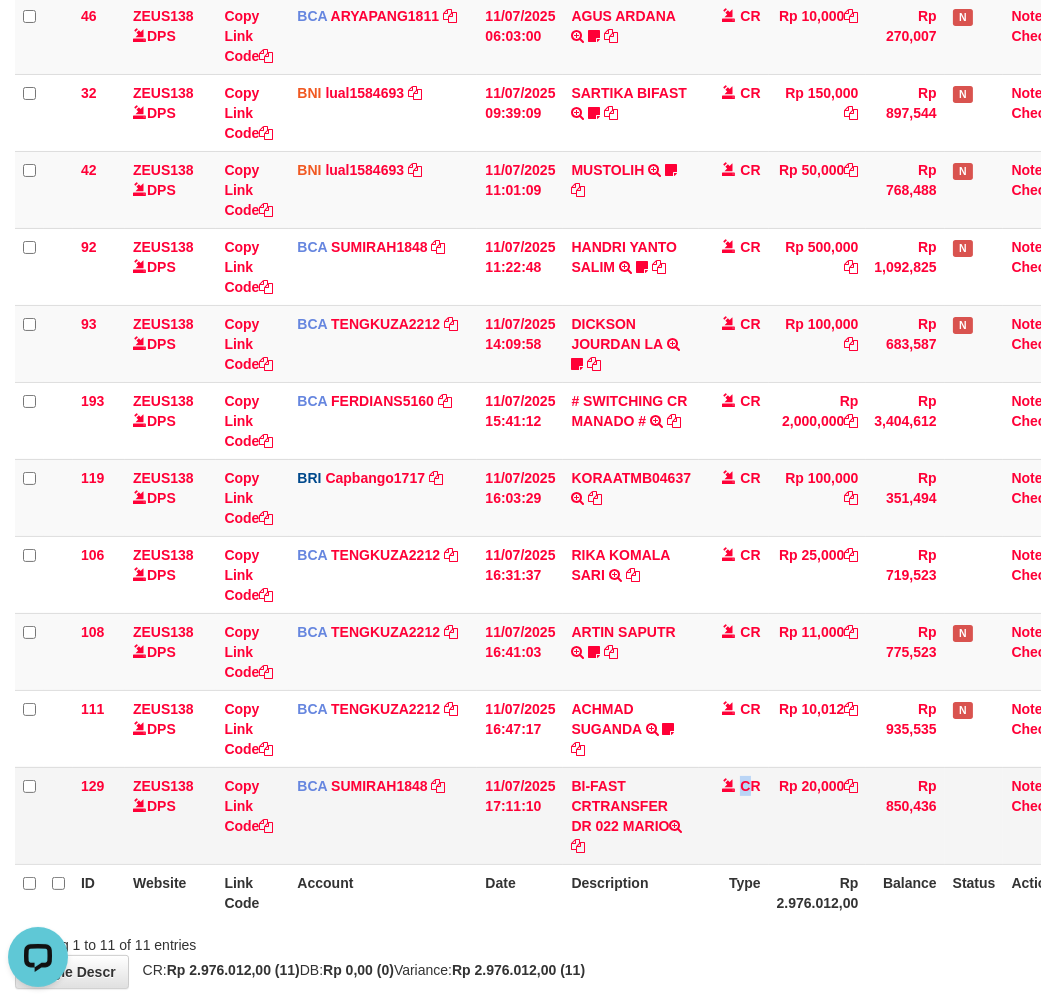 drag, startPoint x: 748, startPoint y: 856, endPoint x: 713, endPoint y: 857, distance: 35.014282 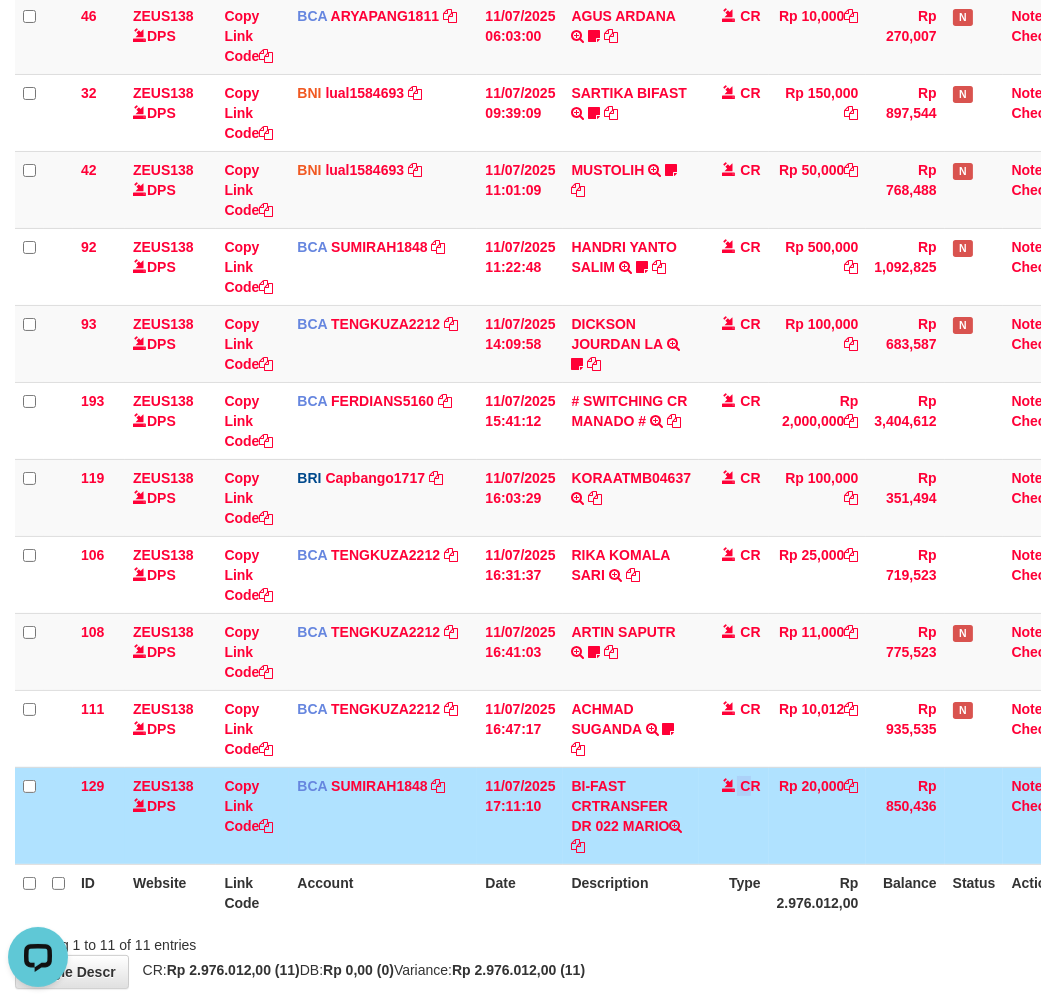 click on "Description" at bounding box center (631, 892) 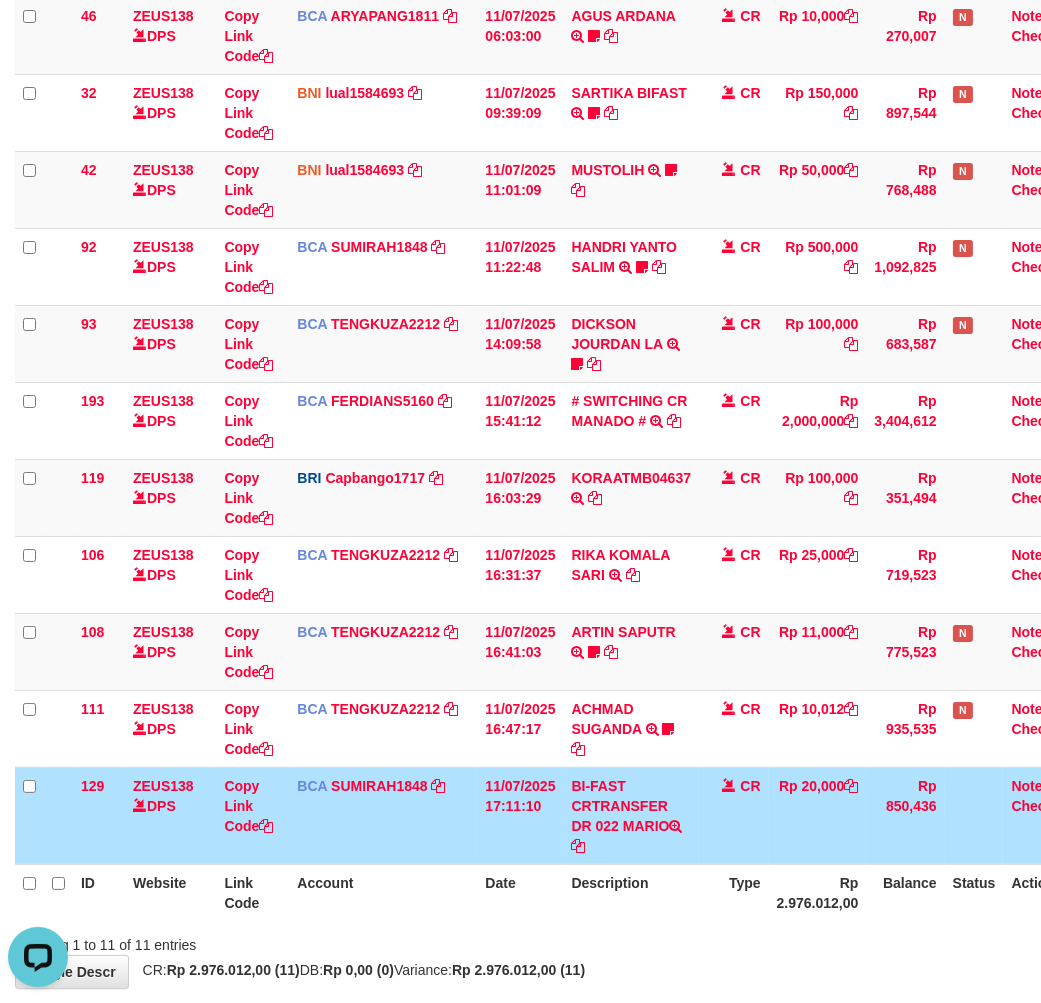 click on "Description" at bounding box center [631, 892] 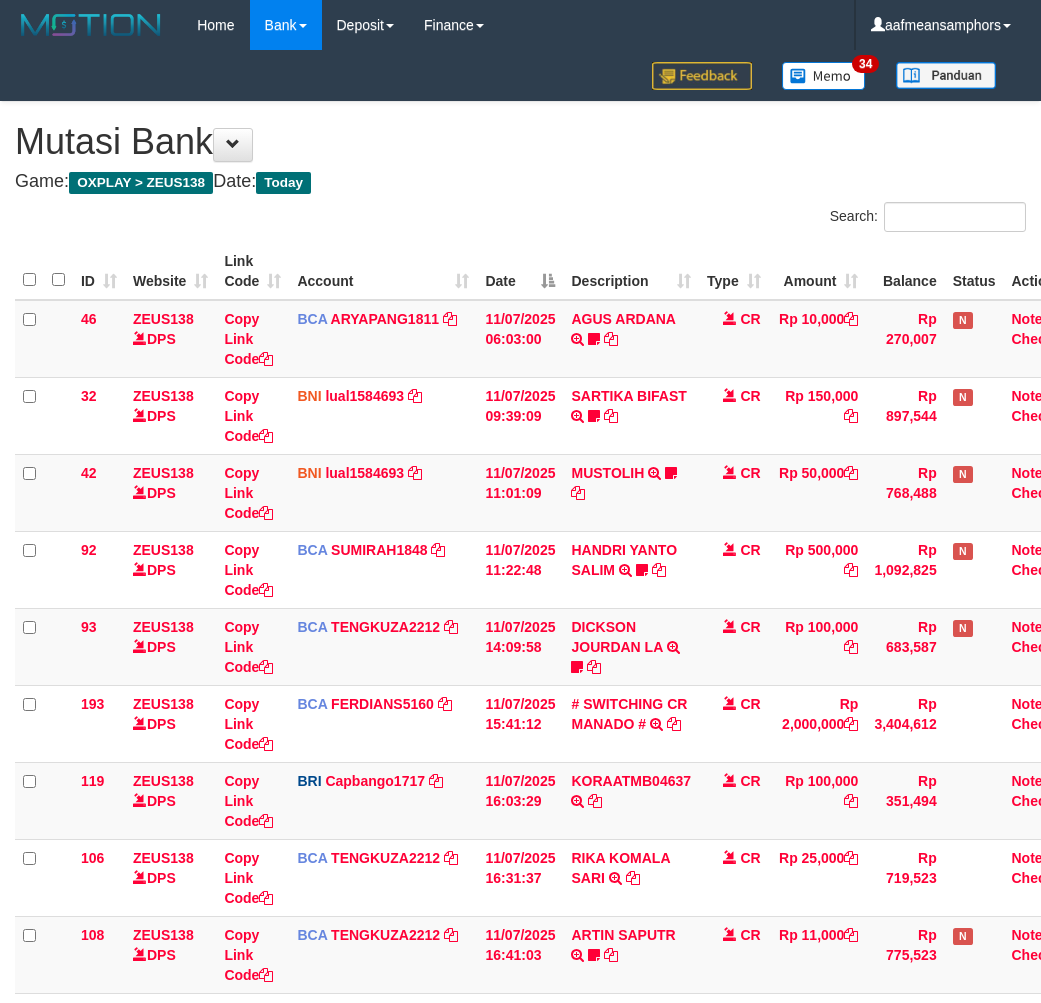 scroll, scrollTop: 303, scrollLeft: 0, axis: vertical 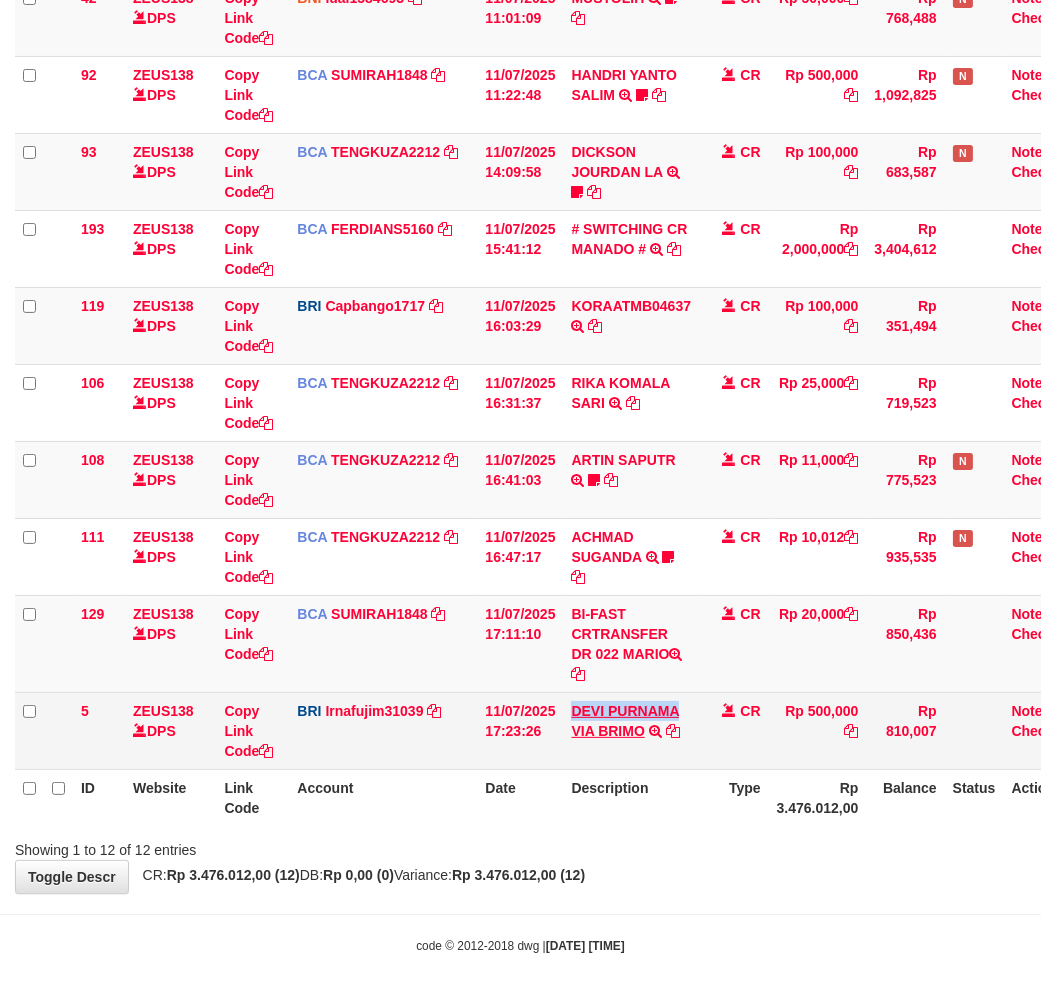 drag, startPoint x: 571, startPoint y: 698, endPoint x: 676, endPoint y: 705, distance: 105.23308 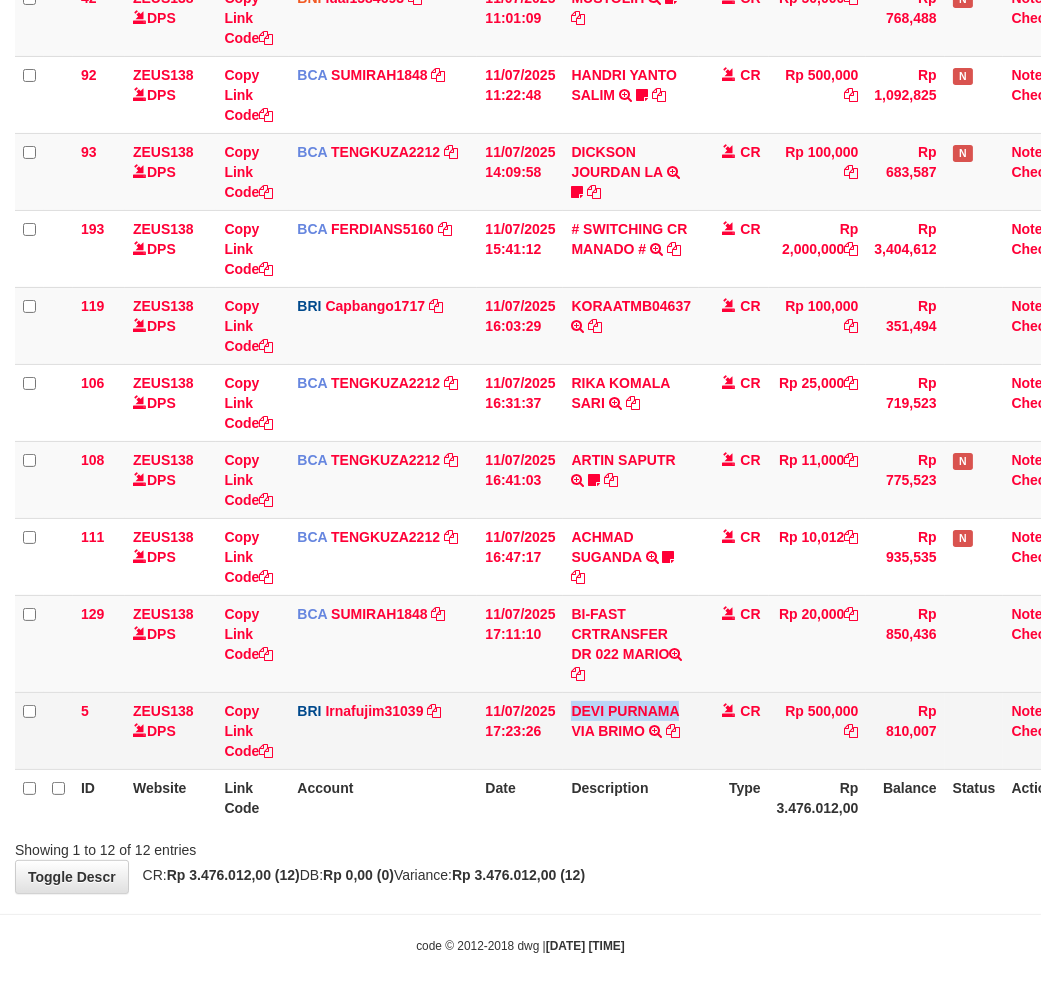 copy on "DEVI PURNAMA" 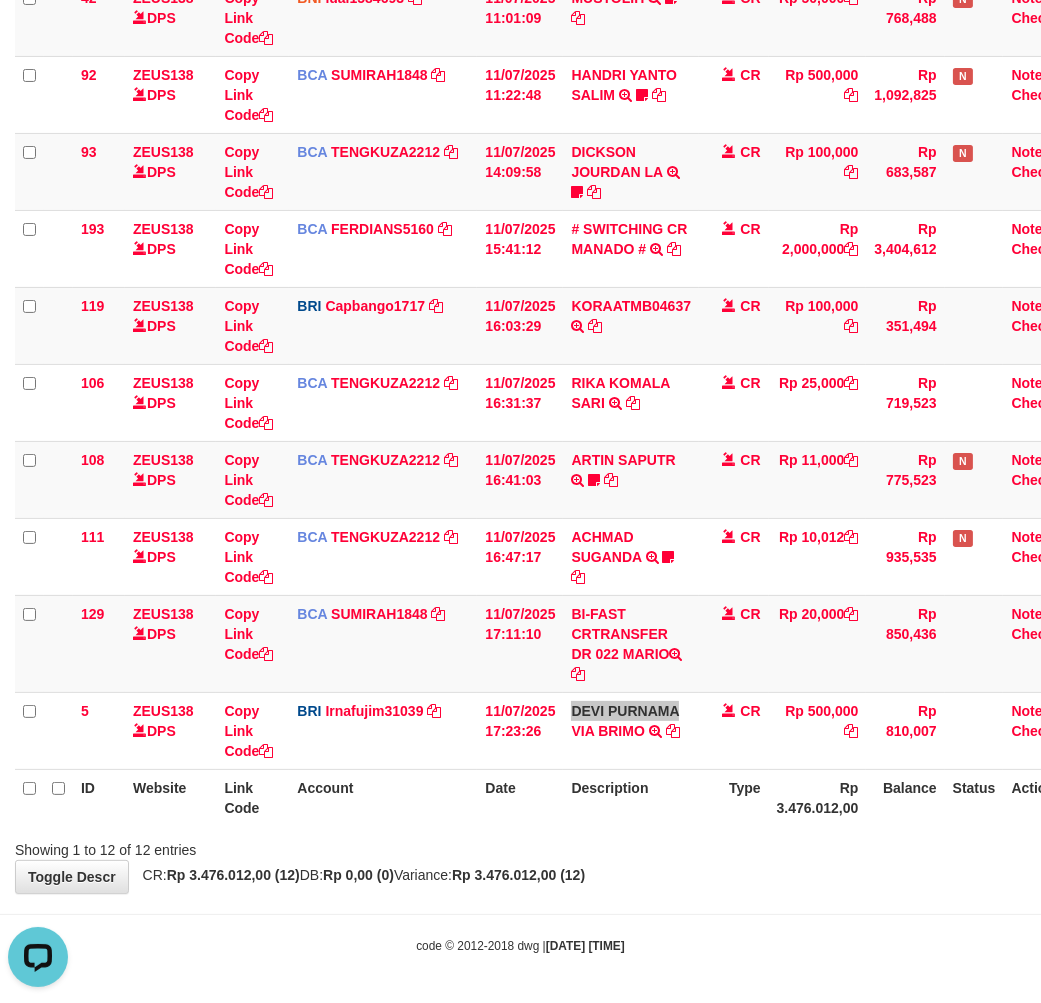 scroll, scrollTop: 0, scrollLeft: 0, axis: both 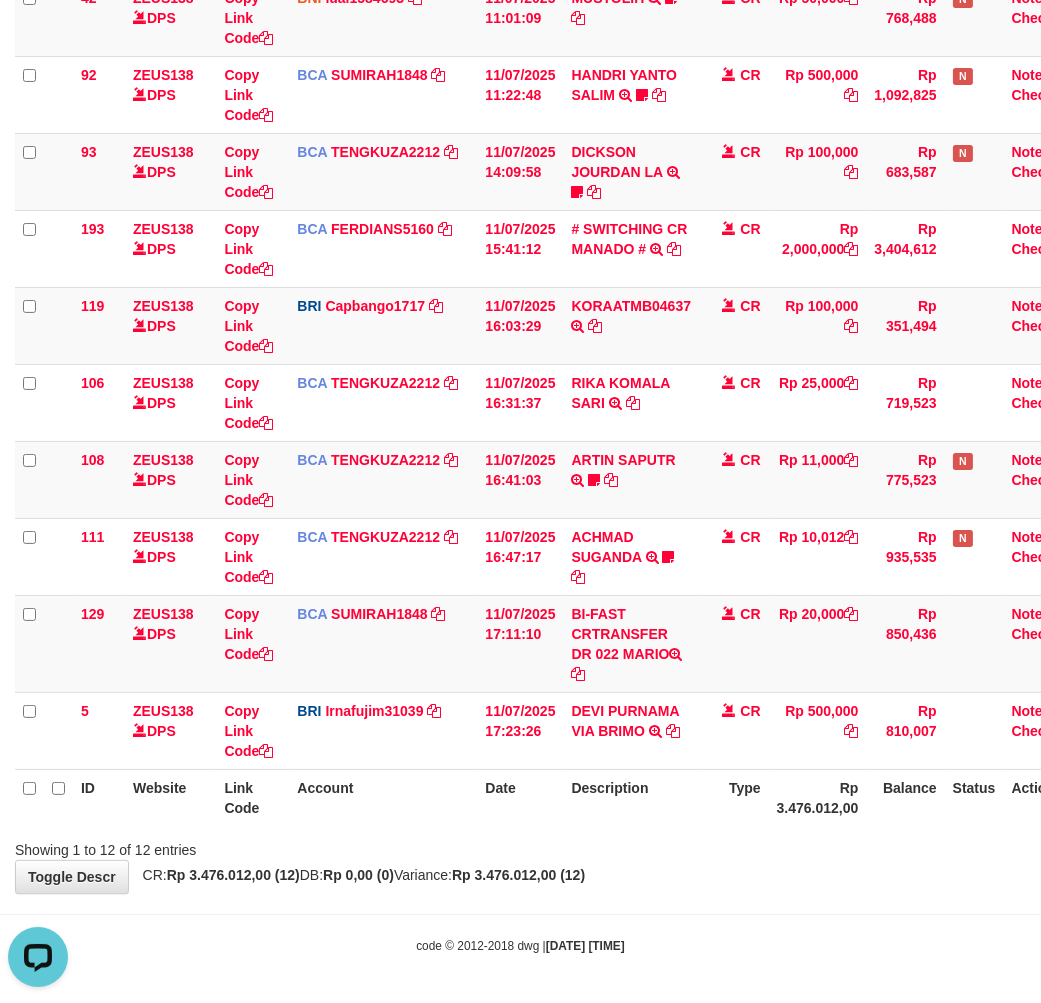 click on "**********" at bounding box center (520, 260) 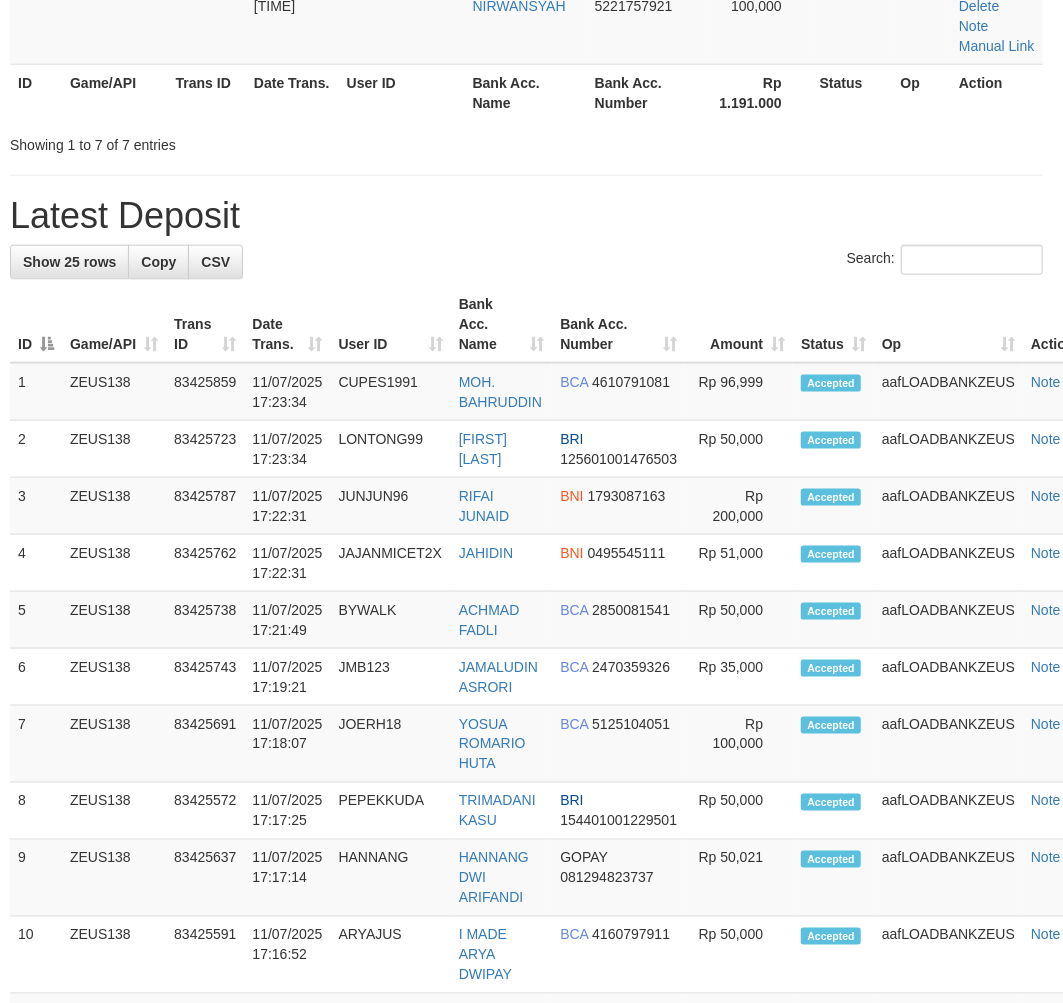 scroll, scrollTop: 980, scrollLeft: 0, axis: vertical 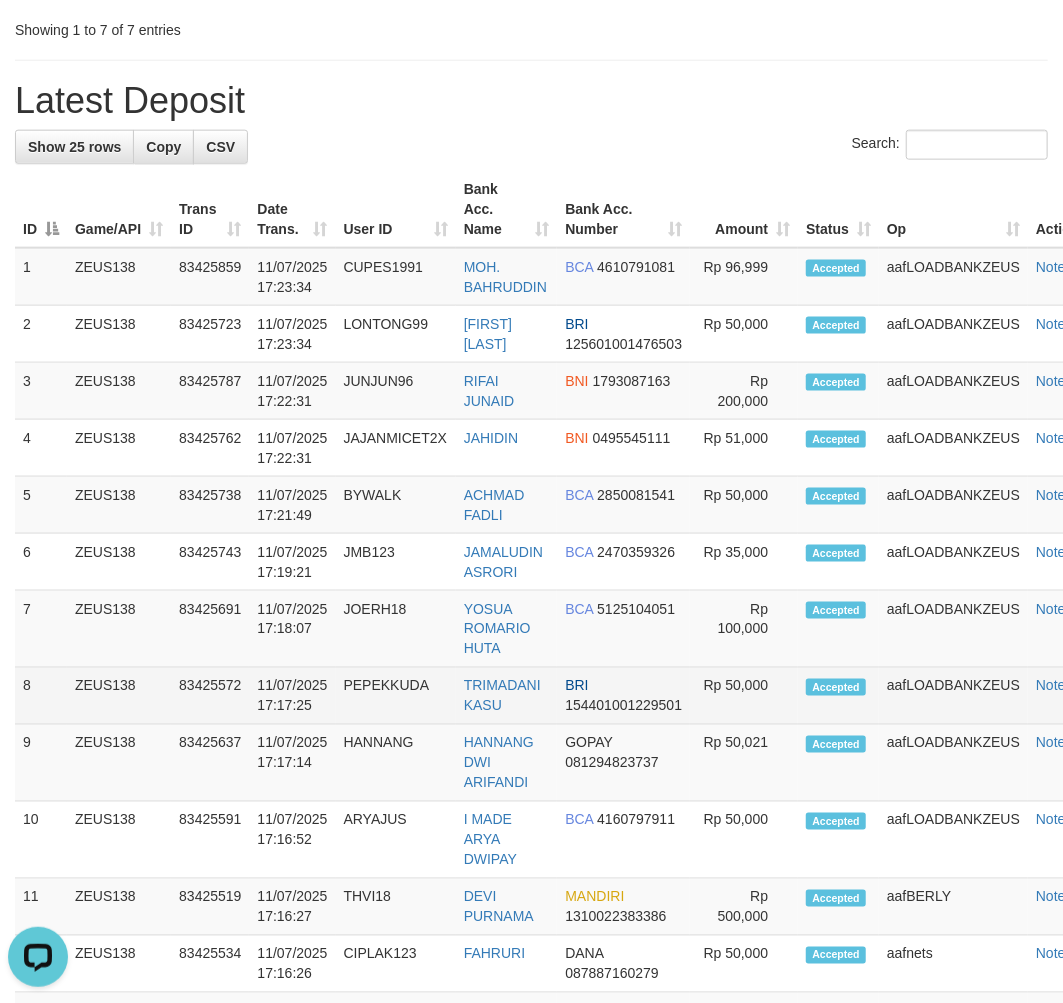 click on "8
ZEUS138
83425572
11/07/2025 17:17:25
PEPEKKUDA
TRIMADANI KASU
BRI
154401001229501
Rp 50,000
Accepted
aafLOADBANKZEUS
Note" at bounding box center (562, 696) 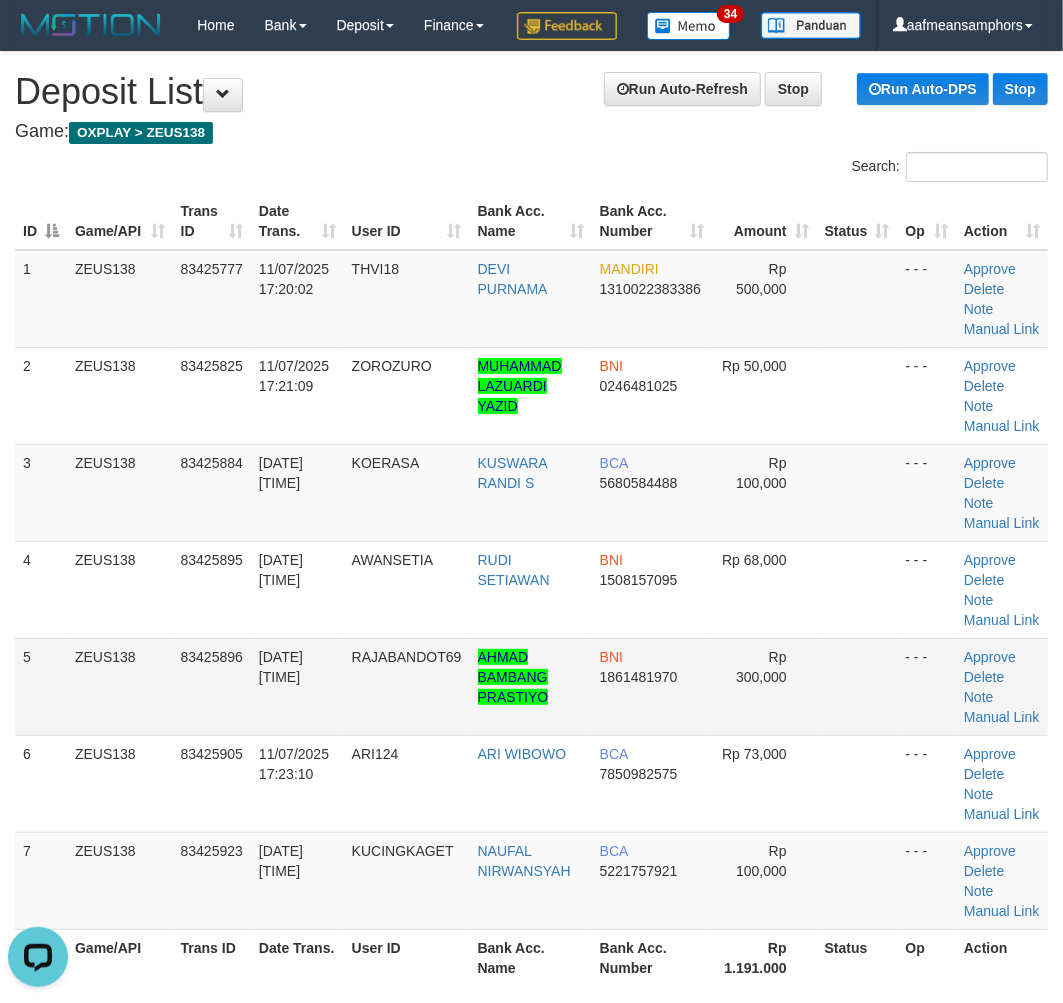 scroll, scrollTop: 1433, scrollLeft: 0, axis: vertical 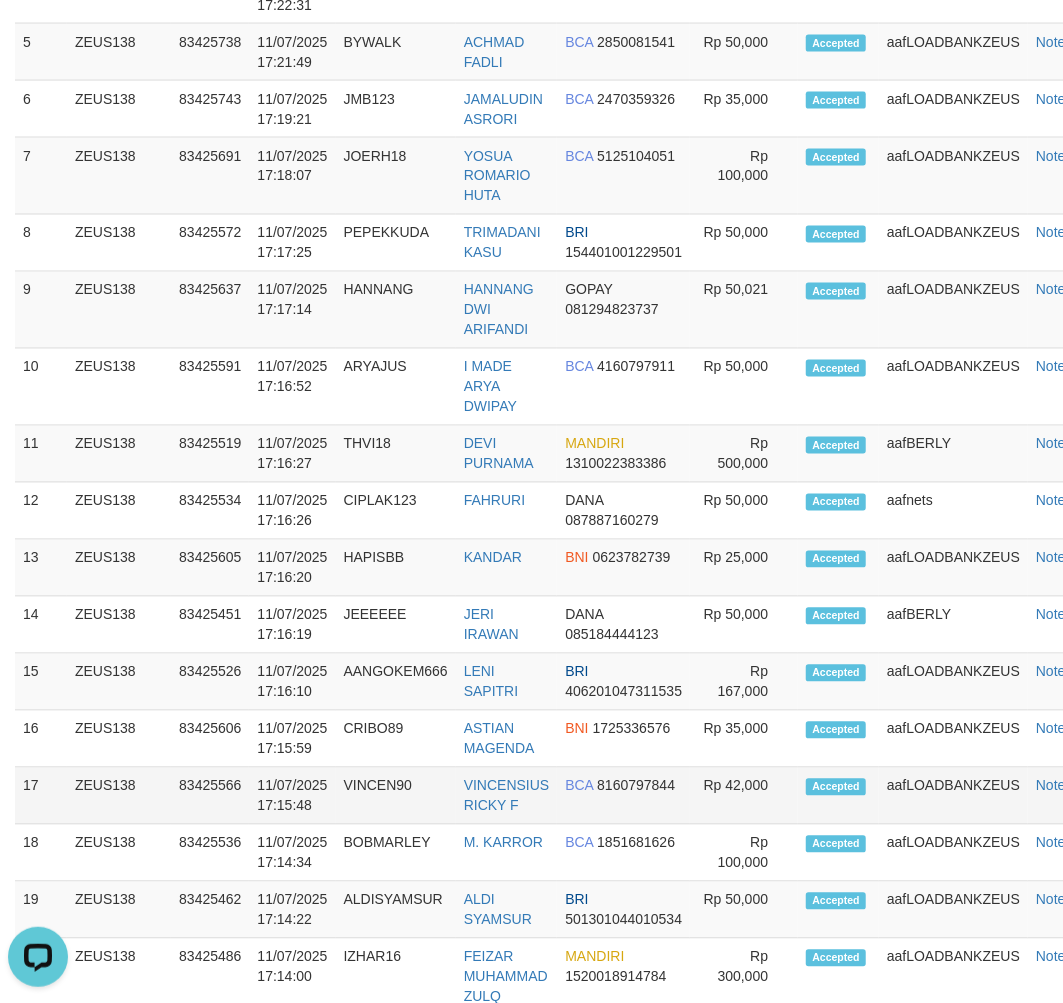 click on "17
ZEUS138
83425566
11/07/2025 17:15:48
VINCEN90
VINCENSIUS RICKY F
BCA
8160797844
Rp 42,000
Accepted
aafLOADBANKZEUS
Note" at bounding box center [562, 796] 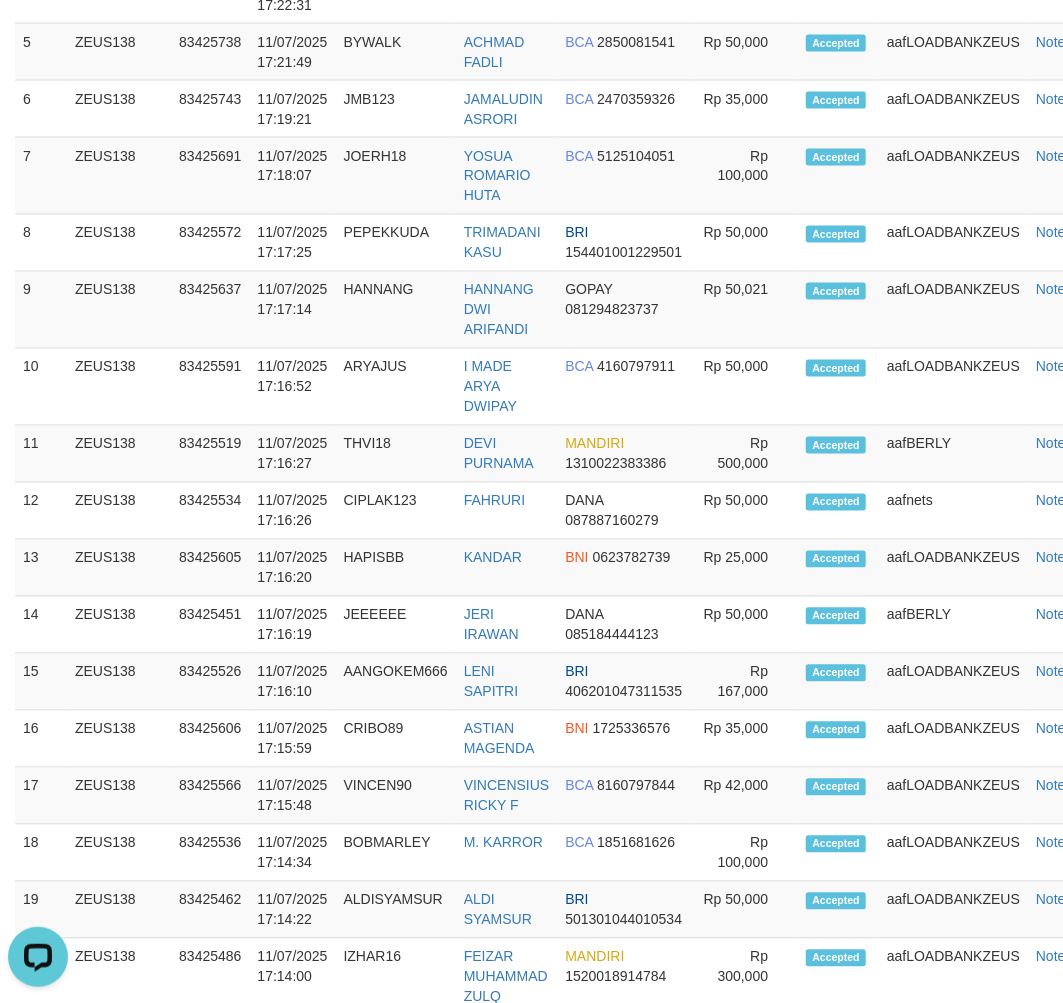scroll, scrollTop: 0, scrollLeft: 0, axis: both 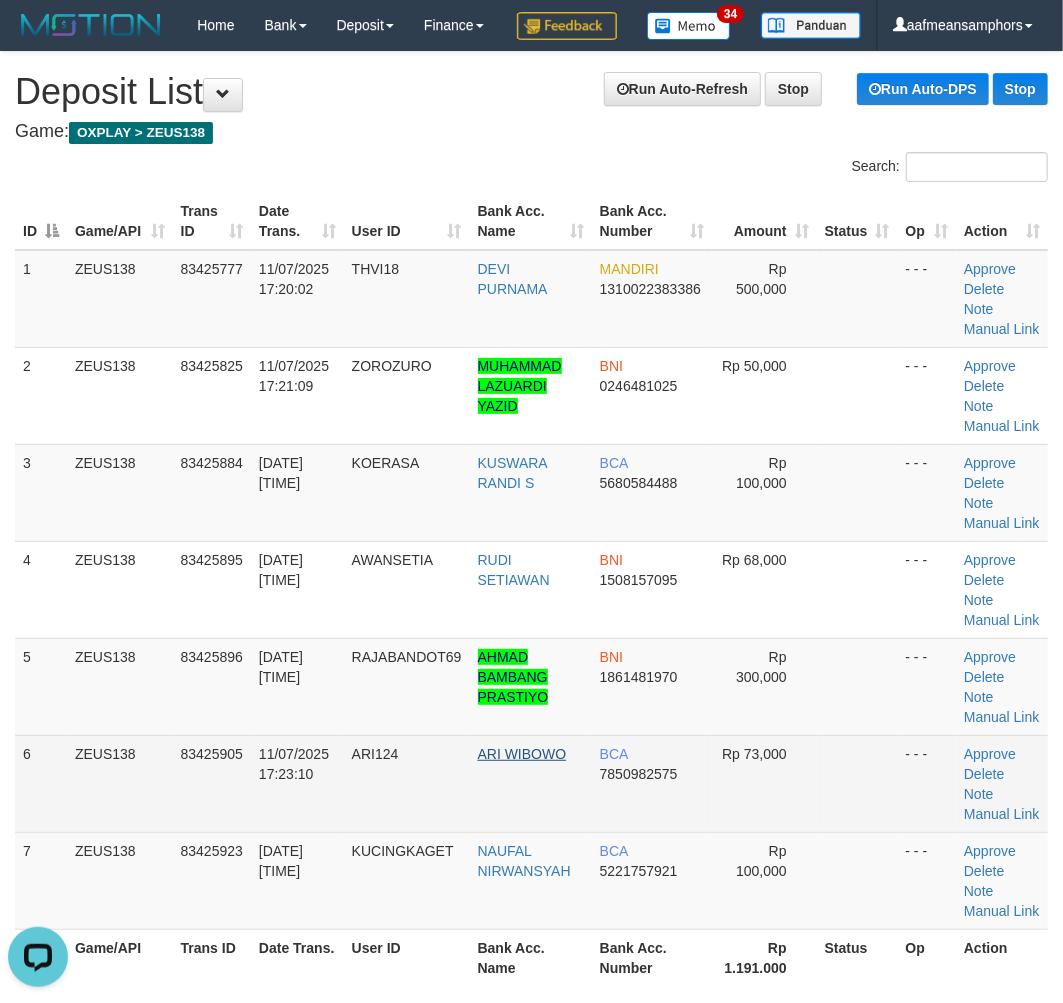 drag, startPoint x: 444, startPoint y: 797, endPoint x: 490, endPoint y: 802, distance: 46.270943 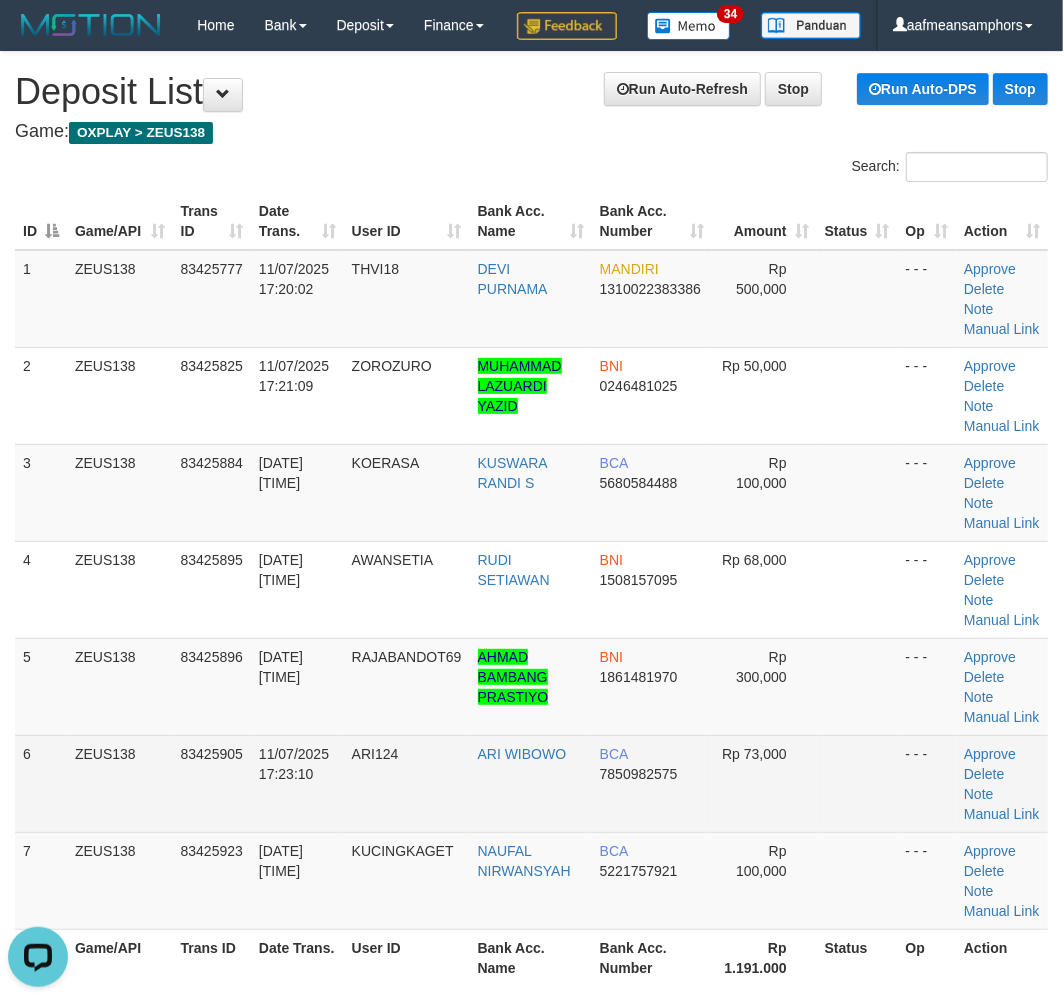 drag, startPoint x: 360, startPoint y: 874, endPoint x: 118, endPoint y: 856, distance: 242.6685 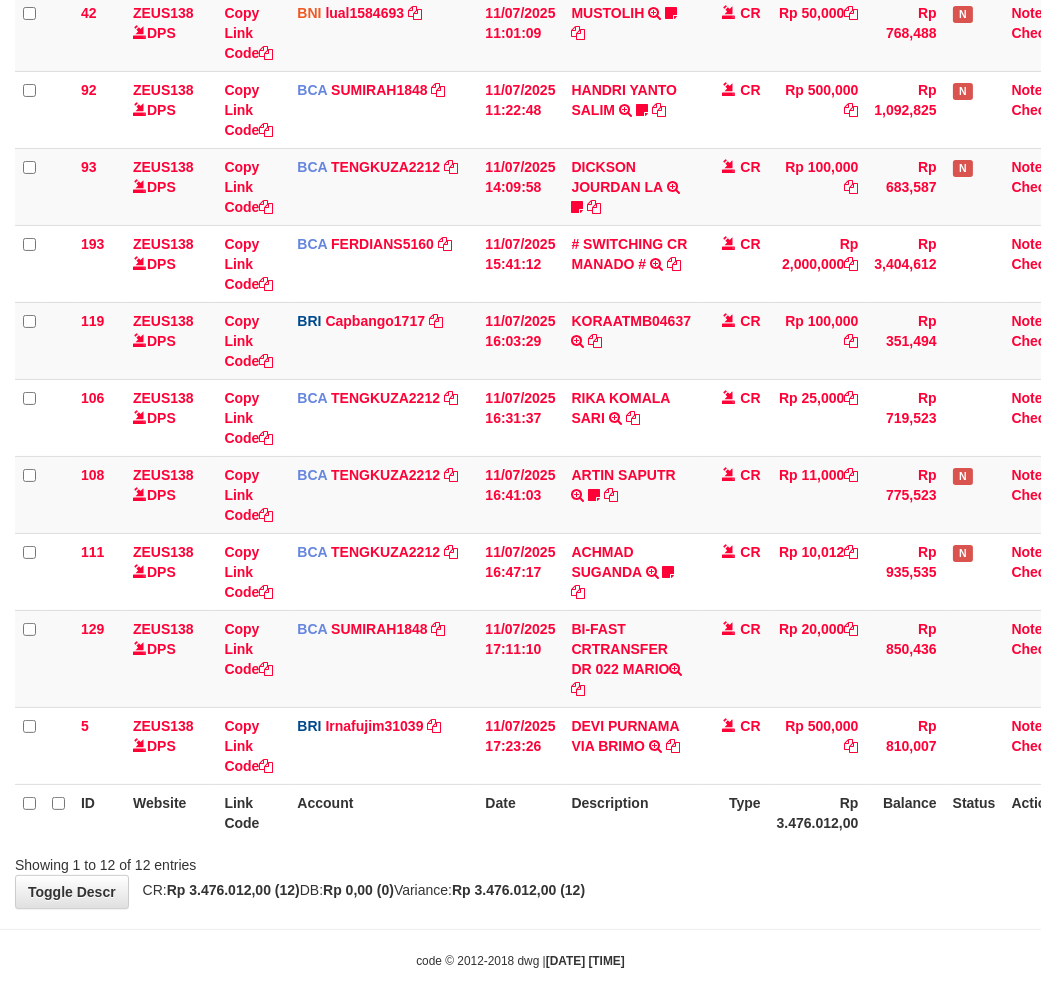 scroll, scrollTop: 475, scrollLeft: 0, axis: vertical 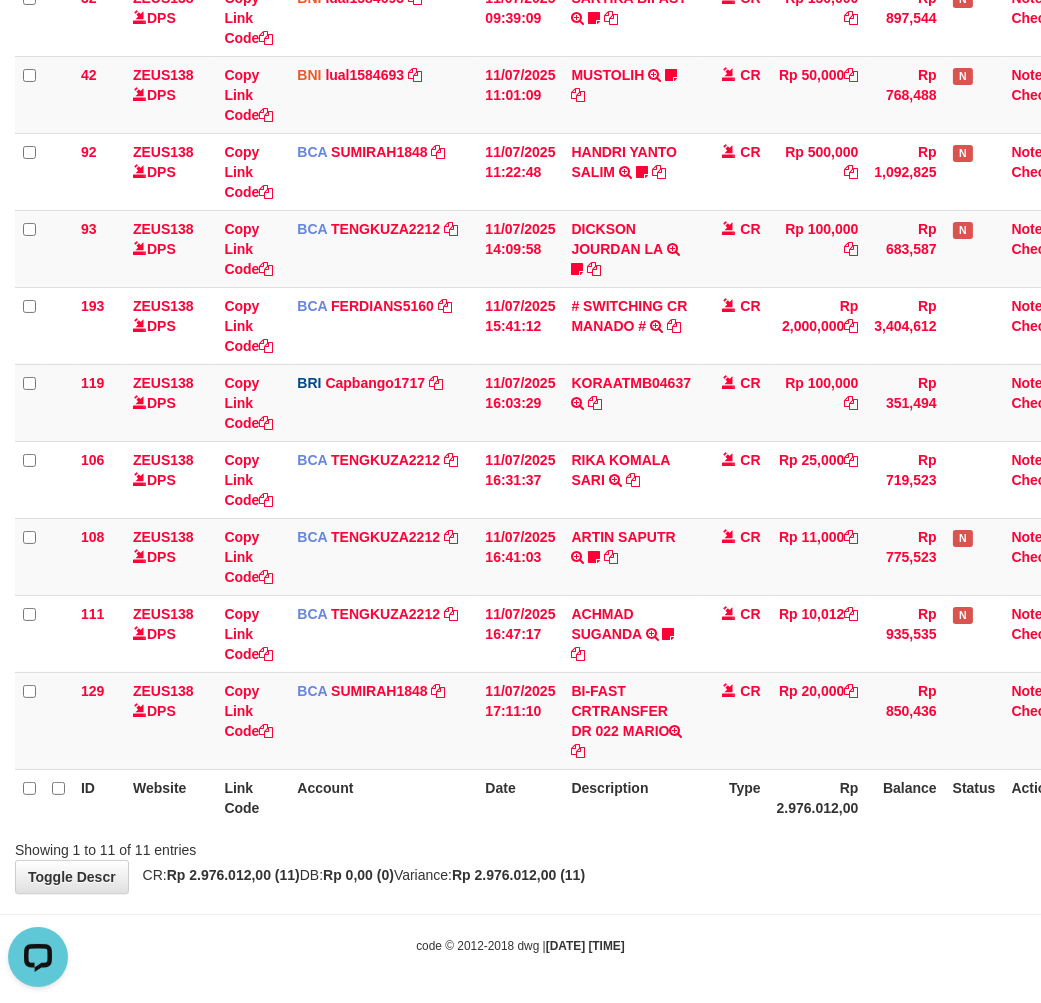 drag, startPoint x: 903, startPoint y: 892, endPoint x: 968, endPoint y: 854, distance: 75.29276 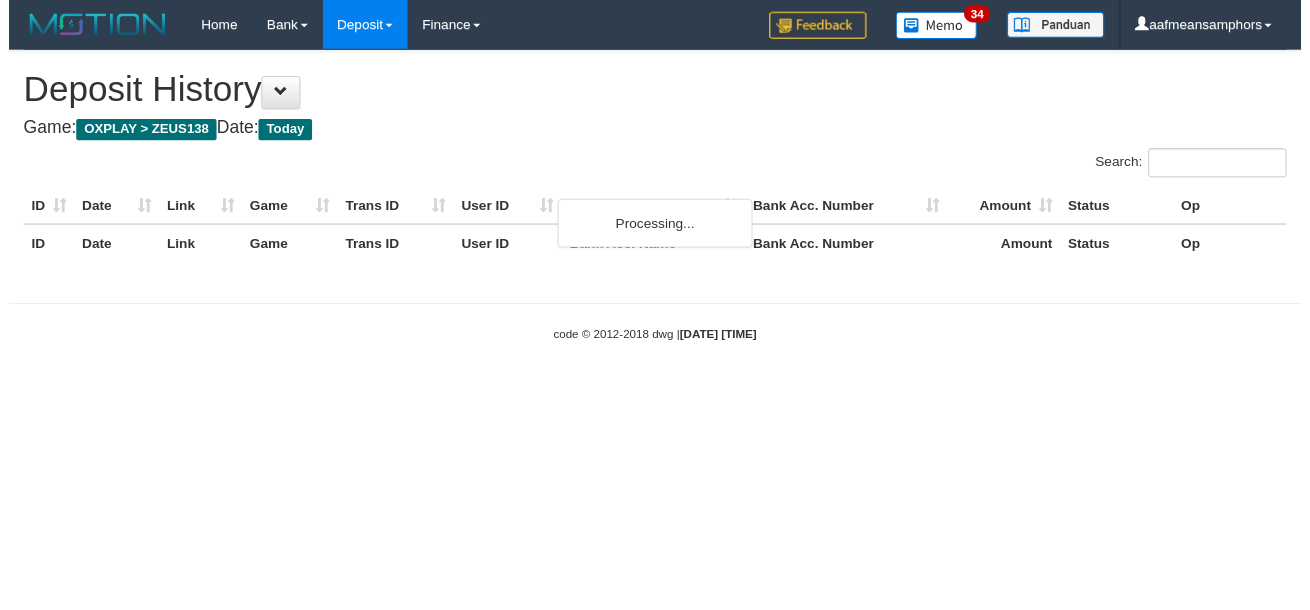 scroll, scrollTop: 0, scrollLeft: 0, axis: both 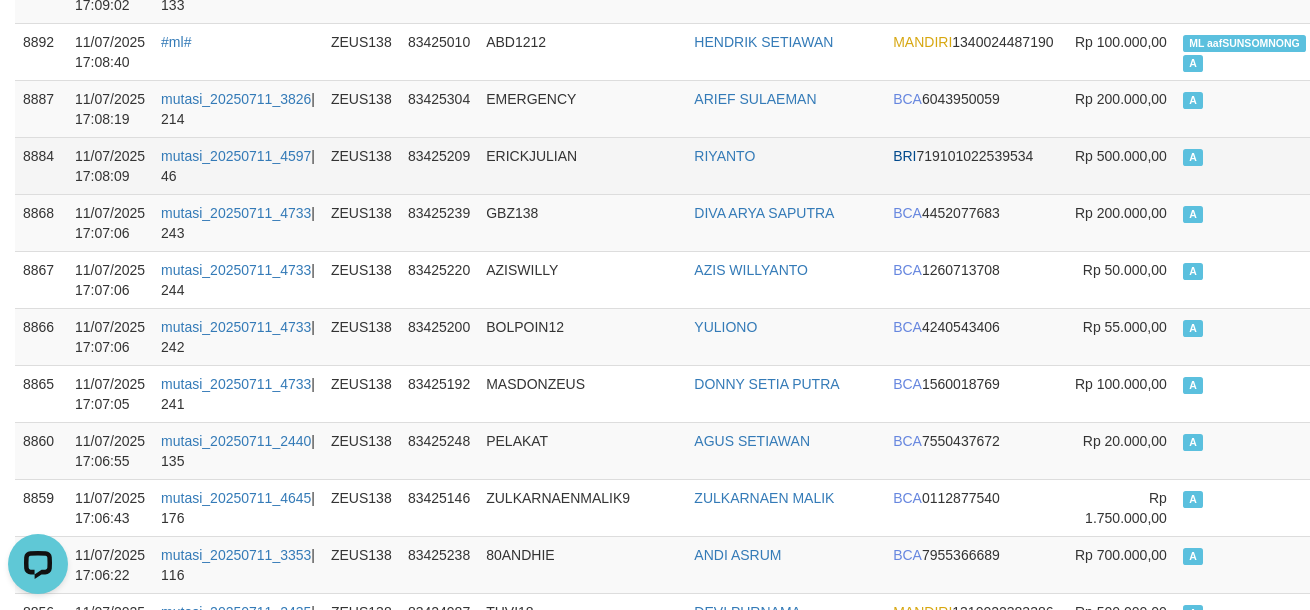 click on "ERICKJULIAN" at bounding box center [582, 165] 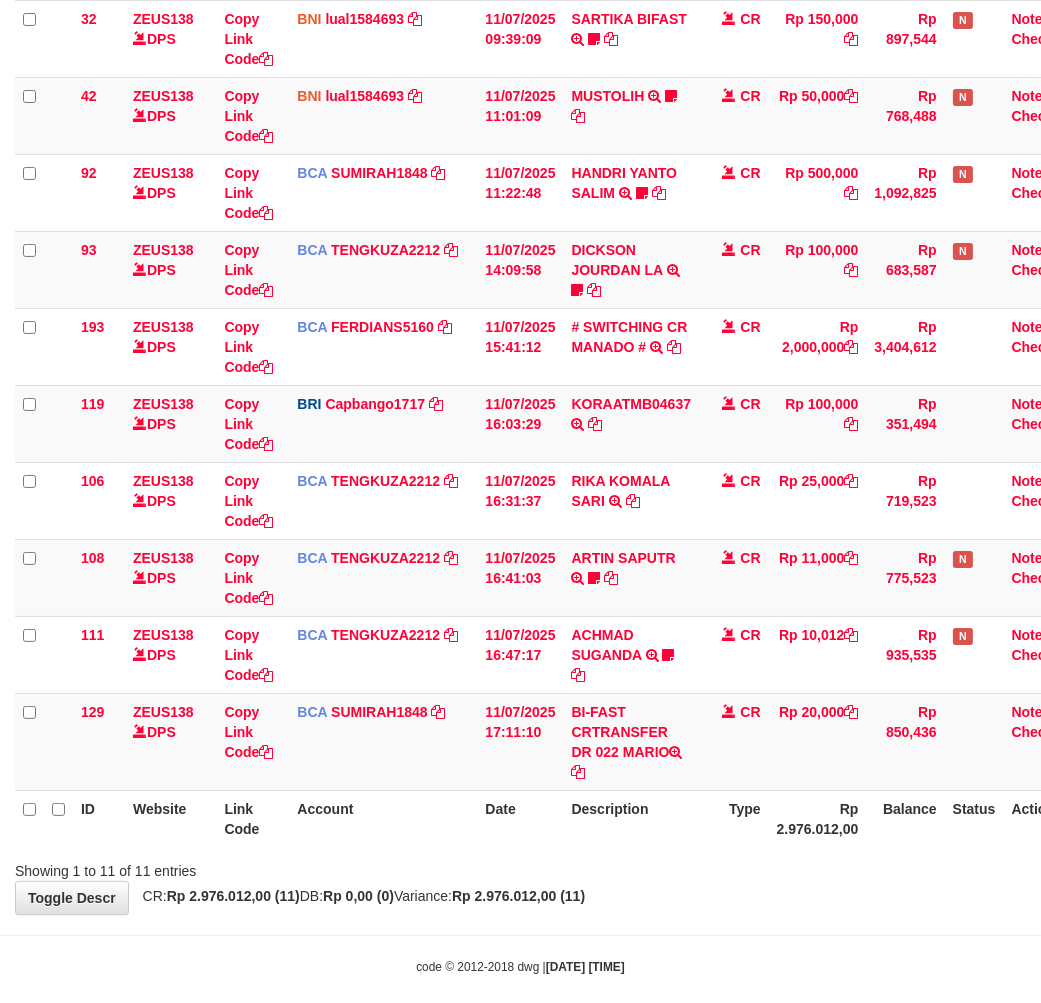 scroll, scrollTop: 398, scrollLeft: 0, axis: vertical 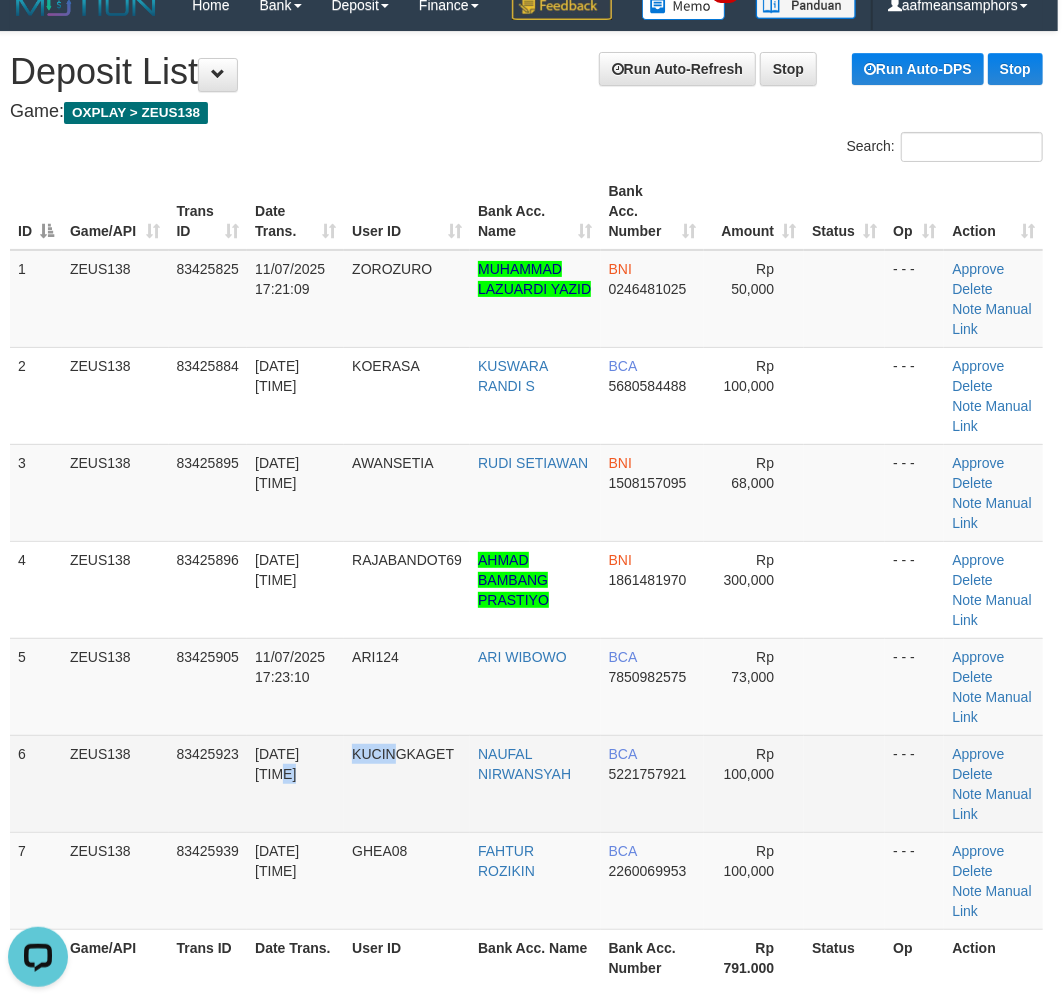 drag, startPoint x: 398, startPoint y: 853, endPoint x: 4, endPoint y: 866, distance: 394.21442 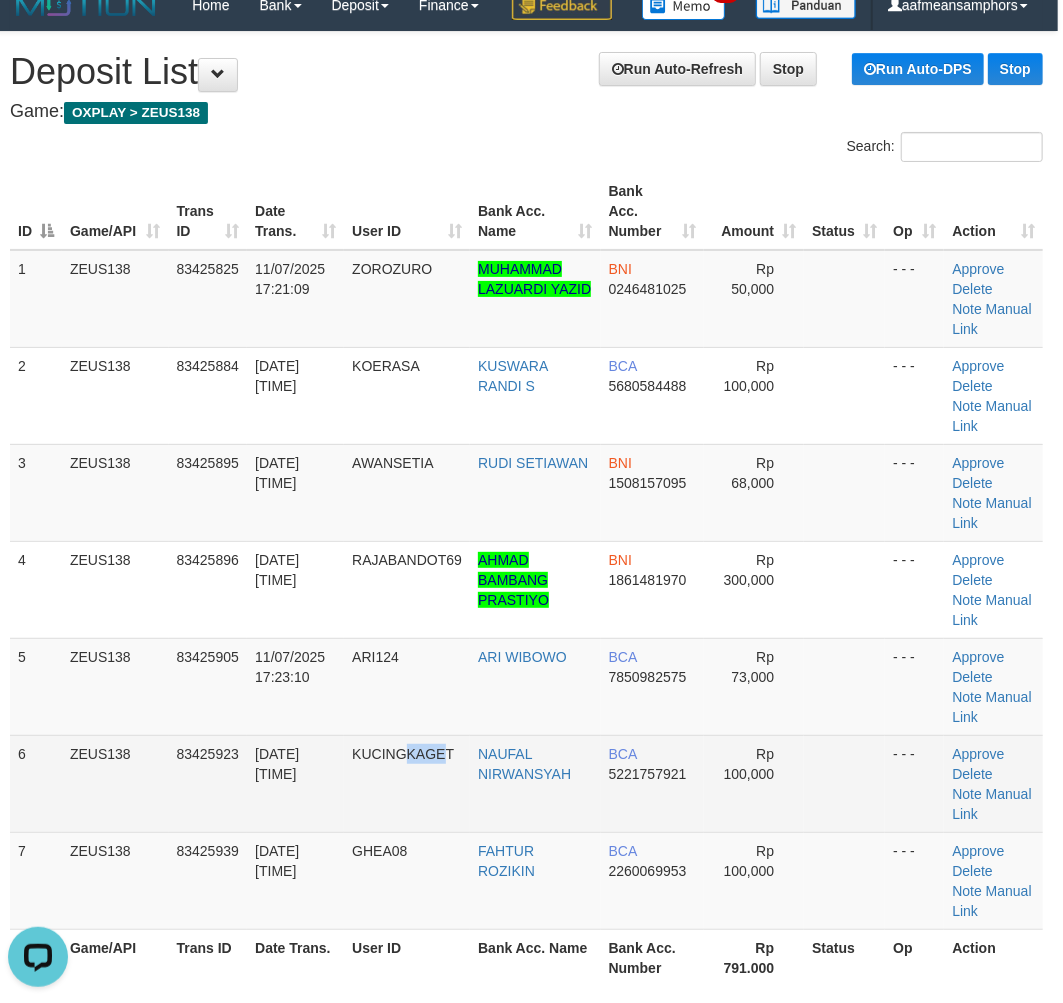 drag, startPoint x: 444, startPoint y: 866, endPoint x: 424, endPoint y: 861, distance: 20.615528 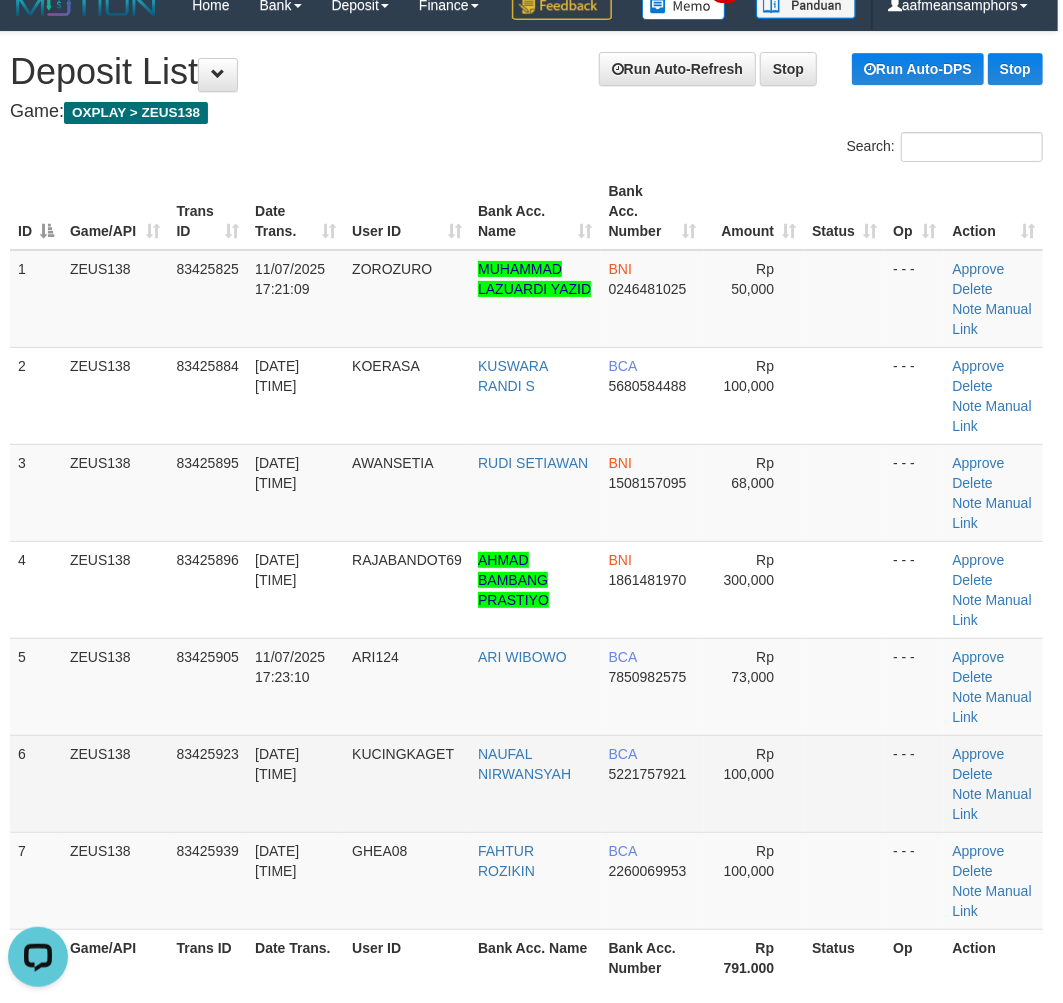 click on "6
ZEUS138
83425923
11/07/2025 17:23:27
KUCINGKAGET
NAUFAL NIRWANSYAH
BCA
5221757921
Rp 100,000
- - -
Approve
Delete
Note
Manual Link" at bounding box center (526, 783) 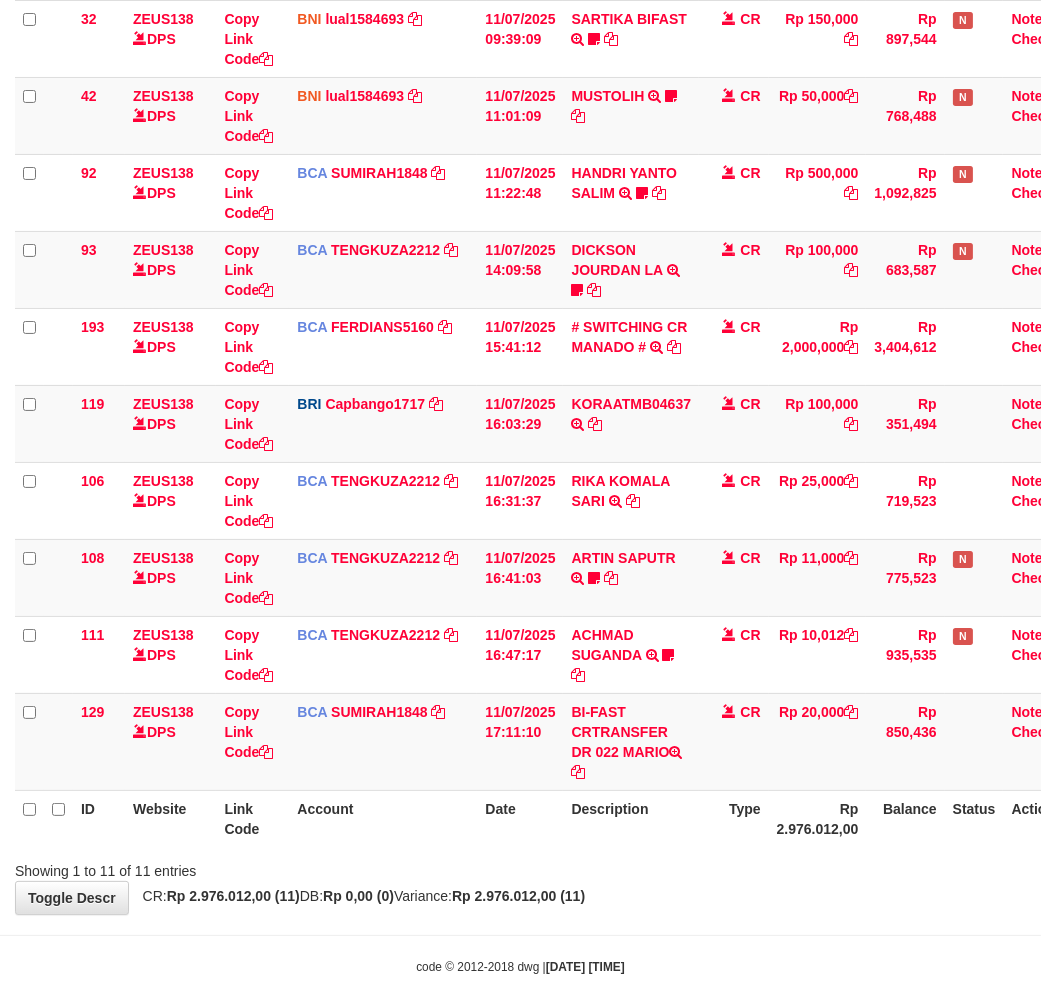 scroll, scrollTop: 398, scrollLeft: 0, axis: vertical 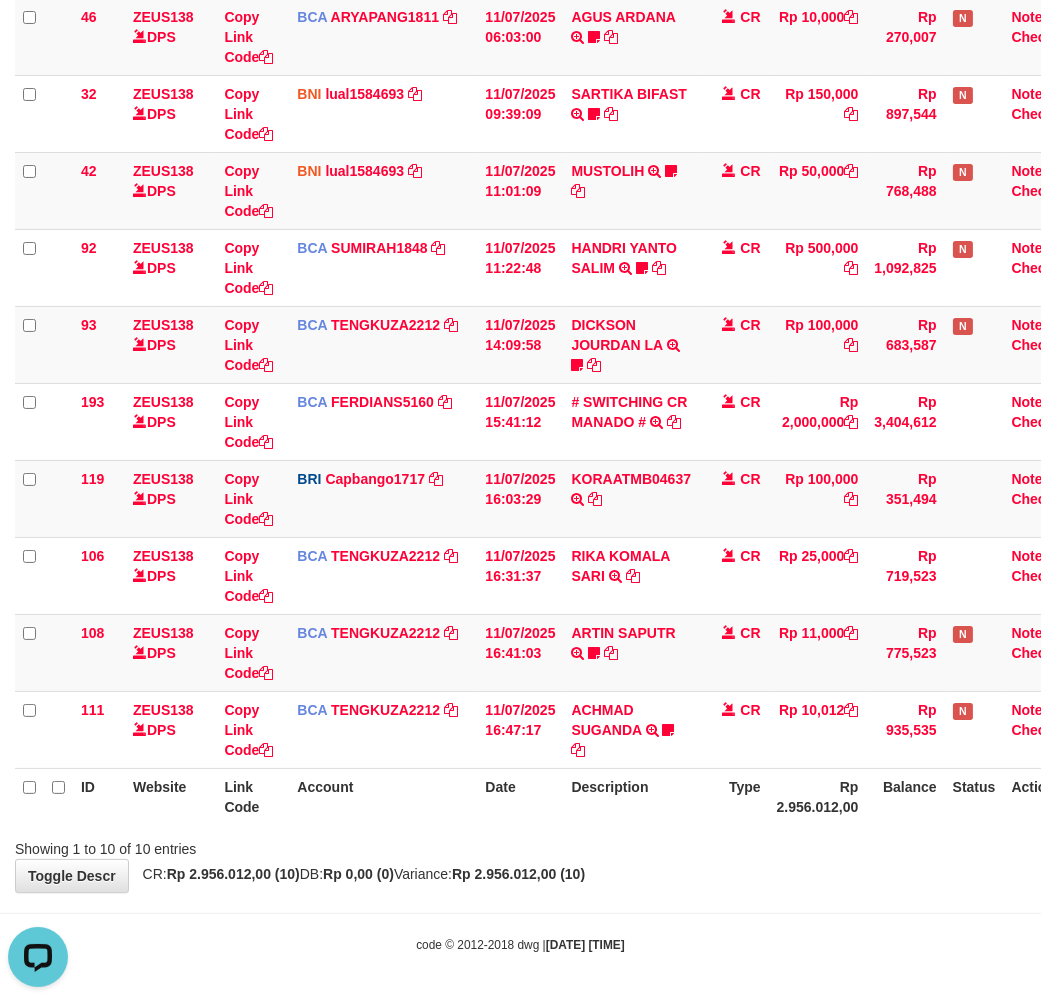 drag, startPoint x: 640, startPoint y: 820, endPoint x: 637, endPoint y: 808, distance: 12.369317 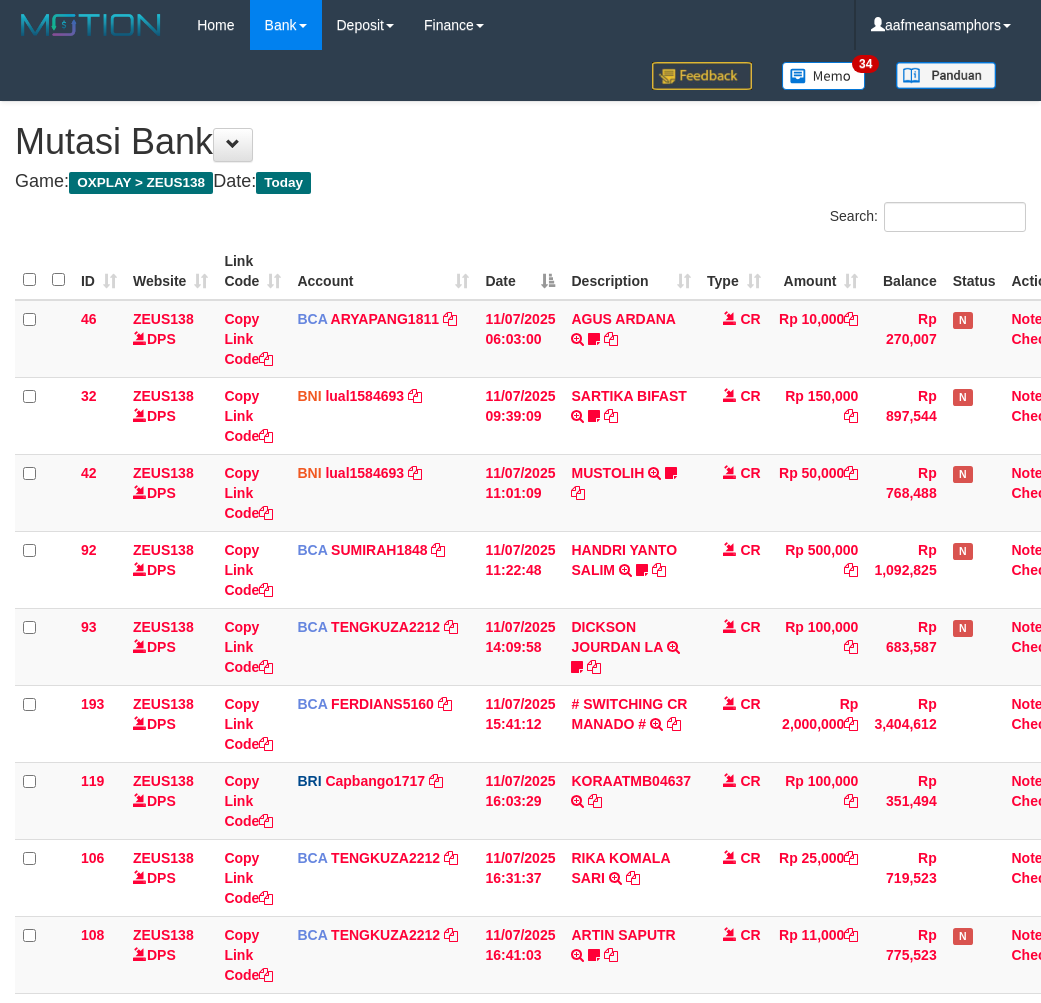 scroll, scrollTop: 261, scrollLeft: 0, axis: vertical 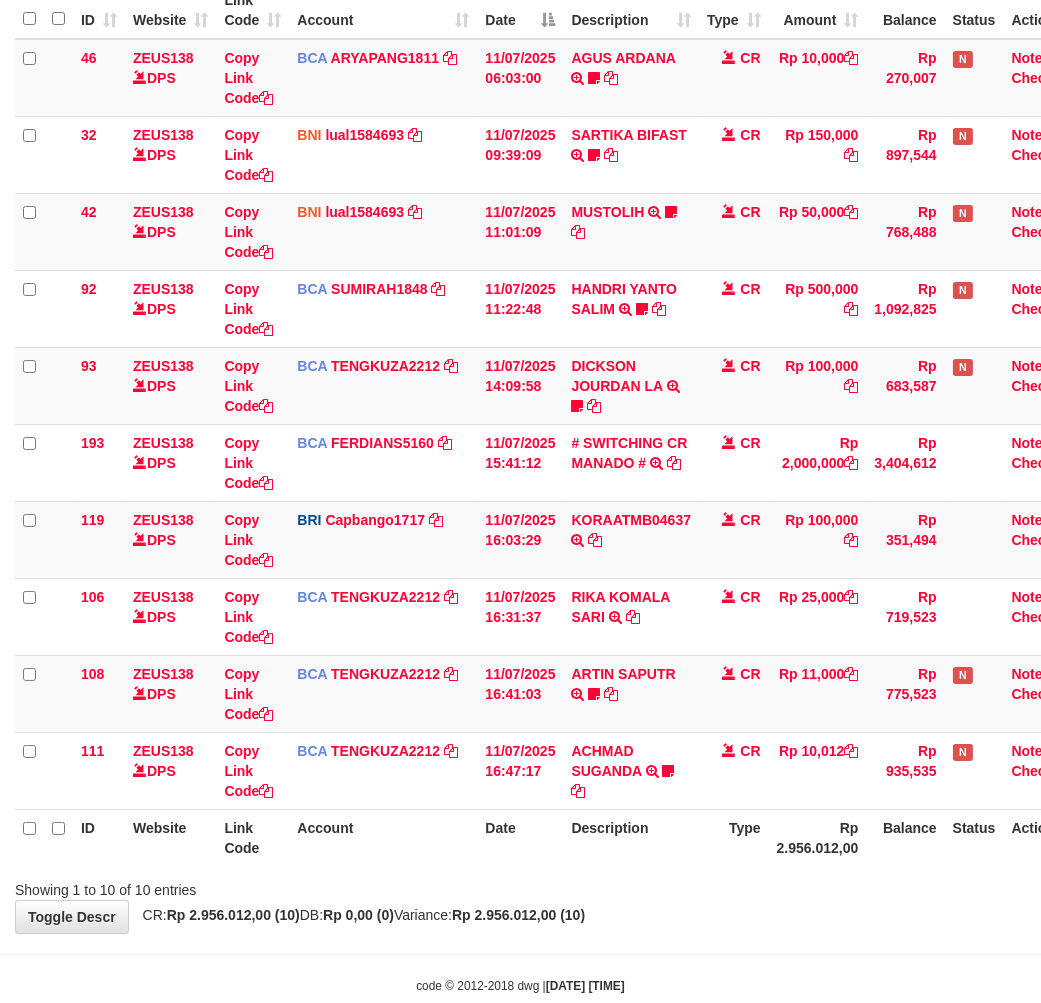 drag, startPoint x: 753, startPoint y: 910, endPoint x: 738, endPoint y: 905, distance: 15.811388 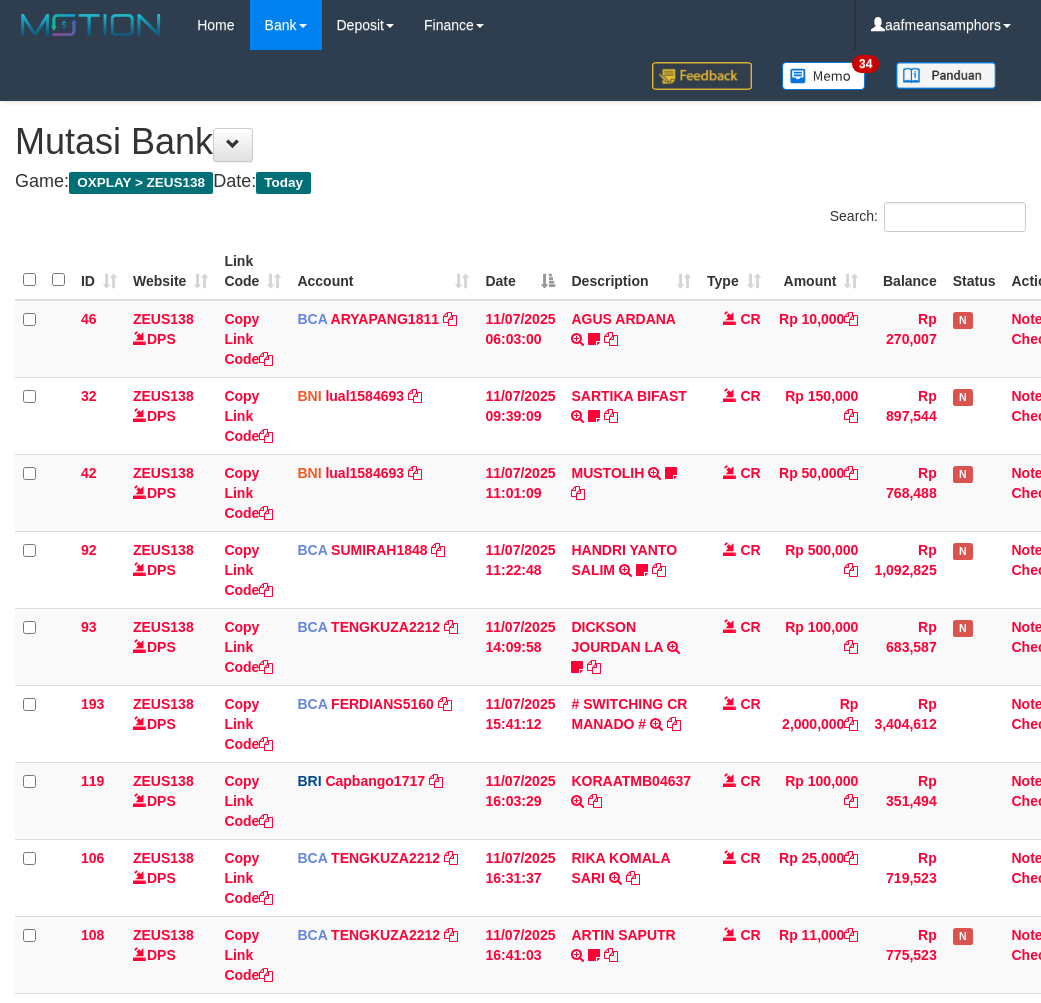 scroll, scrollTop: 261, scrollLeft: 0, axis: vertical 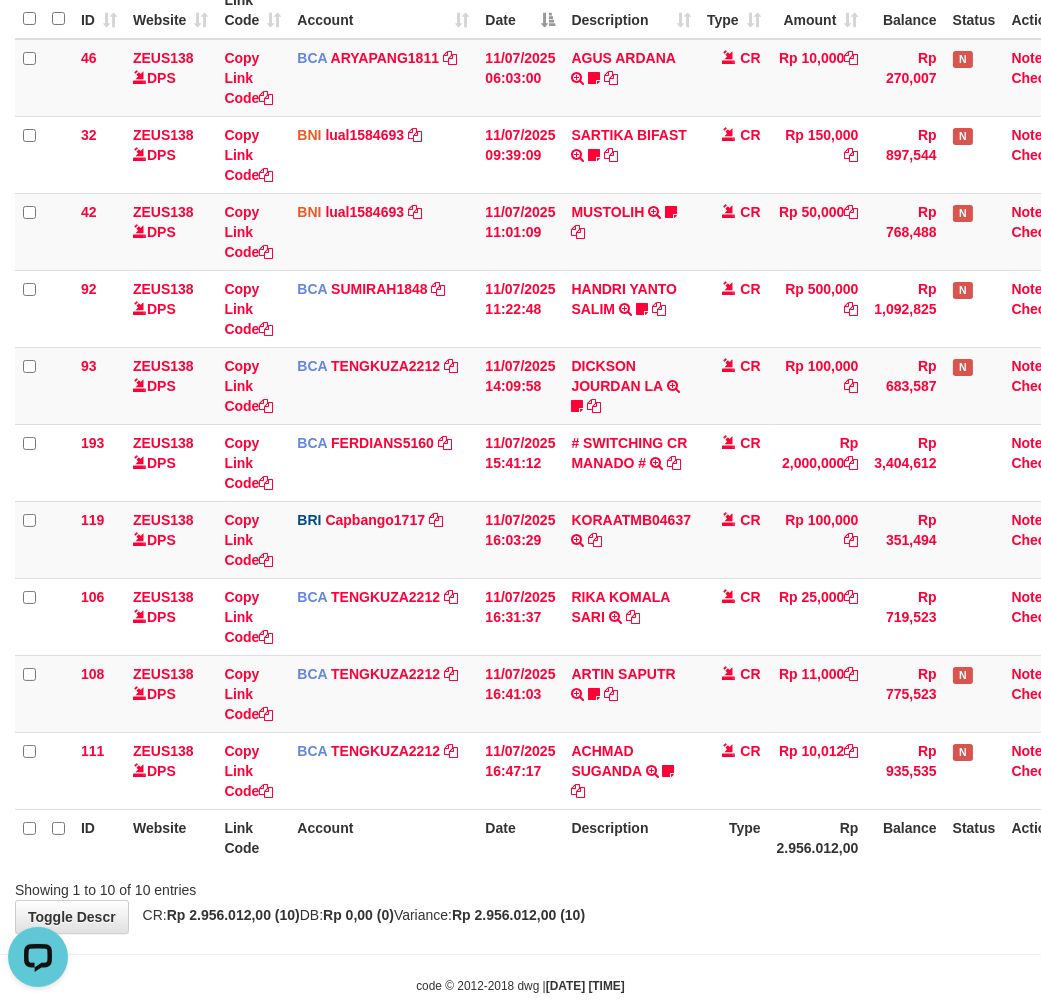 drag, startPoint x: 746, startPoint y: 893, endPoint x: 731, endPoint y: 885, distance: 17 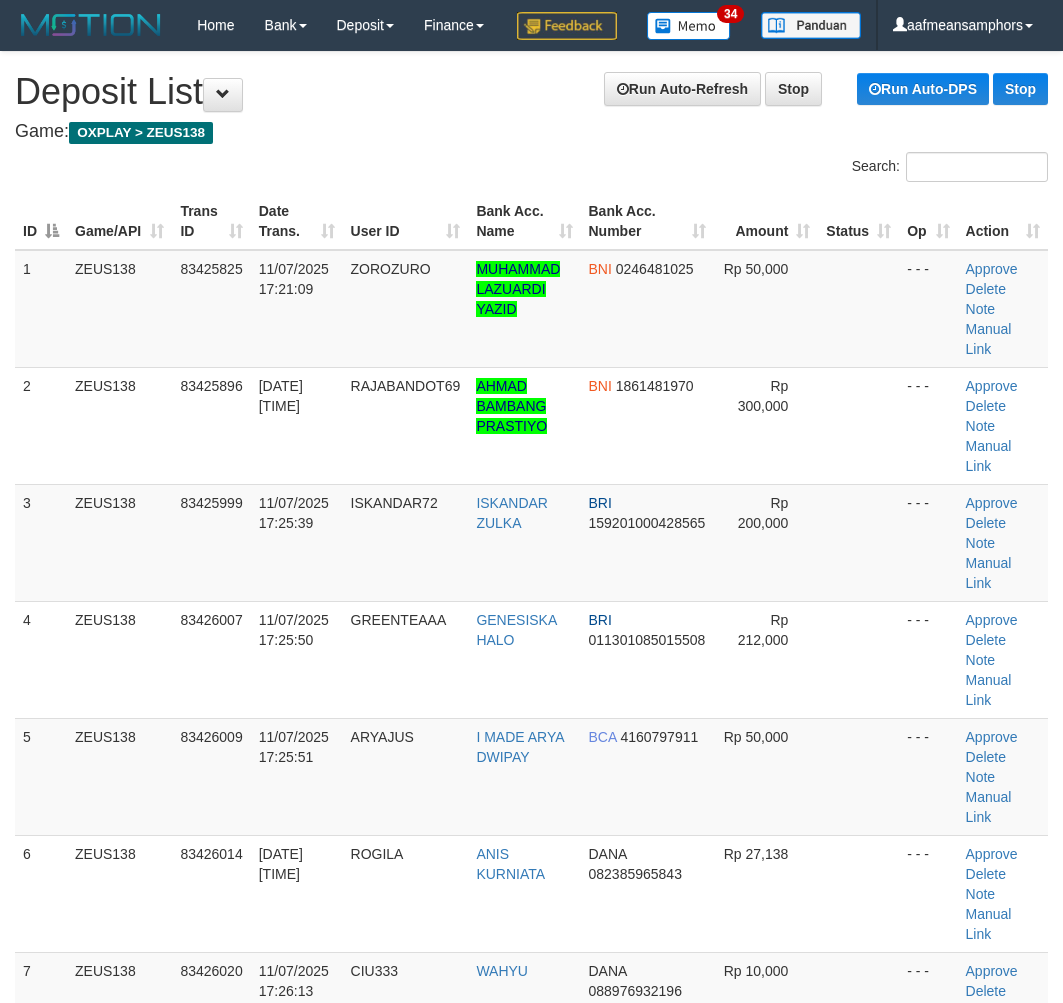 scroll, scrollTop: 662, scrollLeft: 52, axis: both 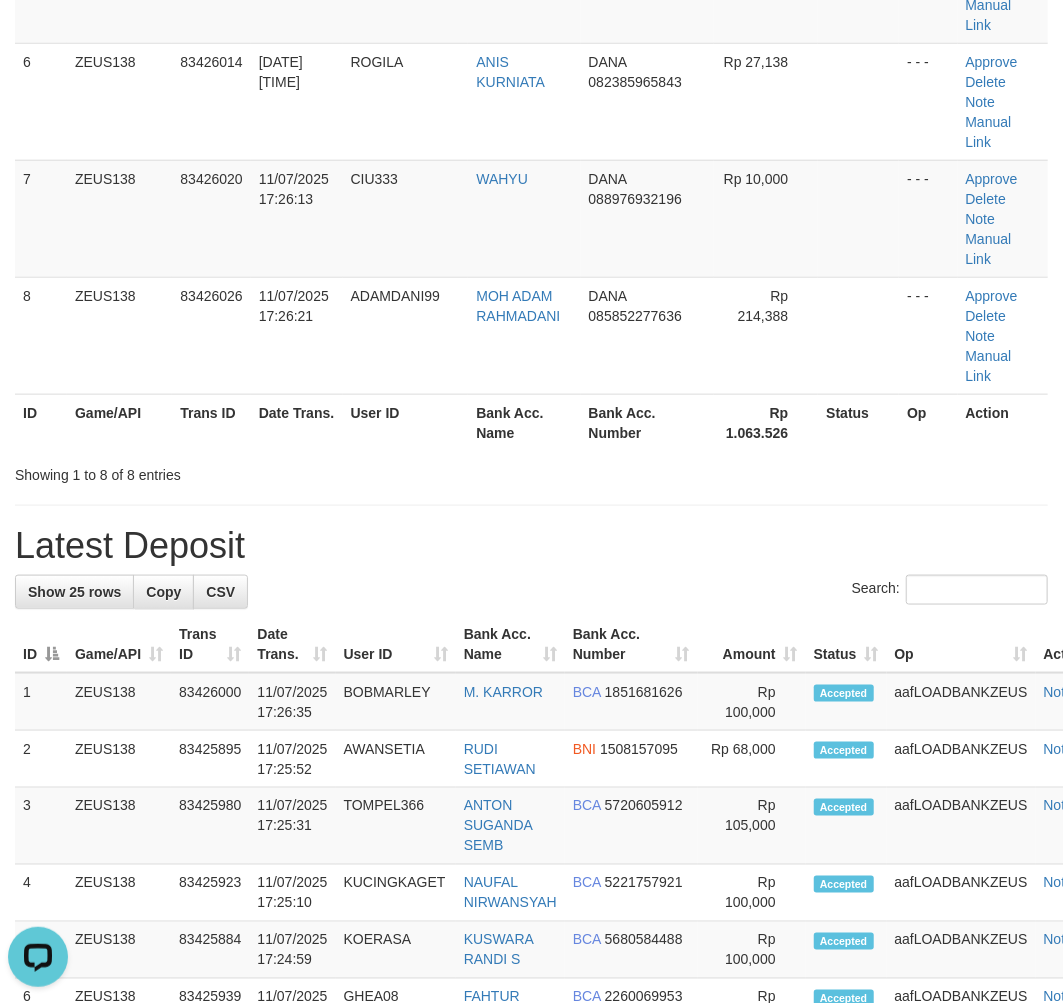 click on "**********" at bounding box center [531, 776] 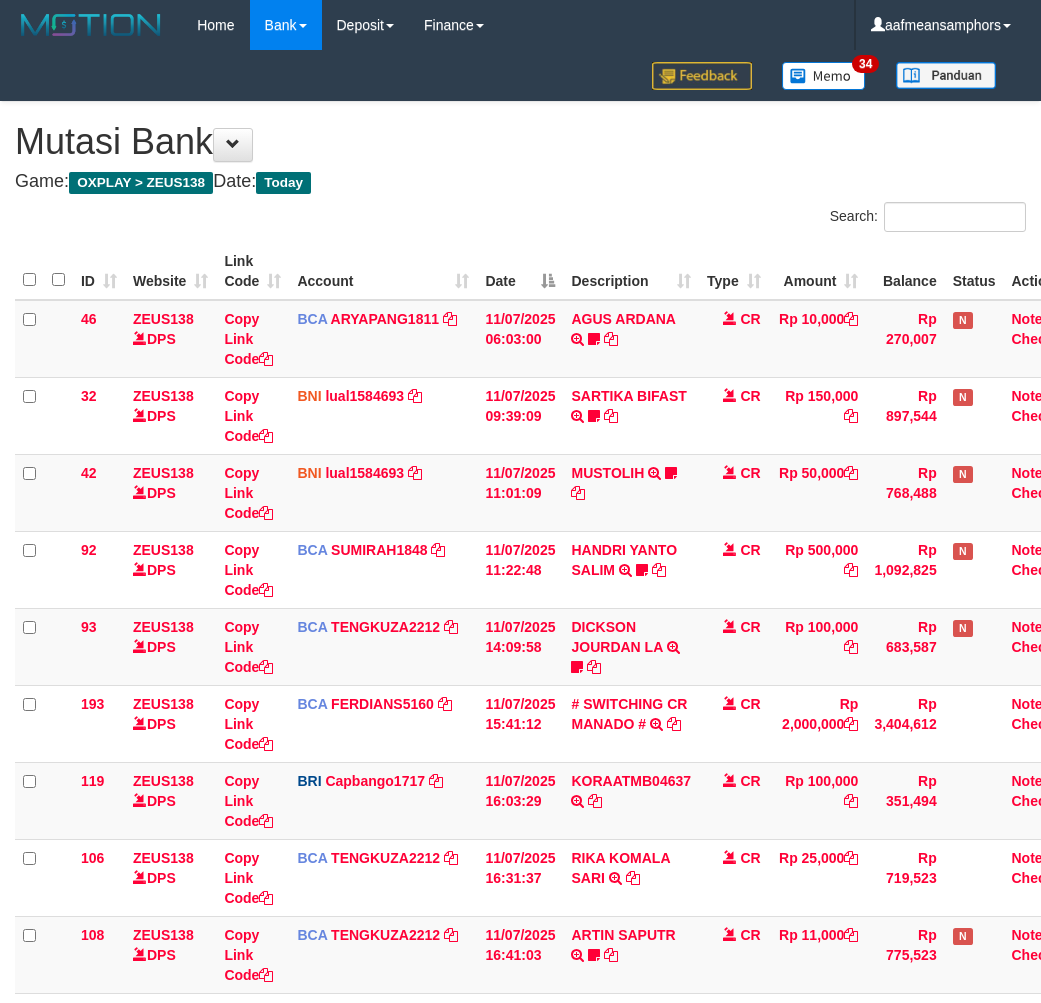 scroll, scrollTop: 261, scrollLeft: 0, axis: vertical 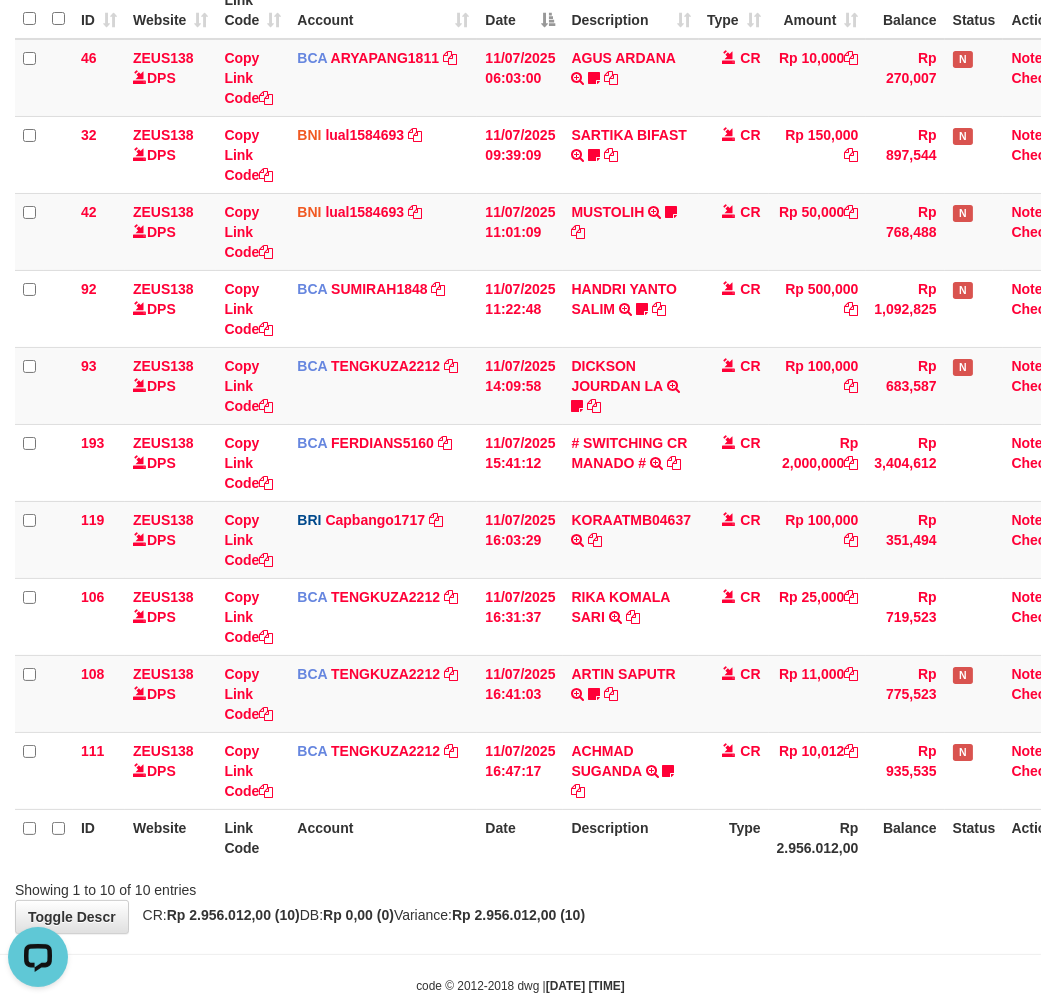 click on "**********" at bounding box center [520, 387] 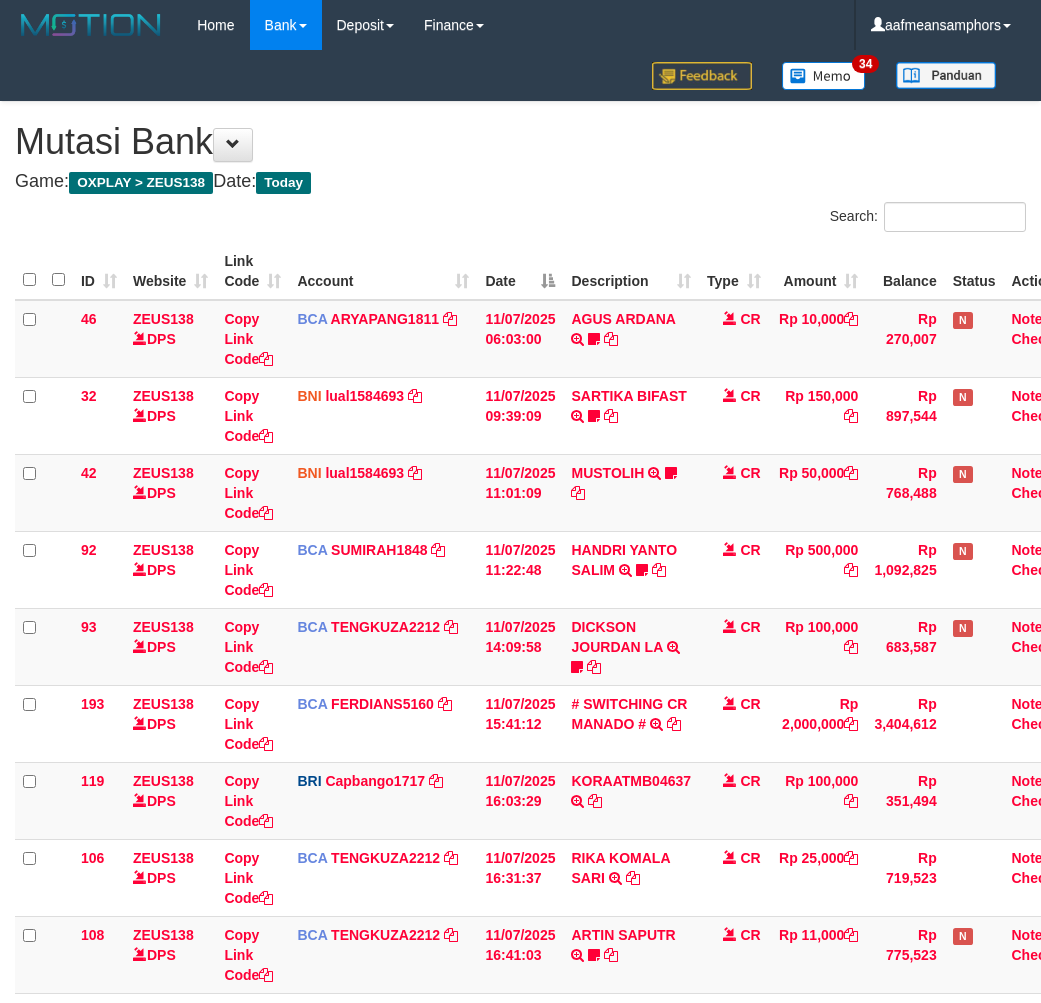 scroll, scrollTop: 261, scrollLeft: 0, axis: vertical 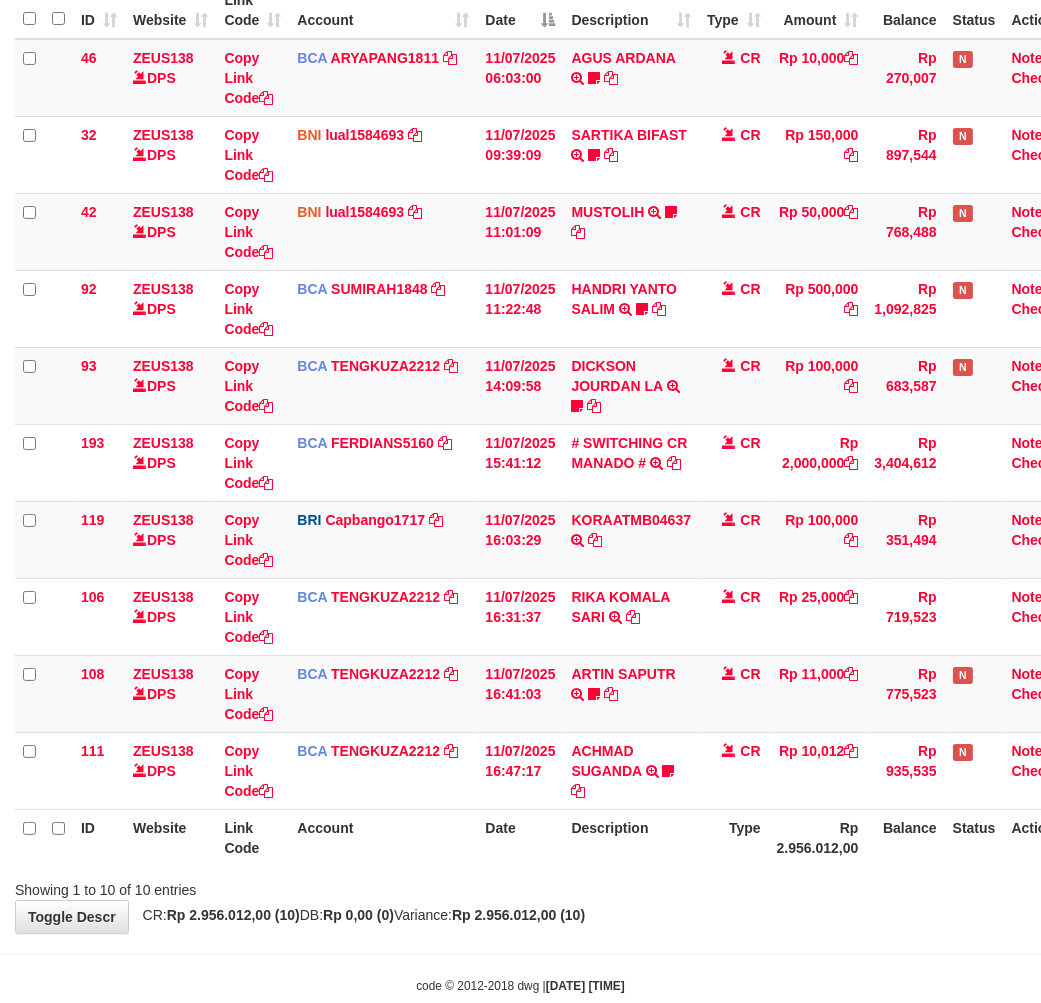 drag, startPoint x: 711, startPoint y: 925, endPoint x: 710, endPoint y: 915, distance: 10.049875 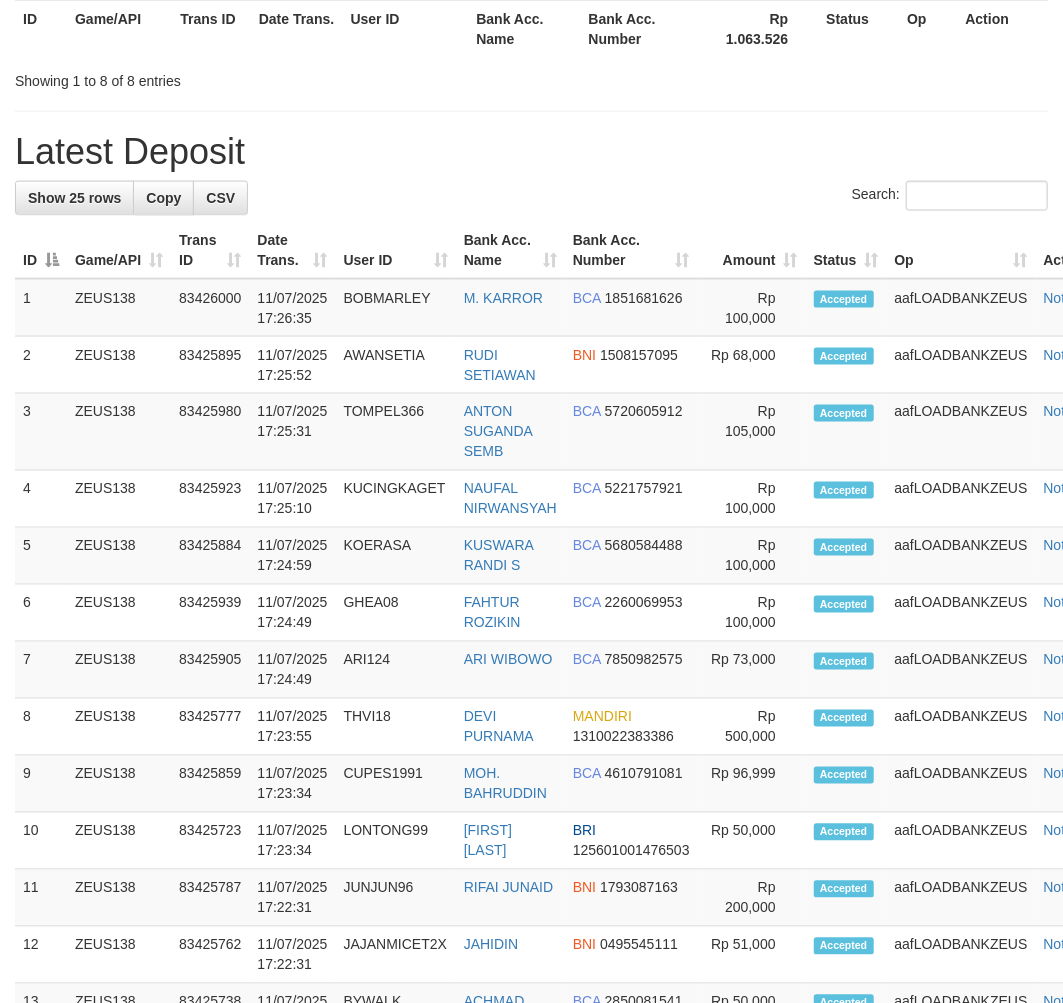 scroll, scrollTop: 942, scrollLeft: 0, axis: vertical 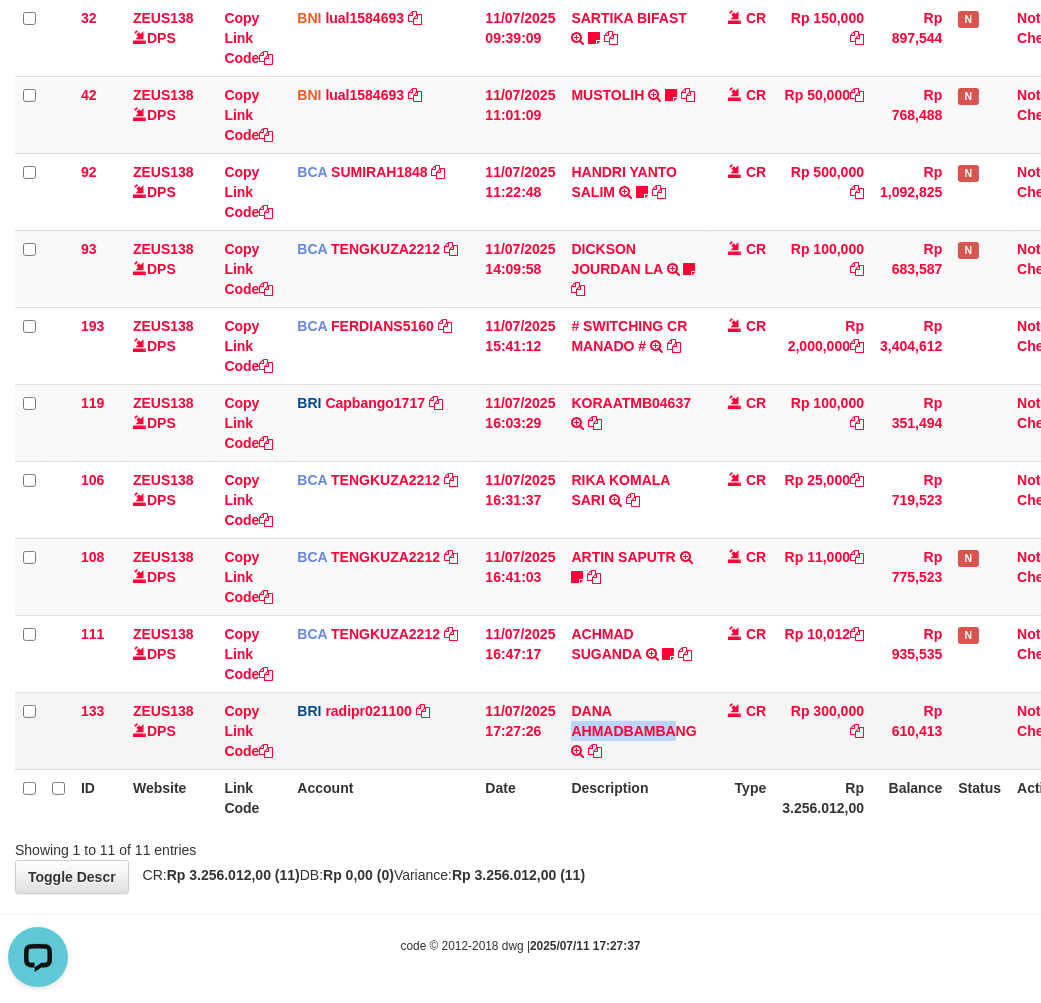drag, startPoint x: 571, startPoint y: 731, endPoint x: 674, endPoint y: 736, distance: 103.121284 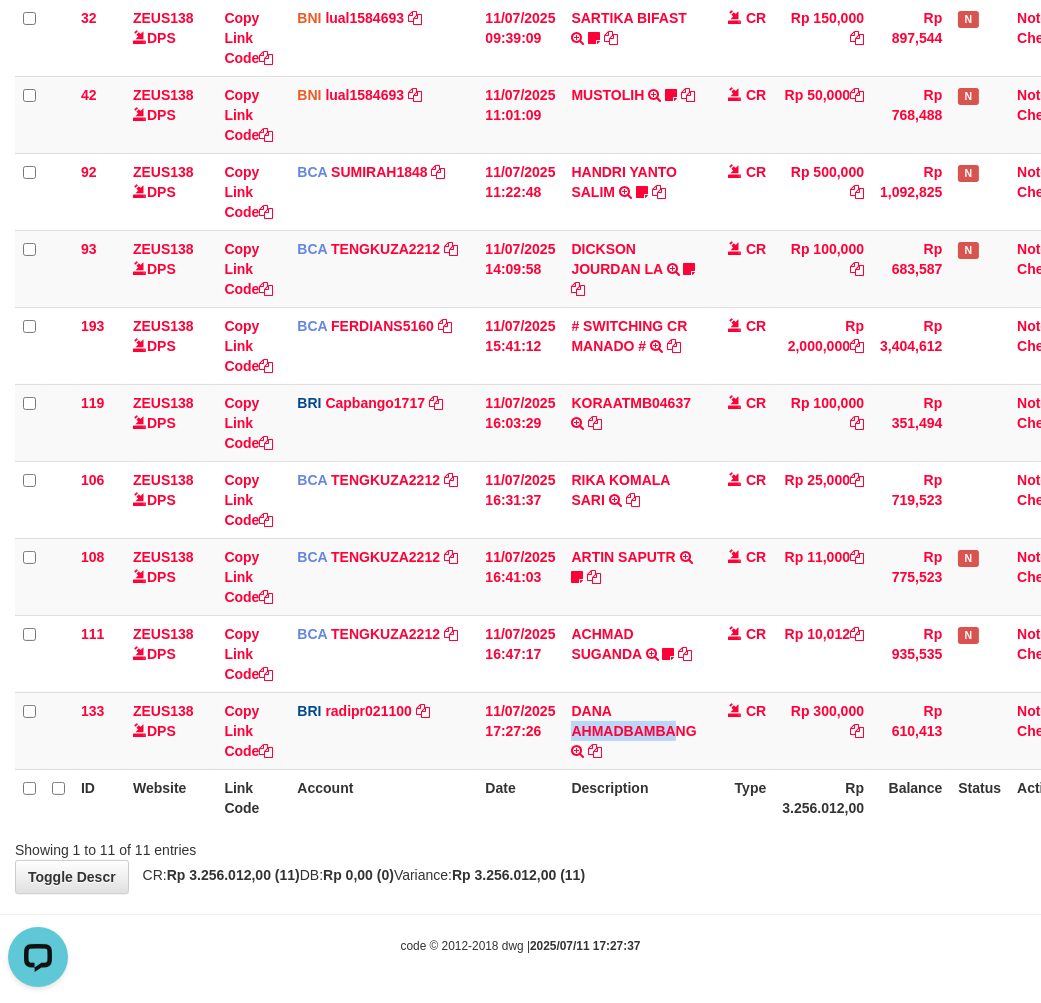 copy on "AHMADBAMBA" 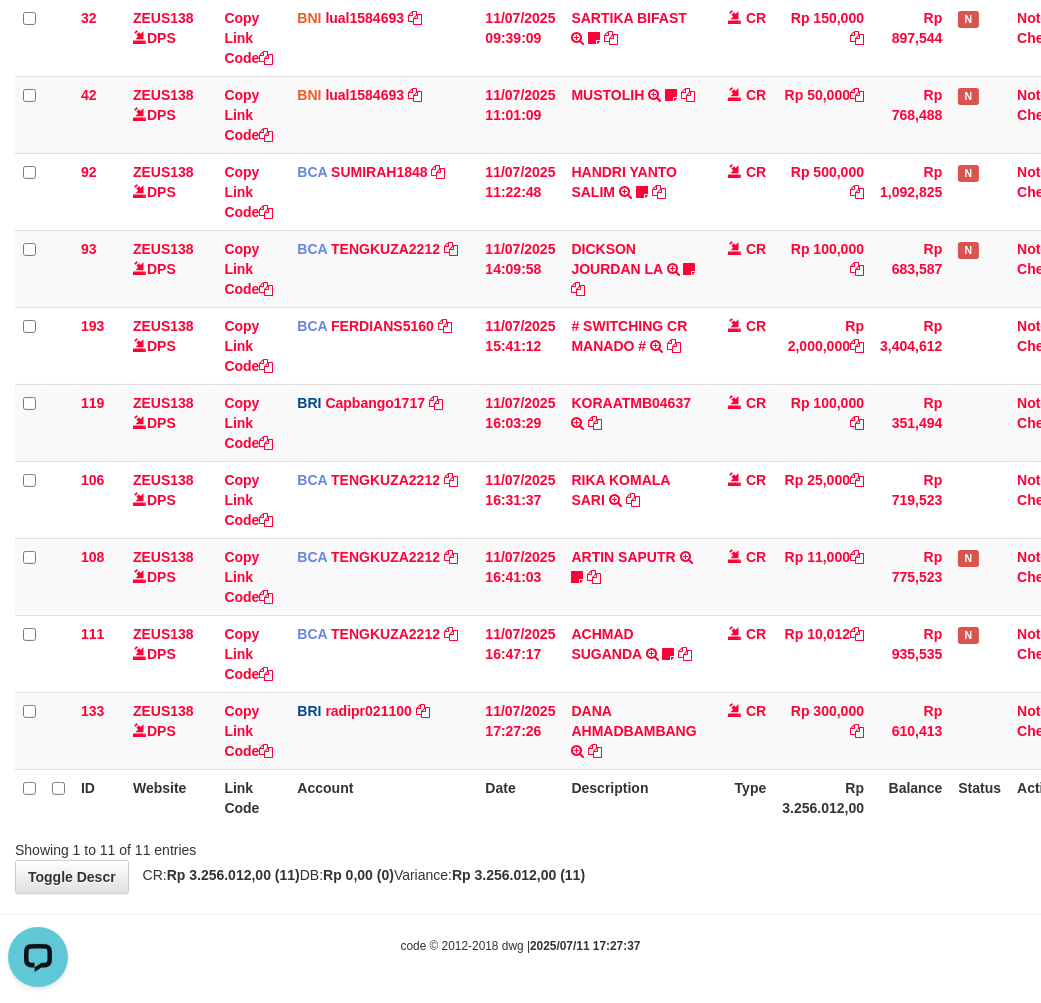 click on "**********" at bounding box center [520, 308] 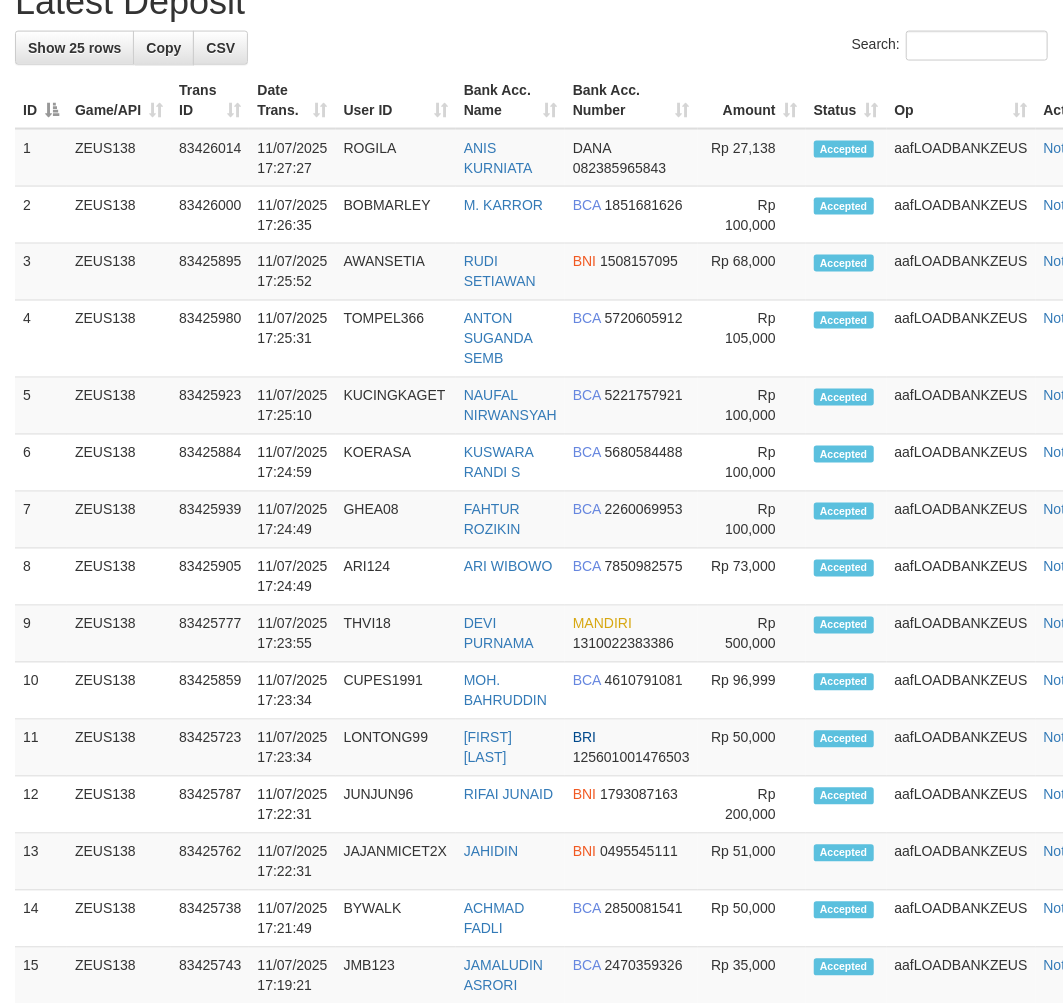 scroll, scrollTop: 1132, scrollLeft: 0, axis: vertical 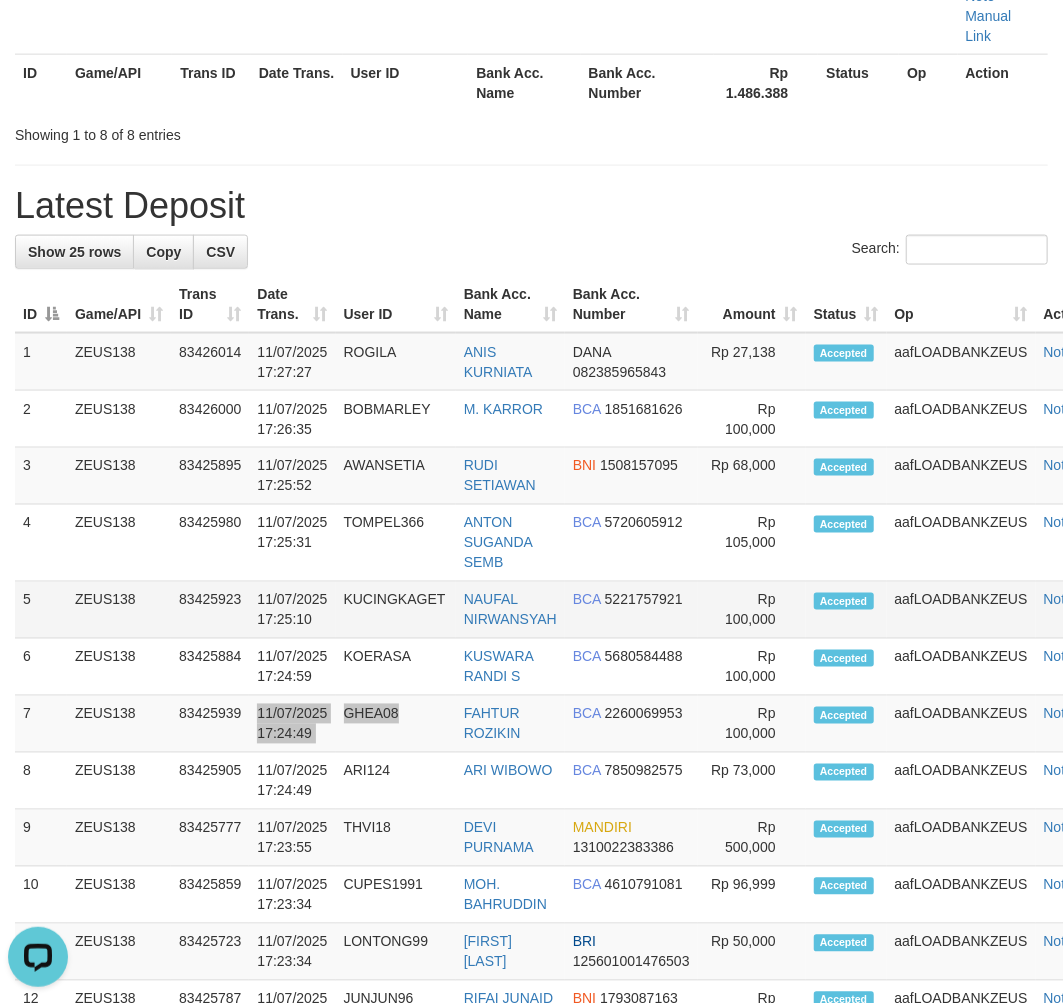 click on "1
ZEUS138
83426014
11/07/2025 17:27:27
ROGILA
ANIS KURNIATA
DANA
082385965843
2" at bounding box center (566, 1076) 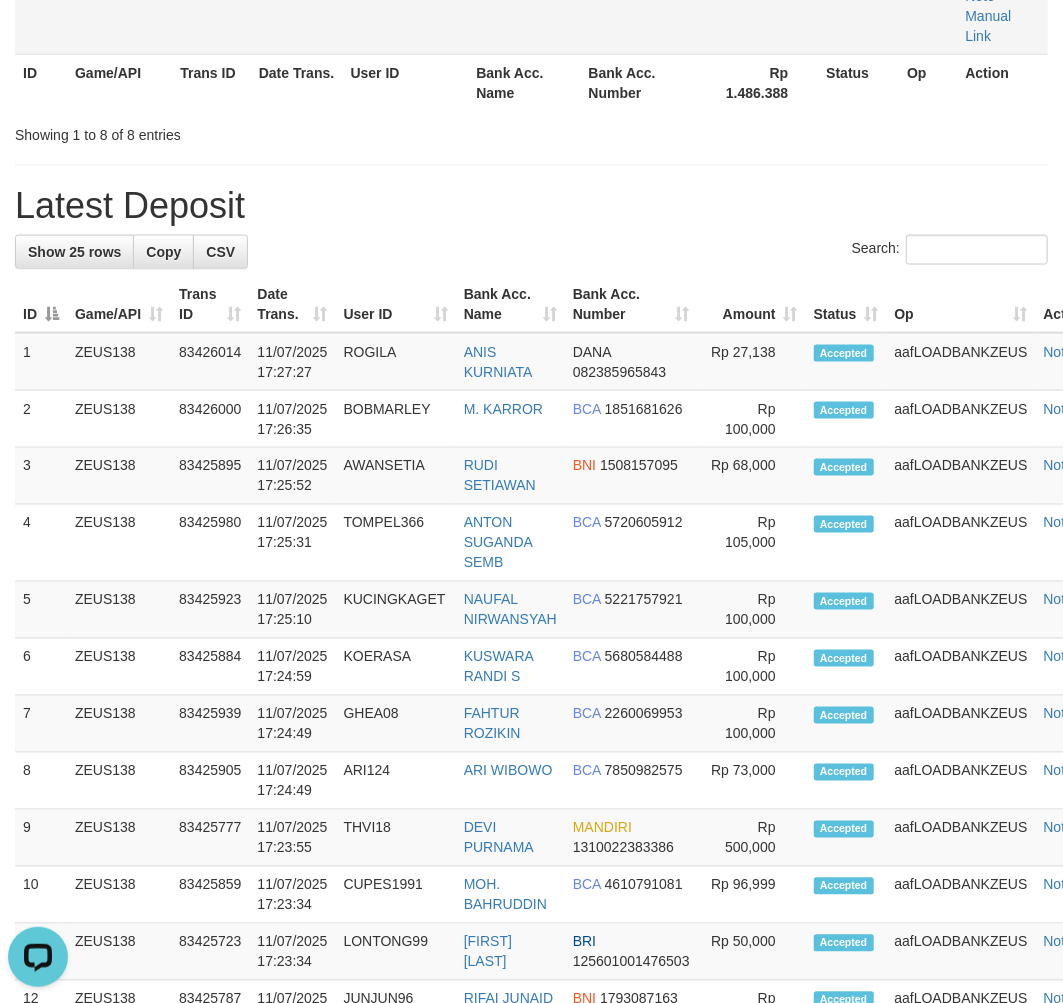 scroll, scrollTop: 0, scrollLeft: 0, axis: both 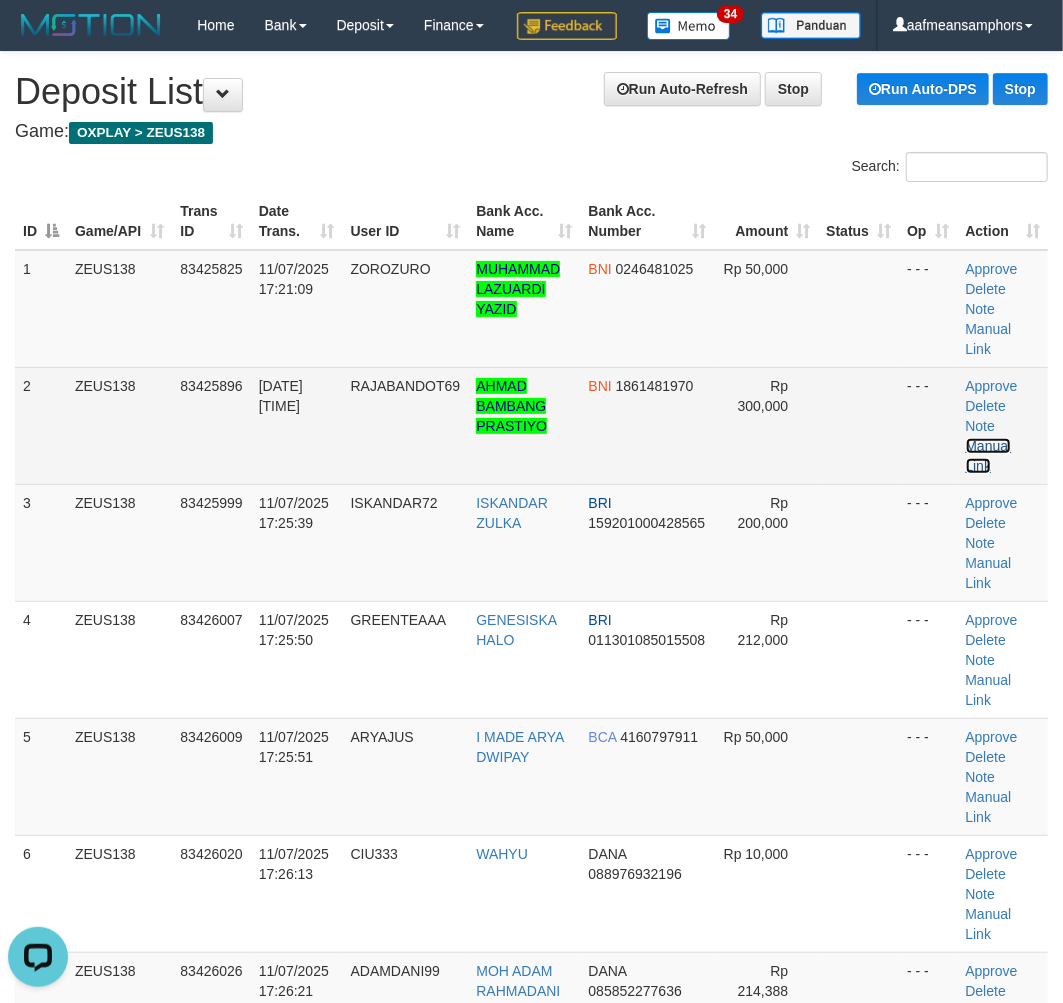 click on "Manual Link" at bounding box center [989, 456] 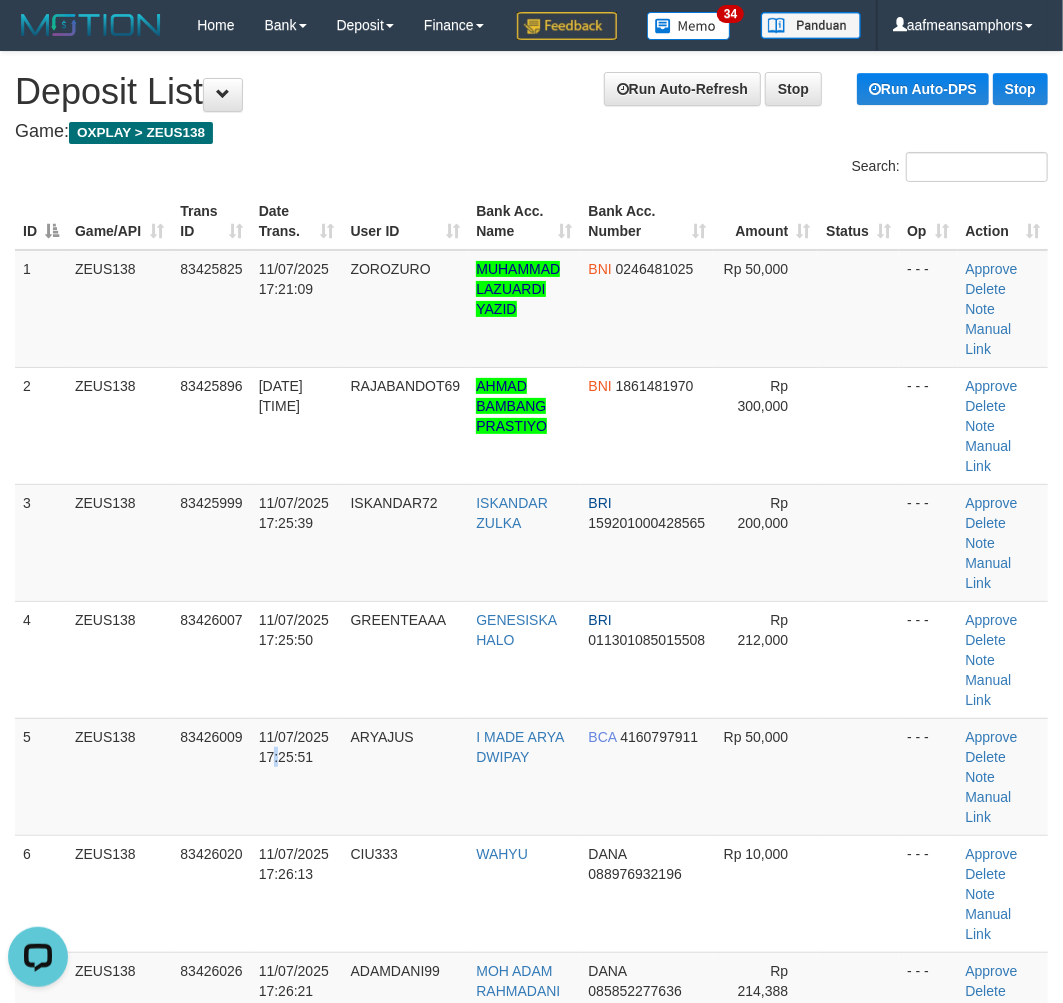 drag, startPoint x: 273, startPoint y: 845, endPoint x: 6, endPoint y: 823, distance: 267.90485 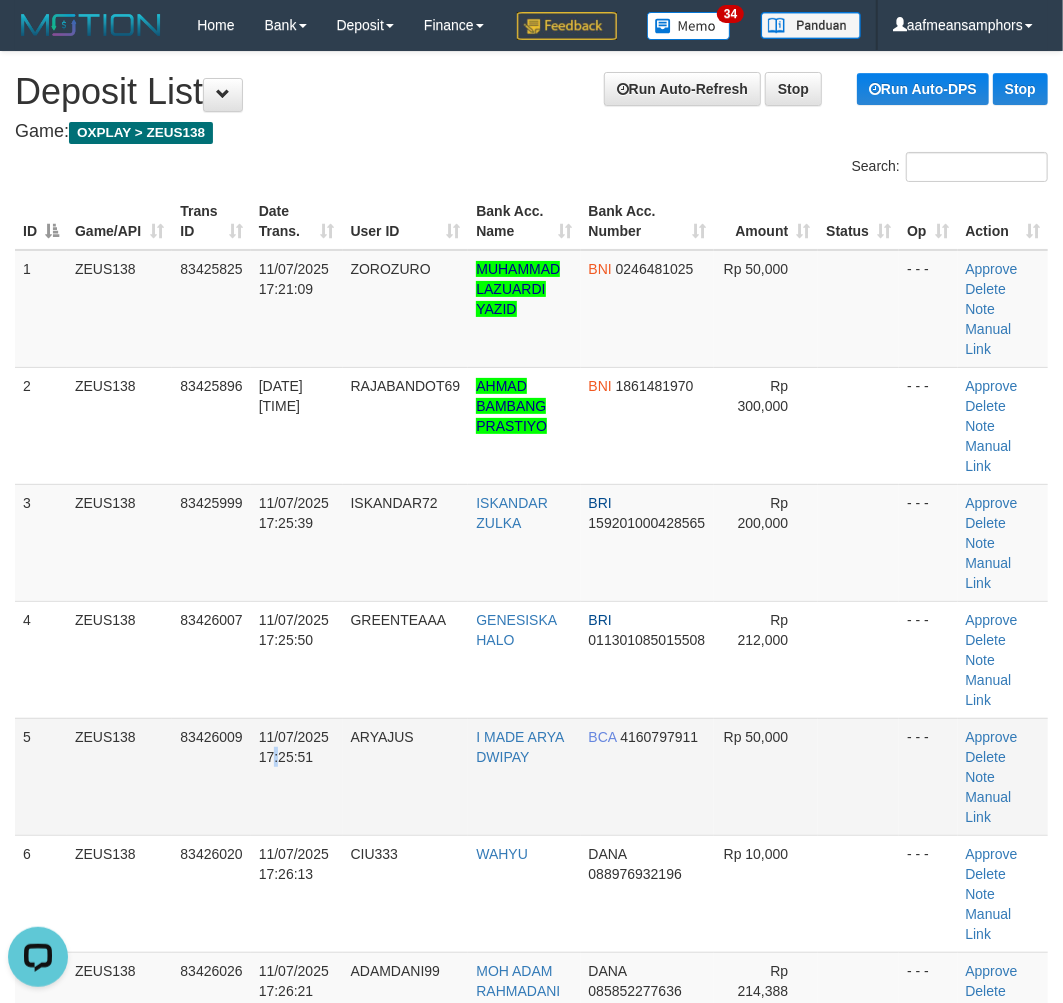 click on "ARYAJUS" at bounding box center (406, 776) 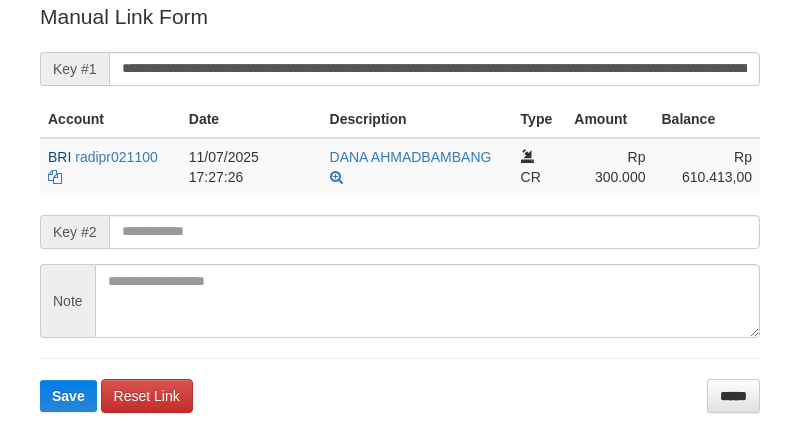 scroll, scrollTop: 424, scrollLeft: 0, axis: vertical 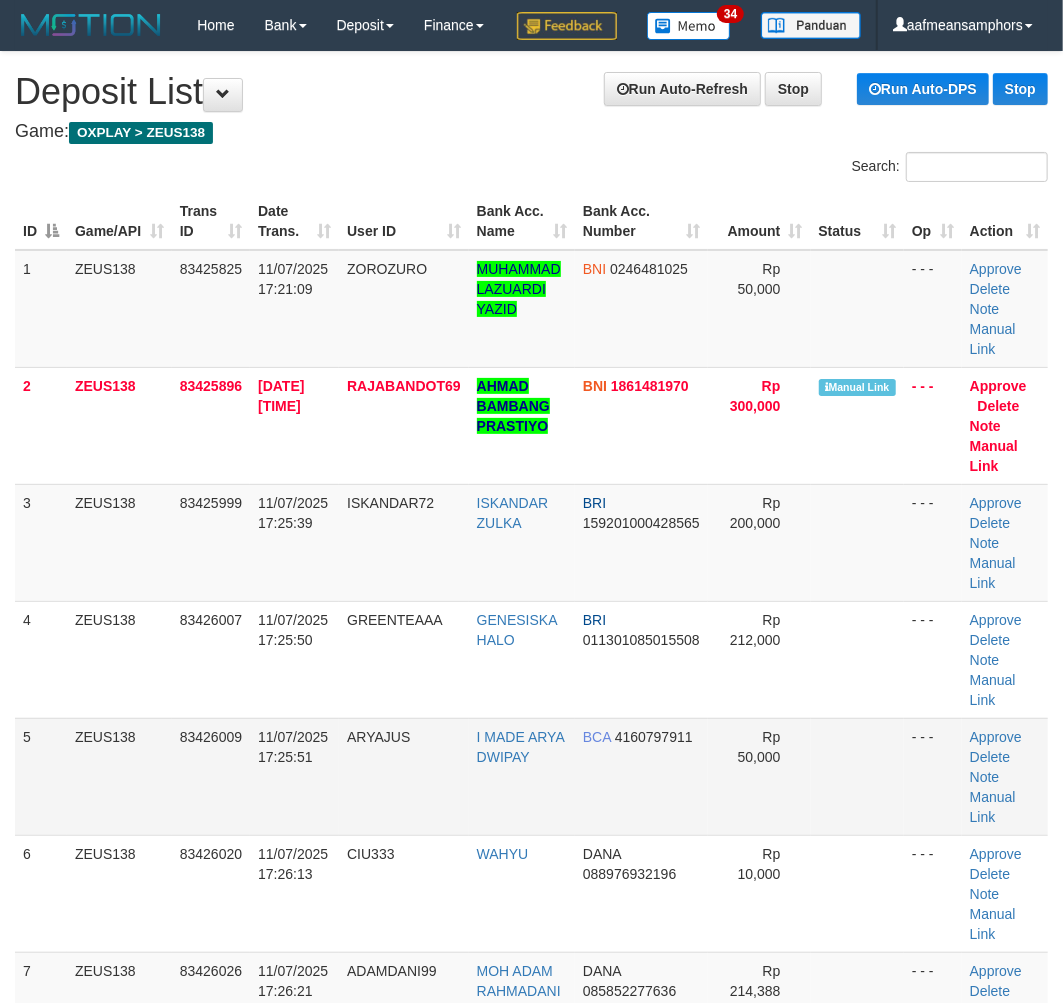 drag, startPoint x: 401, startPoint y: 798, endPoint x: 314, endPoint y: 784, distance: 88.11924 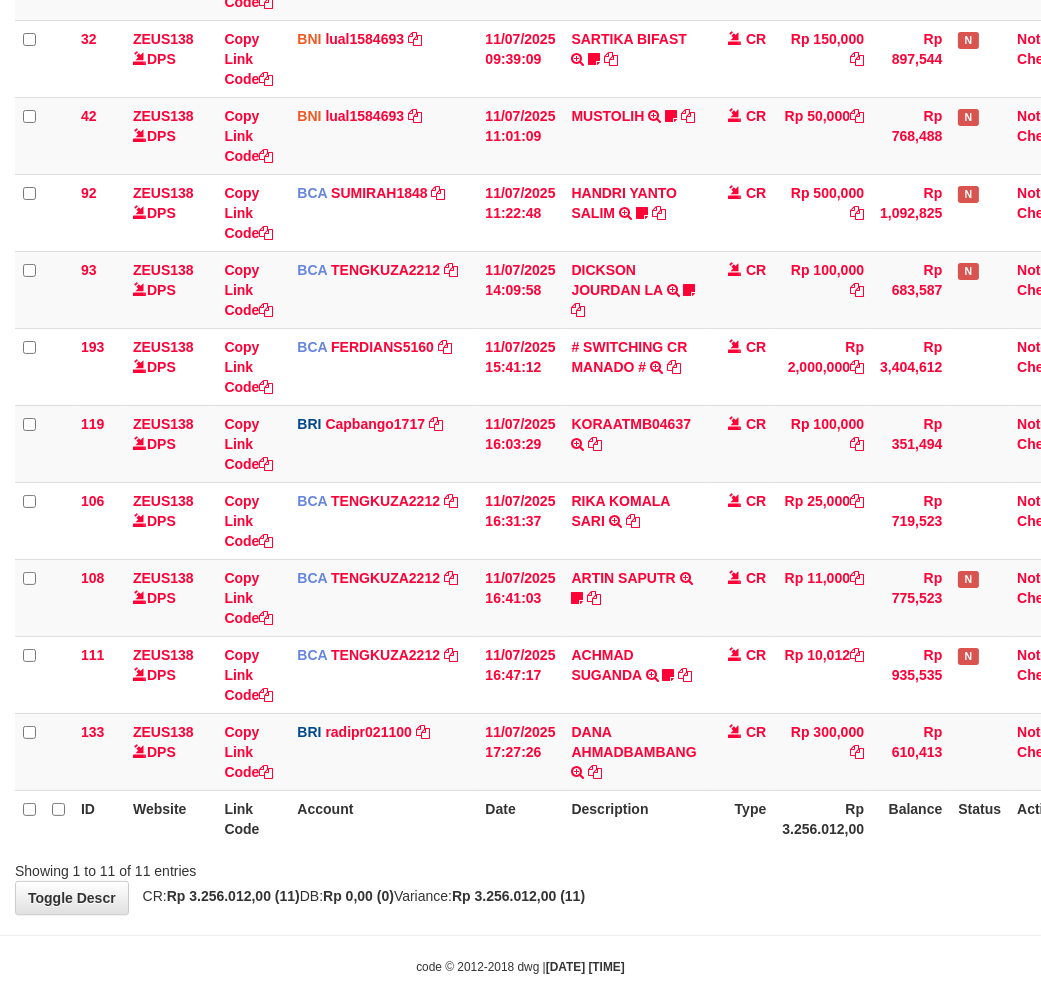 scroll, scrollTop: 378, scrollLeft: 0, axis: vertical 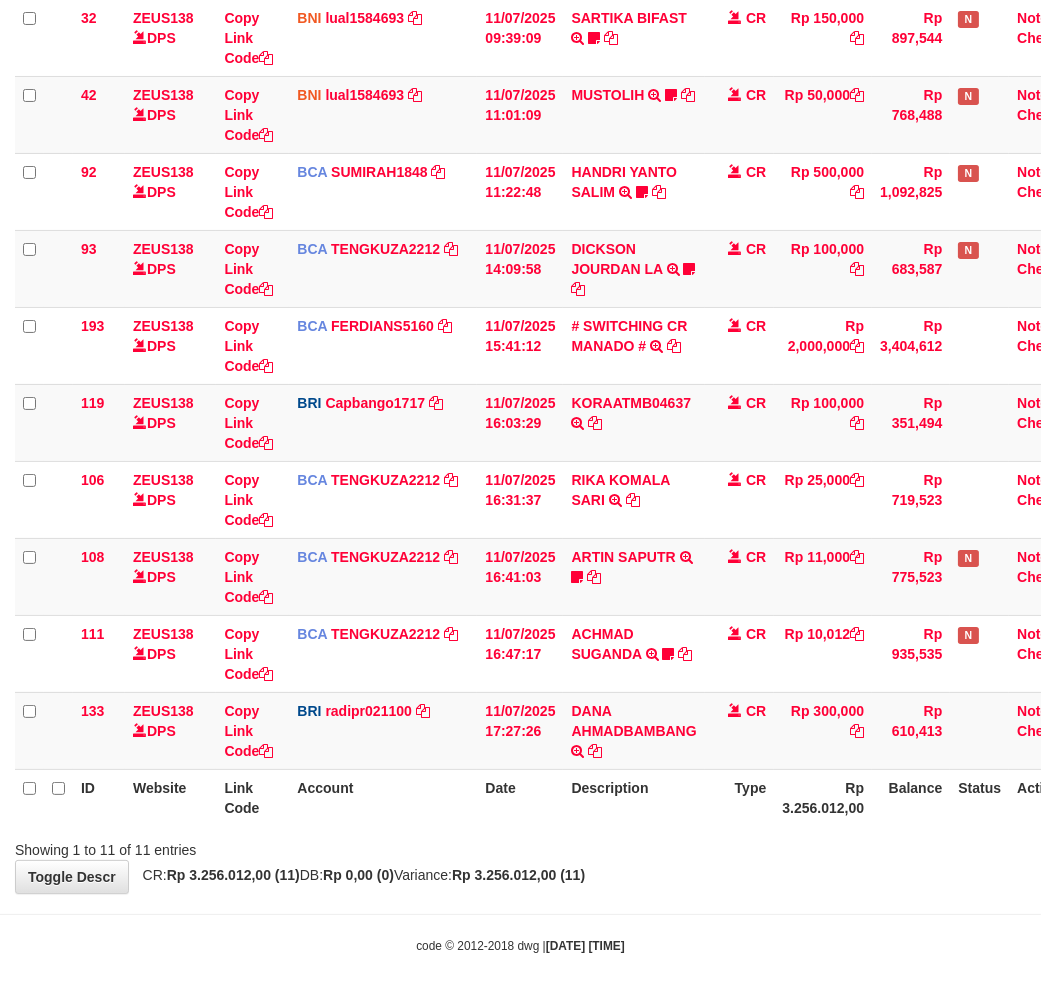 drag, startPoint x: 695, startPoint y: 891, endPoint x: 898, endPoint y: 813, distance: 217.46954 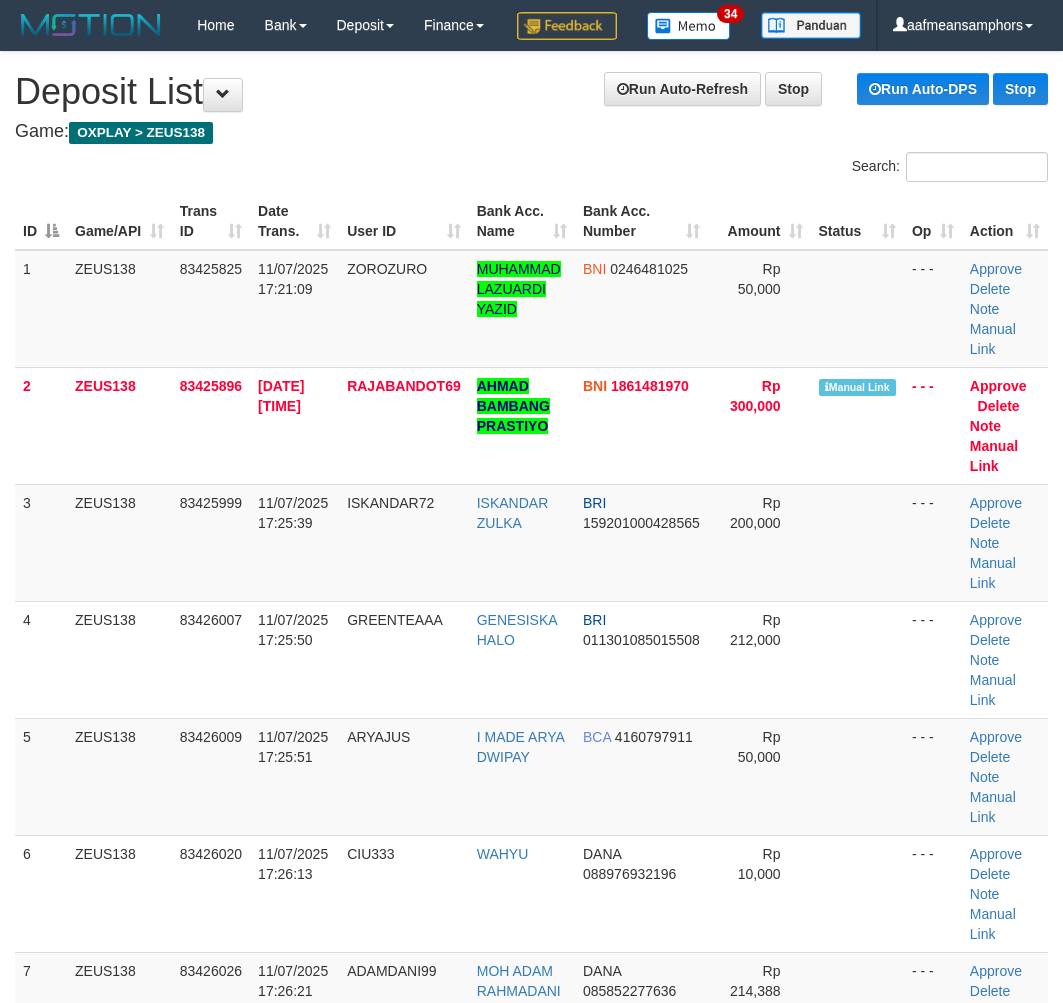 scroll, scrollTop: 0, scrollLeft: 0, axis: both 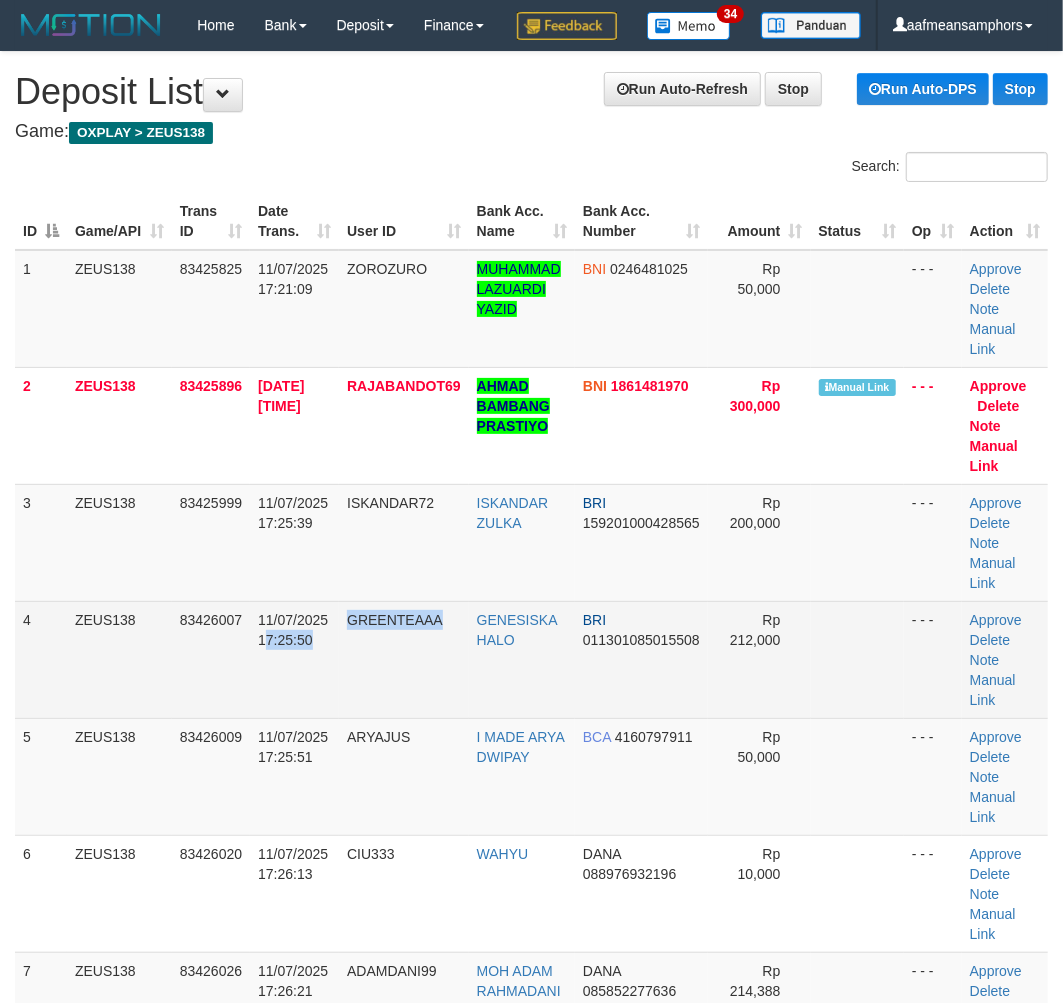 drag, startPoint x: 266, startPoint y: 762, endPoint x: 438, endPoint y: 756, distance: 172.10461 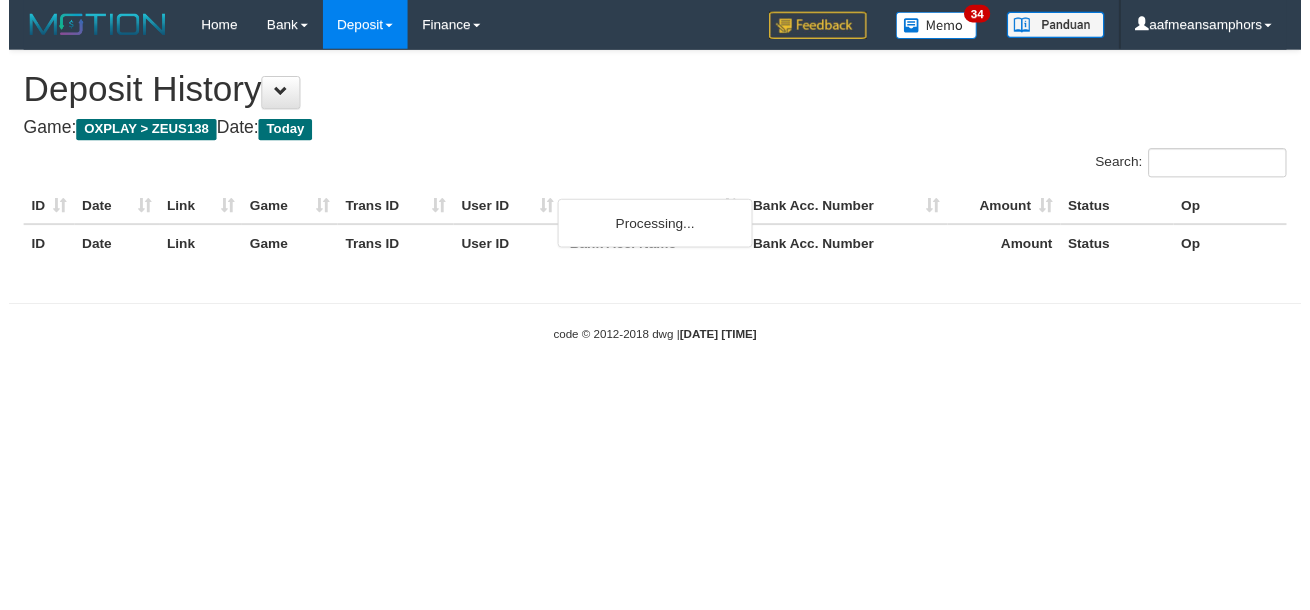 scroll, scrollTop: 0, scrollLeft: 0, axis: both 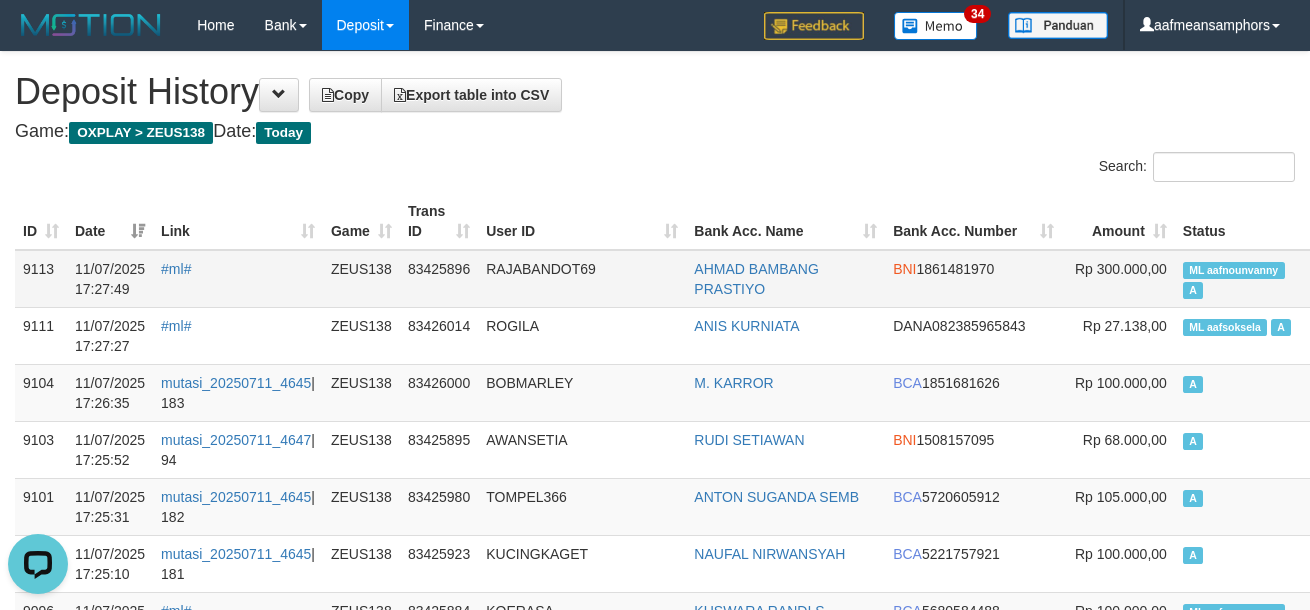 click on "#ml#" at bounding box center (238, 279) 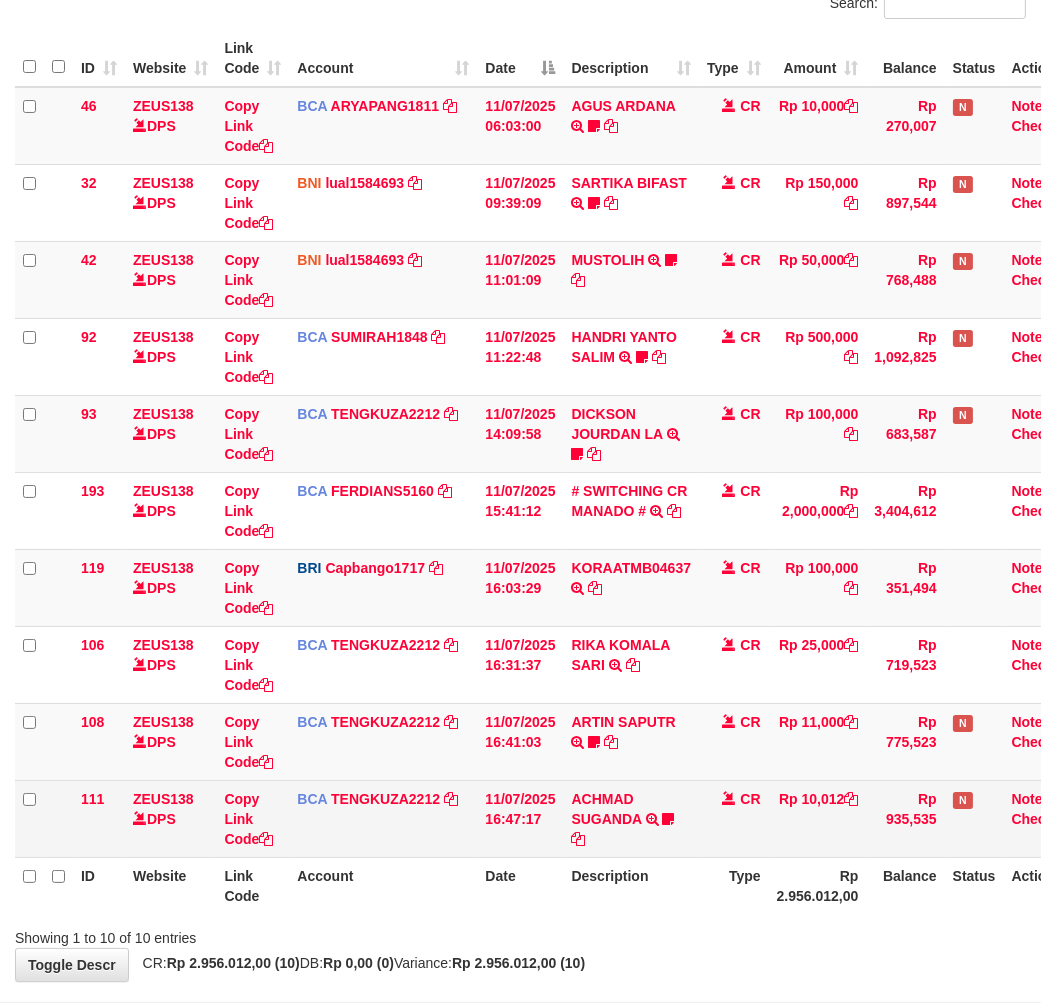 scroll, scrollTop: 302, scrollLeft: 0, axis: vertical 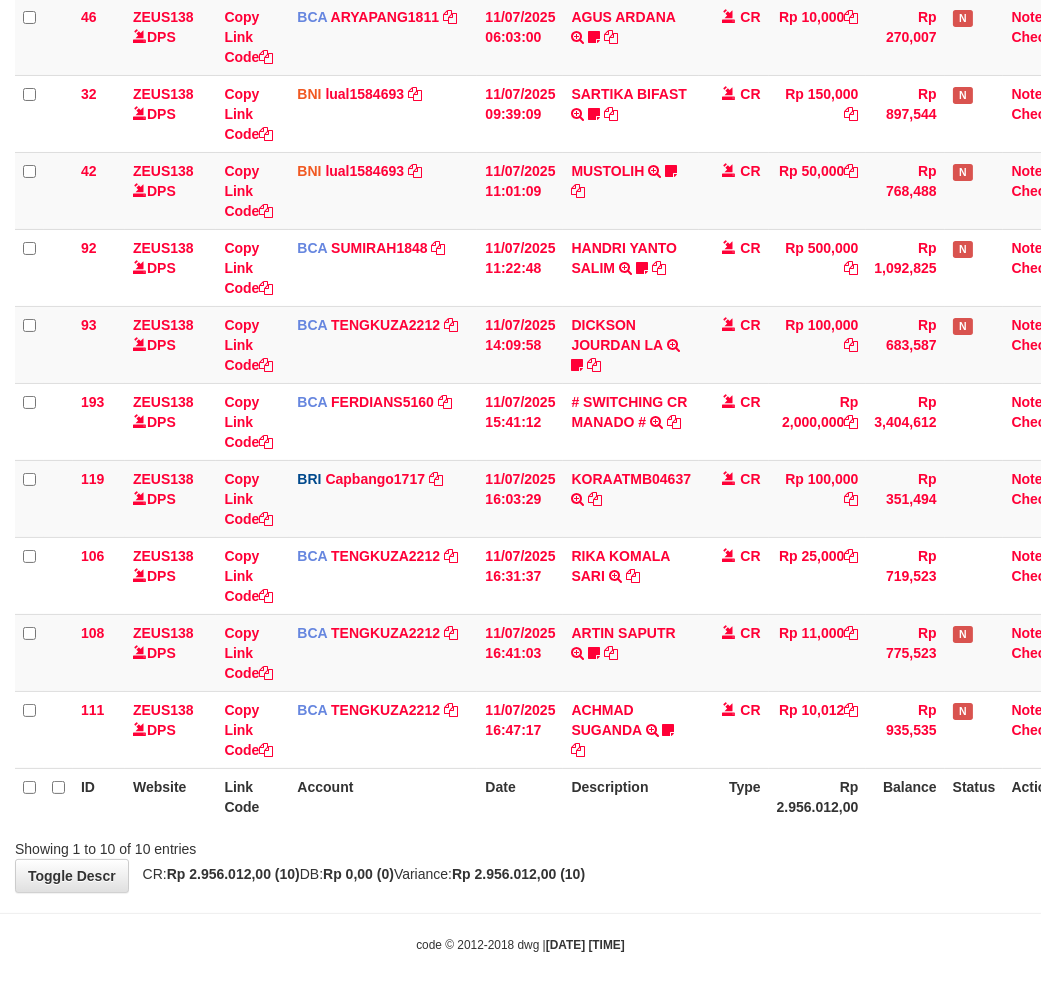 click on "**********" at bounding box center (520, 346) 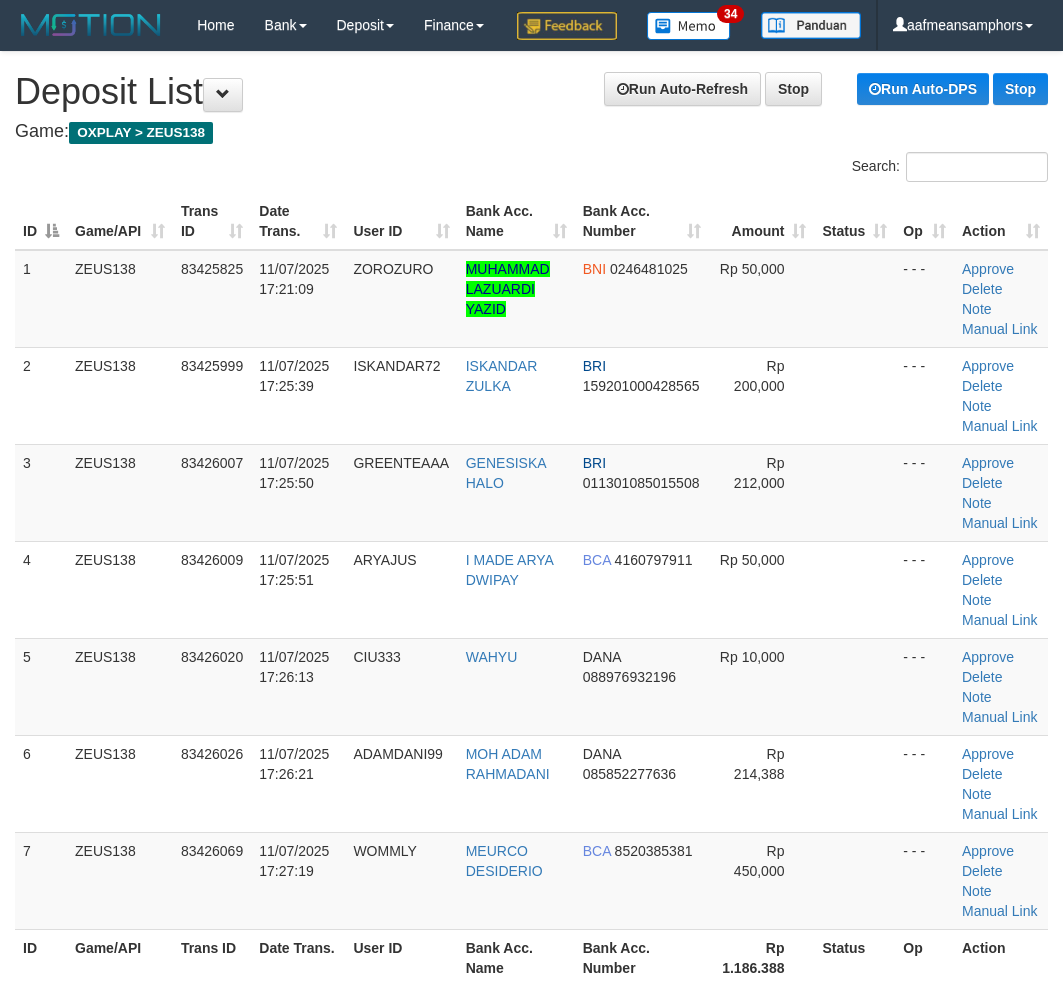 scroll, scrollTop: 0, scrollLeft: 0, axis: both 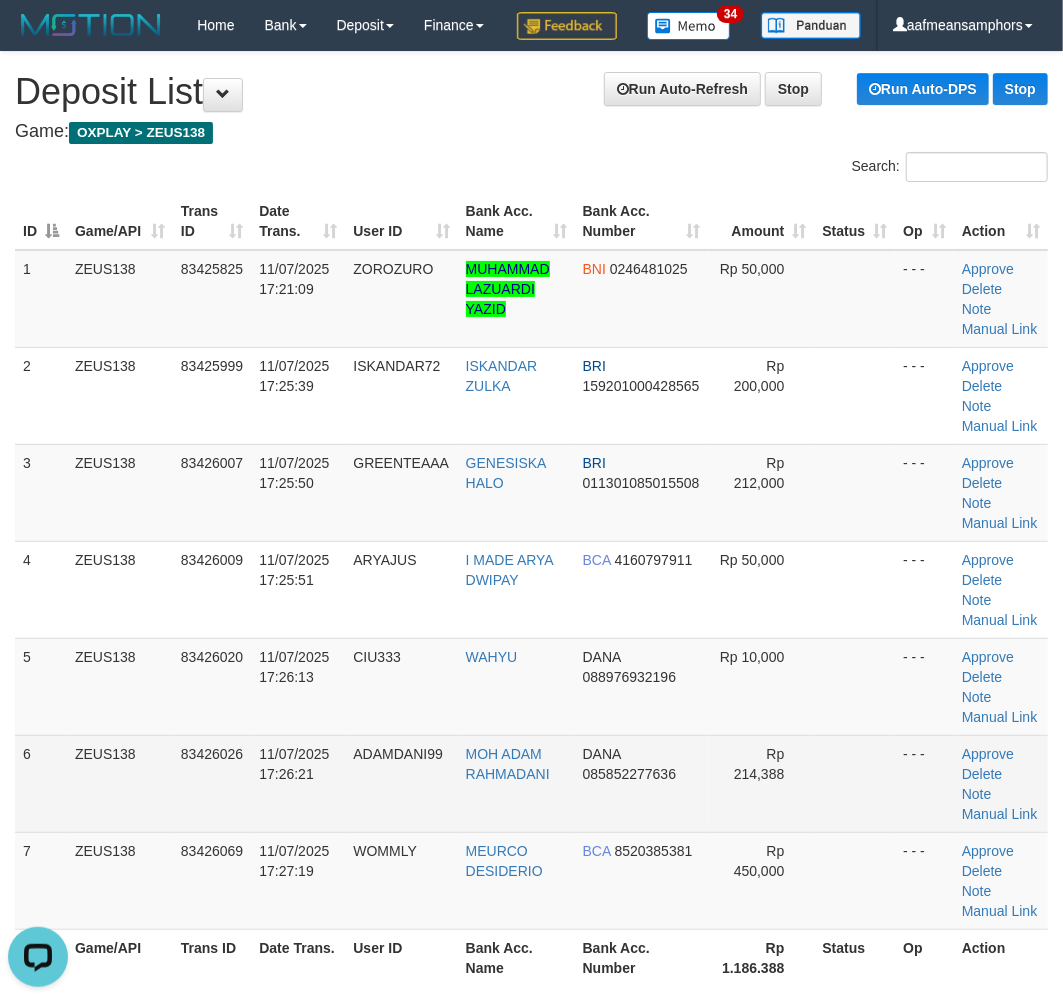 click on "ADAMDANI99" at bounding box center [397, 754] 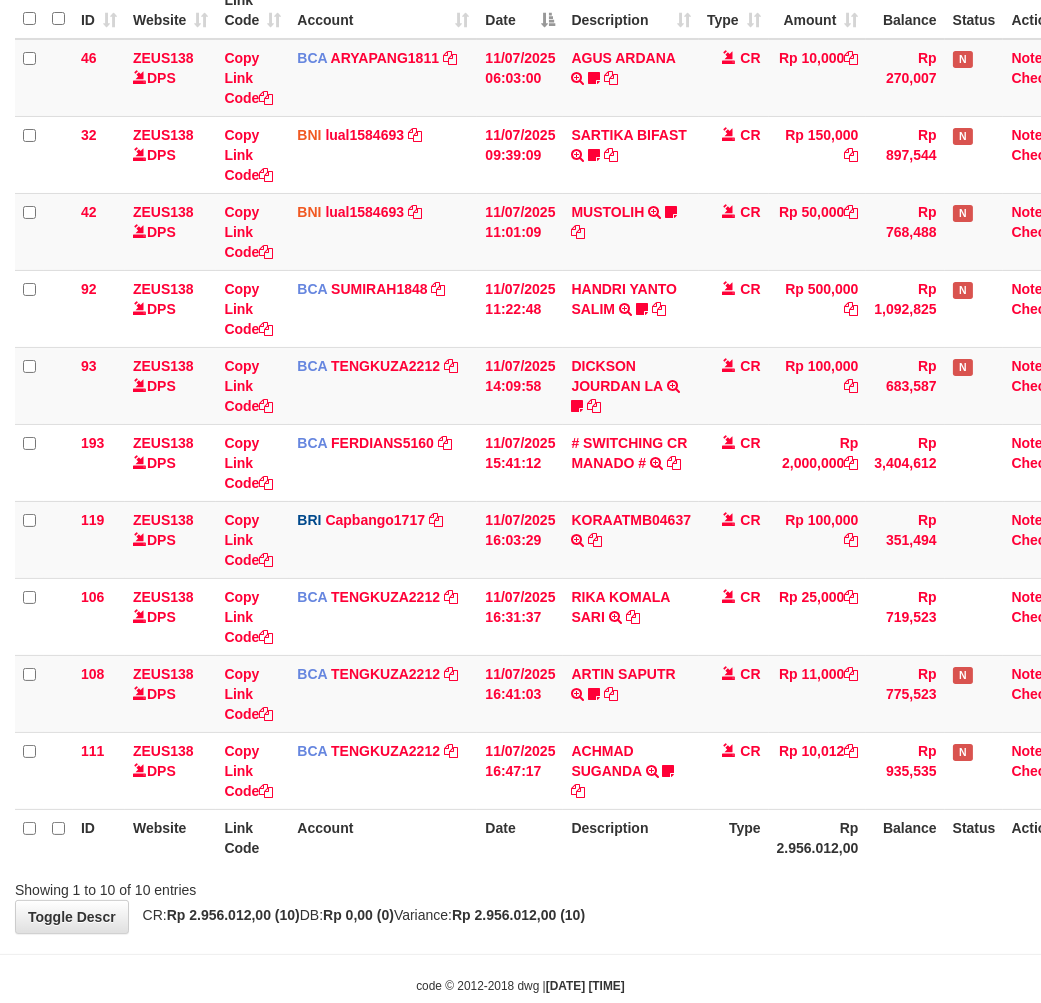 scroll, scrollTop: 302, scrollLeft: 0, axis: vertical 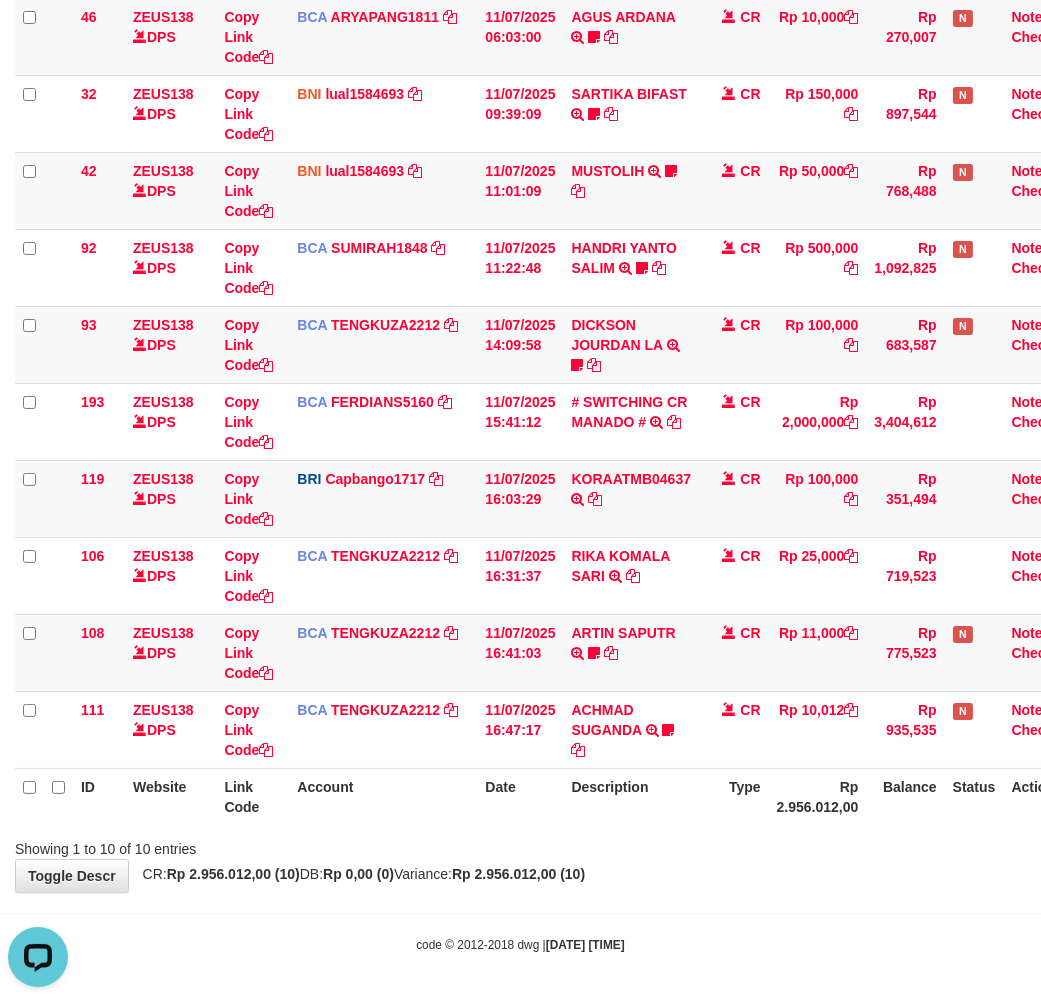 click on "Showing 1 to 10 of 10 entries" at bounding box center [520, 845] 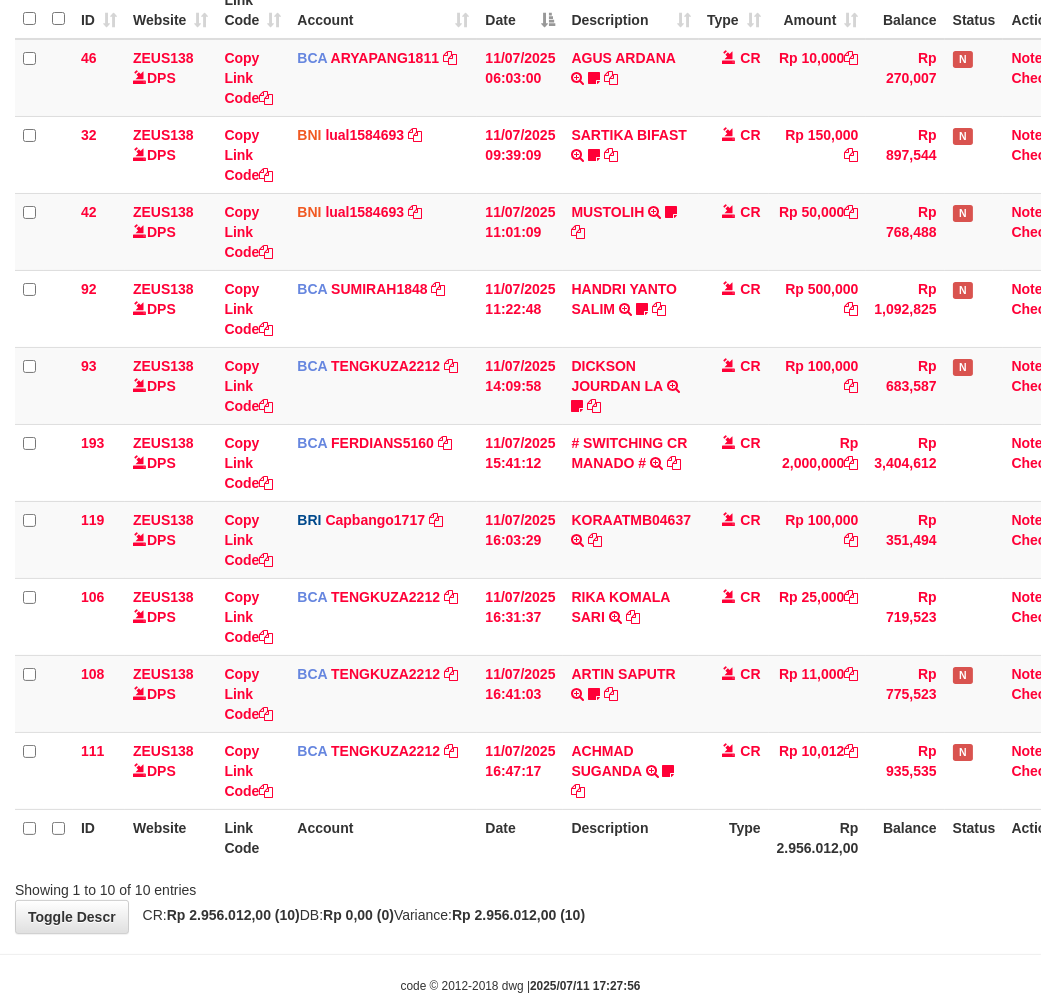 scroll, scrollTop: 302, scrollLeft: 0, axis: vertical 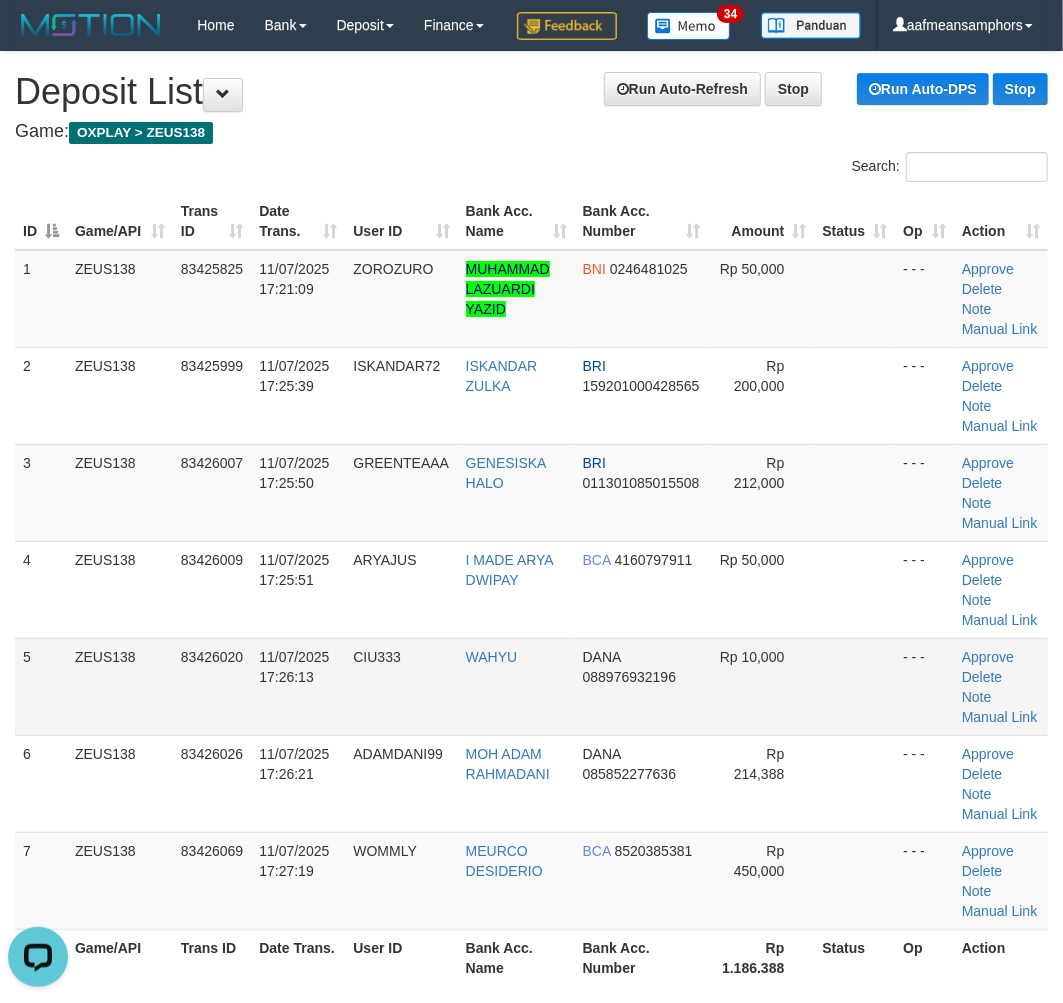 drag, startPoint x: 345, startPoint y: 783, endPoint x: 93, endPoint y: 756, distance: 253.4423 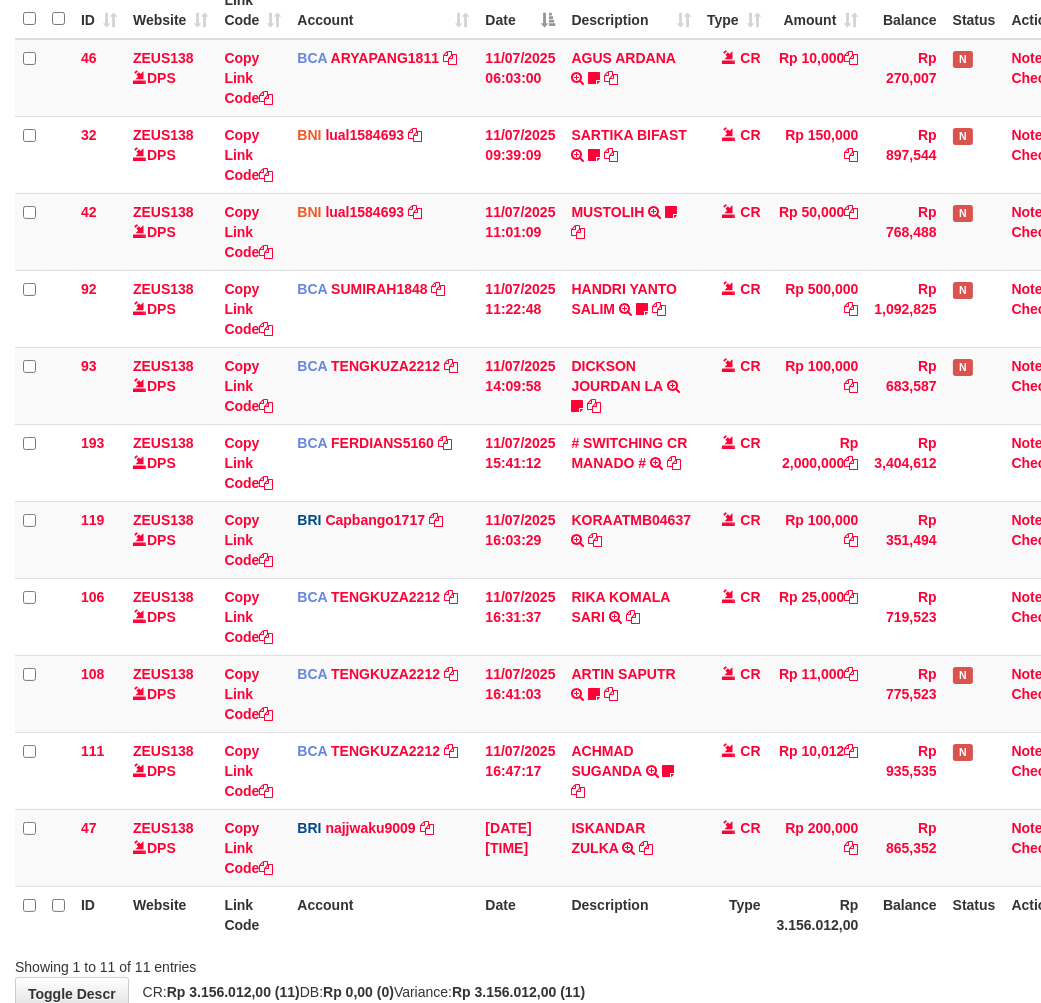 scroll, scrollTop: 302, scrollLeft: 0, axis: vertical 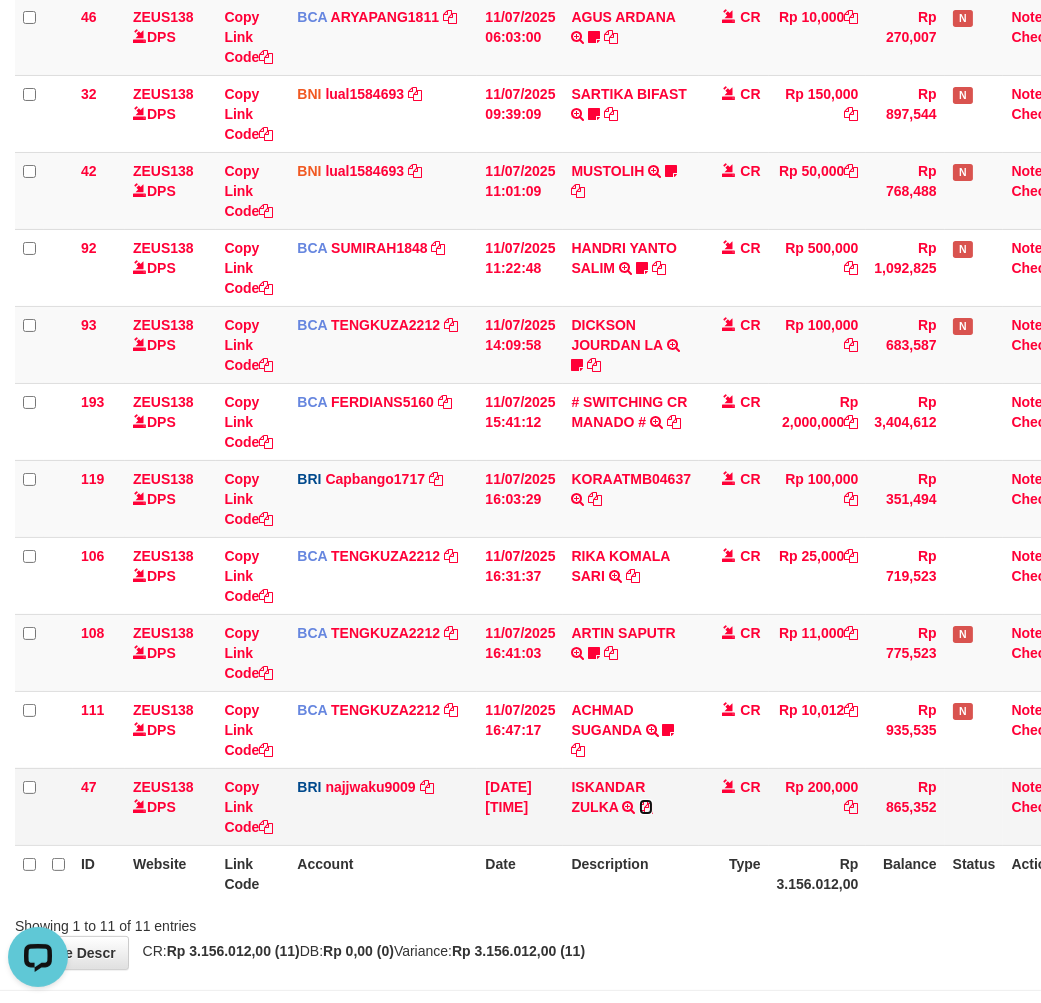 click at bounding box center (646, 807) 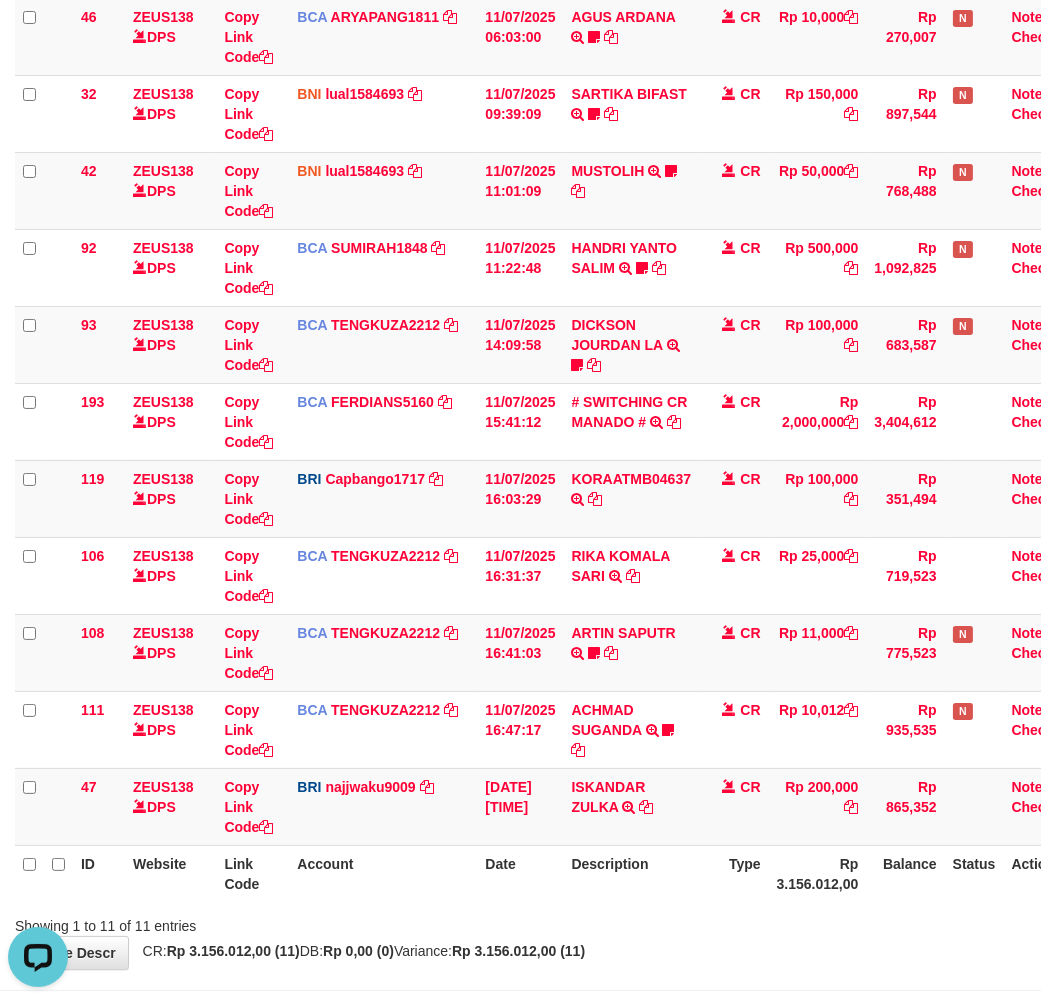 click on "Description" at bounding box center [631, 873] 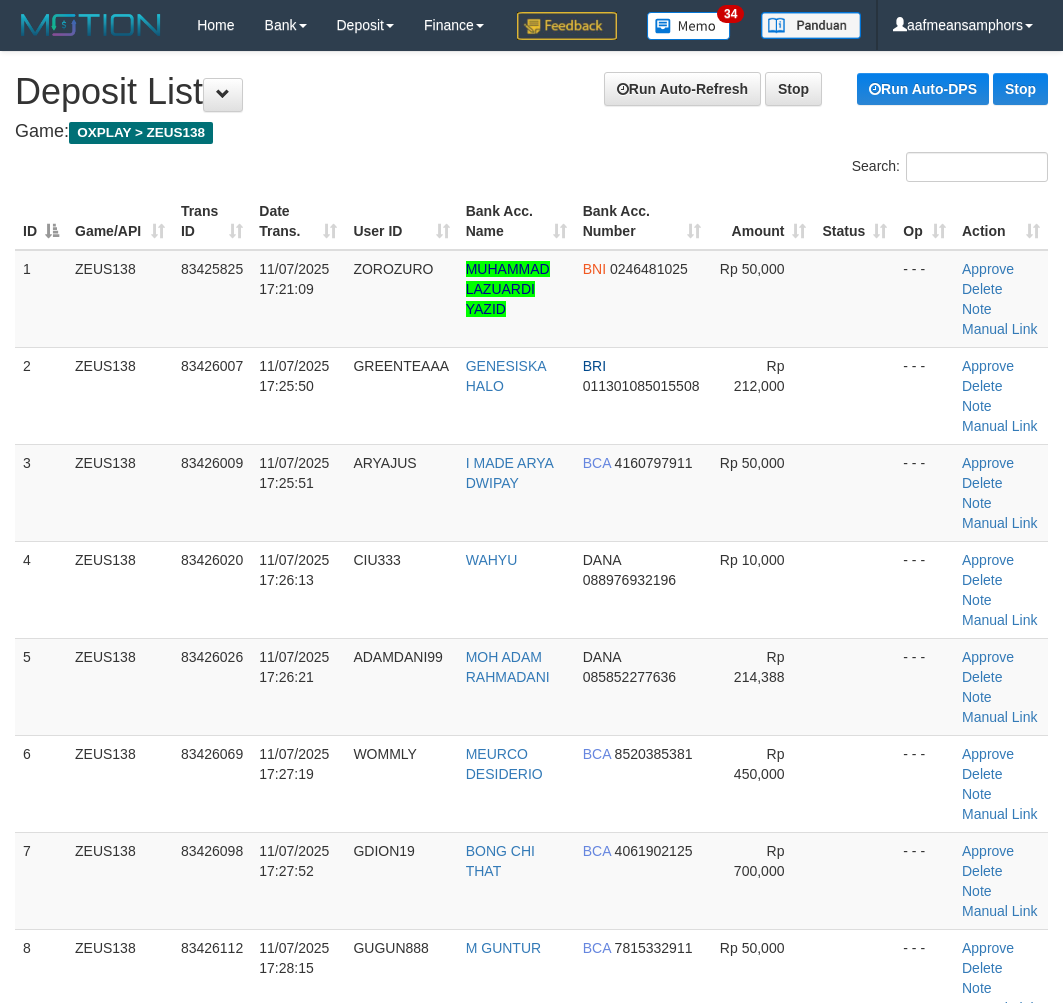 scroll, scrollTop: 0, scrollLeft: 0, axis: both 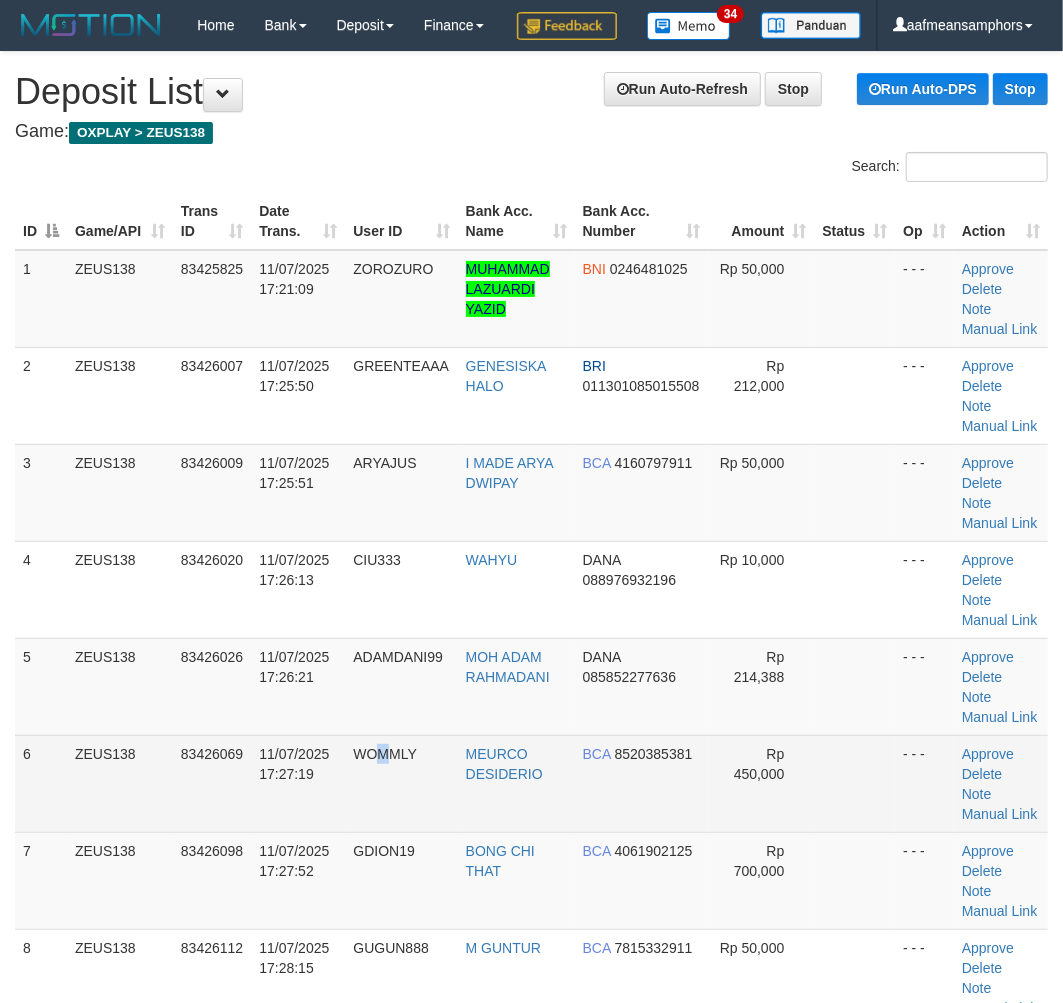click on "WOMMLY" at bounding box center (401, 783) 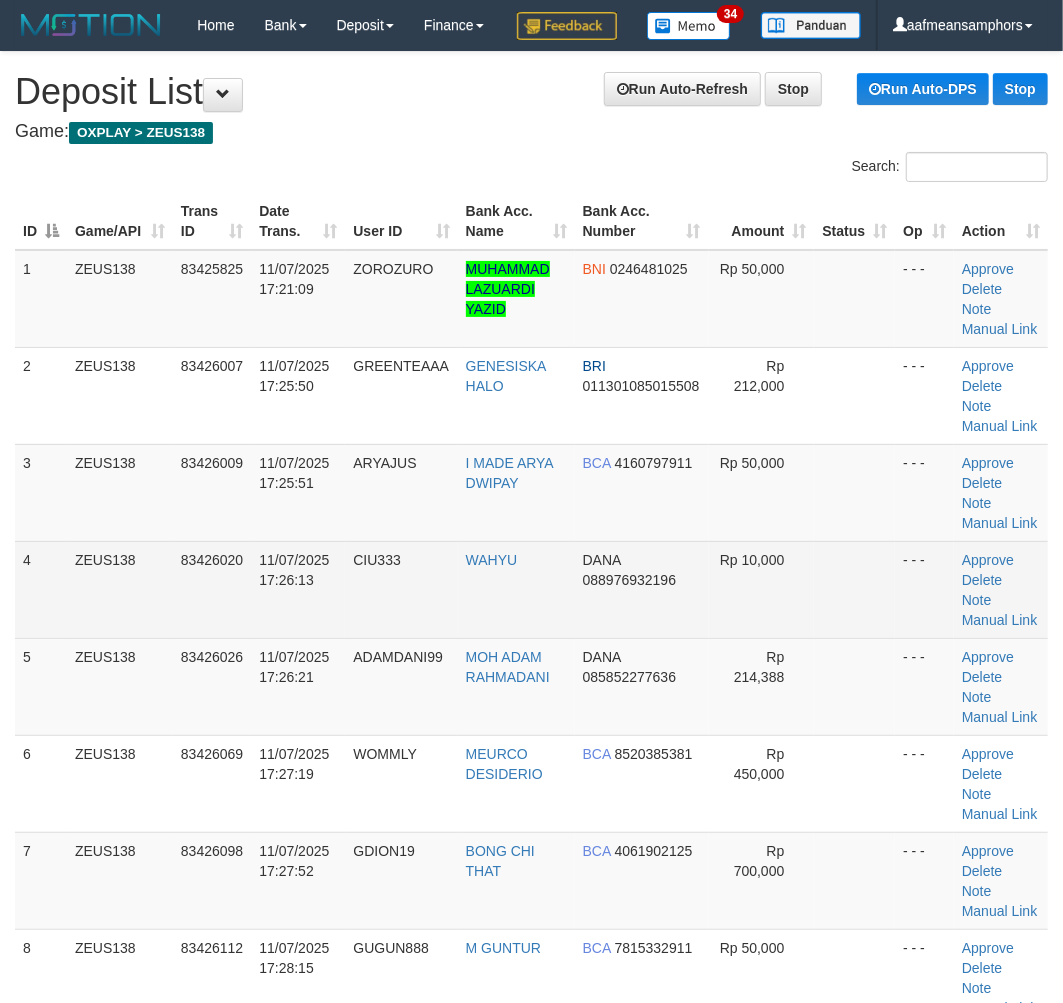 scroll, scrollTop: 880, scrollLeft: 0, axis: vertical 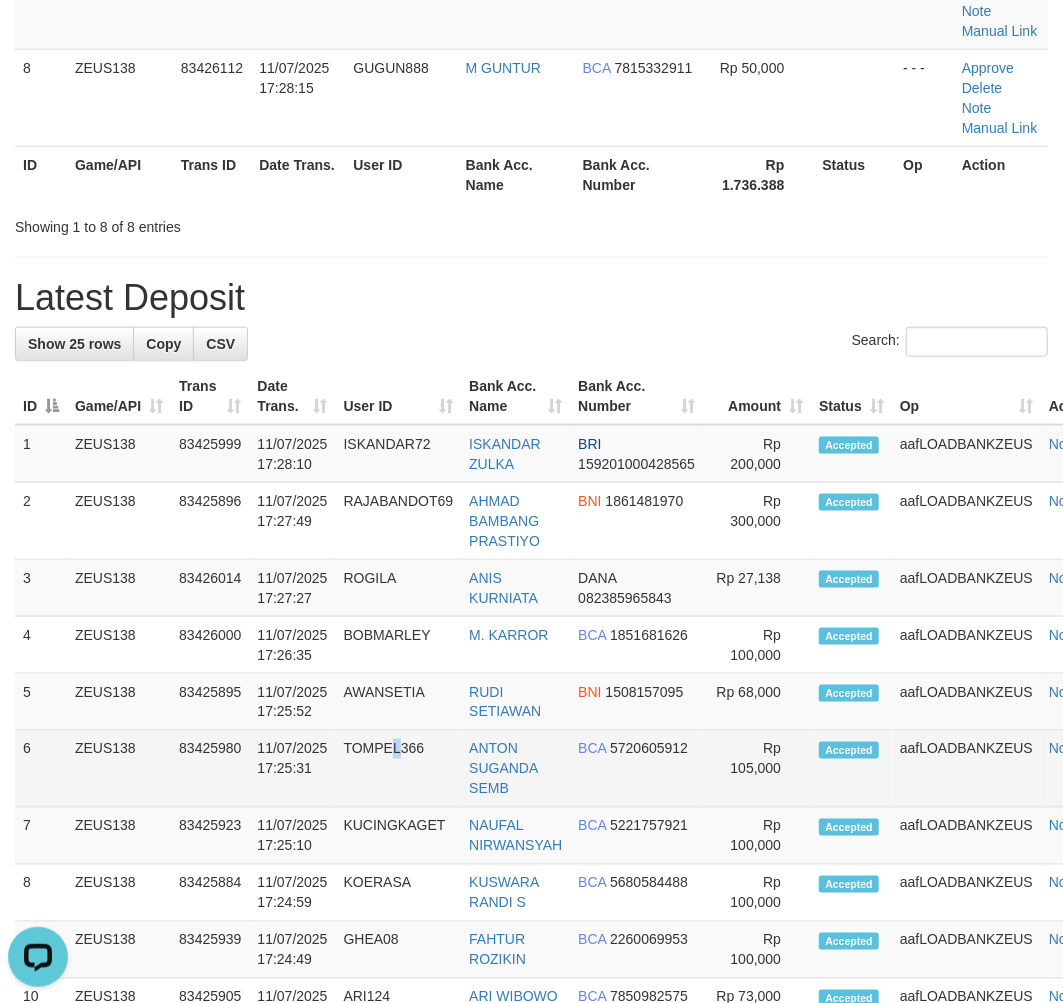 click on "TOMPEL366" at bounding box center (399, 769) 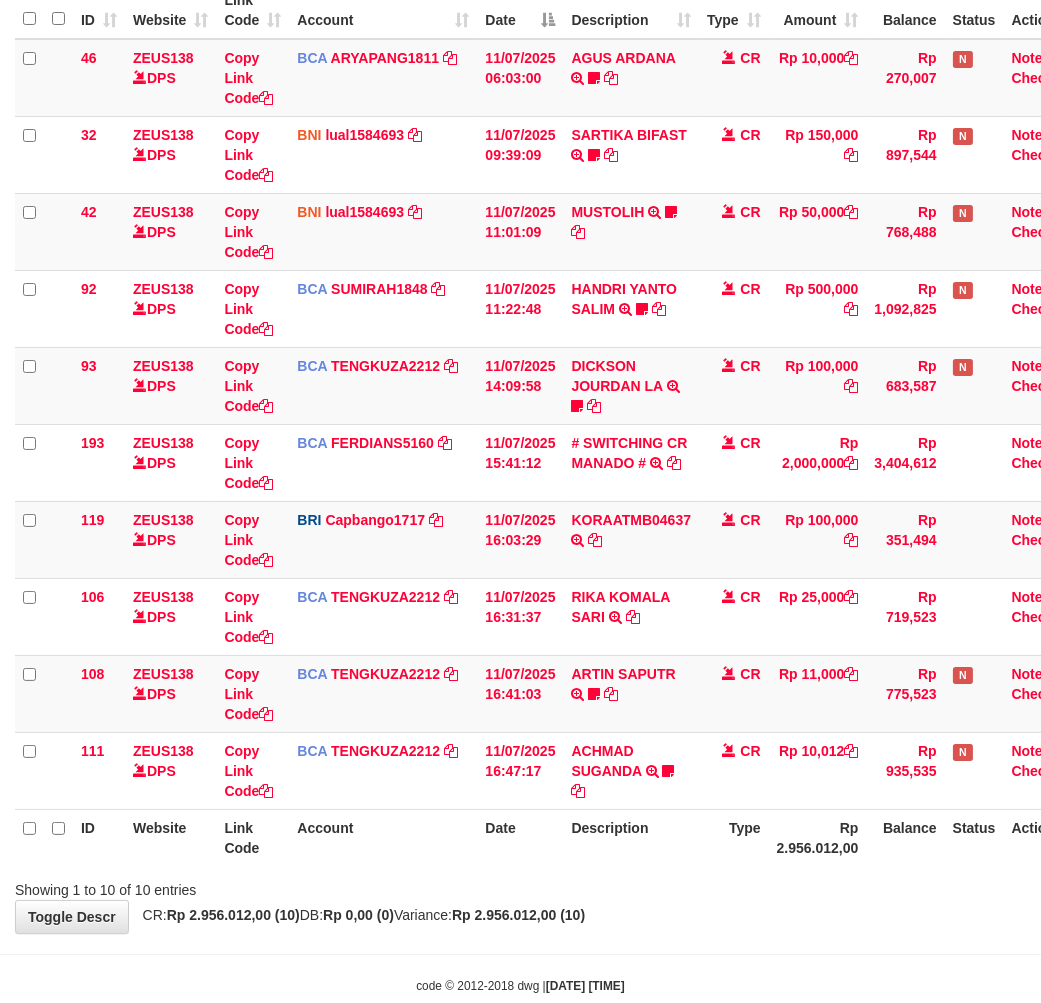 click on "Showing 1 to 10 of 10 entries" at bounding box center (520, 886) 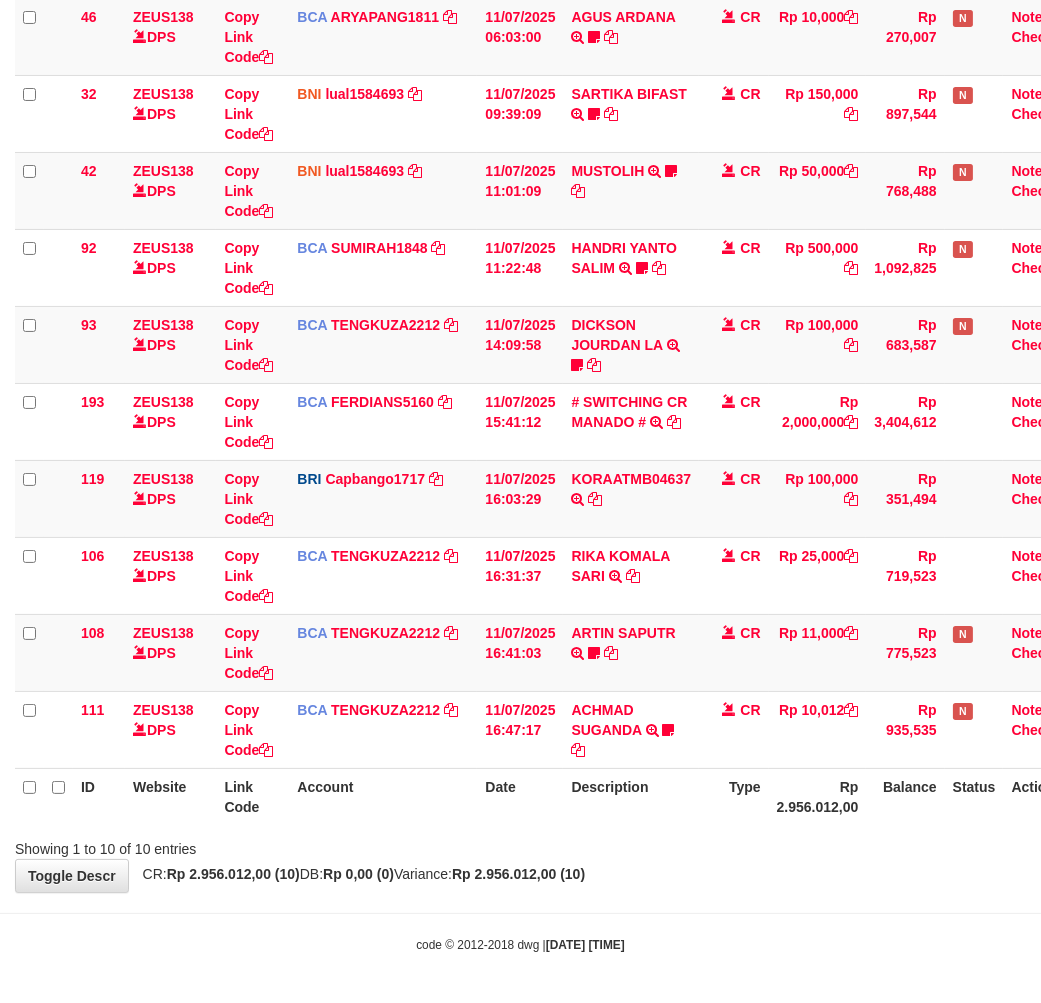 drag, startPoint x: 618, startPoint y: 946, endPoint x: 648, endPoint y: 928, distance: 34.98571 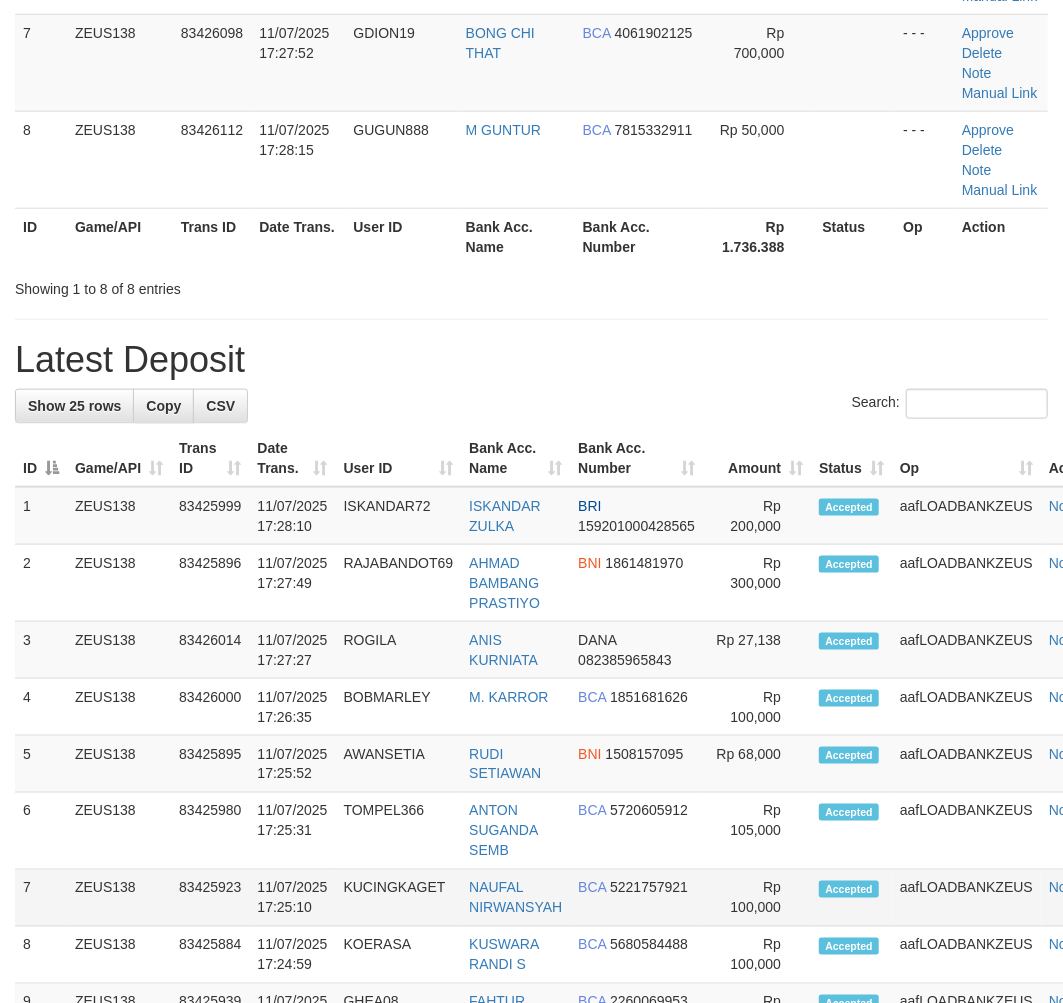 scroll, scrollTop: 930, scrollLeft: 0, axis: vertical 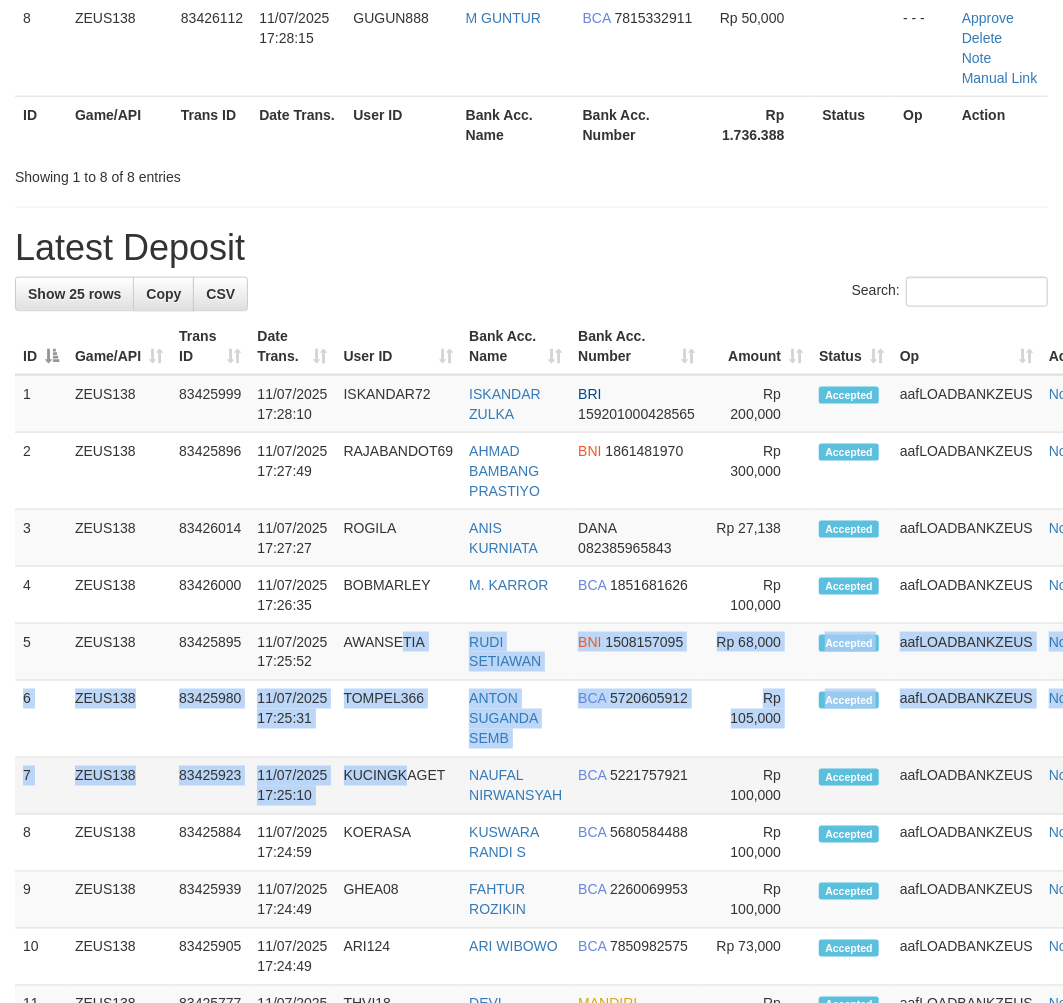 click on "1
[USERNAME]
[PHONE]
[DATE] [TIME]
[USERNAME]
[FIRST] [LAST]
[BRAND_NAME]
[ACCOUNT_NUMBER]
2" at bounding box center [569, 1128] 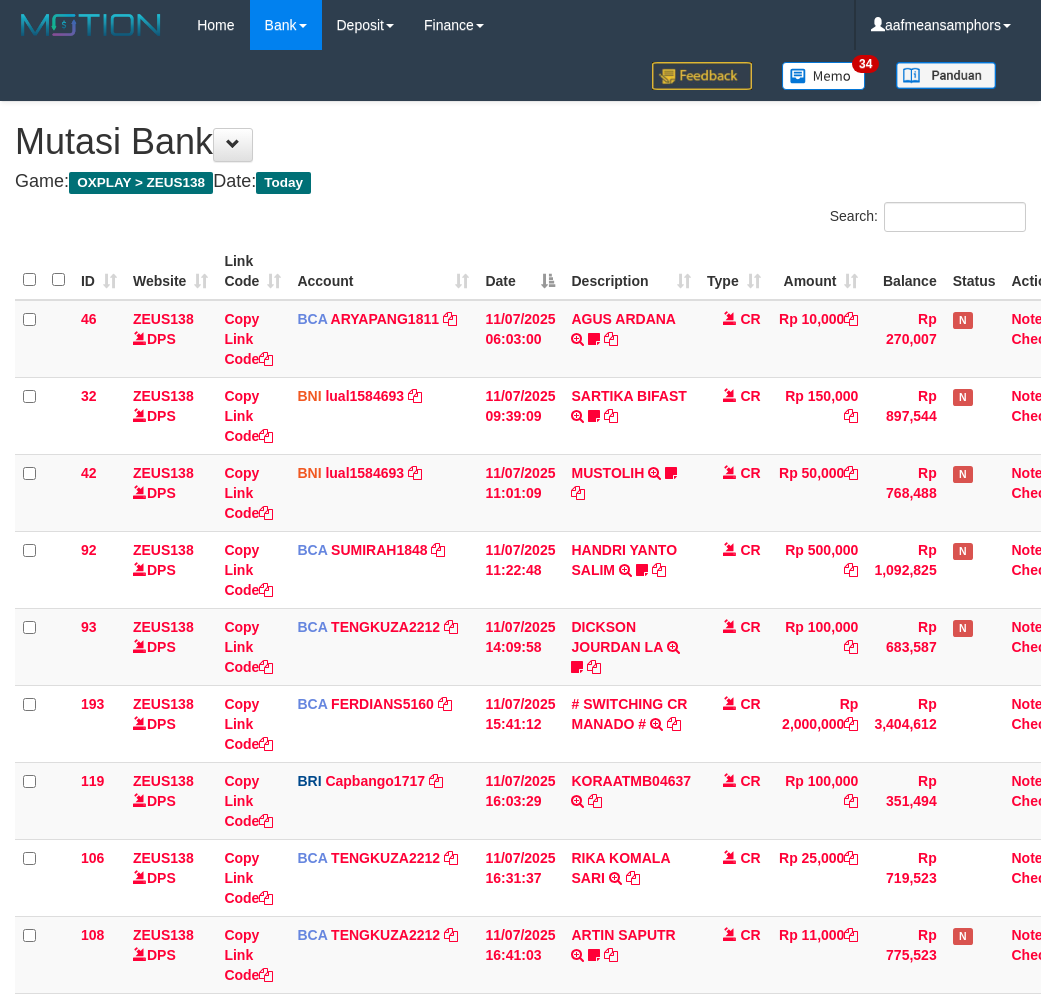 scroll, scrollTop: 261, scrollLeft: 0, axis: vertical 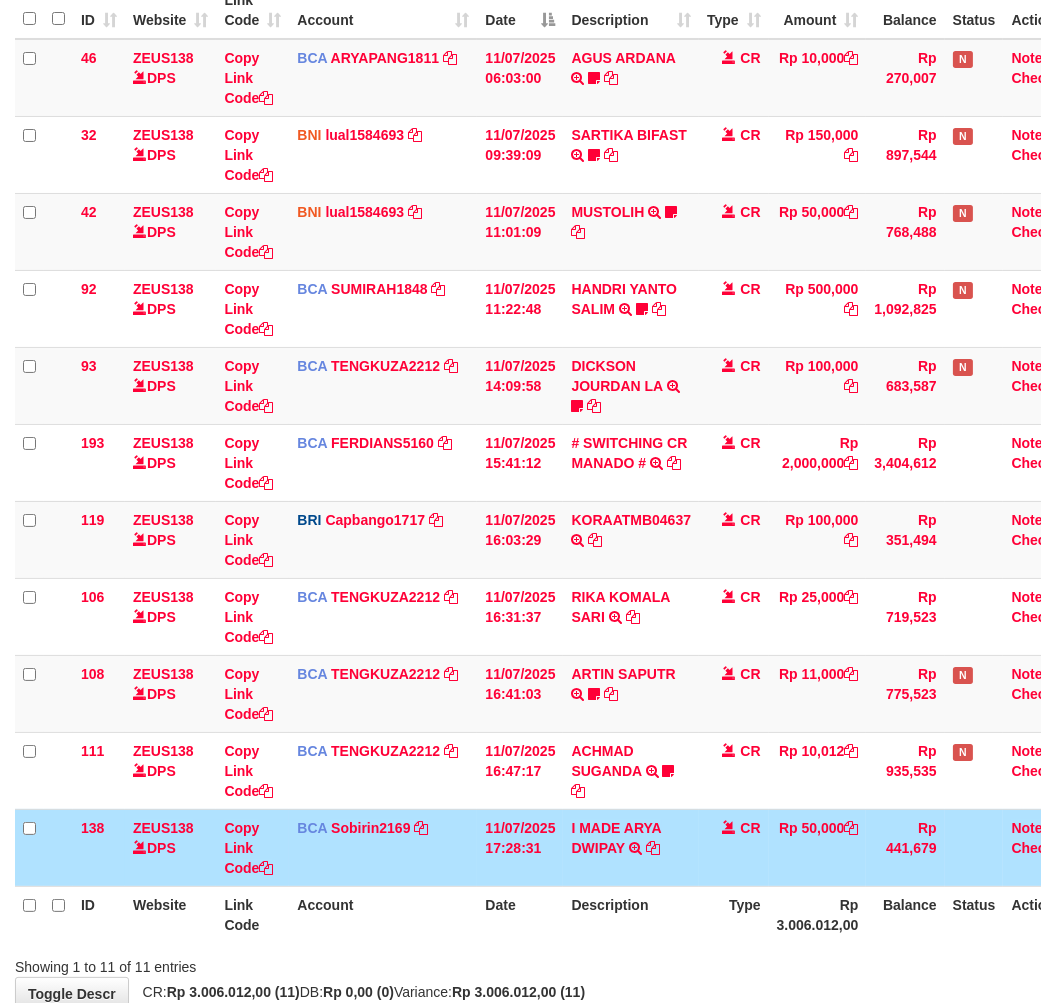 drag, startPoint x: 713, startPoint y: 882, endPoint x: 698, endPoint y: 888, distance: 16.155495 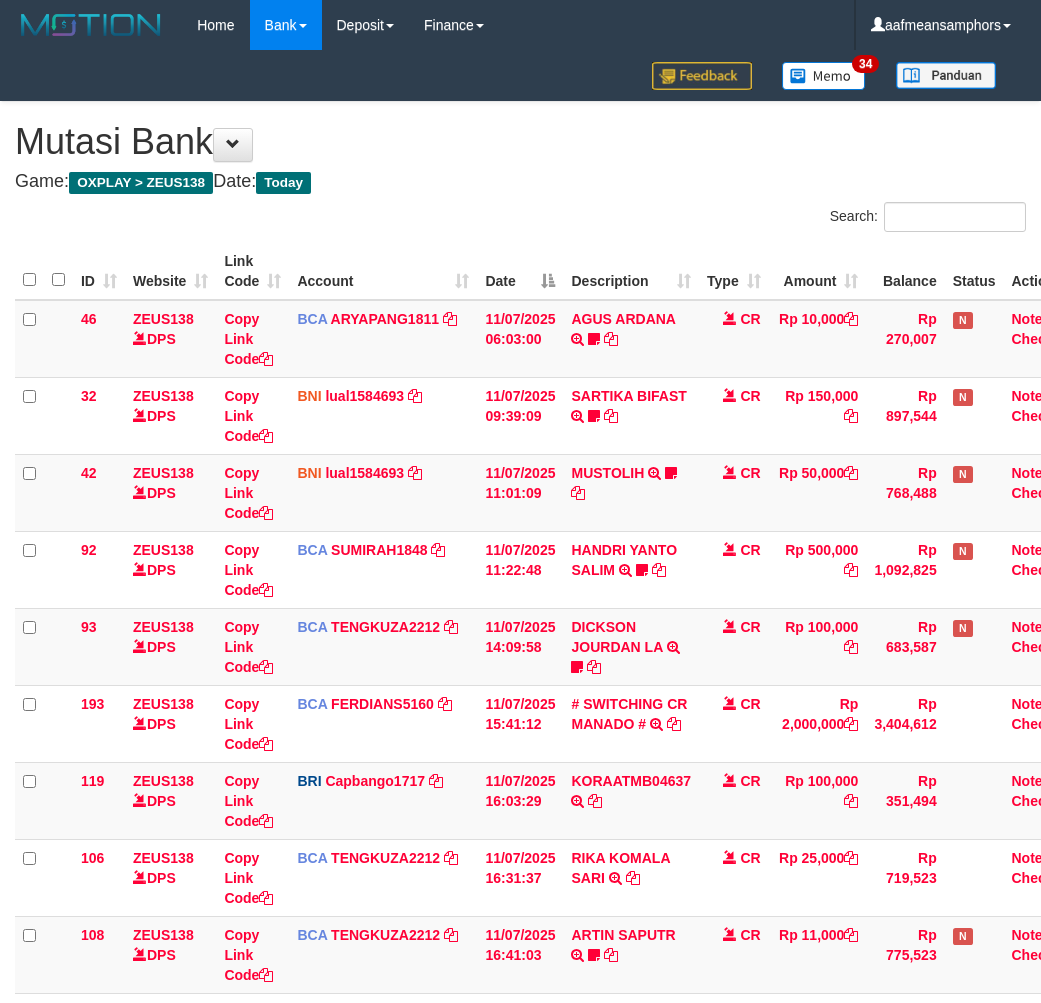 scroll, scrollTop: 372, scrollLeft: 0, axis: vertical 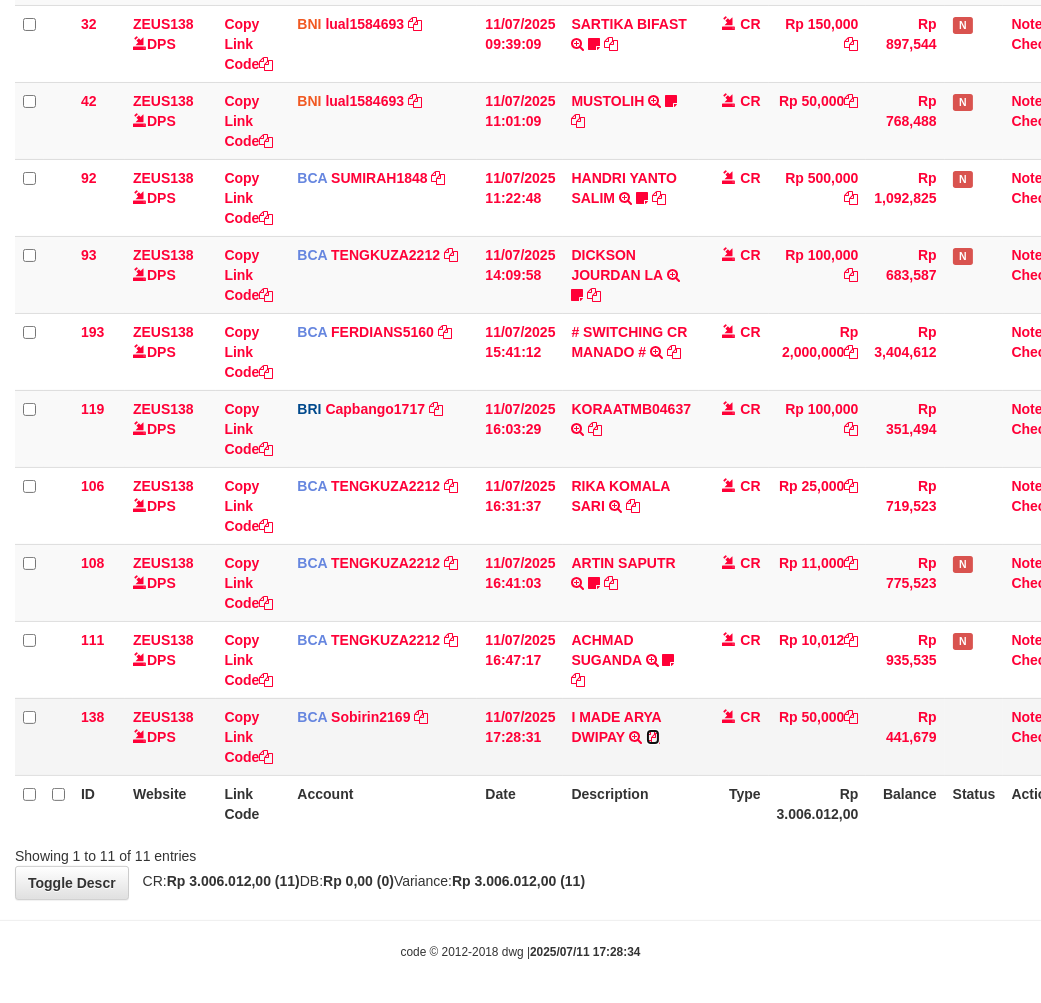 click at bounding box center [653, 737] 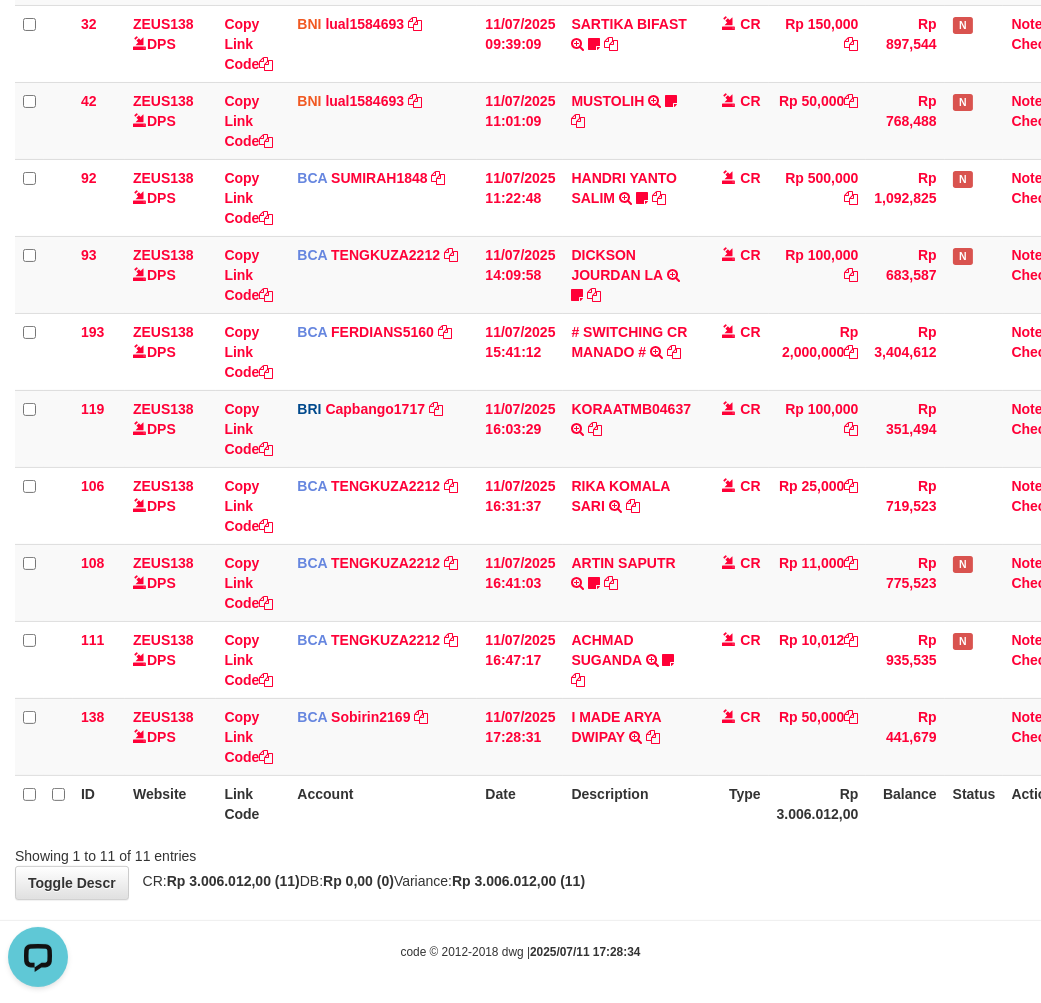scroll, scrollTop: 0, scrollLeft: 0, axis: both 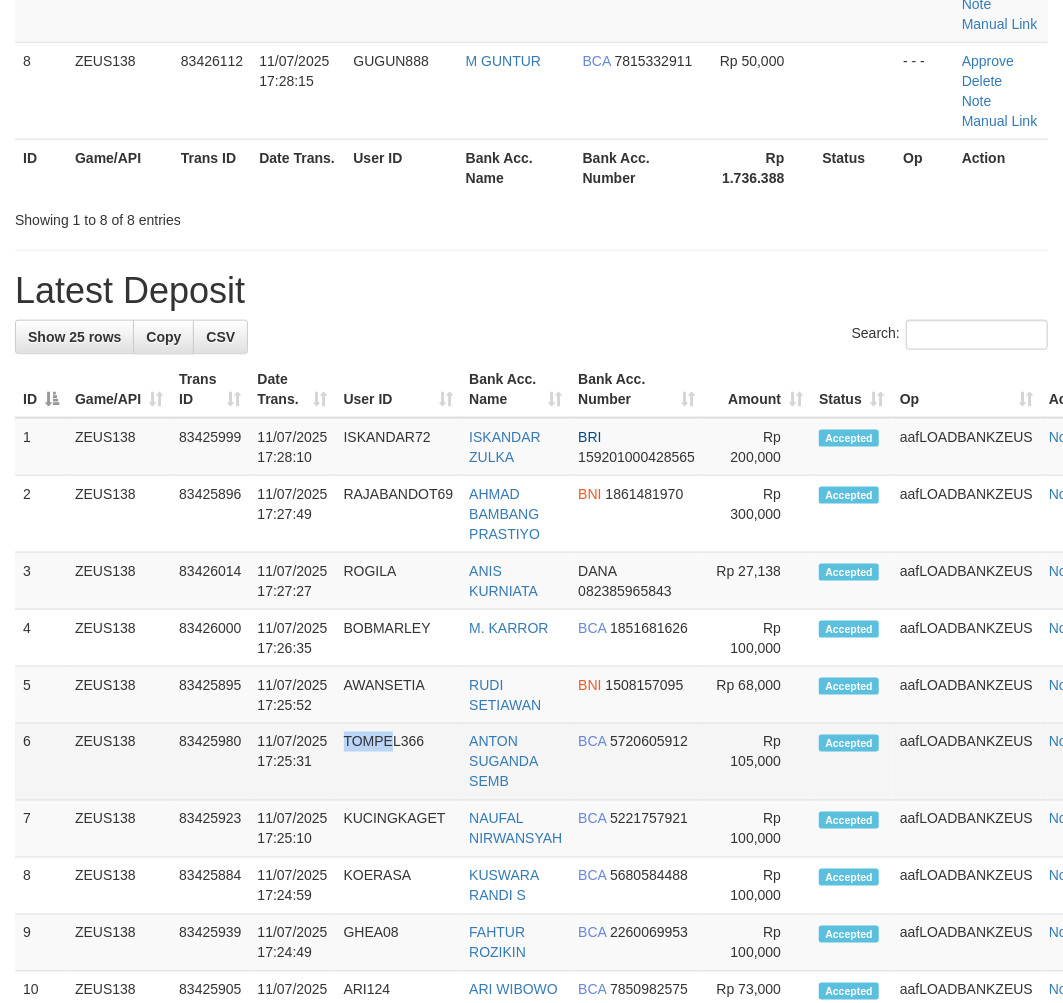 drag, startPoint x: 391, startPoint y: 827, endPoint x: 391, endPoint y: 811, distance: 16 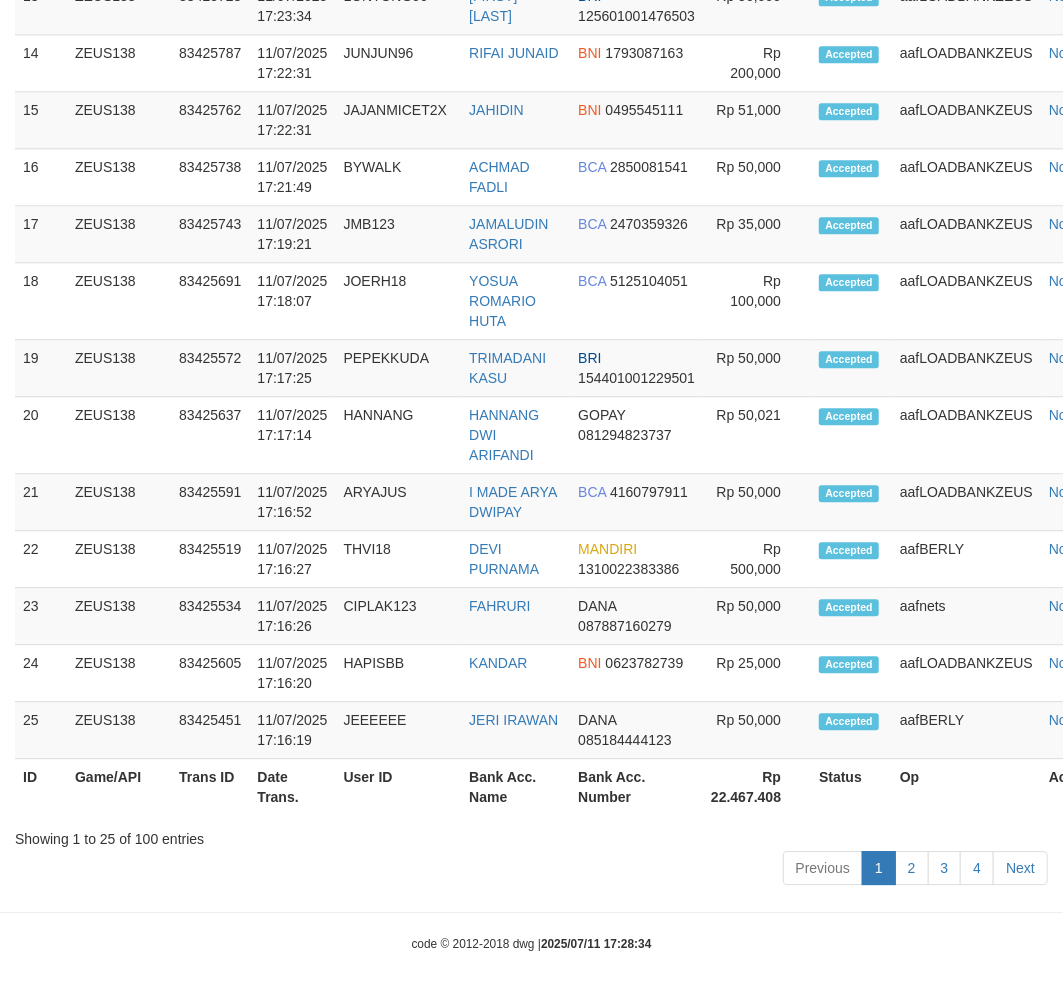 scroll, scrollTop: 18, scrollLeft: 0, axis: vertical 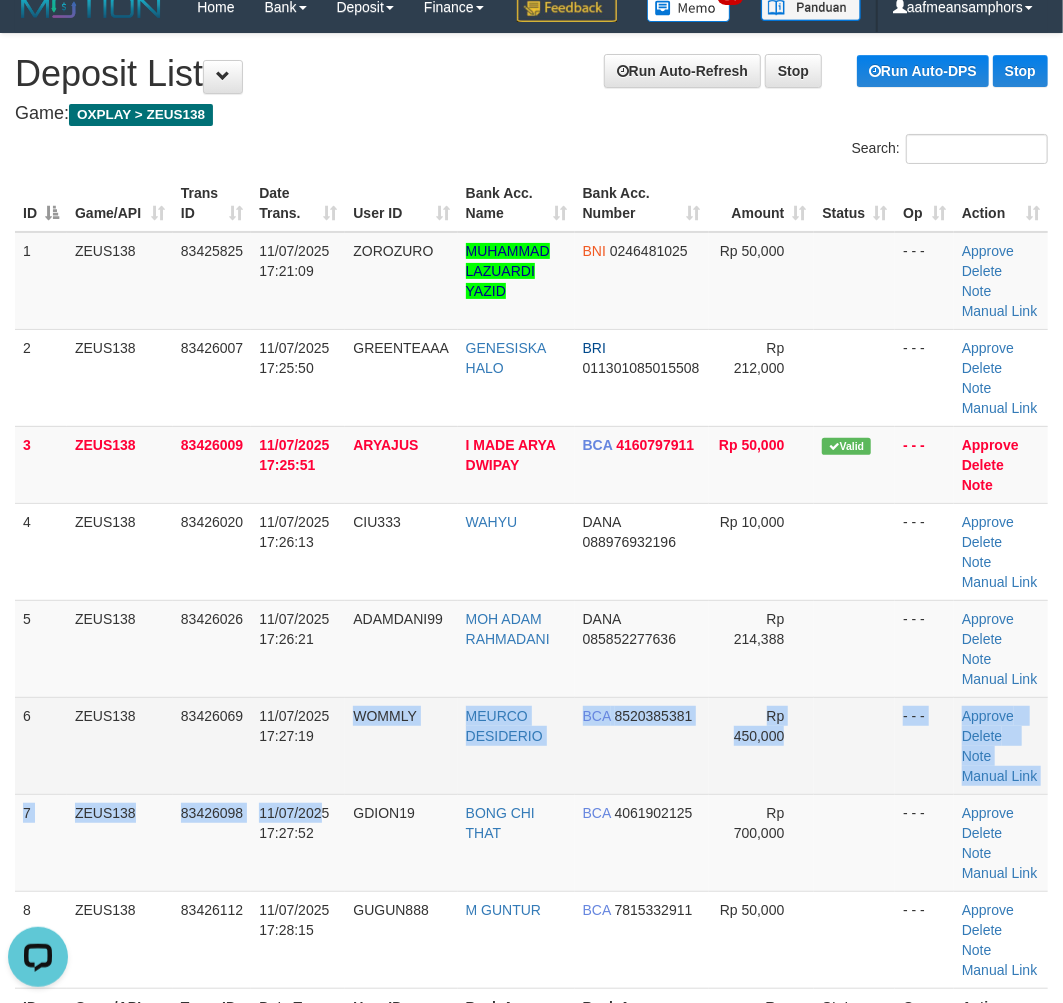 click on "1
ZEUS138
83425825
11/07/2025 17:21:09
ZOROZURO
MUHAMMAD LAZUARDI YAZID
BNI
0246481025
Rp 50,000
- - -
Approve
Delete
Note
Manual Link
2
ZEUS138
83426007
11/07/2025 17:25:50
GREENTEAAA
GENESISKA HALO
BRI
011301085015508
Rp 212,000
- - -
Approve
BCA" at bounding box center [531, 610] 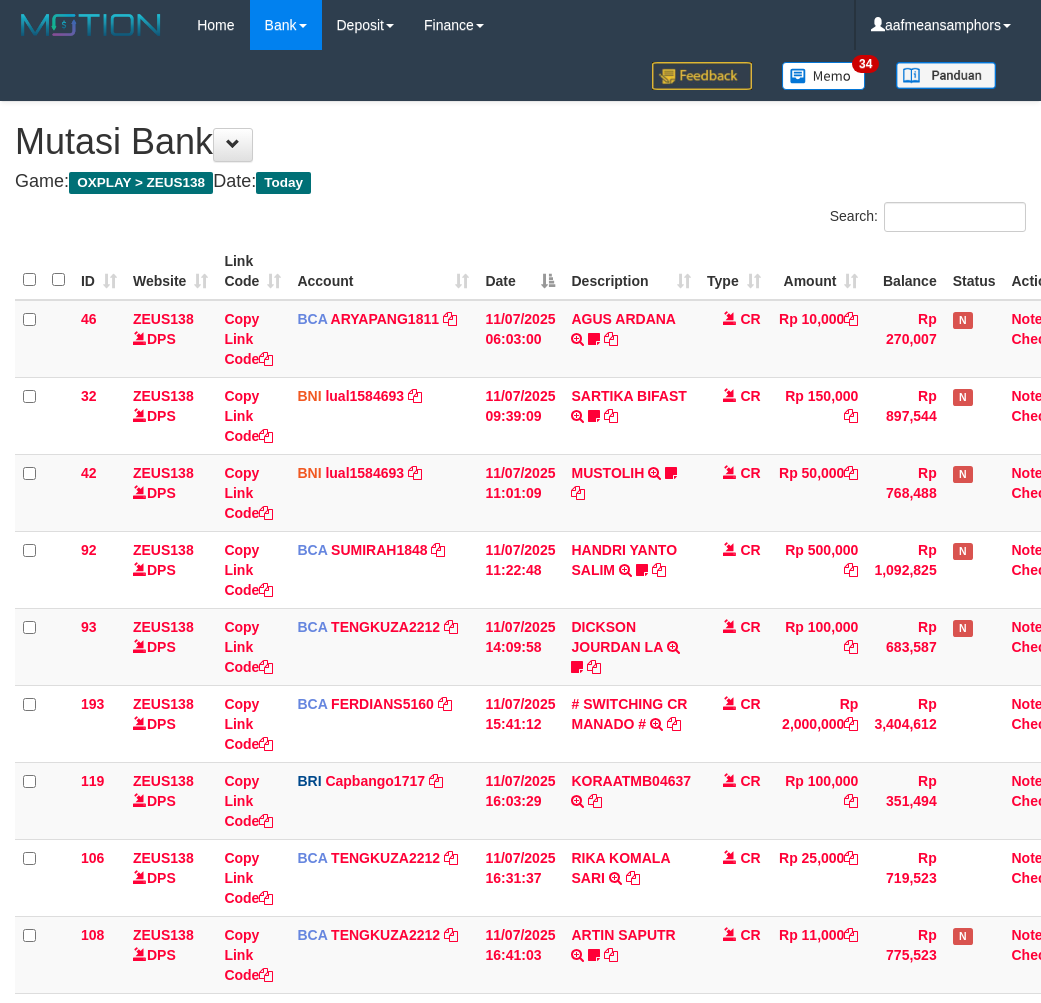 scroll, scrollTop: 331, scrollLeft: 0, axis: vertical 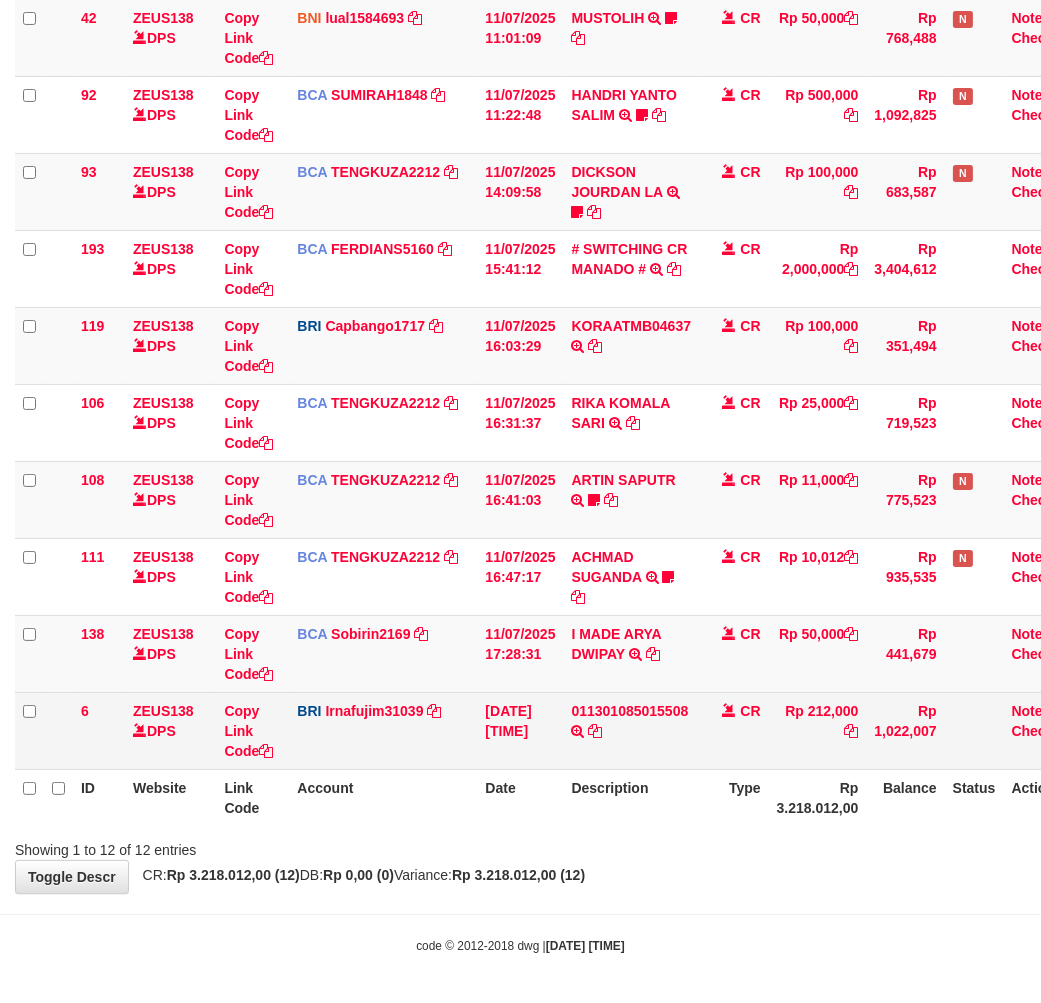 click on "[NUMBER] TRANSFER NBMB [NUMBER] TO [NAME] [NAME]" at bounding box center [631, 730] 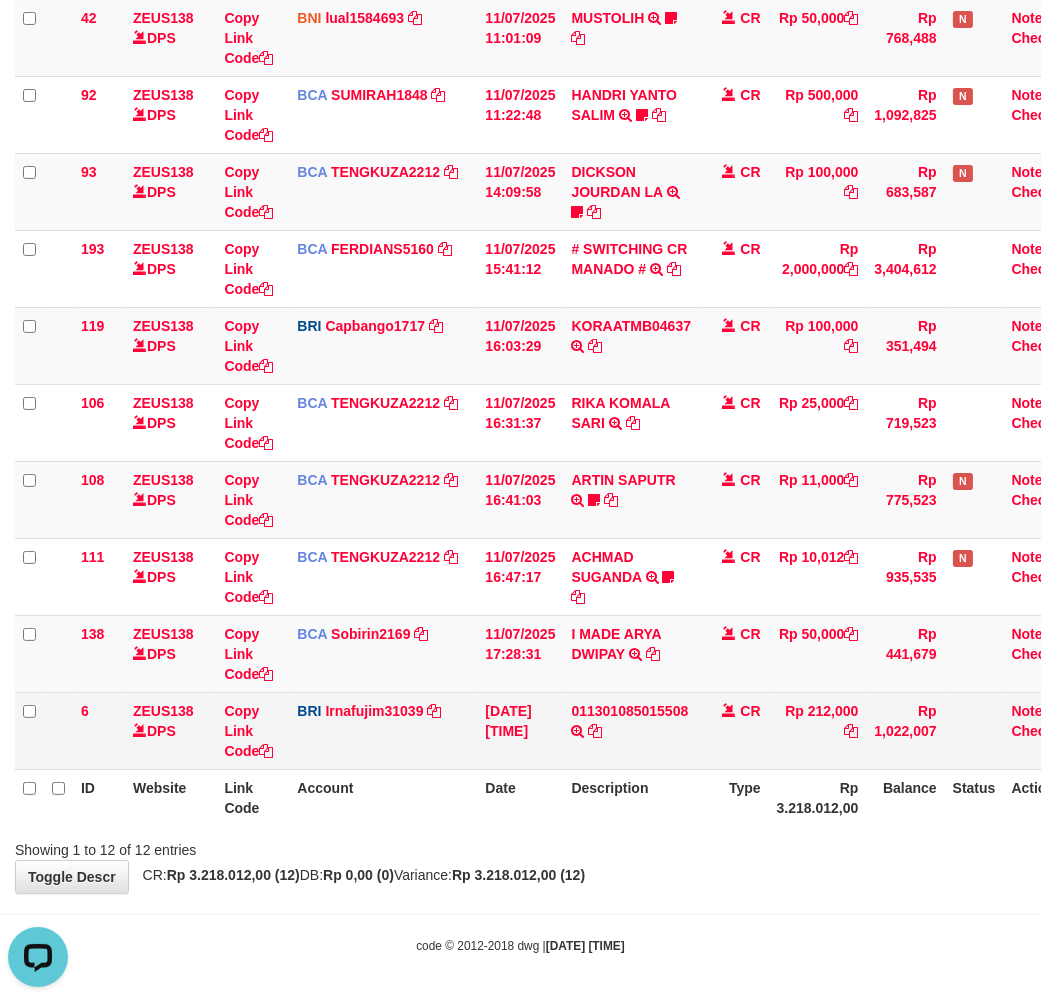 scroll, scrollTop: 0, scrollLeft: 0, axis: both 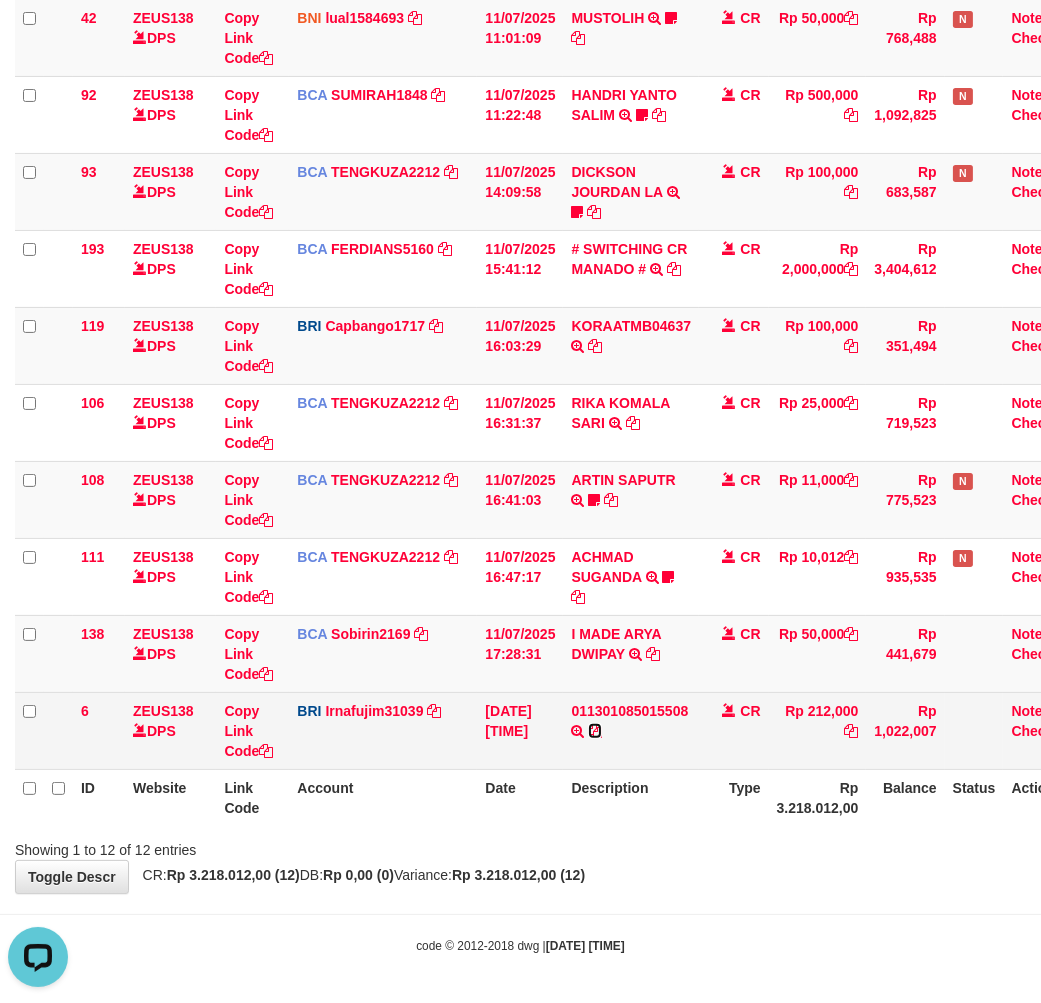 click at bounding box center (595, 731) 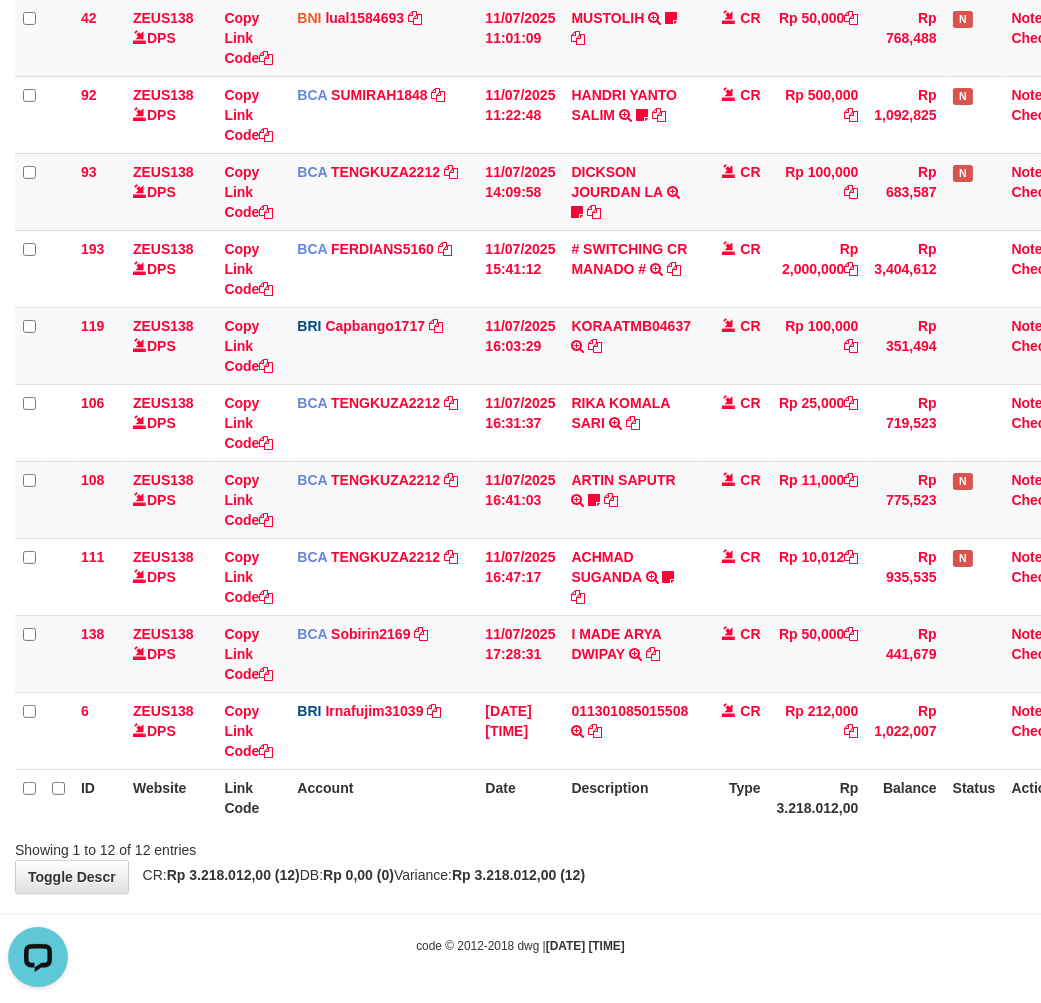 drag, startPoint x: 767, startPoint y: 910, endPoint x: 966, endPoint y: 841, distance: 210.62288 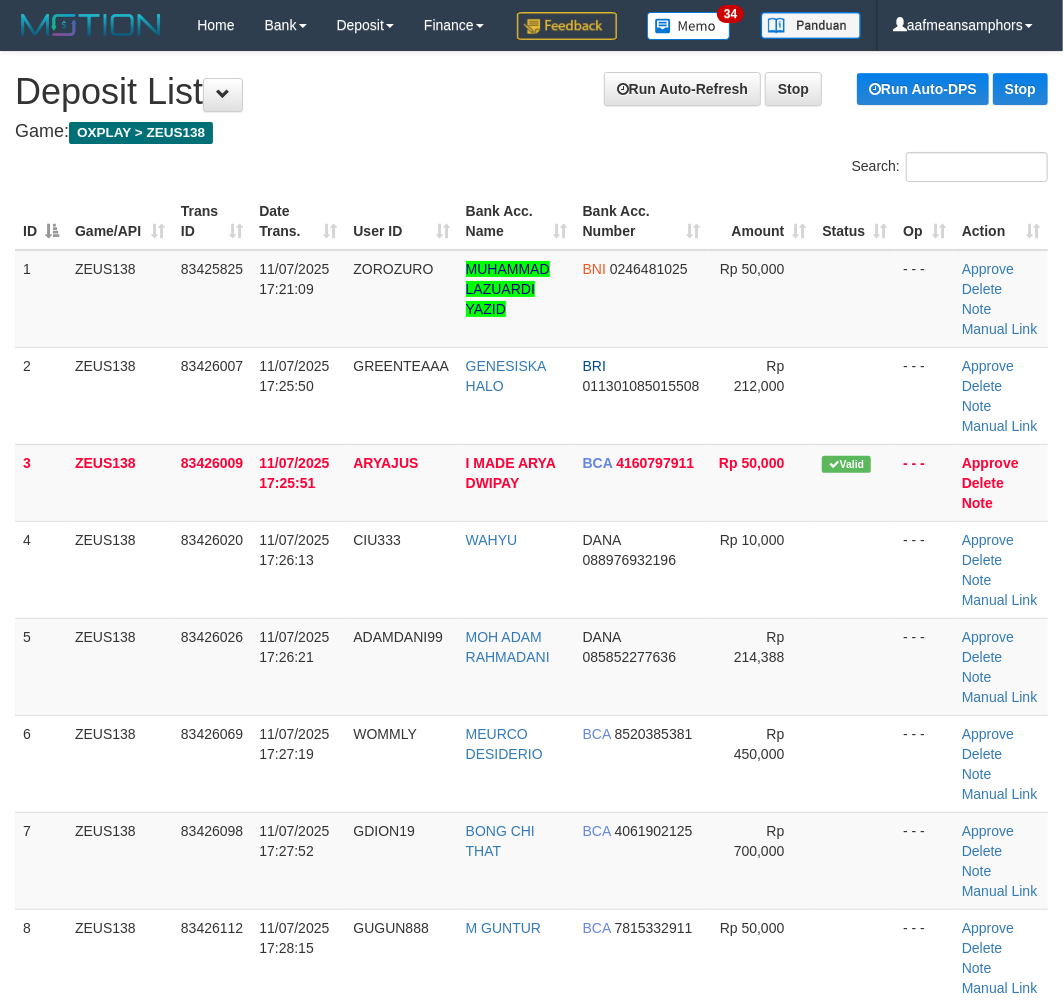 scroll, scrollTop: 18, scrollLeft: 0, axis: vertical 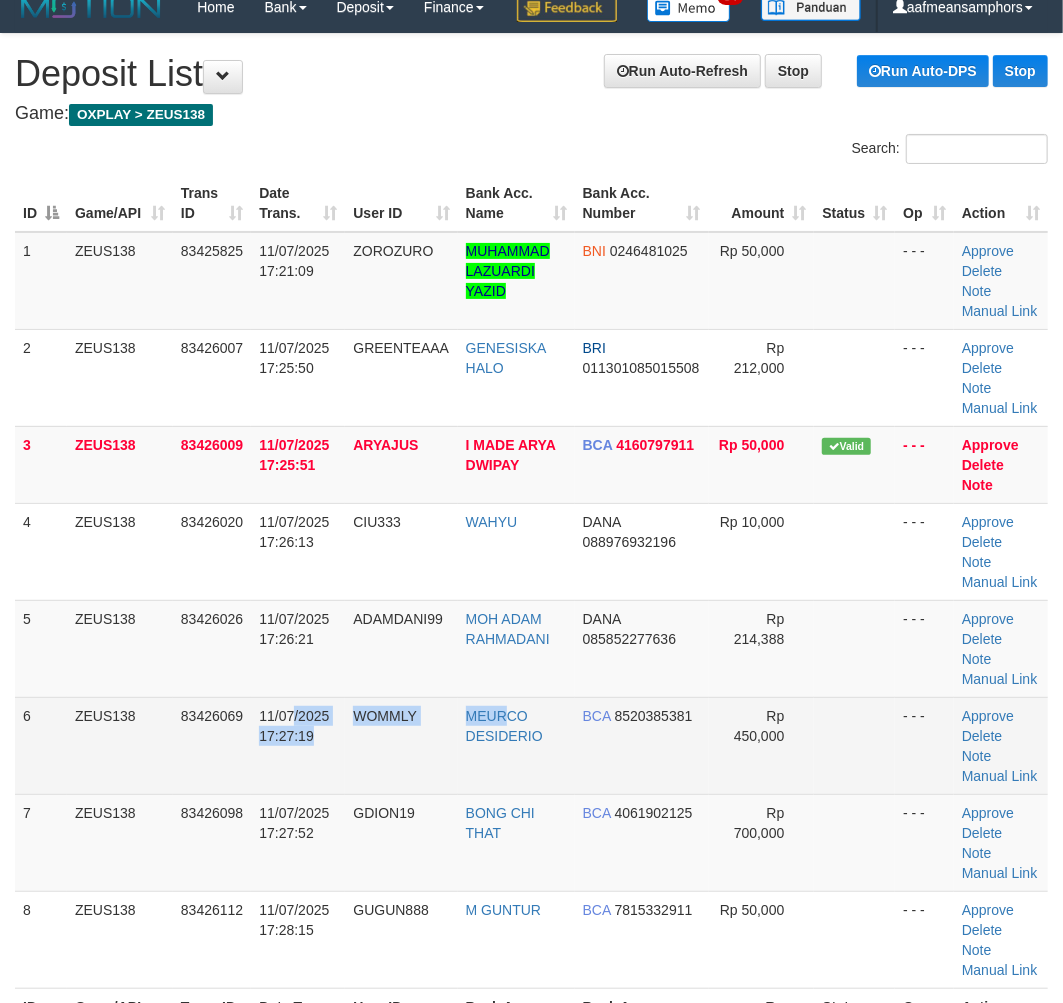 click on "6
ZEUS138
83426069
11/07/2025 17:27:19
WOMMLY
MEURCO DESIDERIO
BCA
8520385381
Rp 450,000
- - -
Approve
Delete
Note
Manual Link" at bounding box center [531, 745] 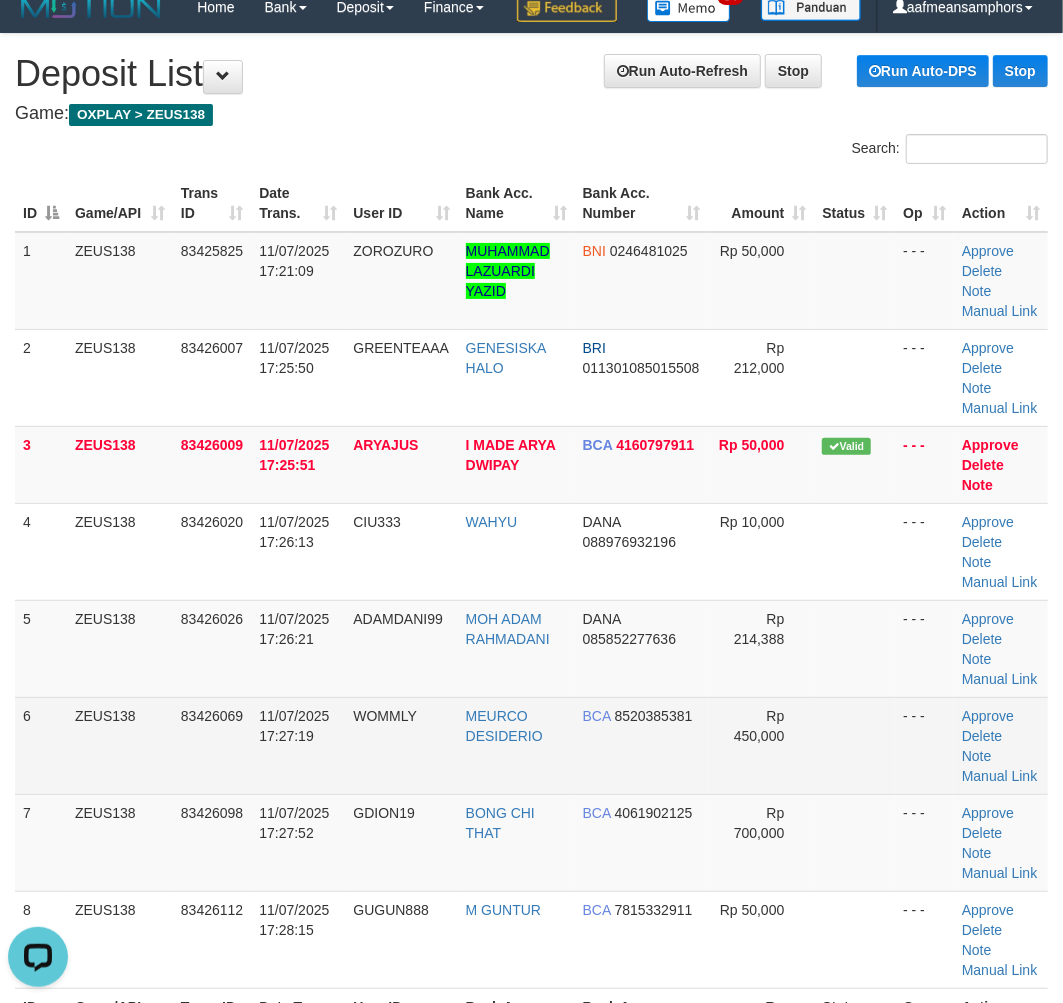 scroll, scrollTop: 0, scrollLeft: 0, axis: both 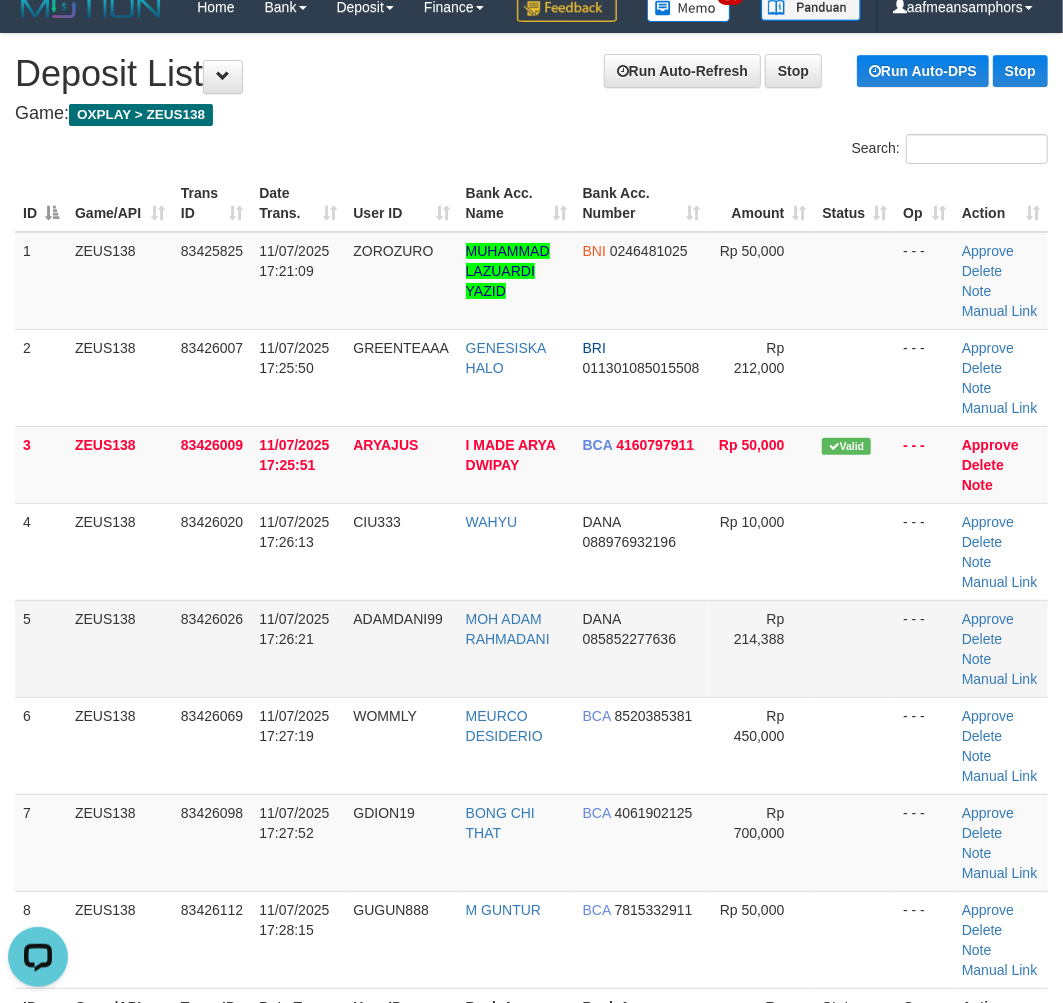 click on "5
ZEUS138
83426026
11/07/2025 17:26:21
ADAMDANI99
MOH ADAM RAHMADANI
DANA
085852277636
Rp 214,388
- - -
Approve
Delete
Note
Manual Link" at bounding box center (531, 648) 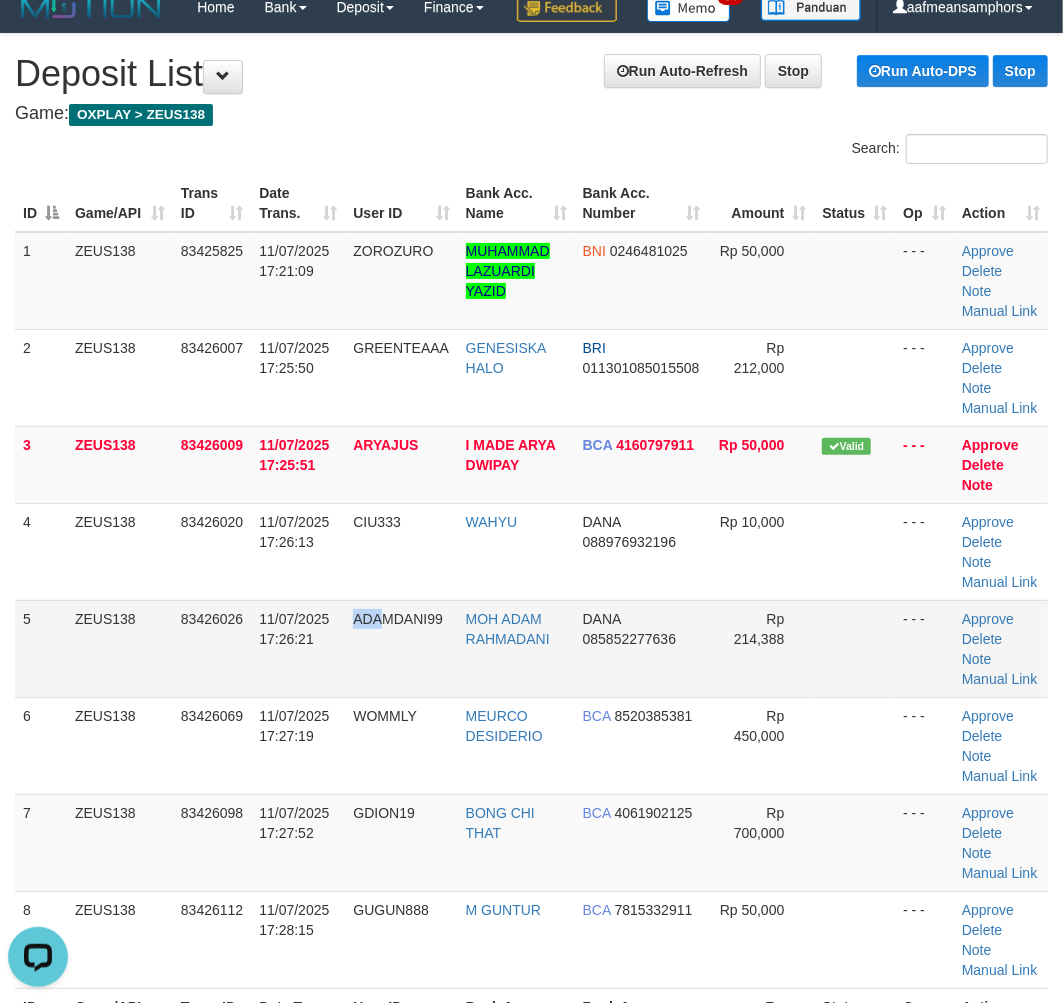 click on "ADAMDANI99" at bounding box center (401, 648) 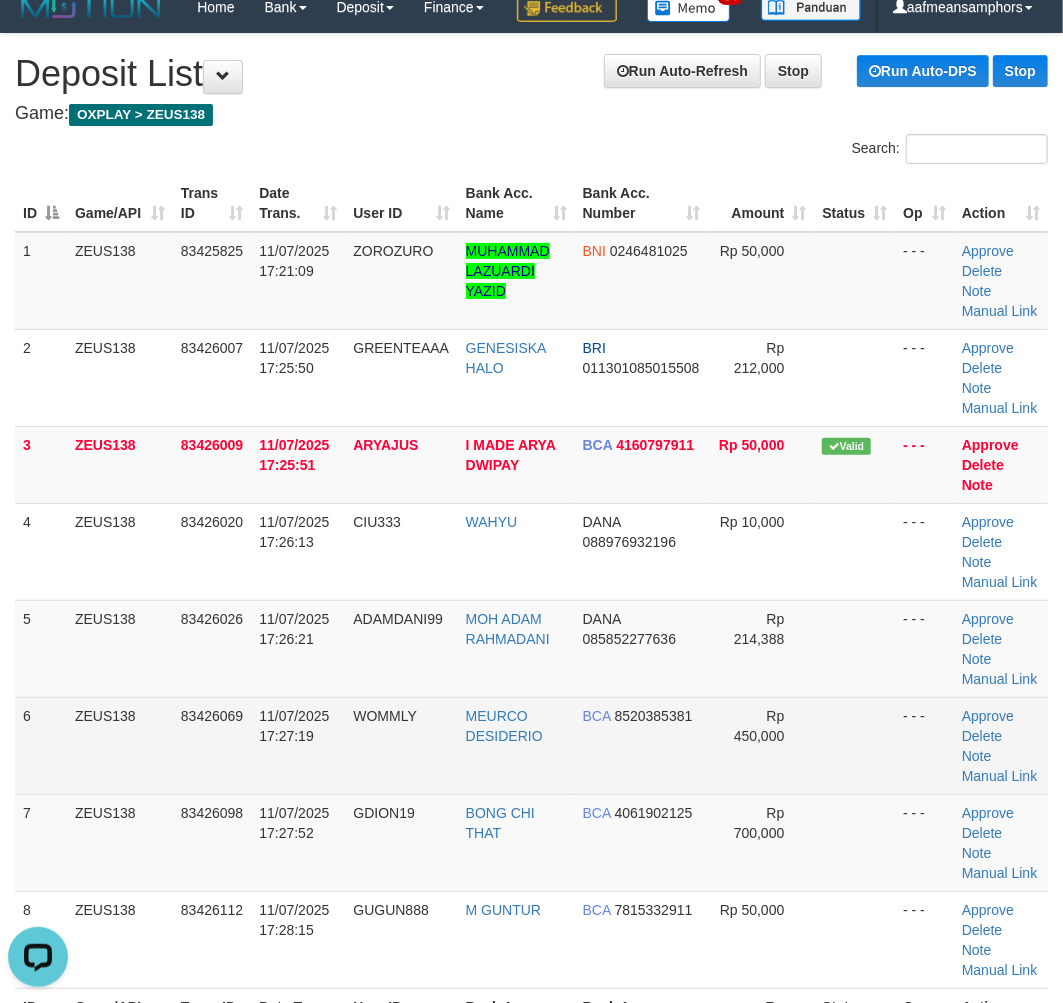 click on "WOMMLY" at bounding box center [401, 745] 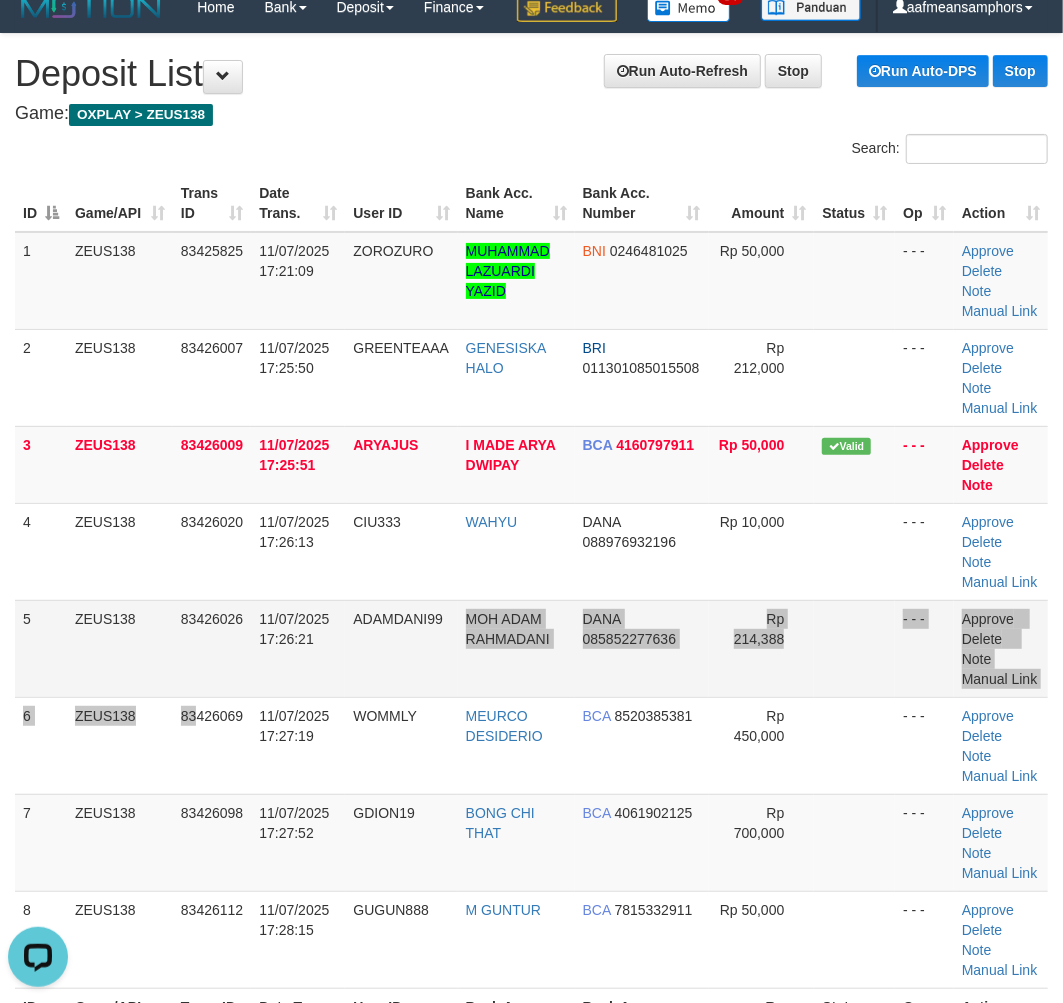 click on "1
ZEUS138
83425825
11/07/2025 17:21:09
ZOROZURO
MUHAMMAD LAZUARDI YAZID
BNI
0246481025
Rp 50,000
- - -
Approve
Delete
Note
Manual Link
2
ZEUS138
83426007
11/07/2025 17:25:50
GREENTEAAA
GENESISKA HALO
BRI
011301085015508
Rp 212,000
- - -
Approve
BCA" at bounding box center [531, 610] 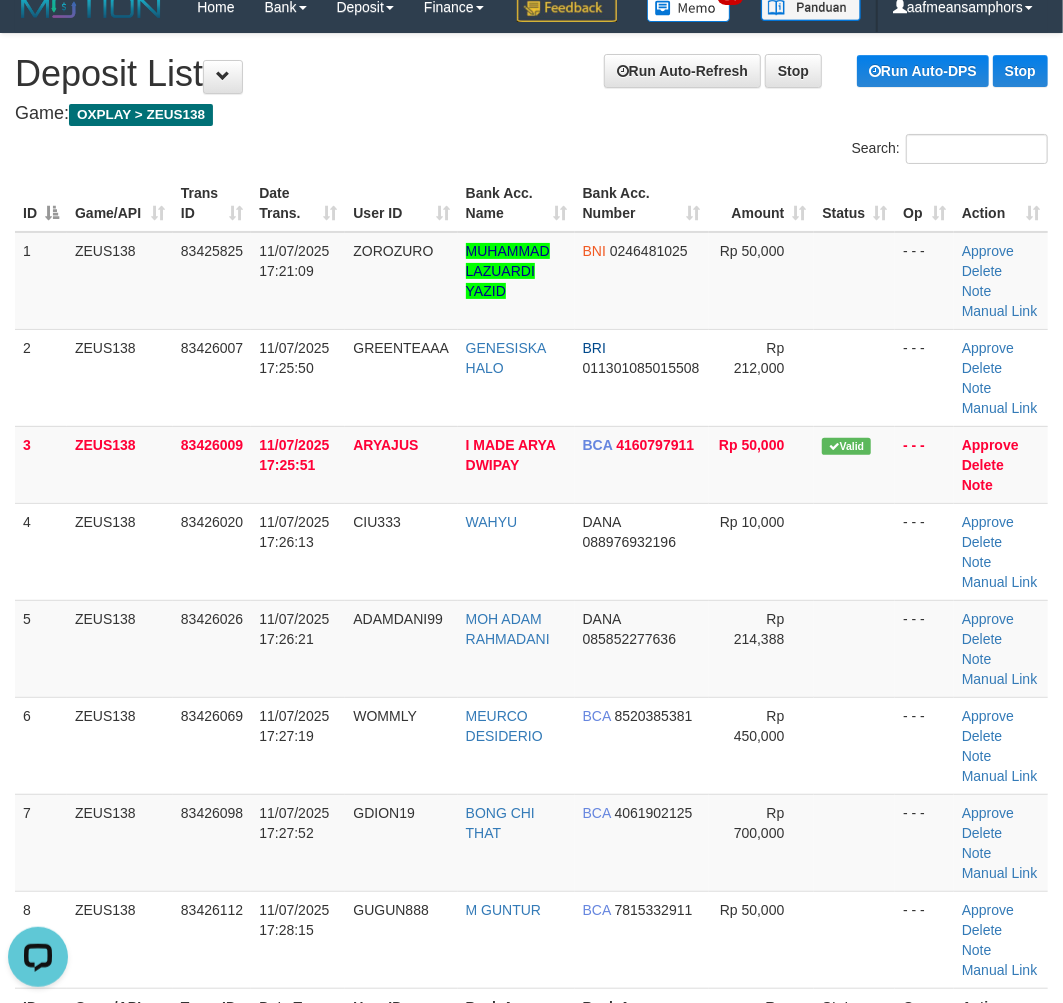 drag, startPoint x: 102, startPoint y: 702, endPoint x: 0, endPoint y: 676, distance: 105.26158 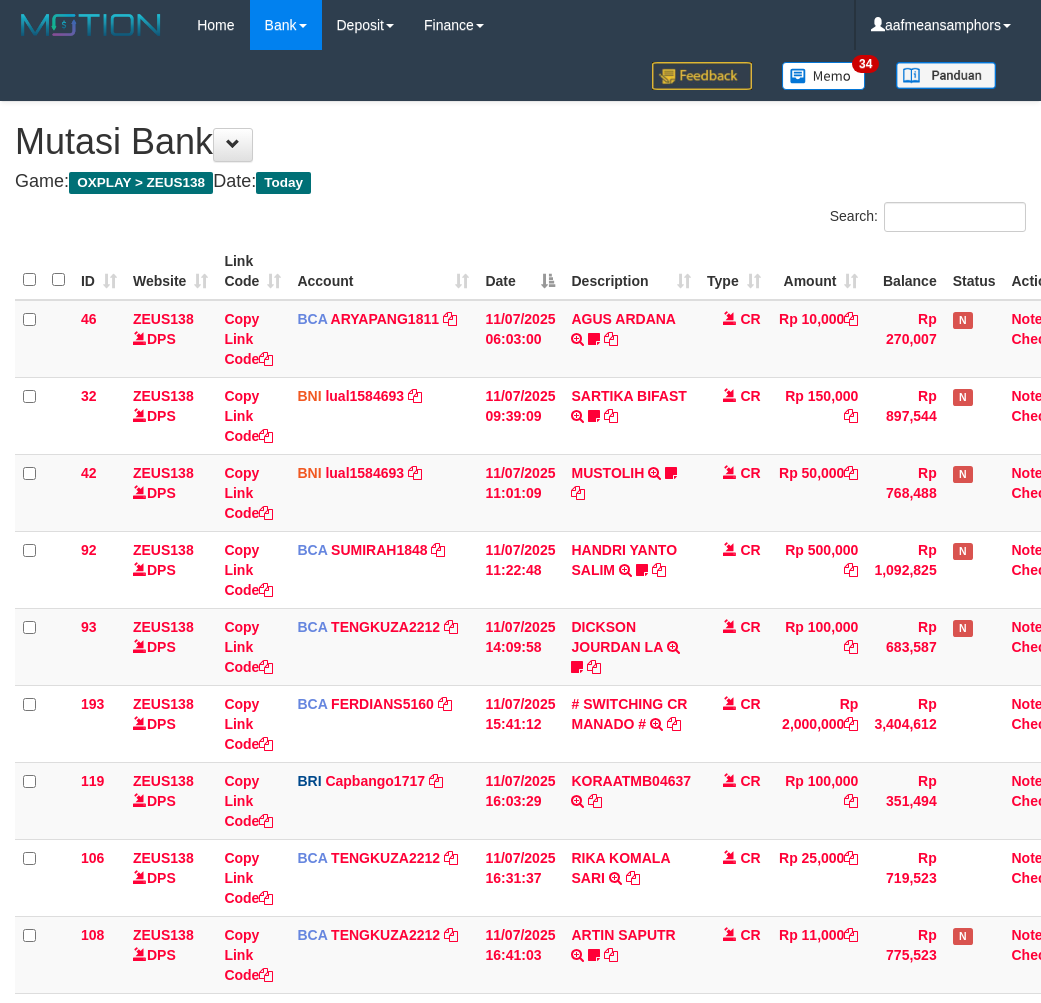 scroll, scrollTop: 454, scrollLeft: 0, axis: vertical 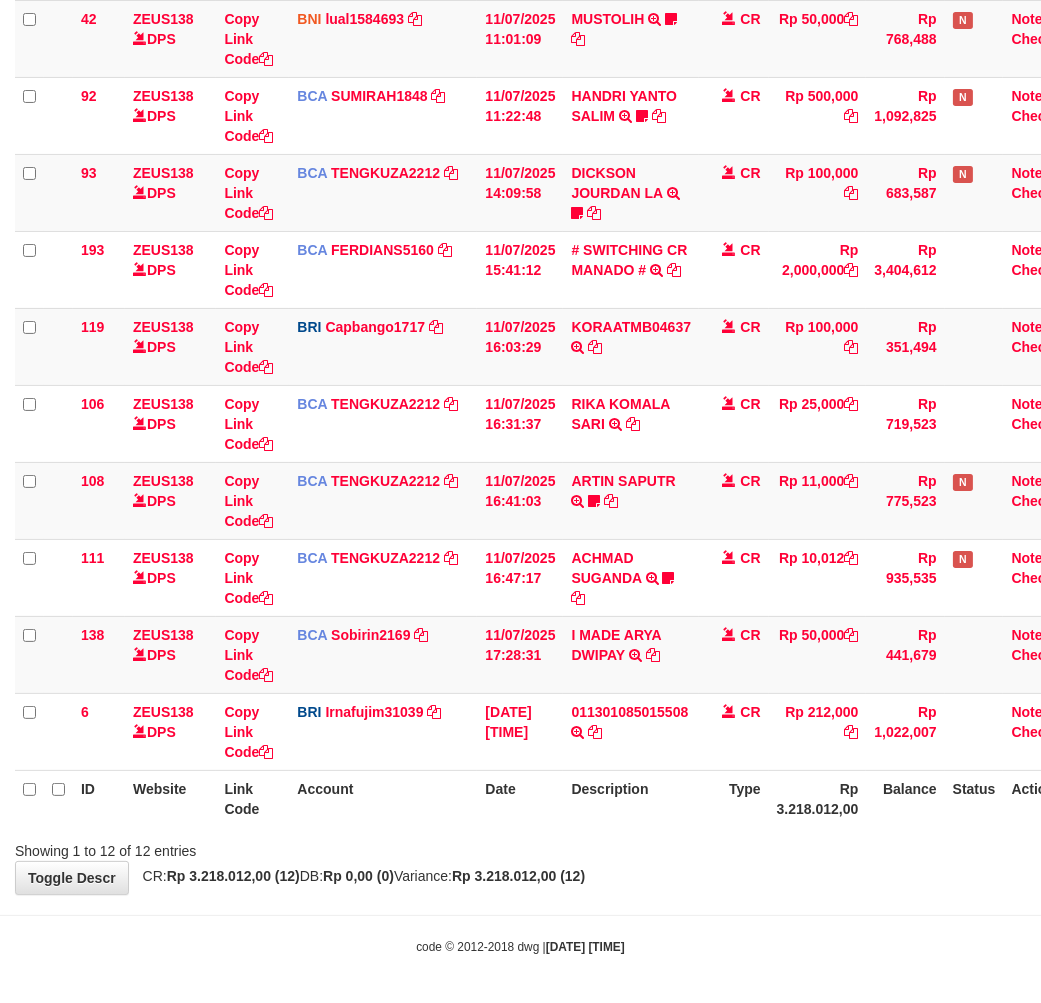 click on "Showing 1 to 12 of 12 entries" at bounding box center (520, 847) 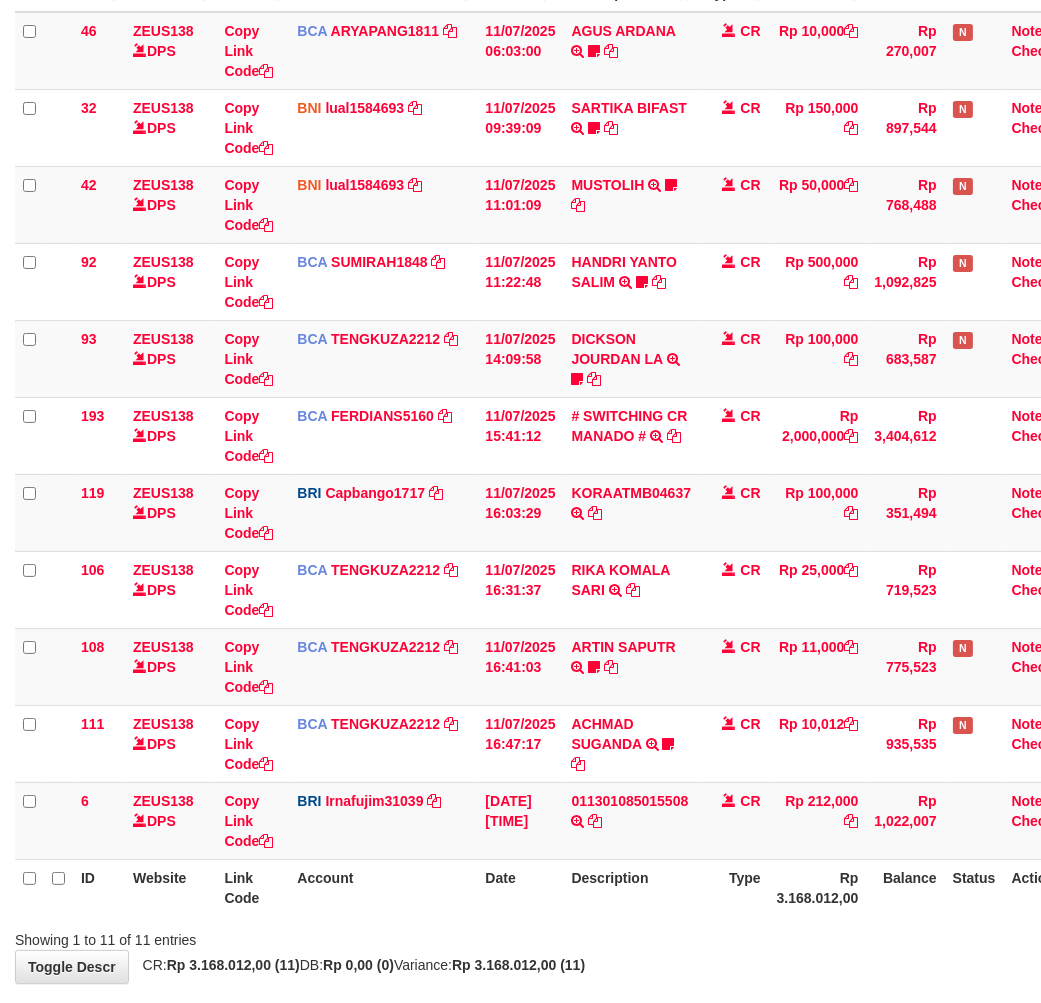 scroll, scrollTop: 378, scrollLeft: 0, axis: vertical 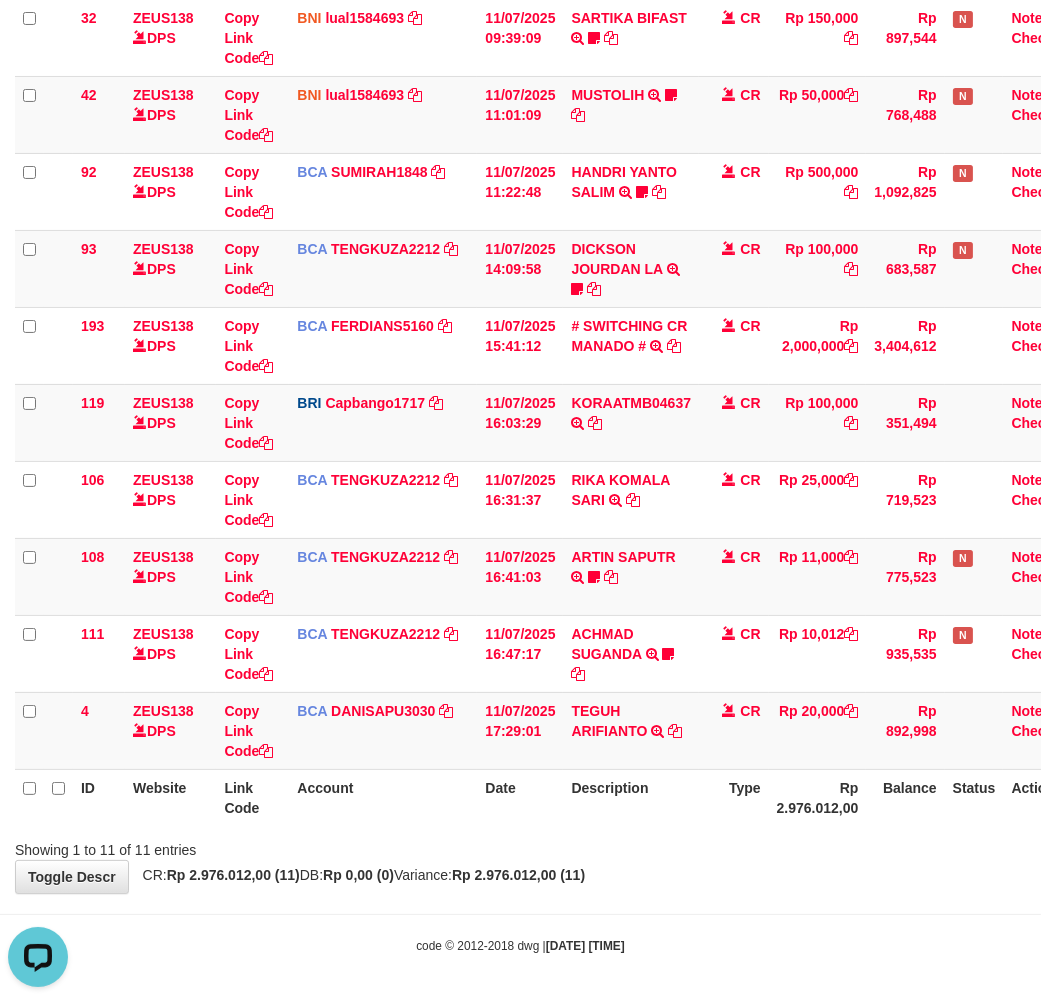 click on "code © 2012-2018 dwg |  2025/07/11 17:29:38" at bounding box center [520, 945] 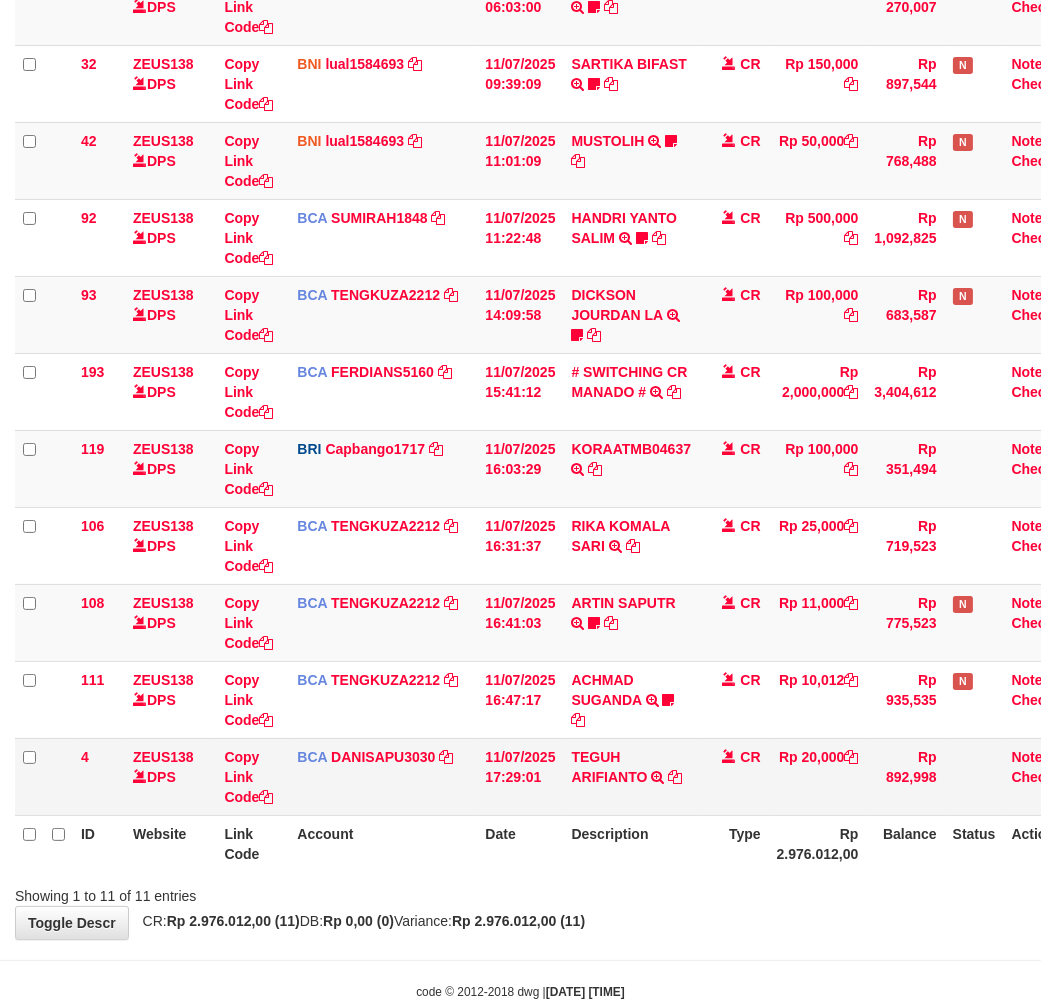 scroll, scrollTop: 357, scrollLeft: 0, axis: vertical 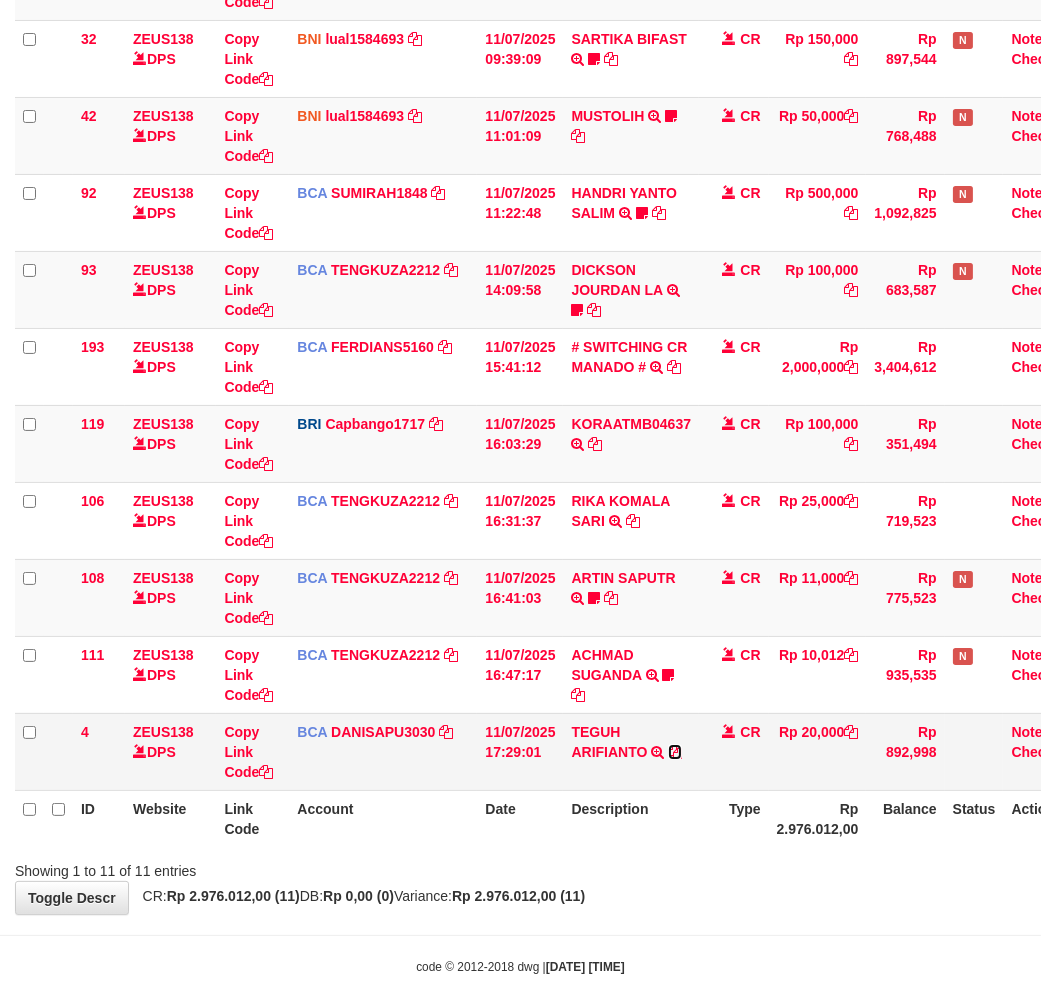click at bounding box center (675, 752) 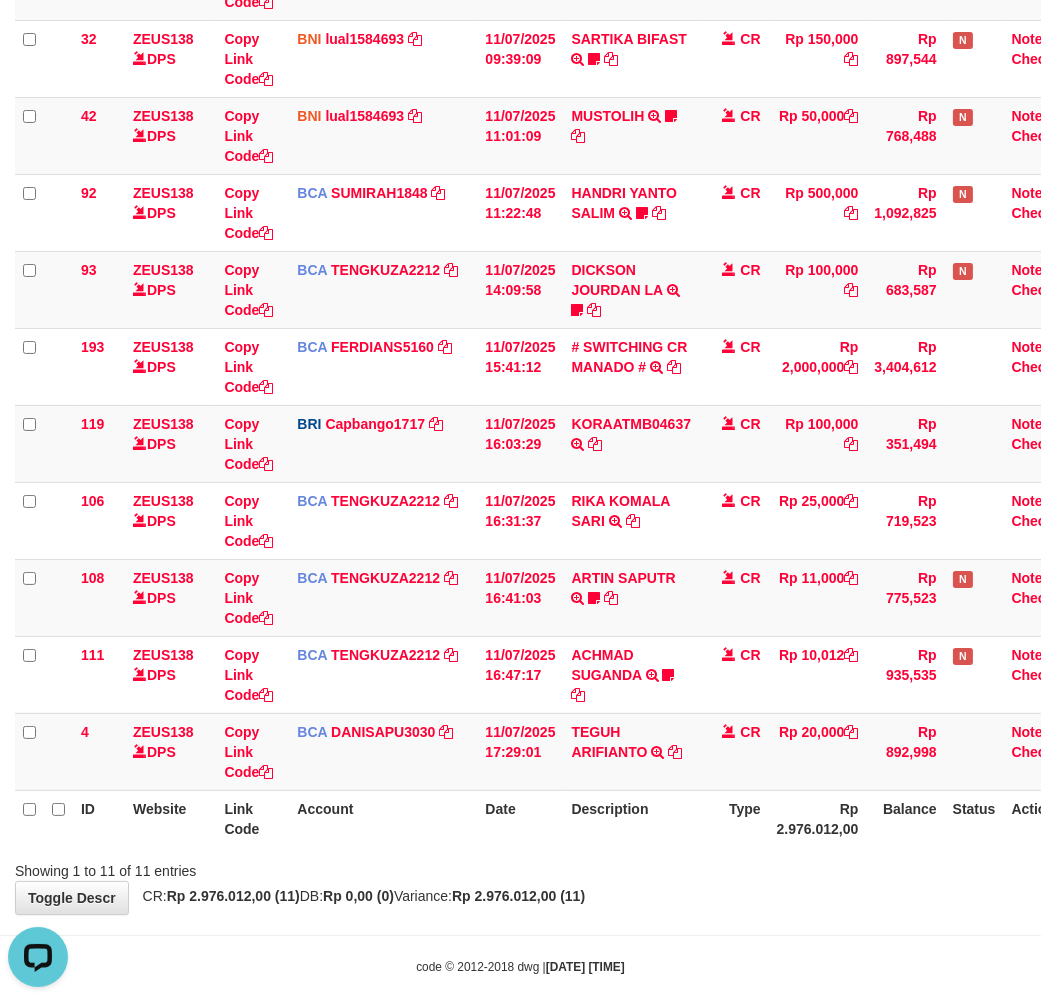 scroll, scrollTop: 0, scrollLeft: 0, axis: both 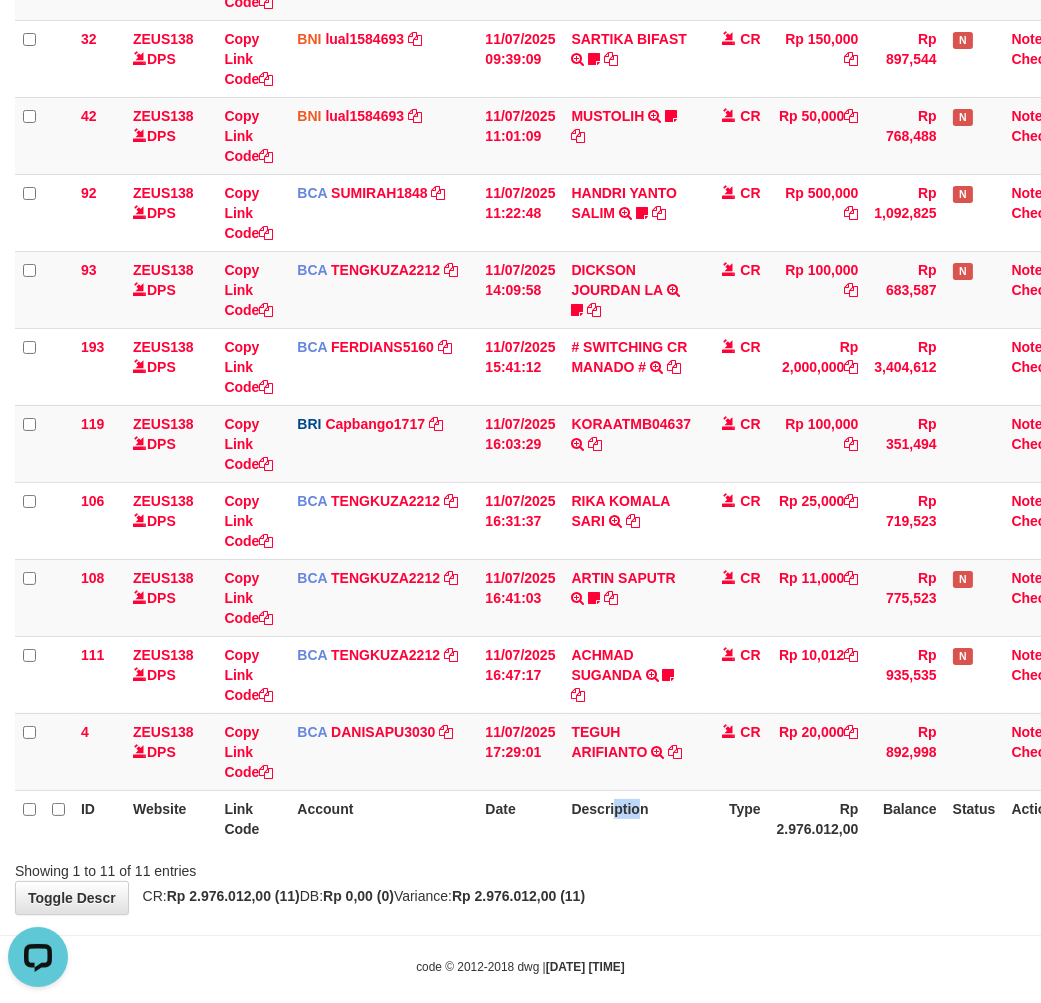 click on "Description" at bounding box center [631, 818] 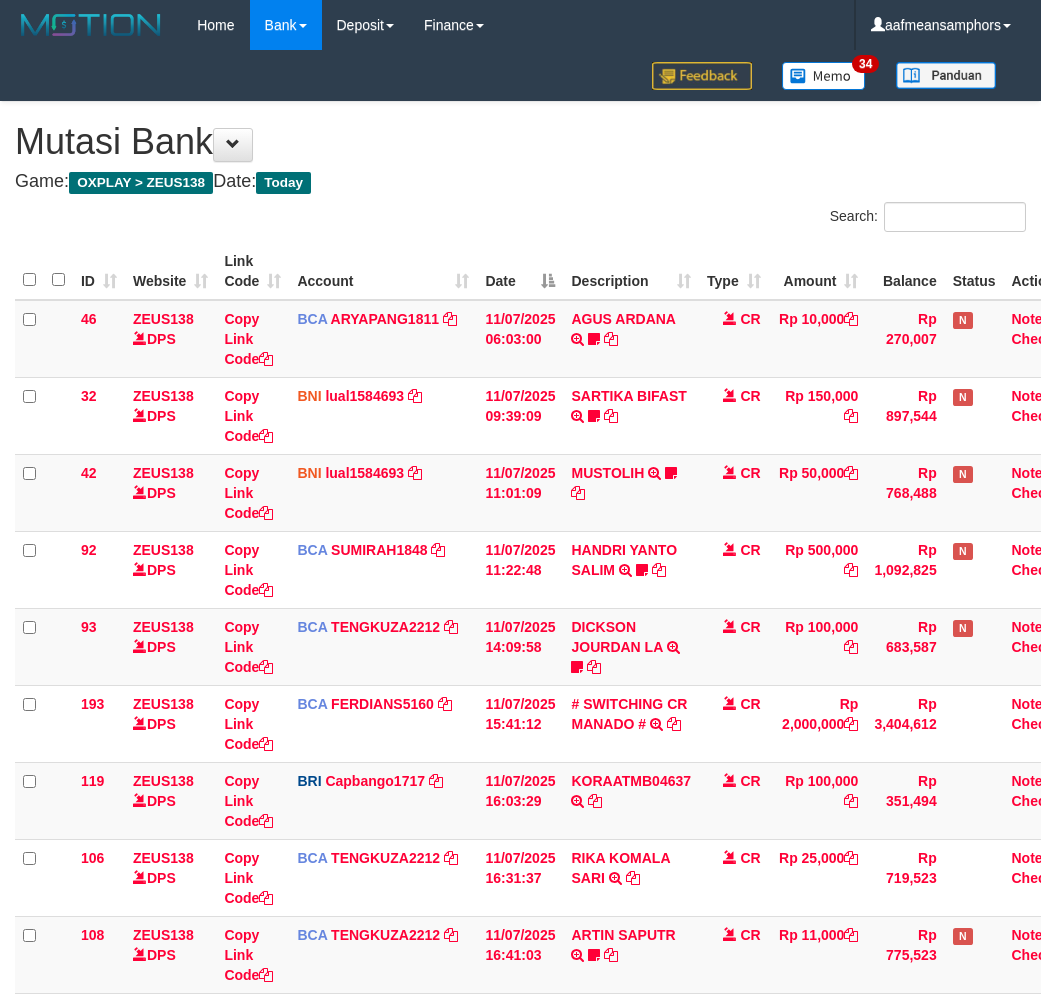 scroll, scrollTop: 316, scrollLeft: 0, axis: vertical 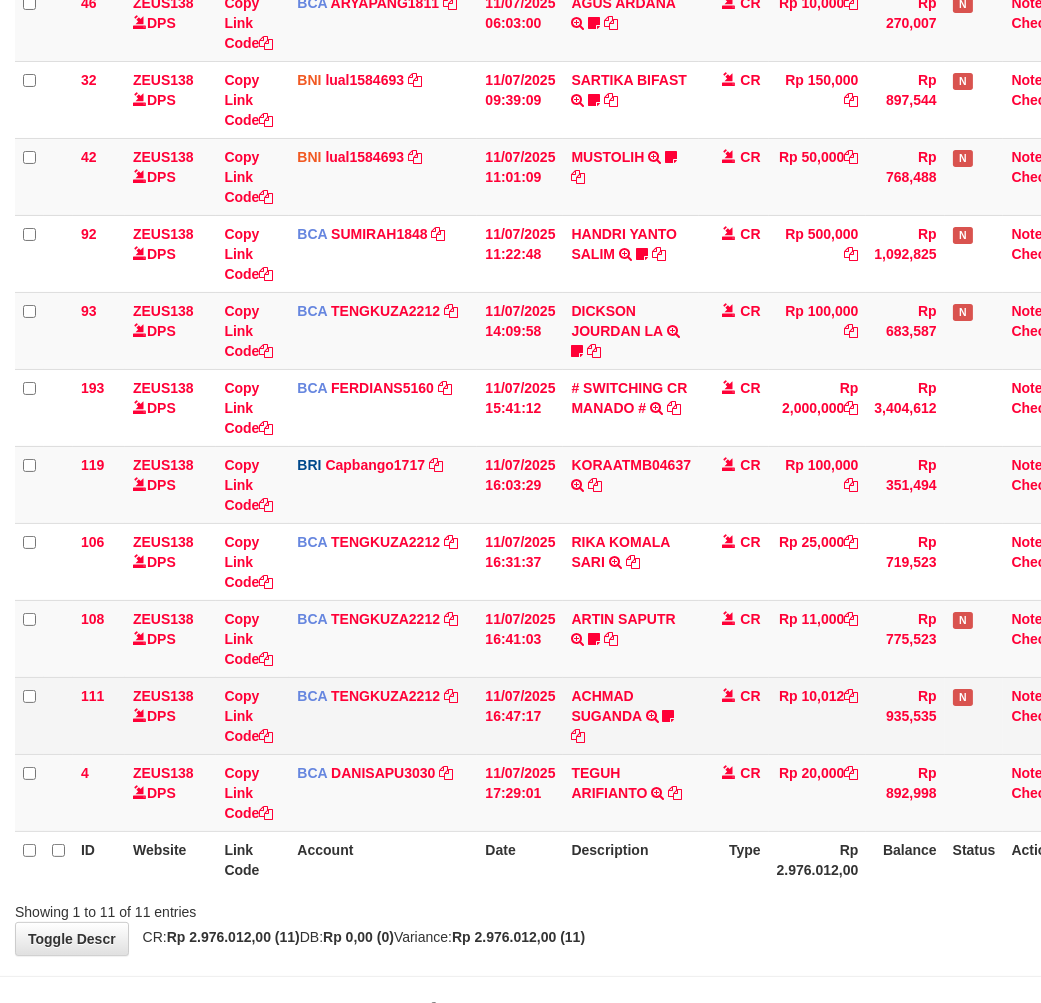 click on "[FIRST] [LAST]            TRSF E-BANKING CR 1107/FTSCY/WS95031
10012.00[FIRST] [LAST]    Die54321" at bounding box center (631, 715) 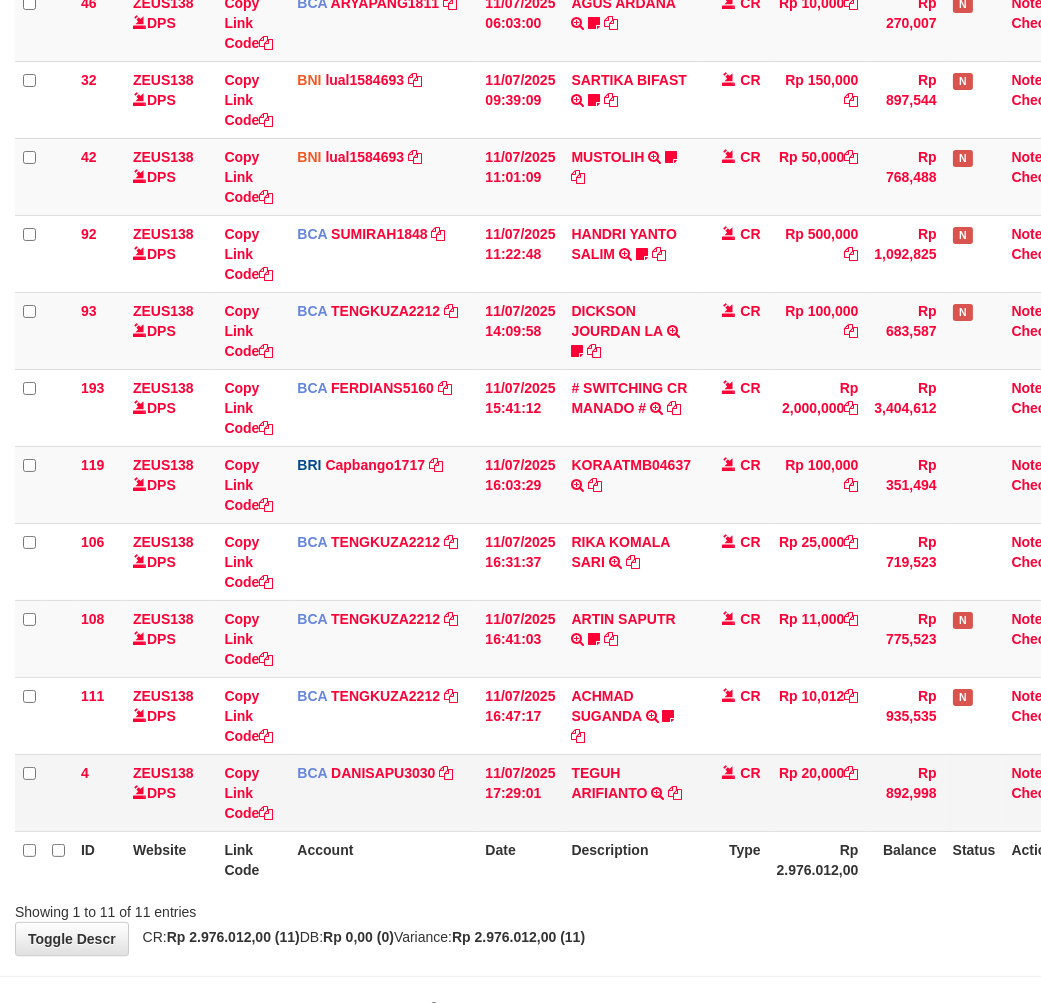 click on "TEGUH ARIFIANTO         TRSF E-BANKING CR 1107/FTSCY/WS95031
20000.00TEGUH ARIFIANTO" at bounding box center [631, 792] 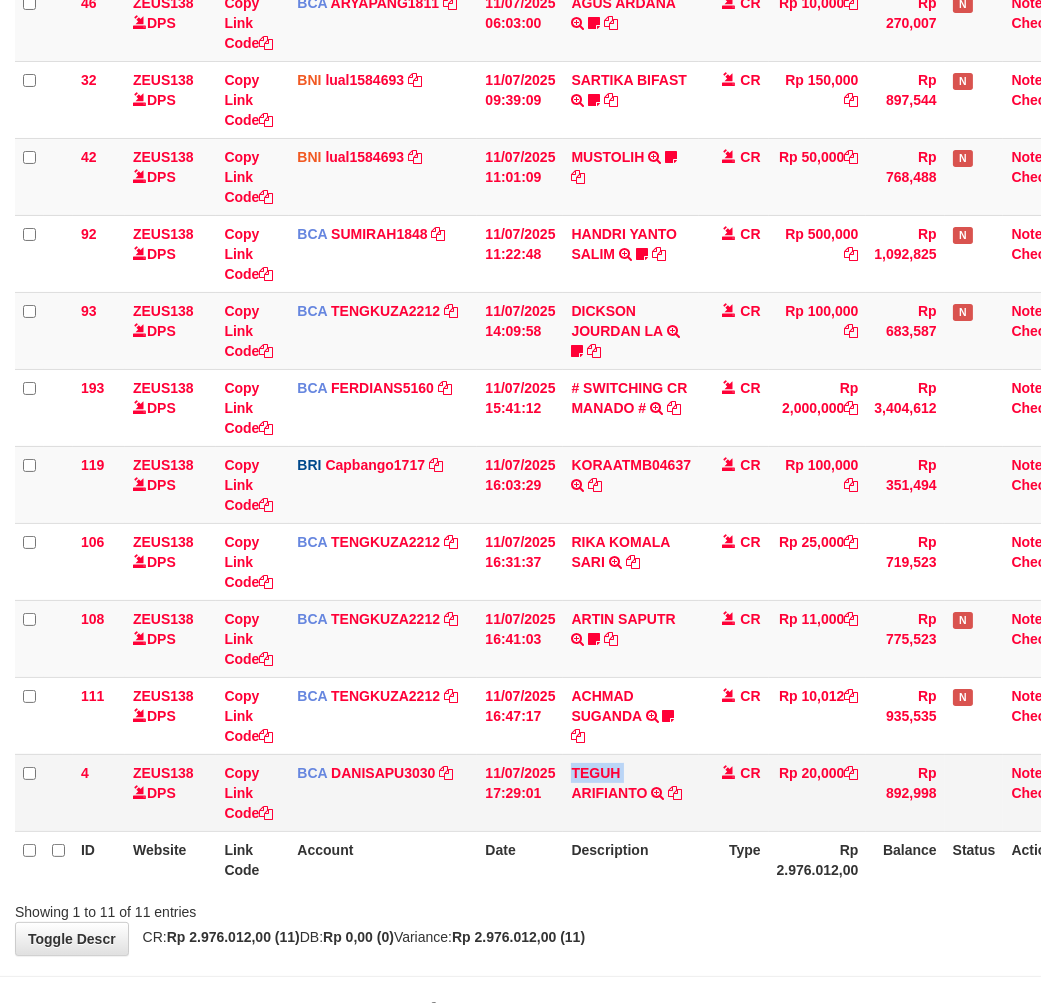 copy on "TEGUH" 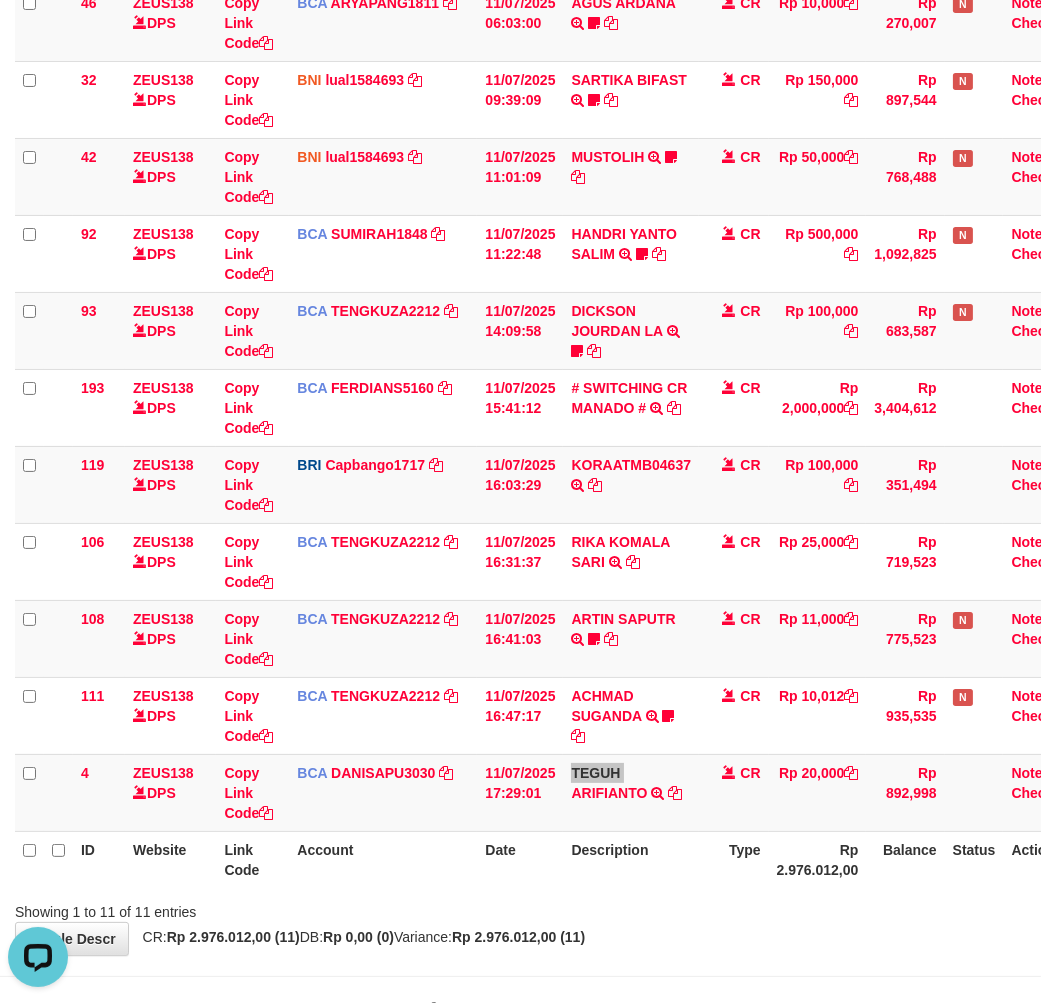 scroll, scrollTop: 0, scrollLeft: 0, axis: both 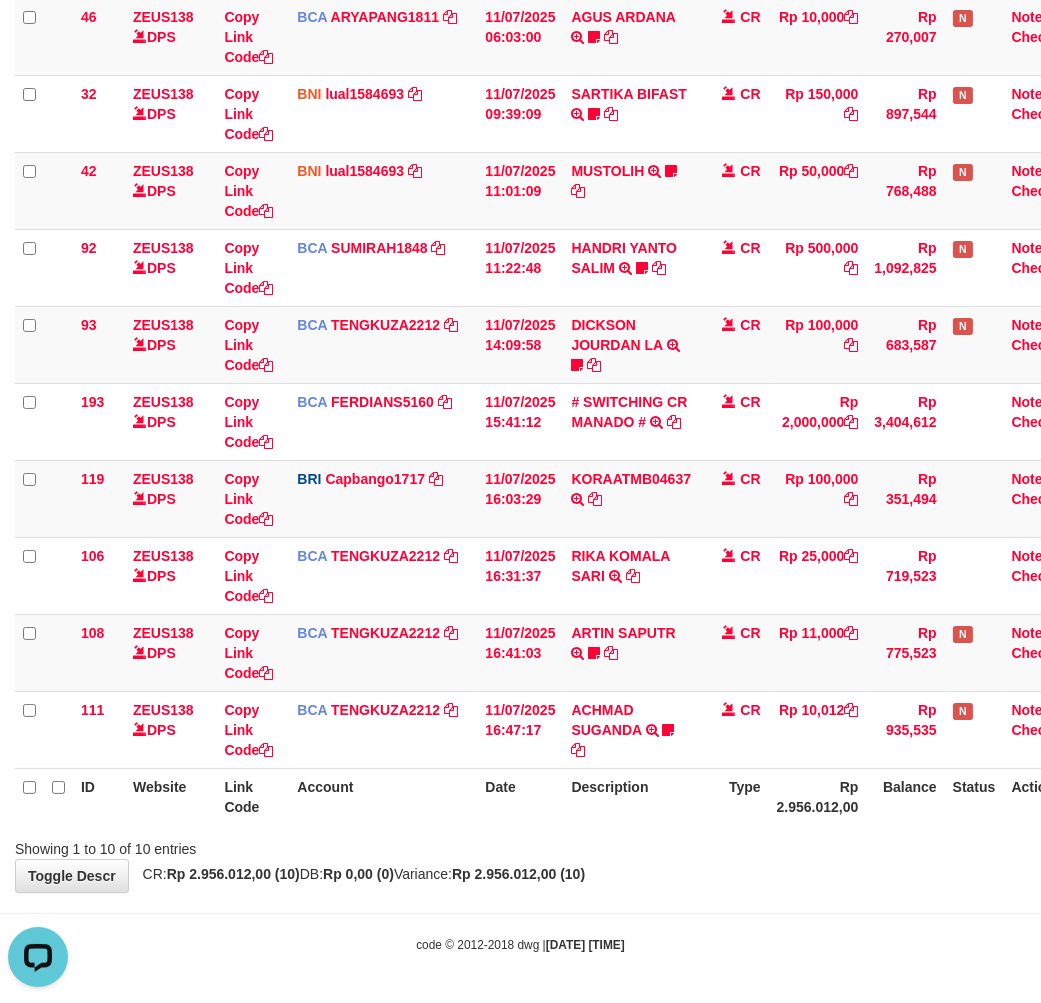 click on "Toggle navigation
Home
Bank
Account List
Load
By Website
Group
[OXPLAY]													ZEUS138
By Load Group (DPS)" at bounding box center [520, 351] 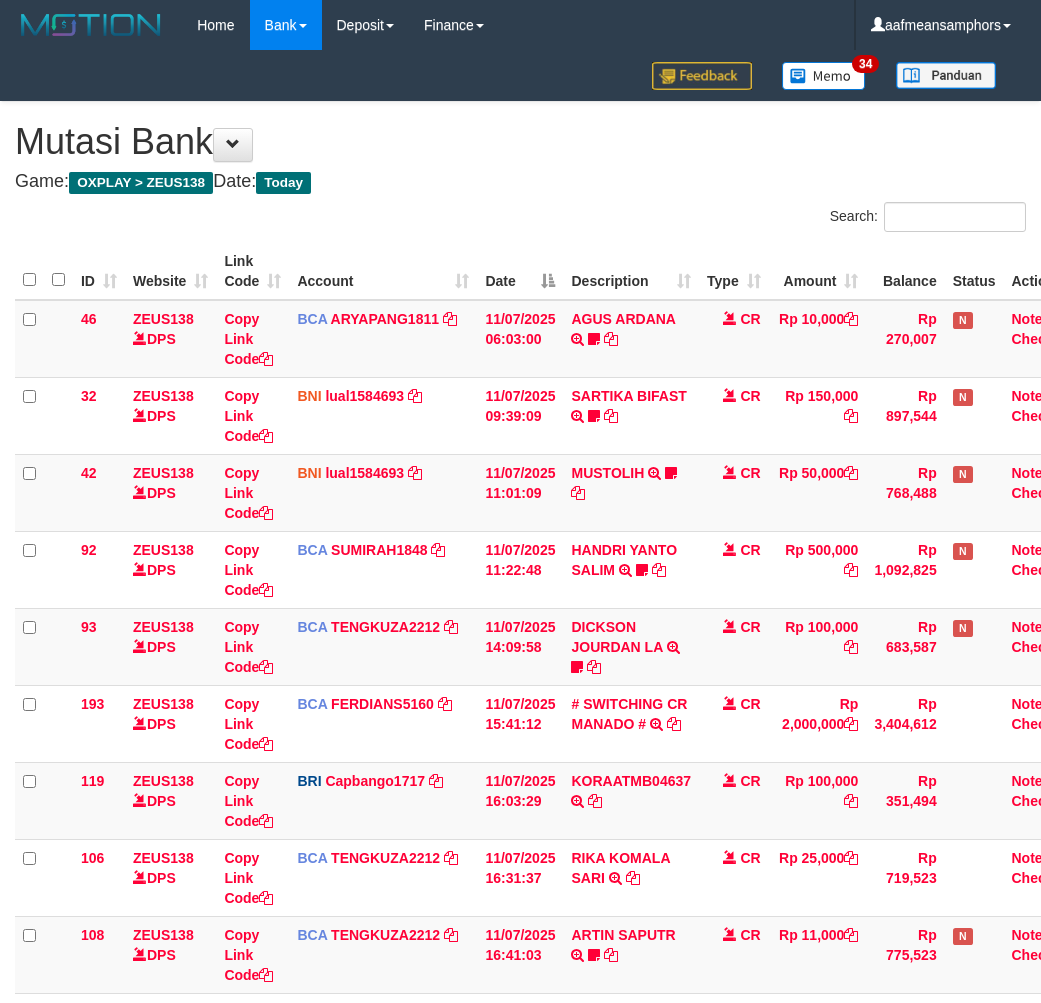scroll, scrollTop: 261, scrollLeft: 0, axis: vertical 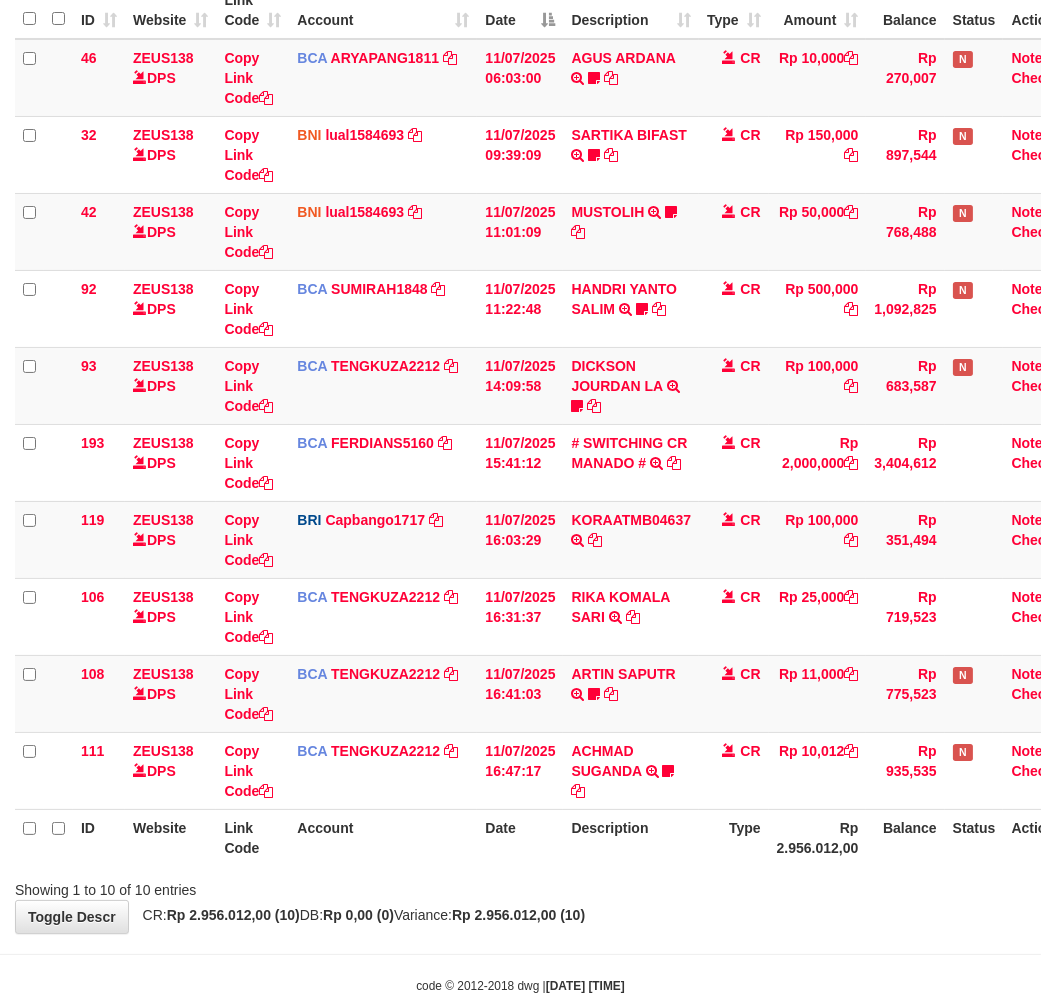 click on "**********" at bounding box center [520, 387] 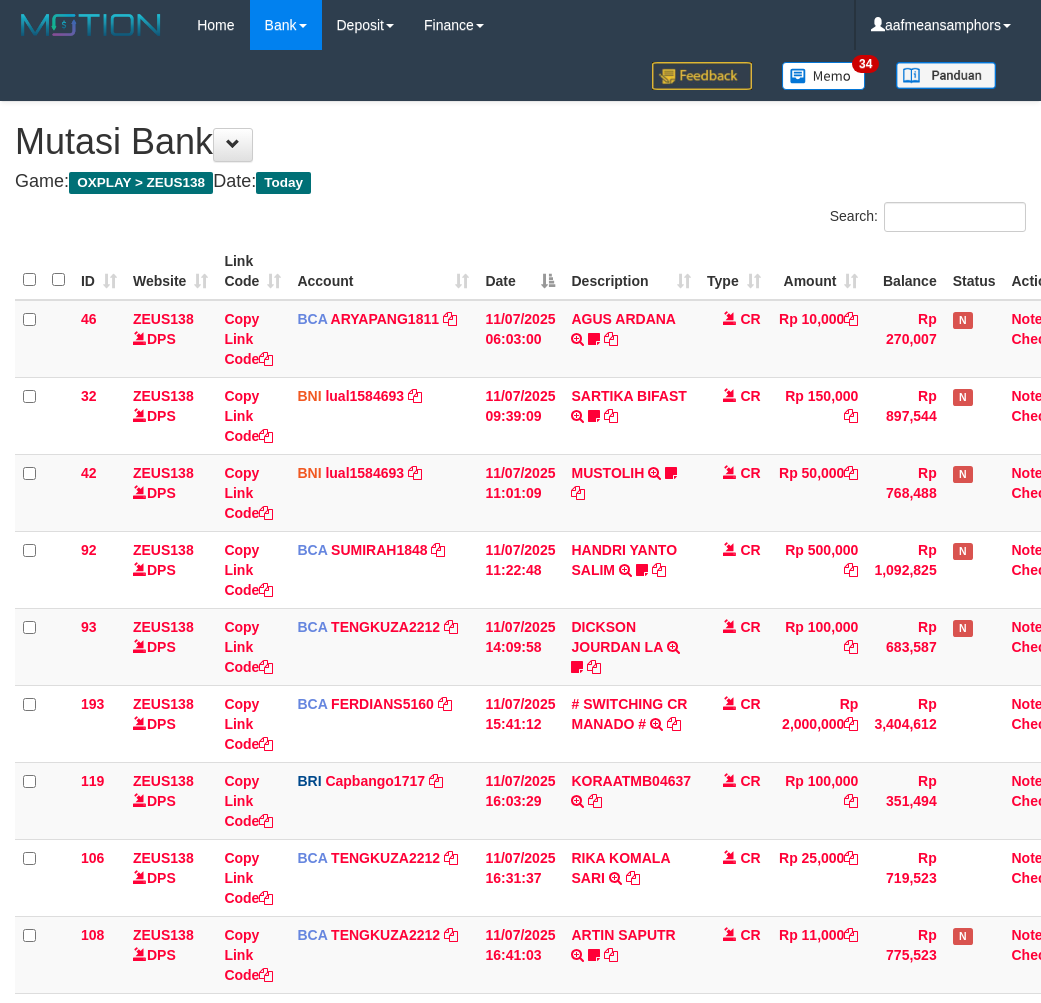 scroll, scrollTop: 261, scrollLeft: 0, axis: vertical 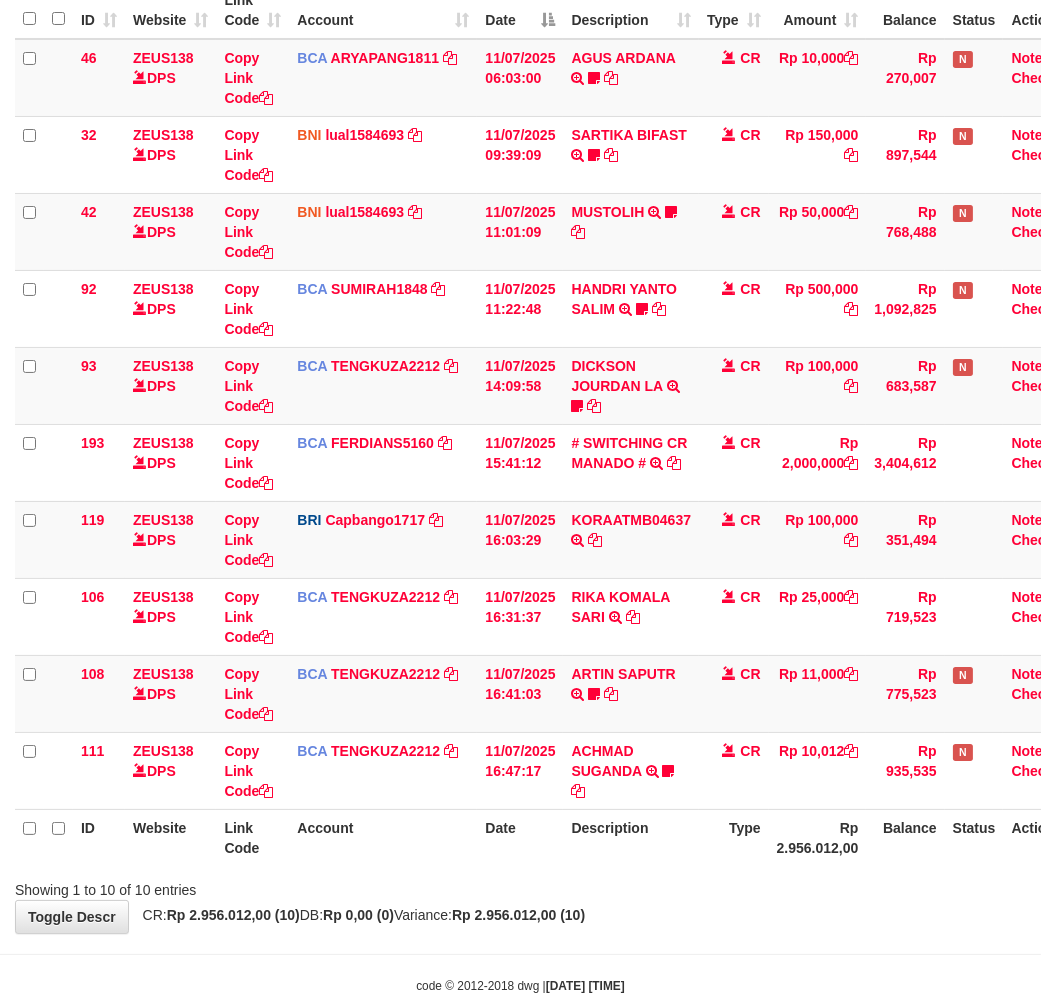 drag, startPoint x: 665, startPoint y: 918, endPoint x: 691, endPoint y: 906, distance: 28.635643 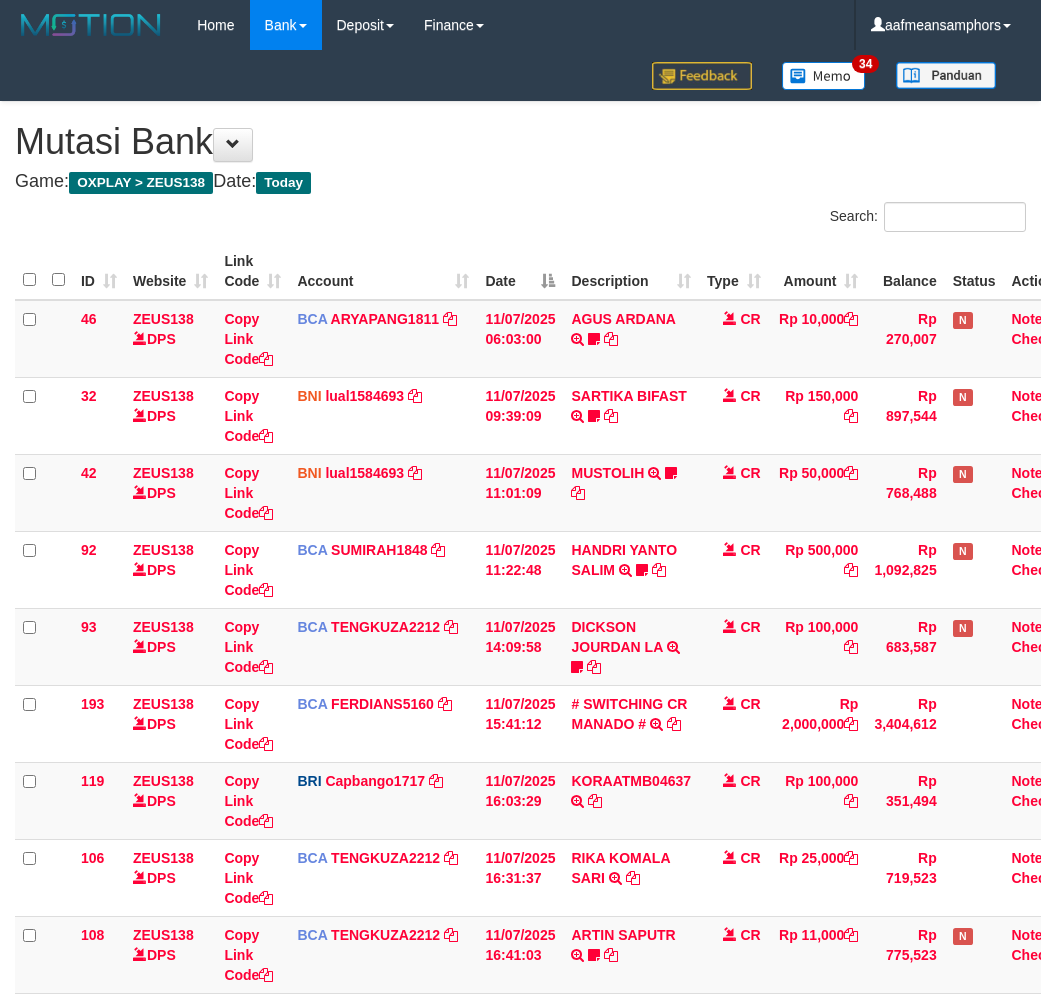 scroll, scrollTop: 261, scrollLeft: 0, axis: vertical 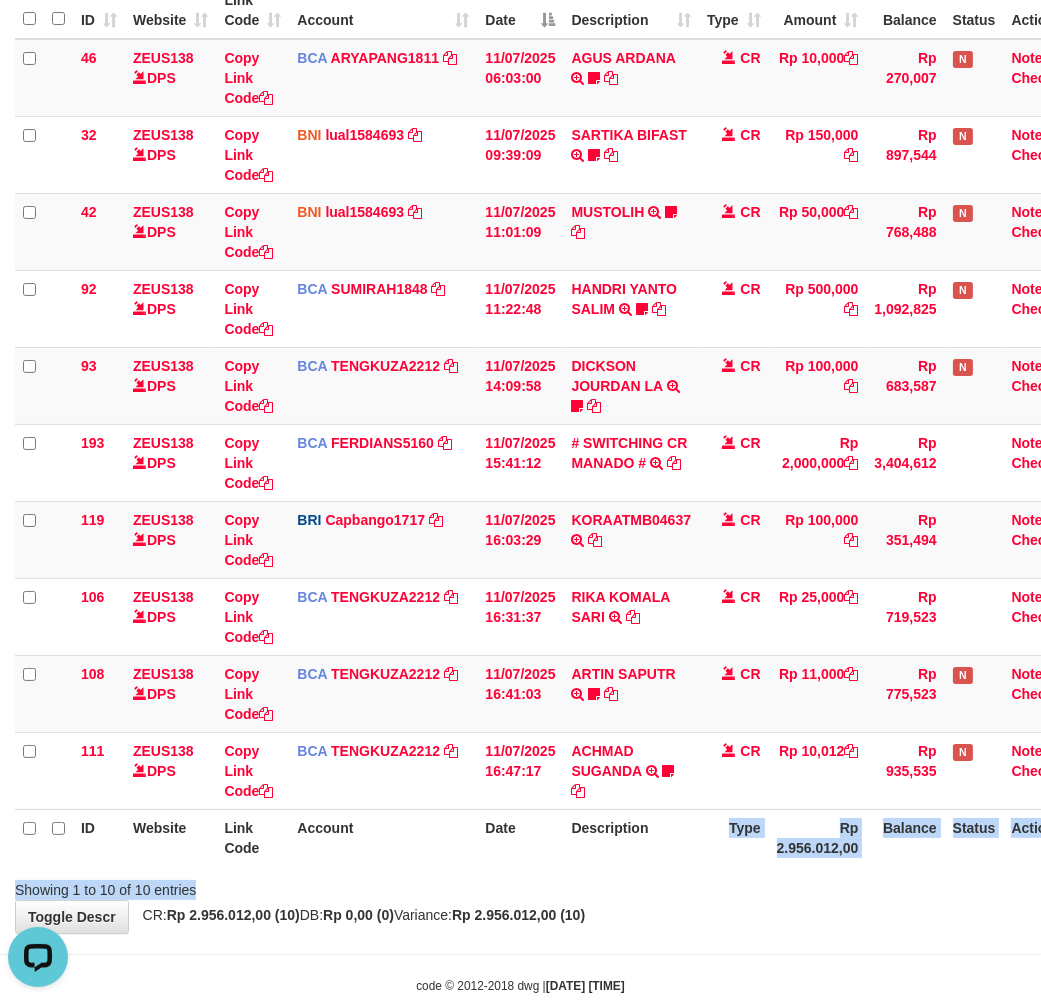 click on "Search:
ID Website Link Code Account Date Description Type Amount Balance Status Action
46
ZEUS138    DPS
Copy Link Code
BCA
ARYAPANG1811
DPS
ARYA PANGESTU
mutasi_20250711_2620 | 46
mutasi_20250711_2620 | 46
11/07/2025 06:03:00
AGUS ARDANA            TRSF E-BANKING CR 1107/FTSCY/WS95051
10000.002025071158167087 TRFDN-AGUS ARDANA ESPAY DEBIT INDONE    Aguslike
tunggu bukti tranfer
CR
Rp 10,000
Rp 270,007
N
Note
Check
32
ZEUS138    DPS" at bounding box center [520, 420] 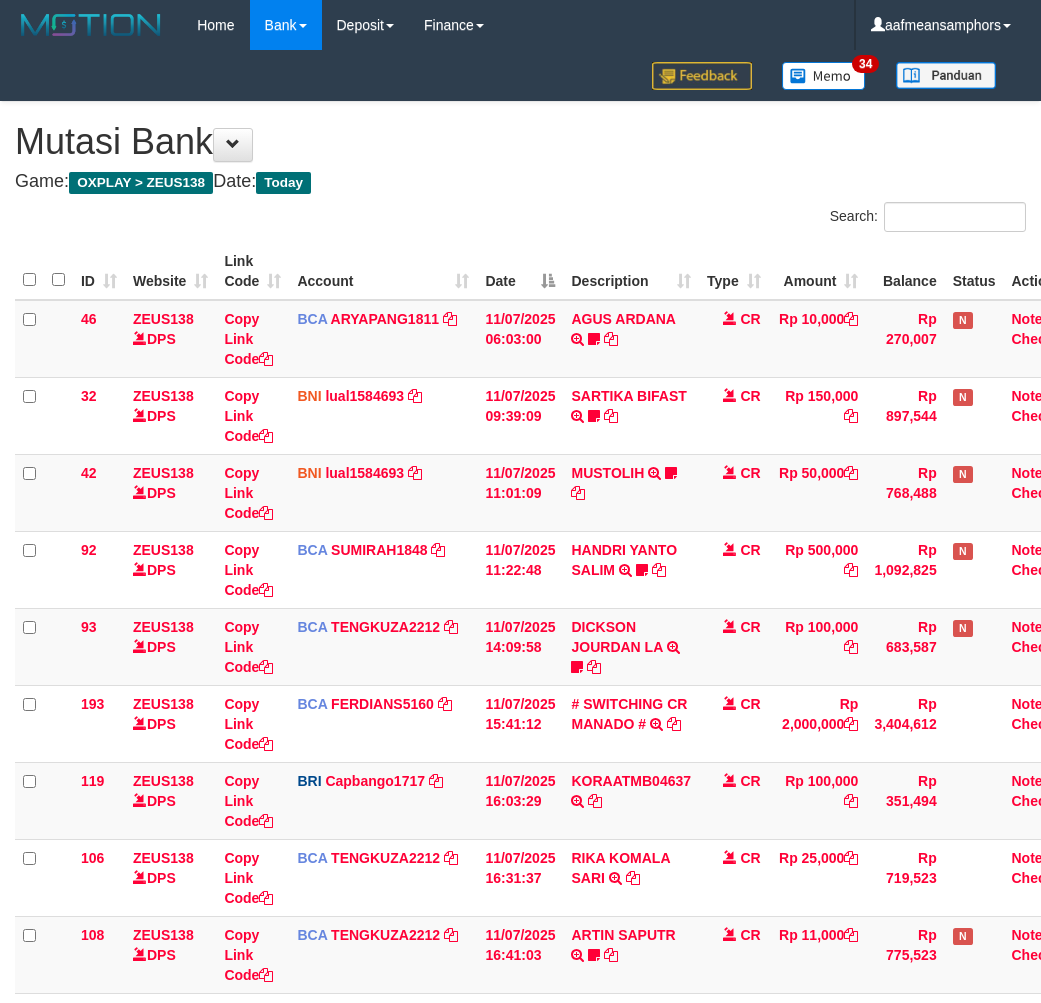 scroll, scrollTop: 261, scrollLeft: 0, axis: vertical 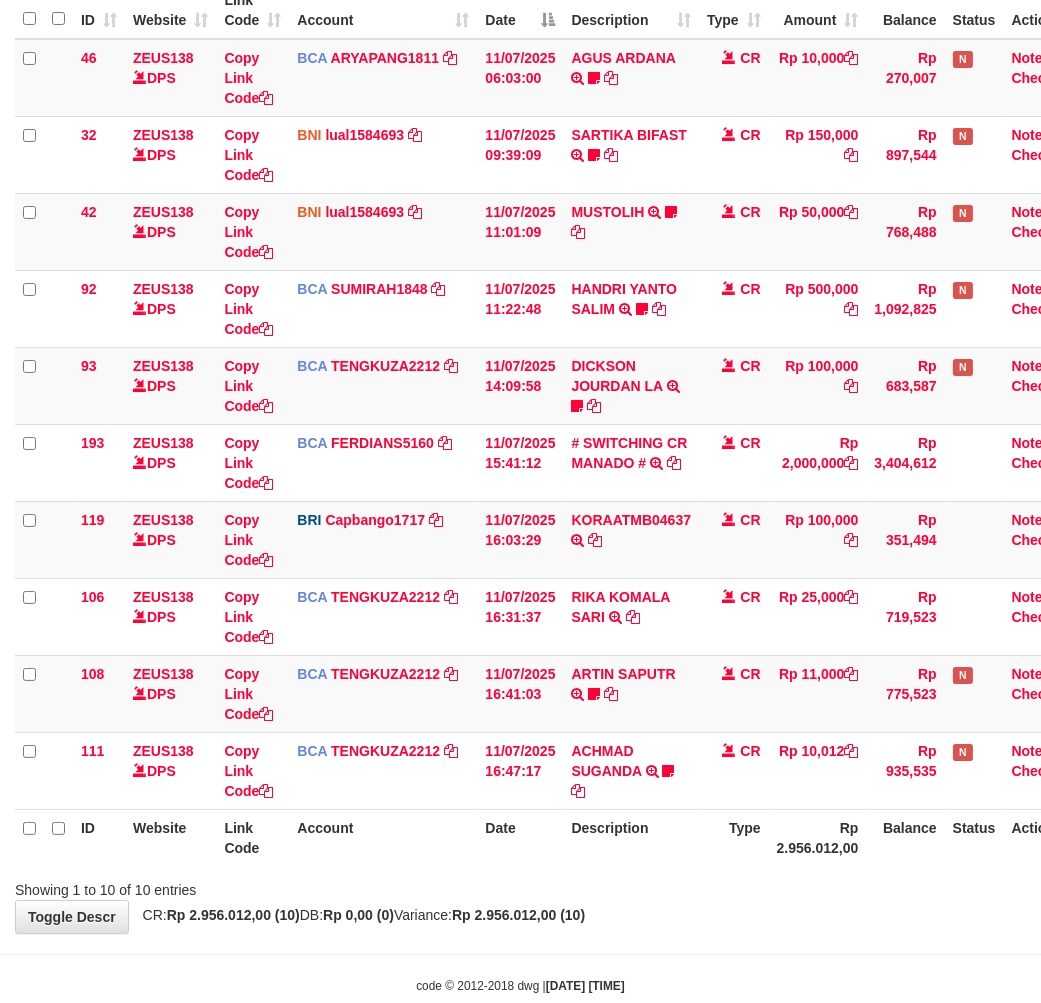 click on "**********" at bounding box center (520, 387) 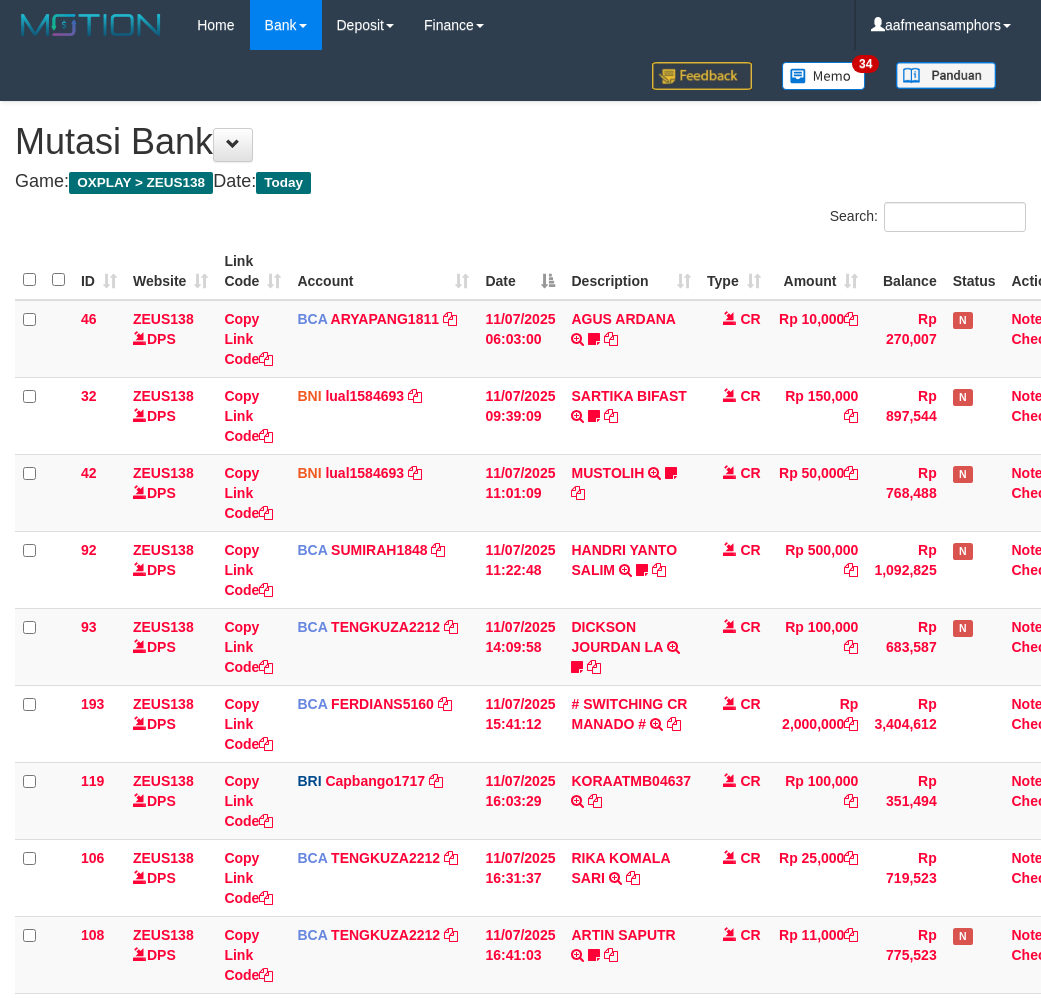 scroll, scrollTop: 261, scrollLeft: 0, axis: vertical 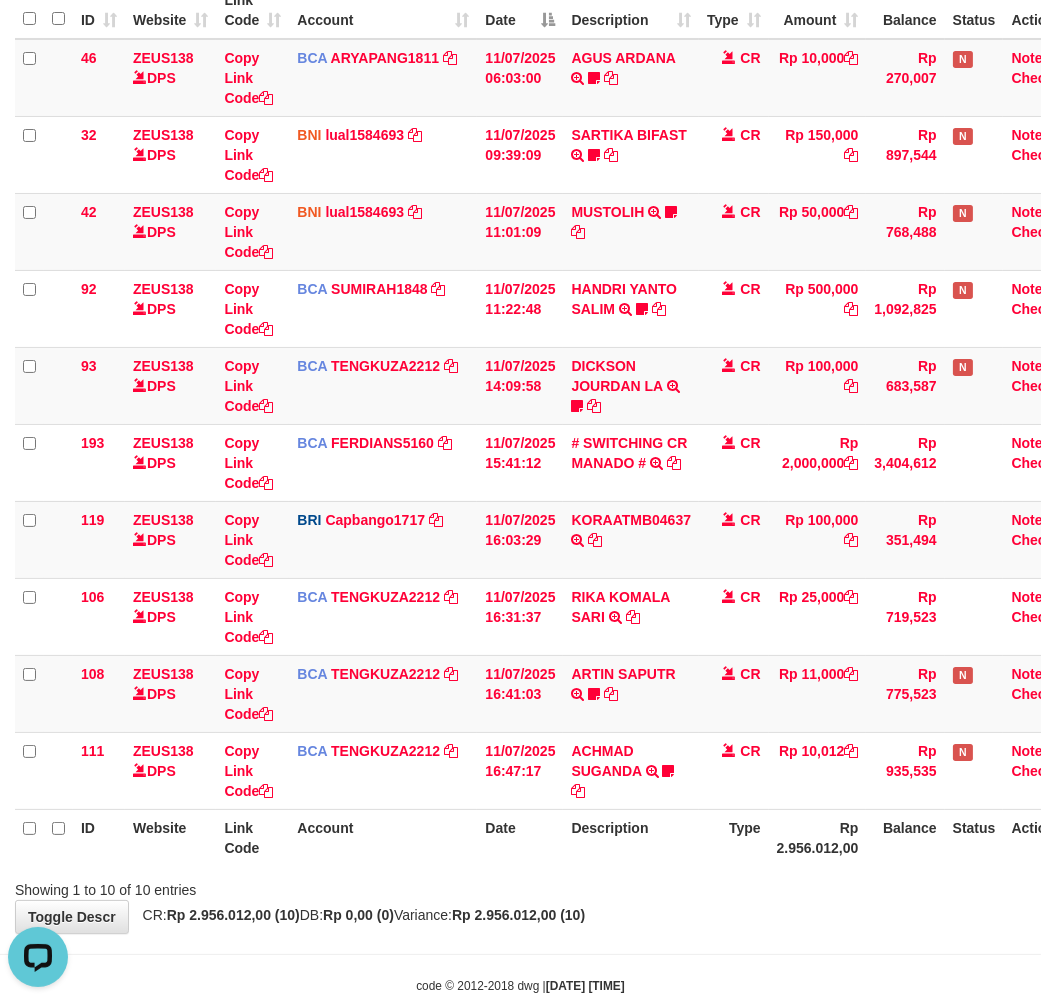 click on "**********" at bounding box center (520, 387) 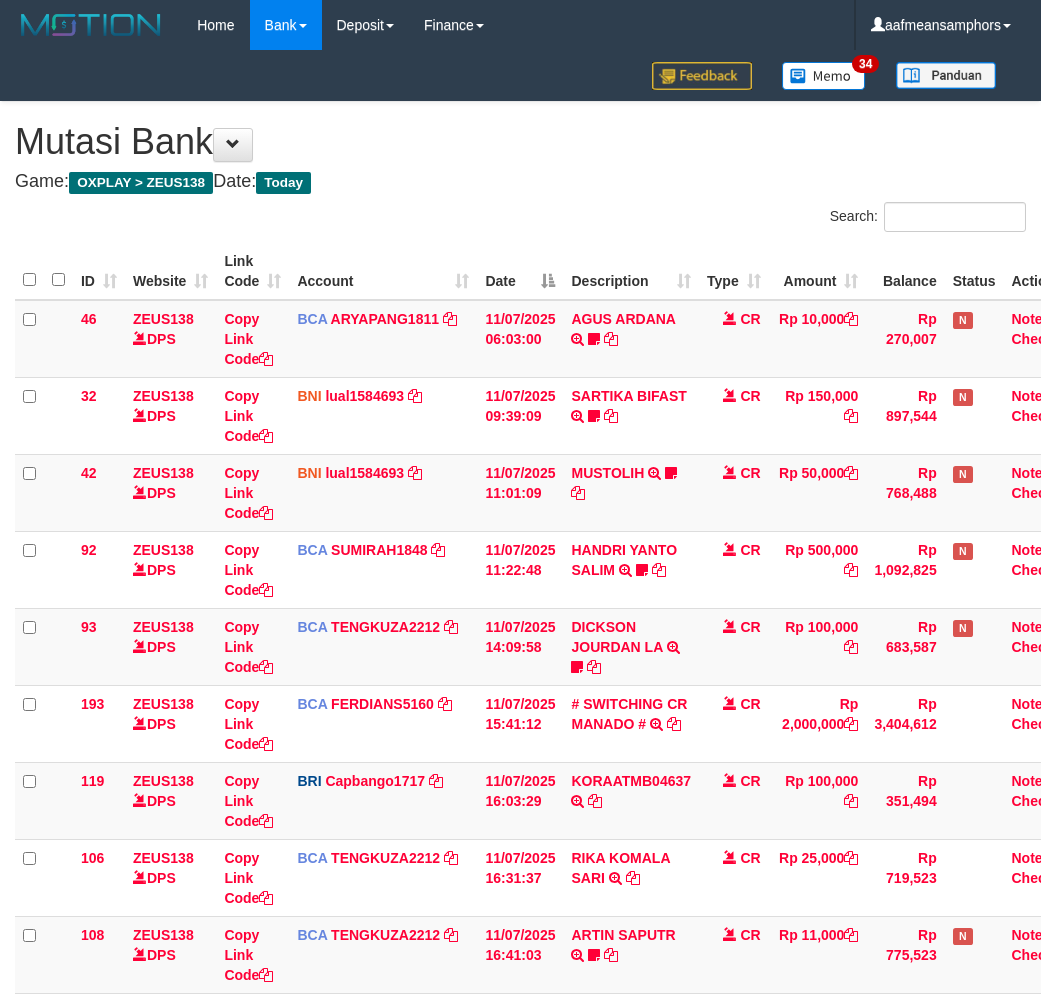 scroll, scrollTop: 261, scrollLeft: 0, axis: vertical 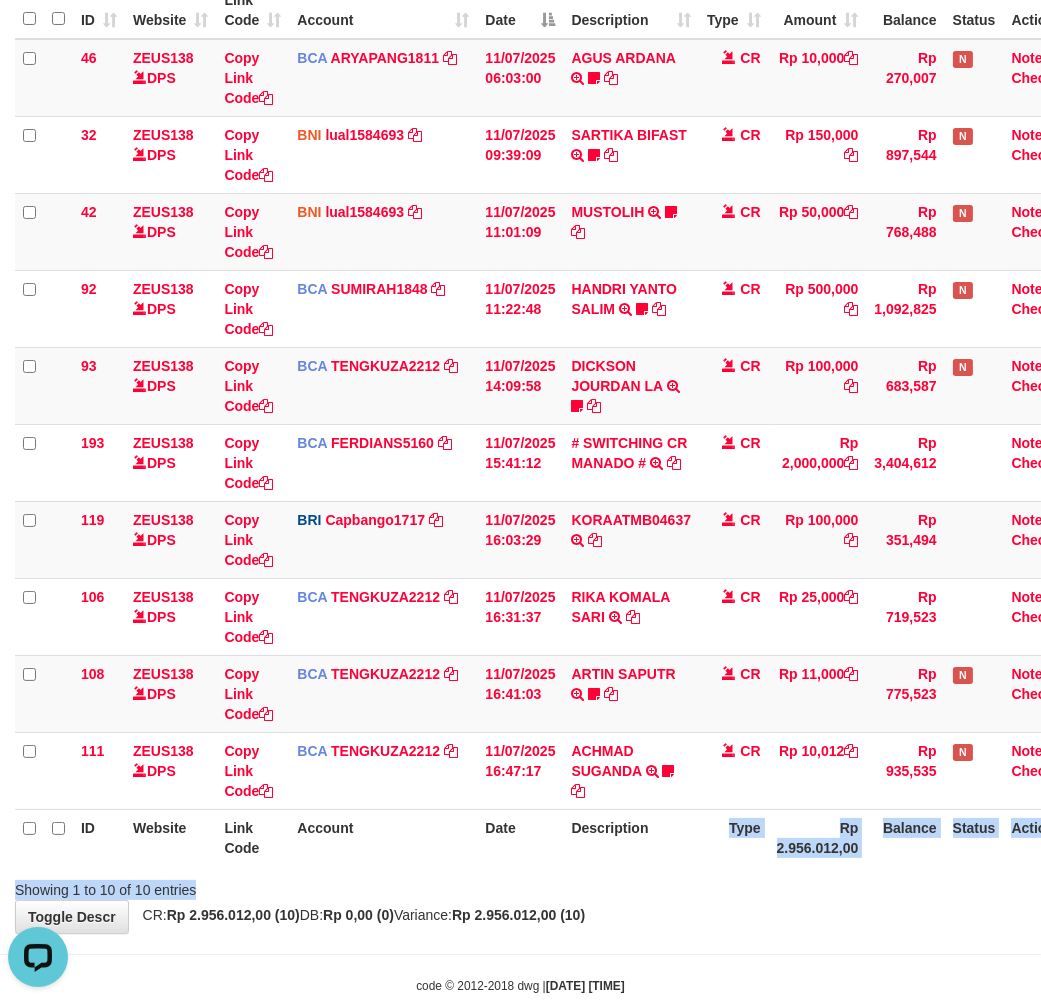 drag, startPoint x: 651, startPoint y: 871, endPoint x: 598, endPoint y: 891, distance: 56.648037 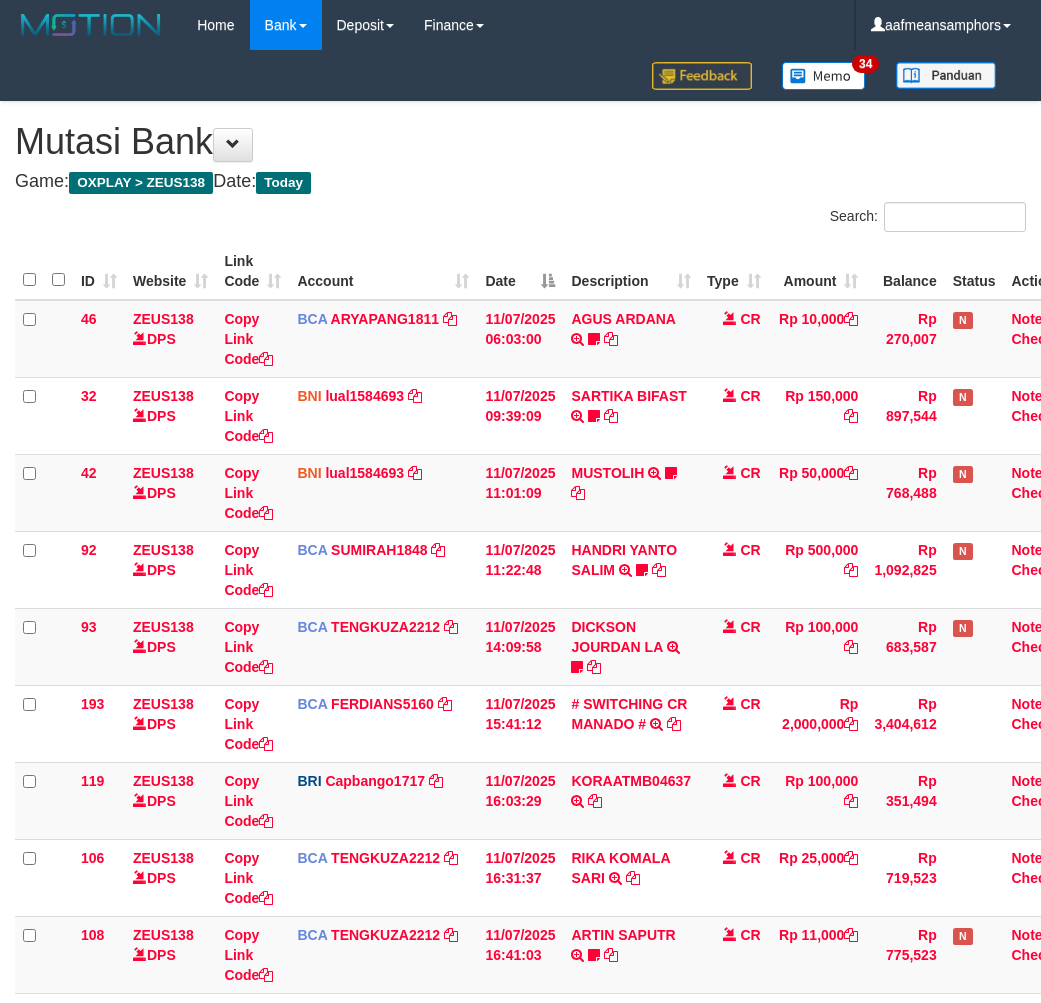 scroll, scrollTop: 261, scrollLeft: 0, axis: vertical 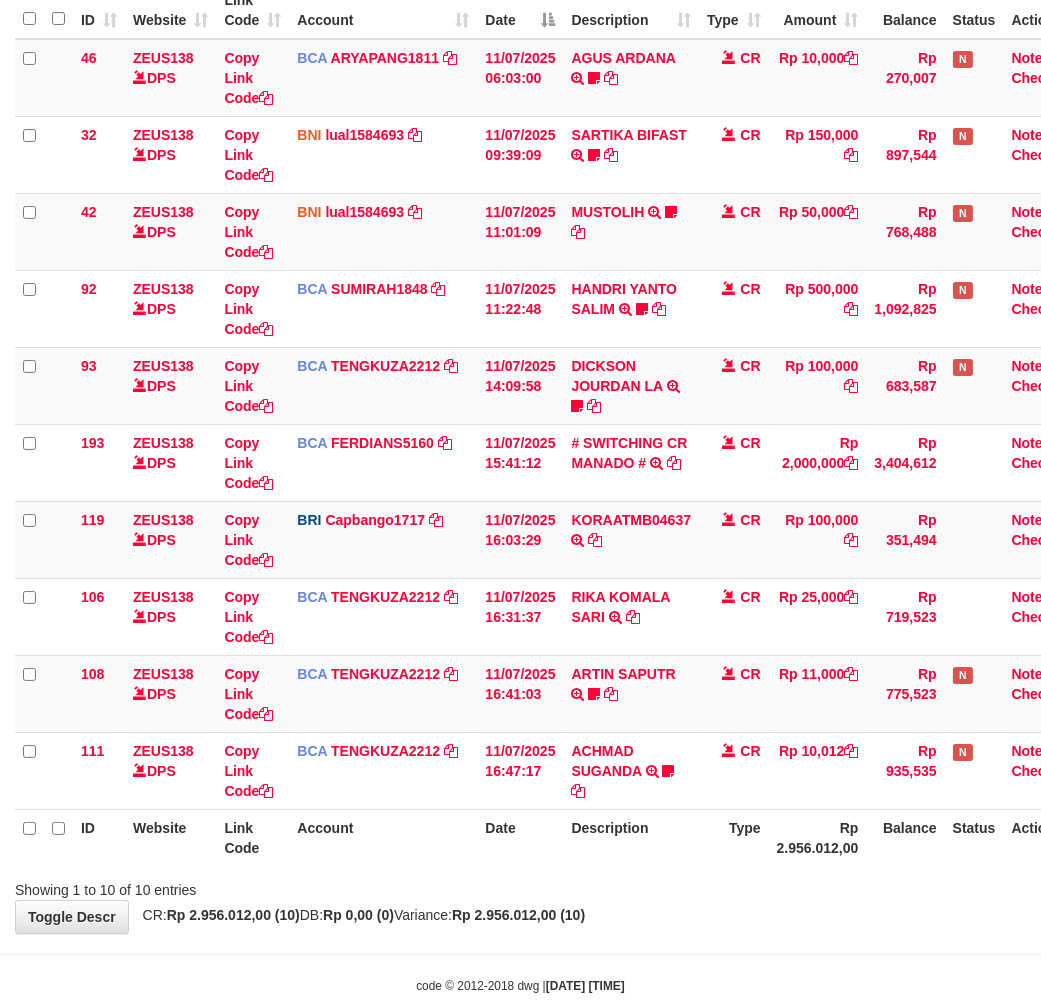 click on "Showing 1 to 10 of 10 entries" at bounding box center [520, 886] 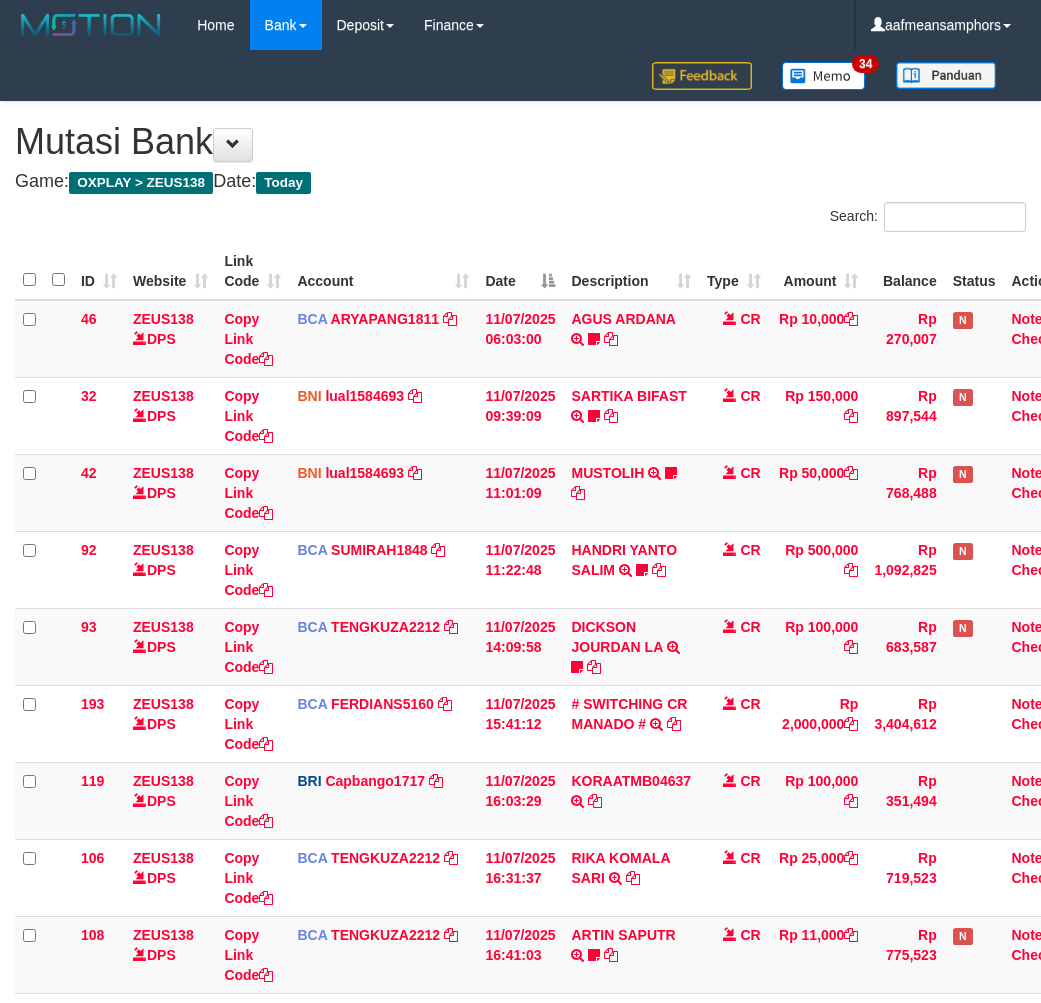 scroll, scrollTop: 261, scrollLeft: 0, axis: vertical 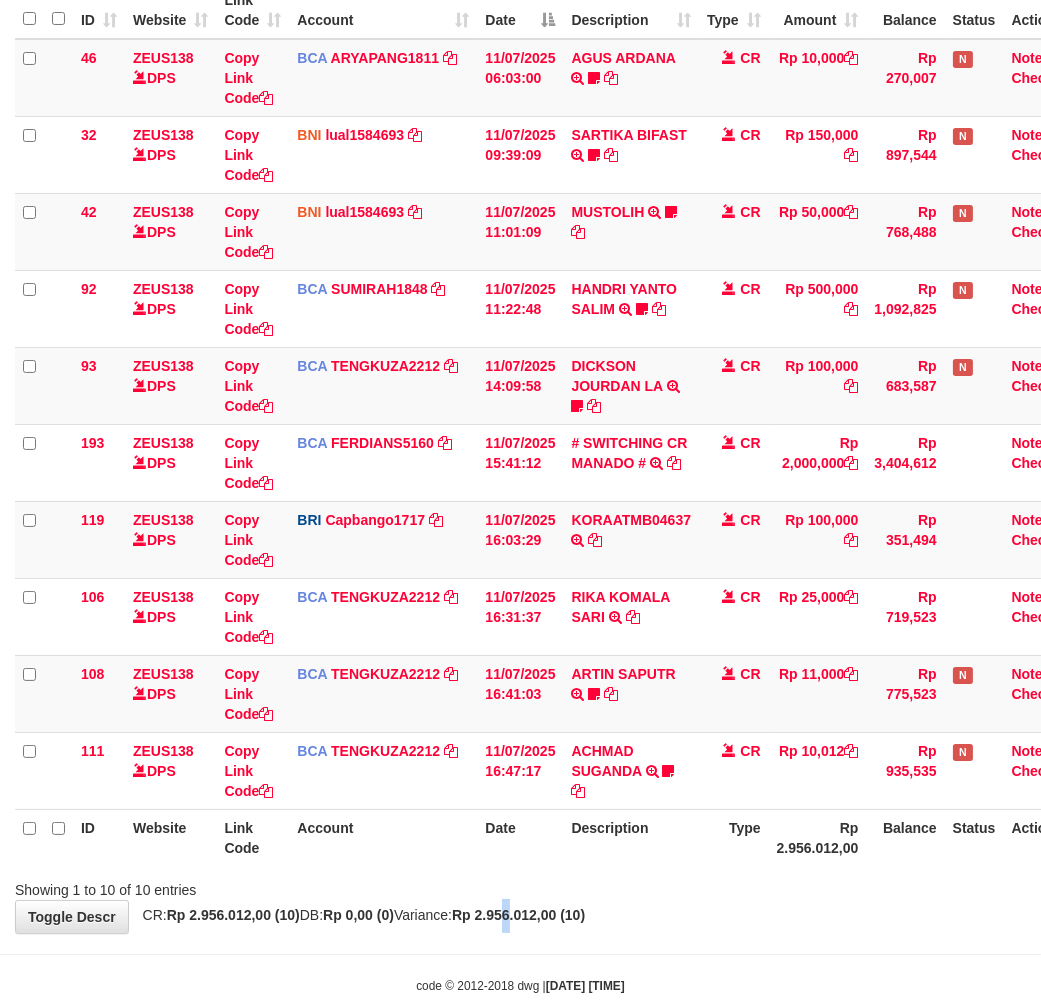 click on "Rp 2.956.012,00 (10)" at bounding box center [518, 915] 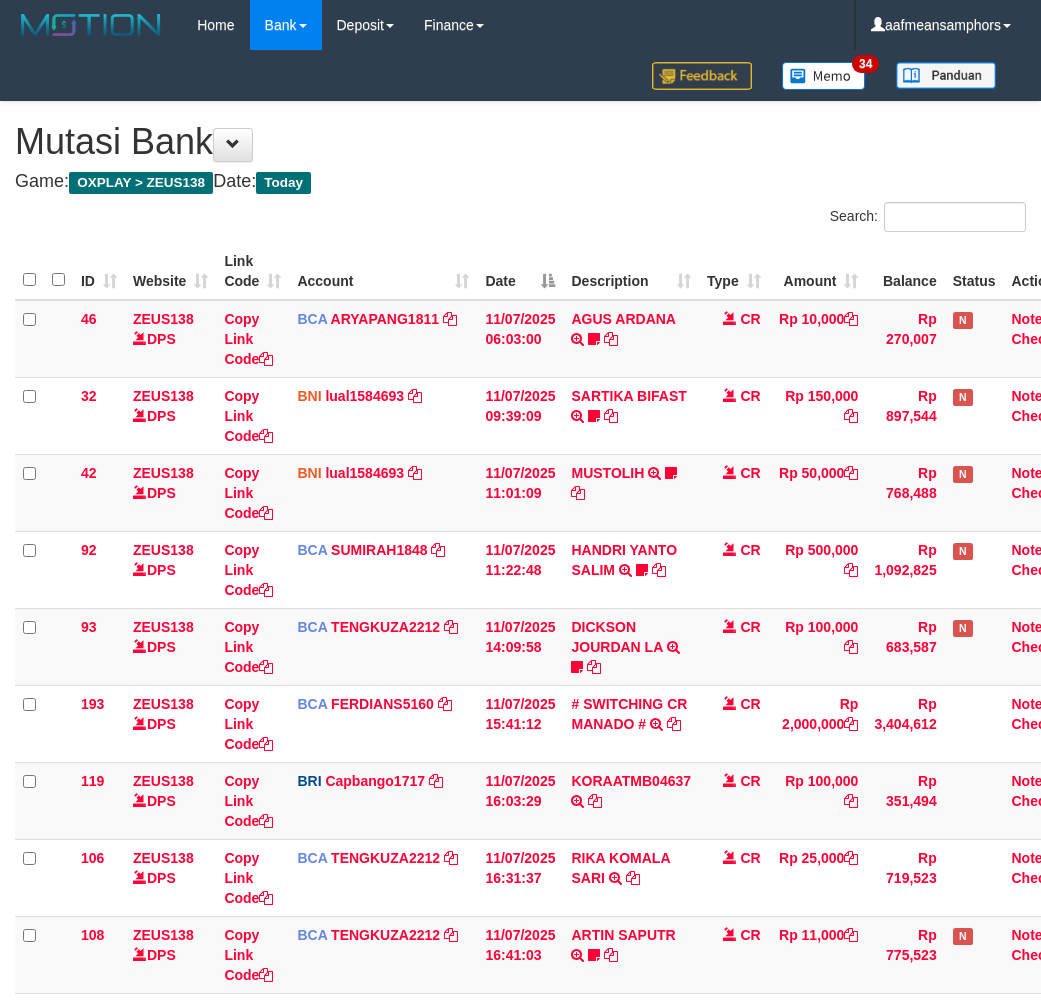scroll, scrollTop: 261, scrollLeft: 0, axis: vertical 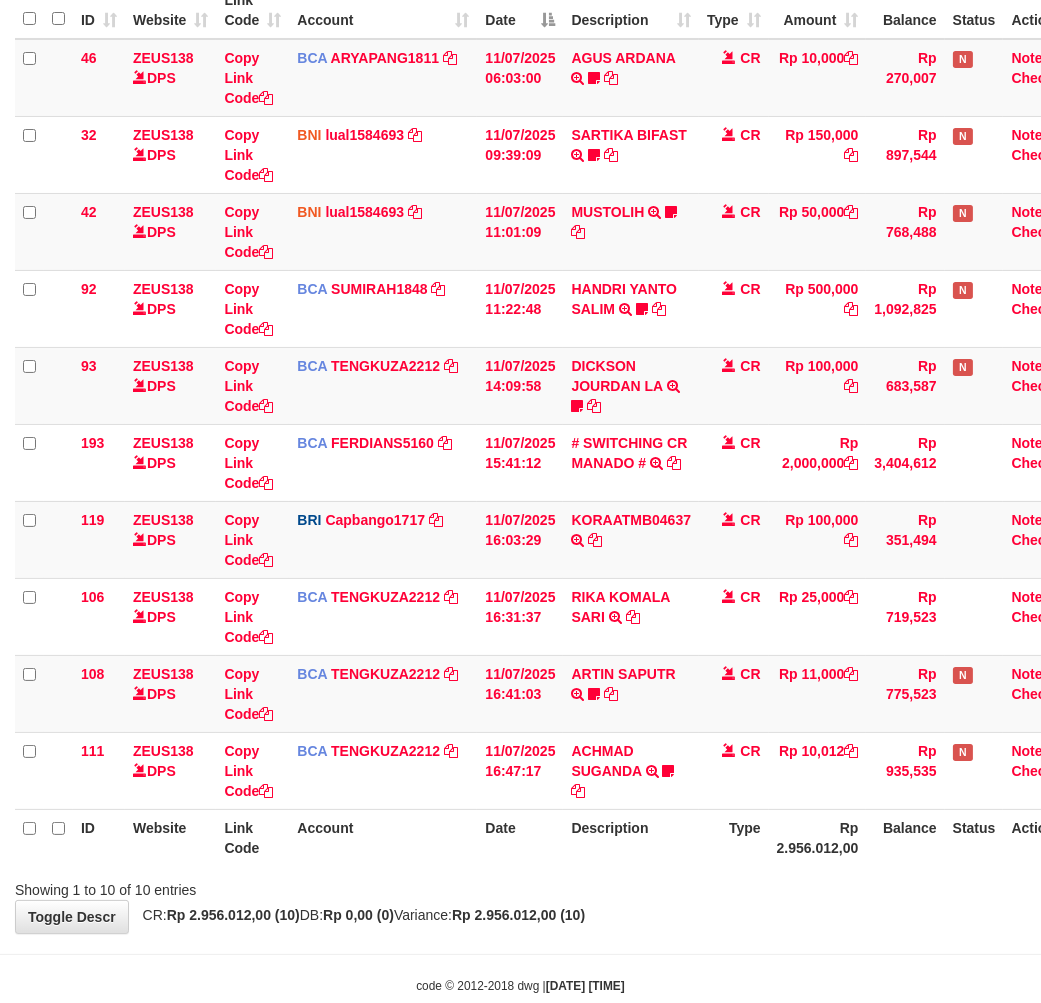 click on "**********" at bounding box center (520, 387) 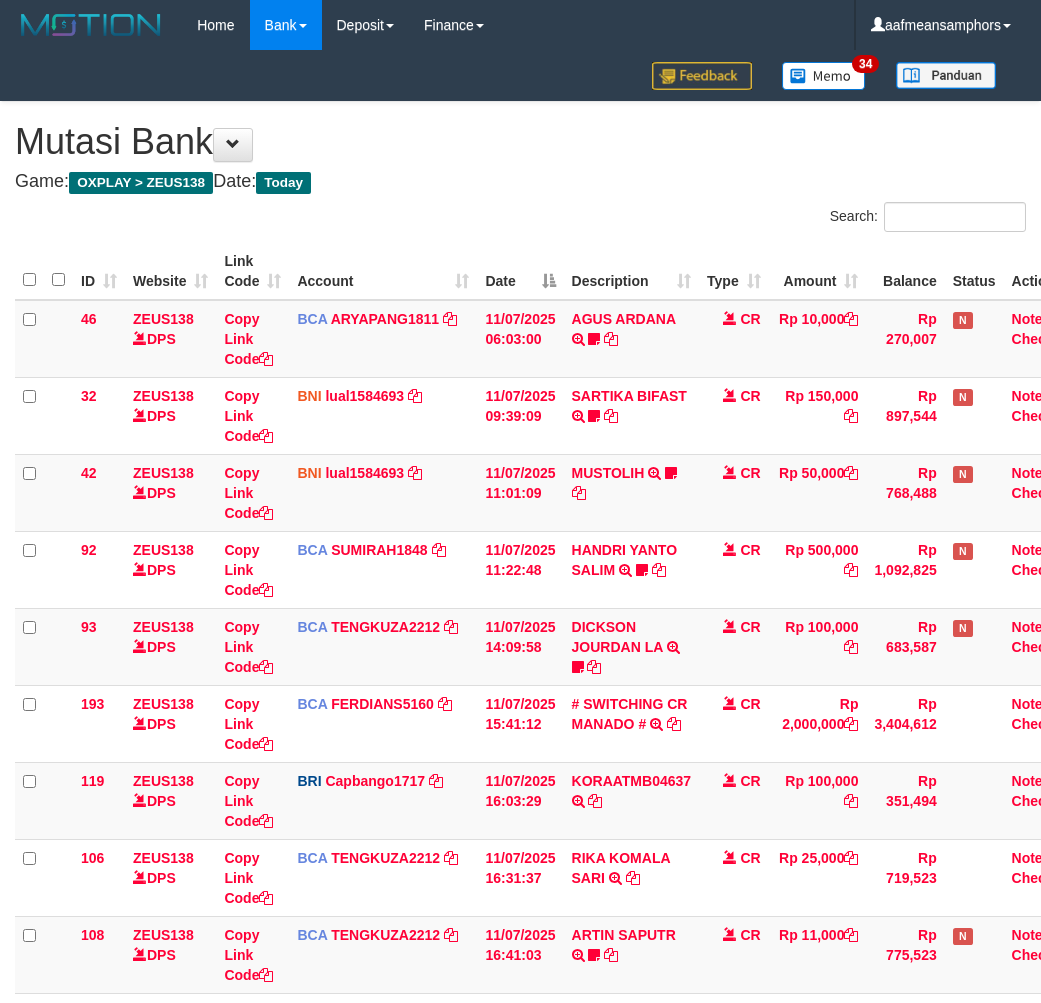 scroll, scrollTop: 261, scrollLeft: 0, axis: vertical 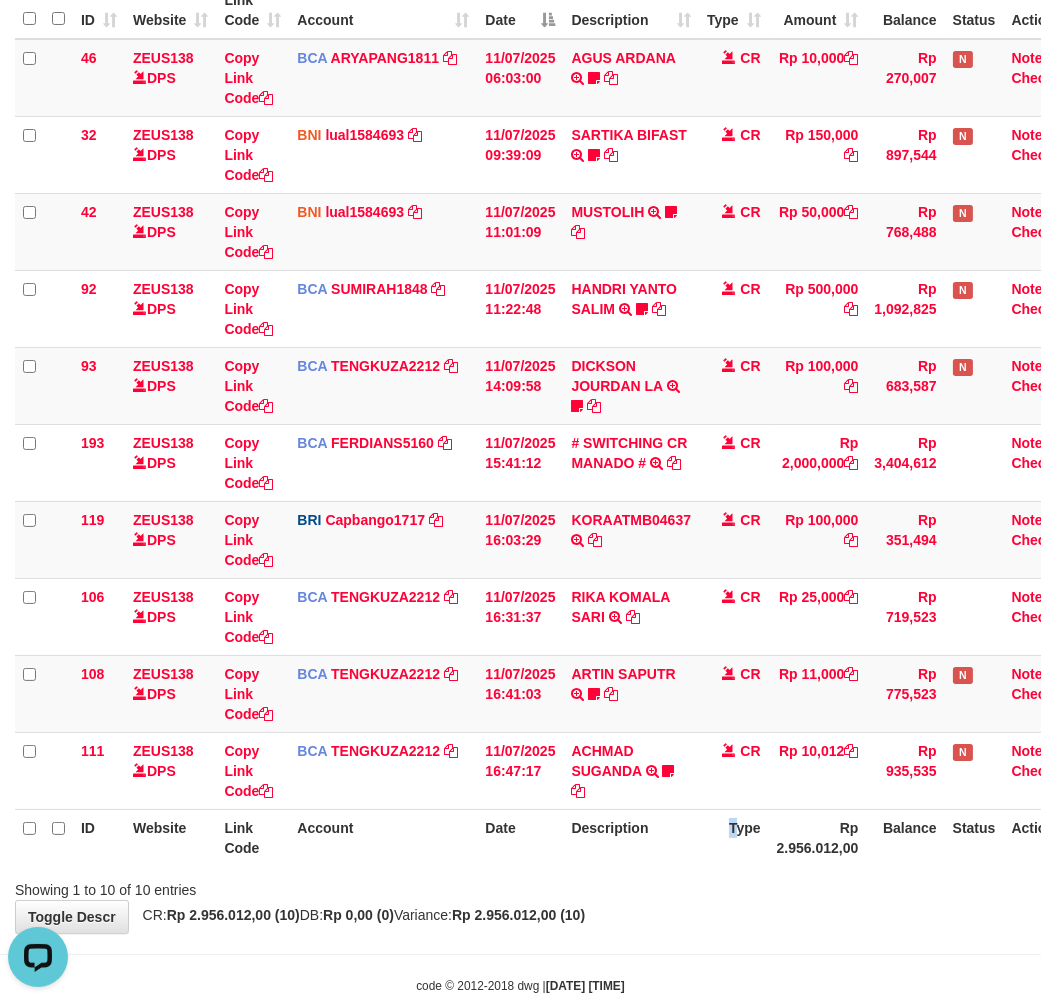 drag, startPoint x: 735, startPoint y: 816, endPoint x: 747, endPoint y: 807, distance: 15 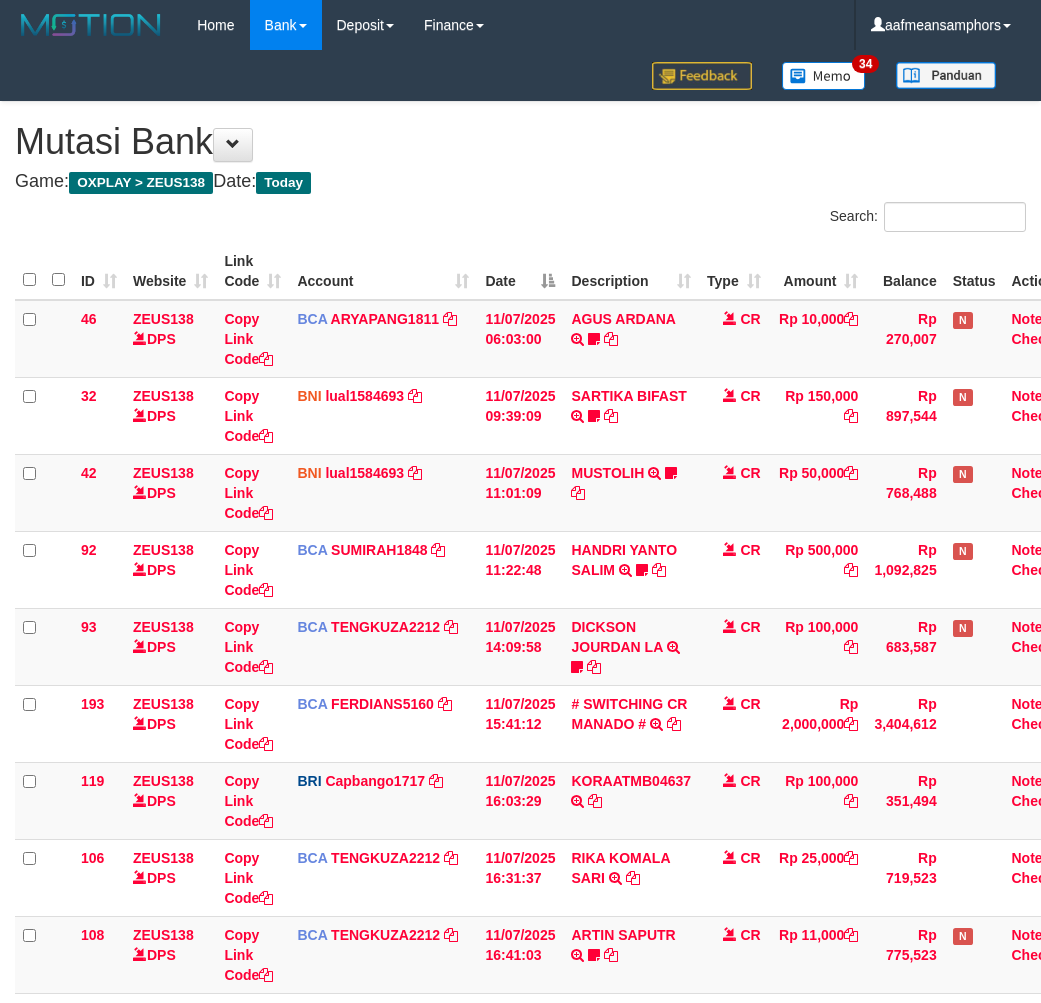 scroll, scrollTop: 261, scrollLeft: 0, axis: vertical 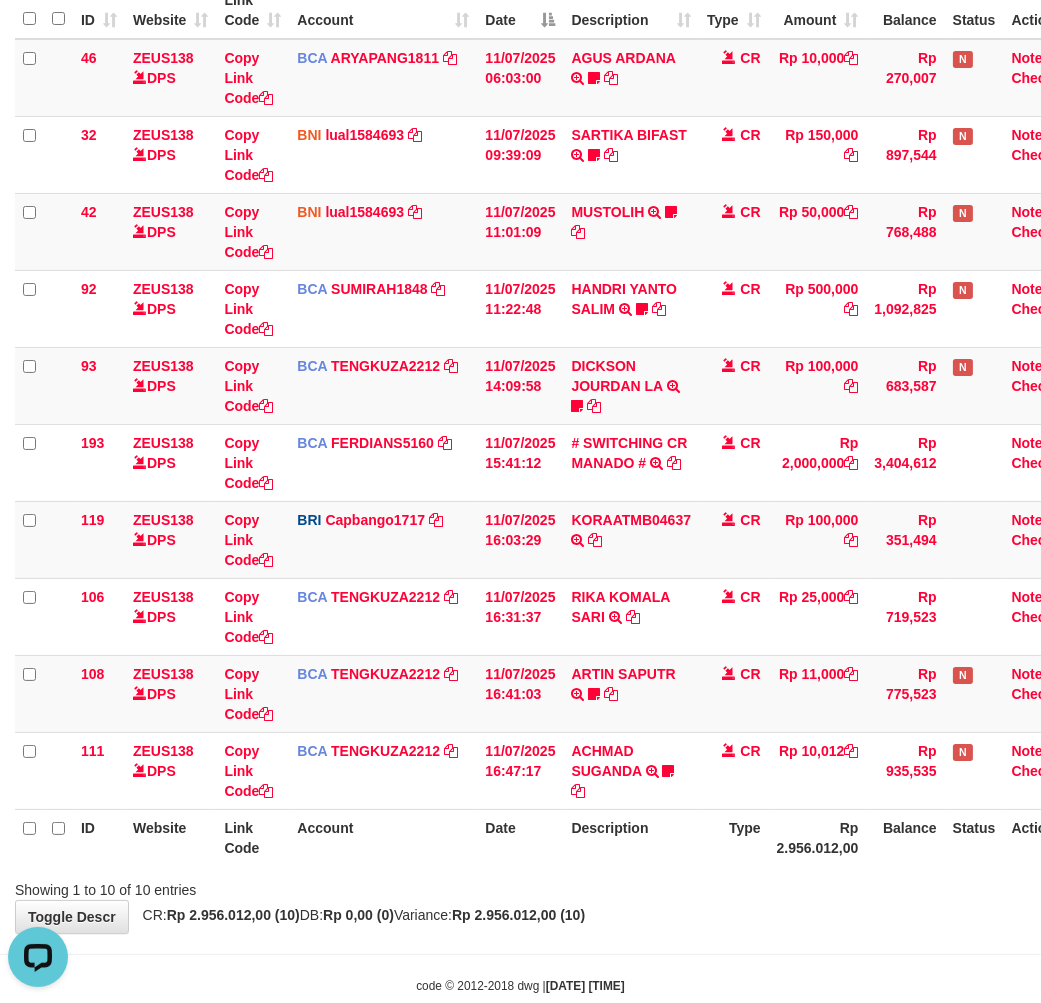 click on "Description" at bounding box center [631, 837] 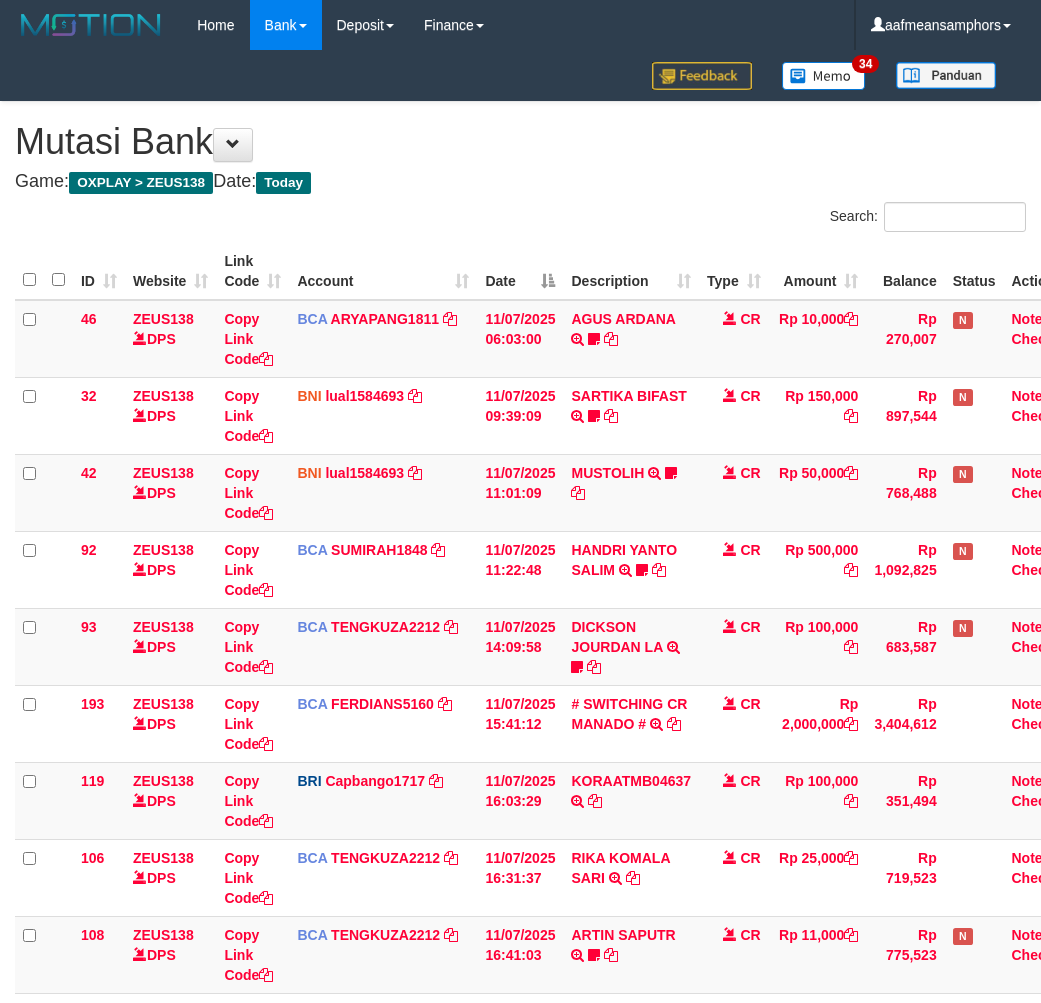 scroll, scrollTop: 261, scrollLeft: 0, axis: vertical 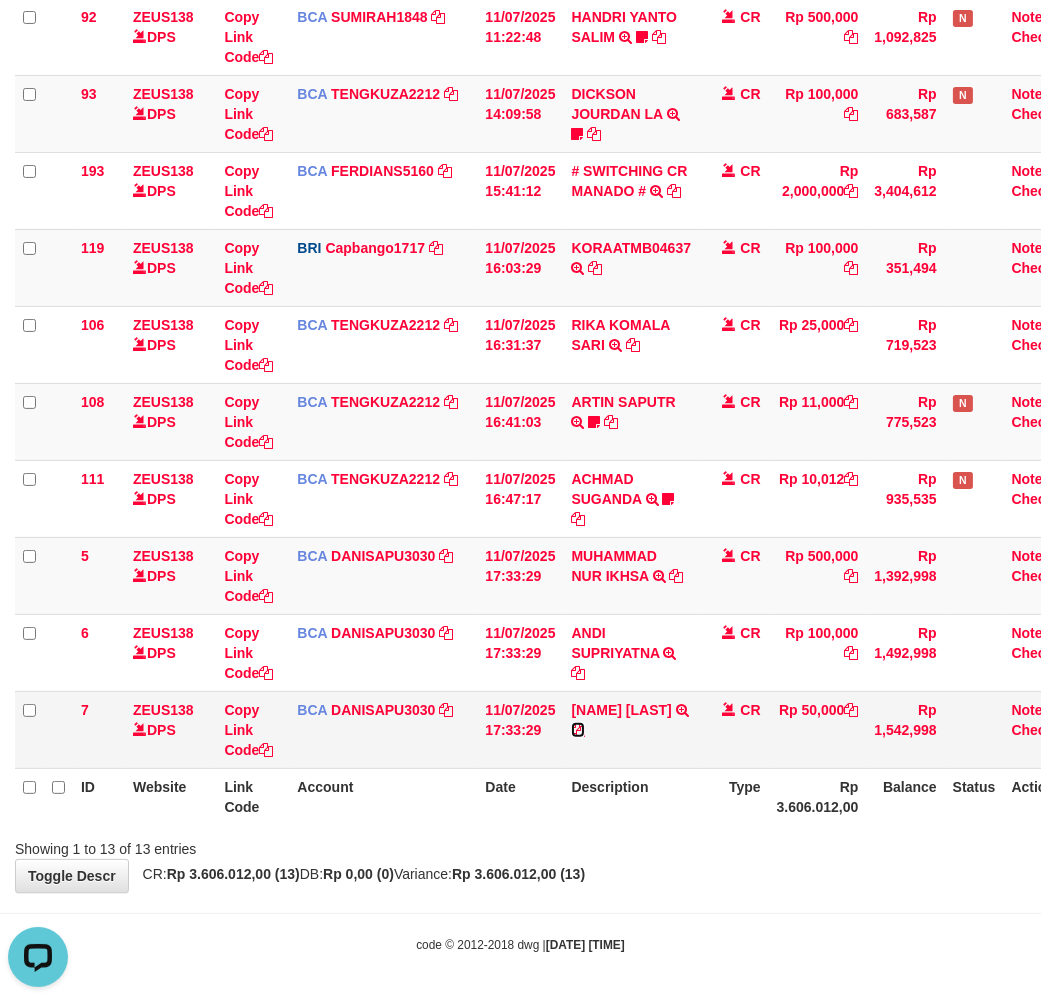 click at bounding box center [578, 730] 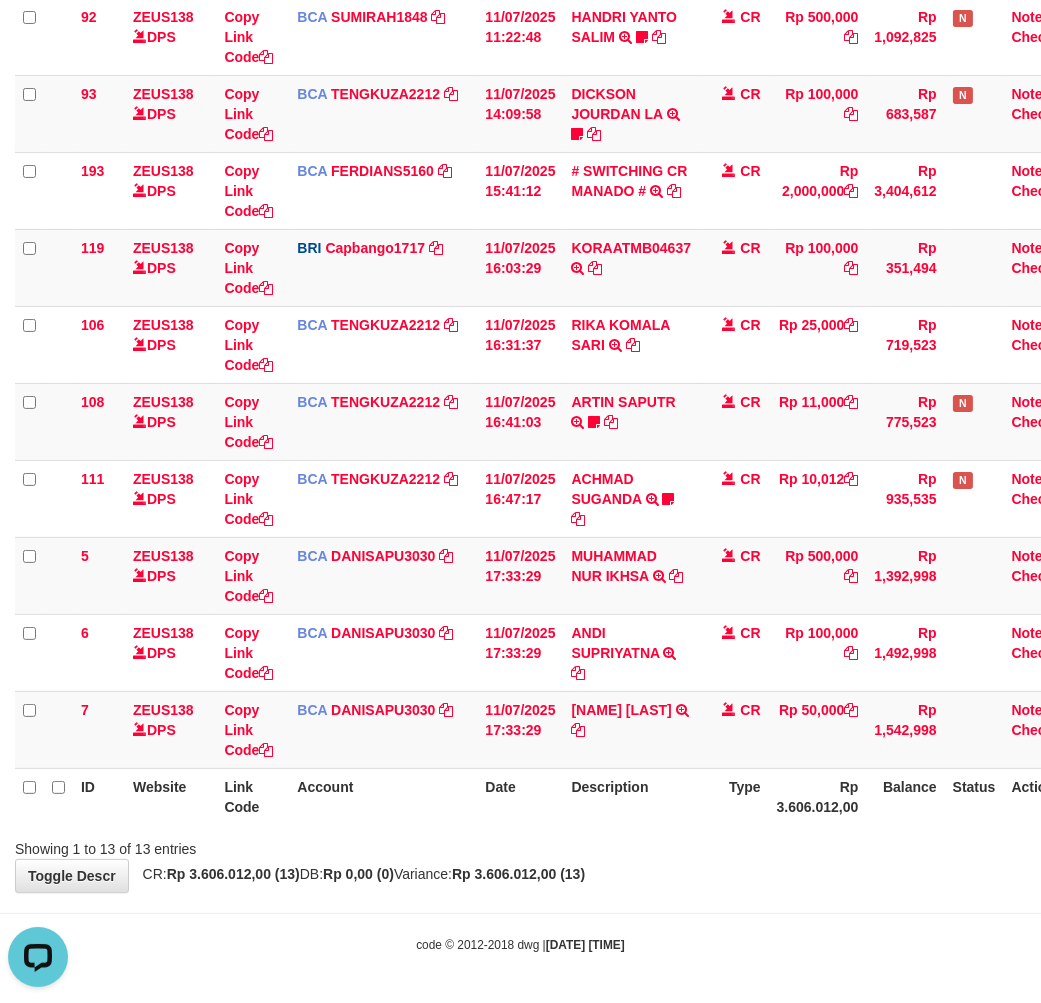 drag, startPoint x: 588, startPoint y: 791, endPoint x: 607, endPoint y: 783, distance: 20.615528 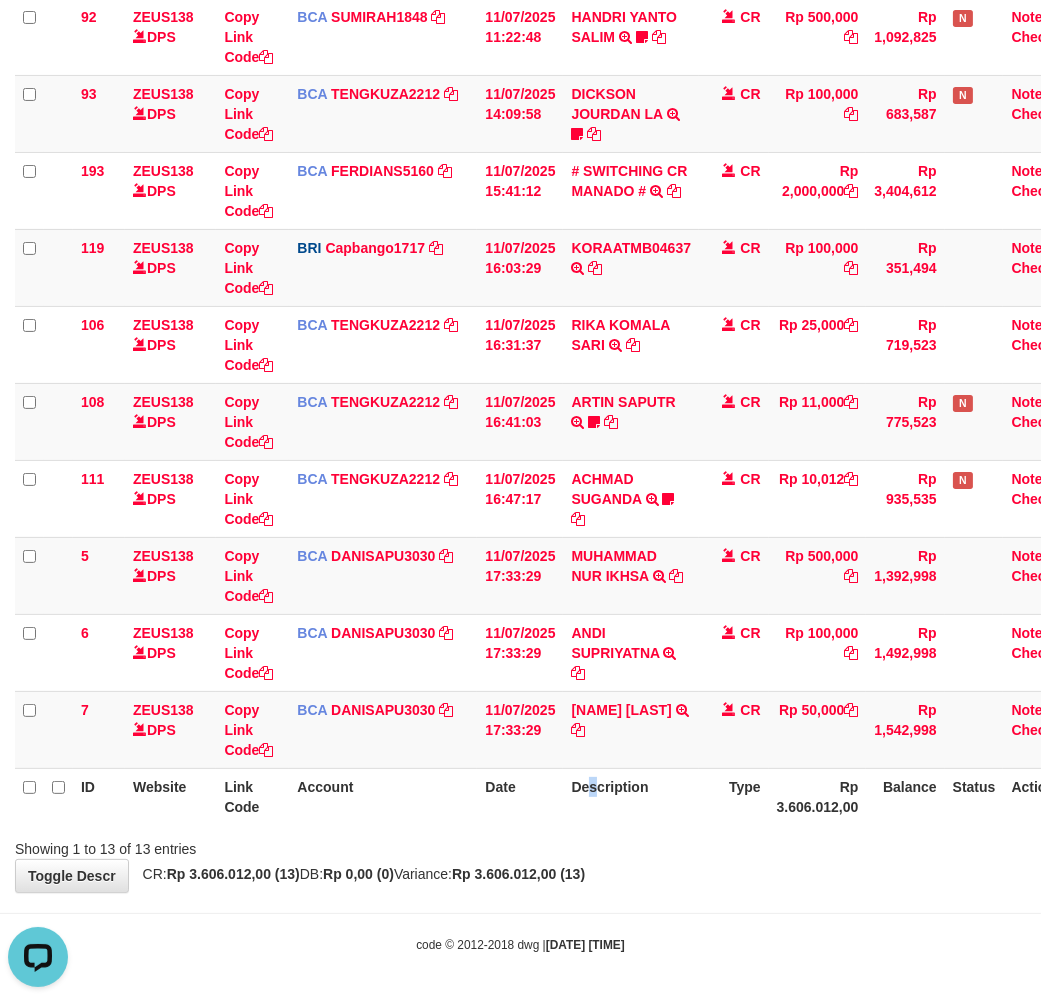 click on "Description" at bounding box center [631, 796] 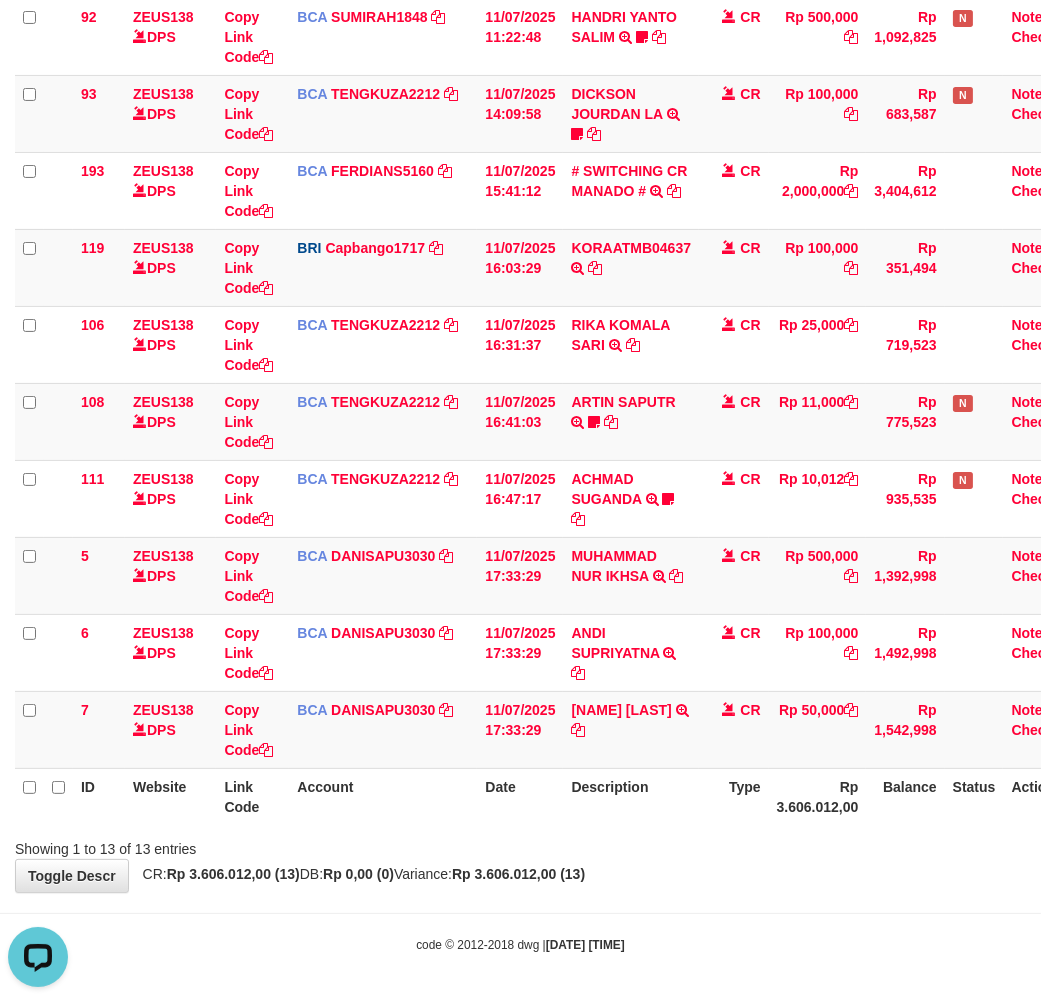 click on "Description" at bounding box center (631, 796) 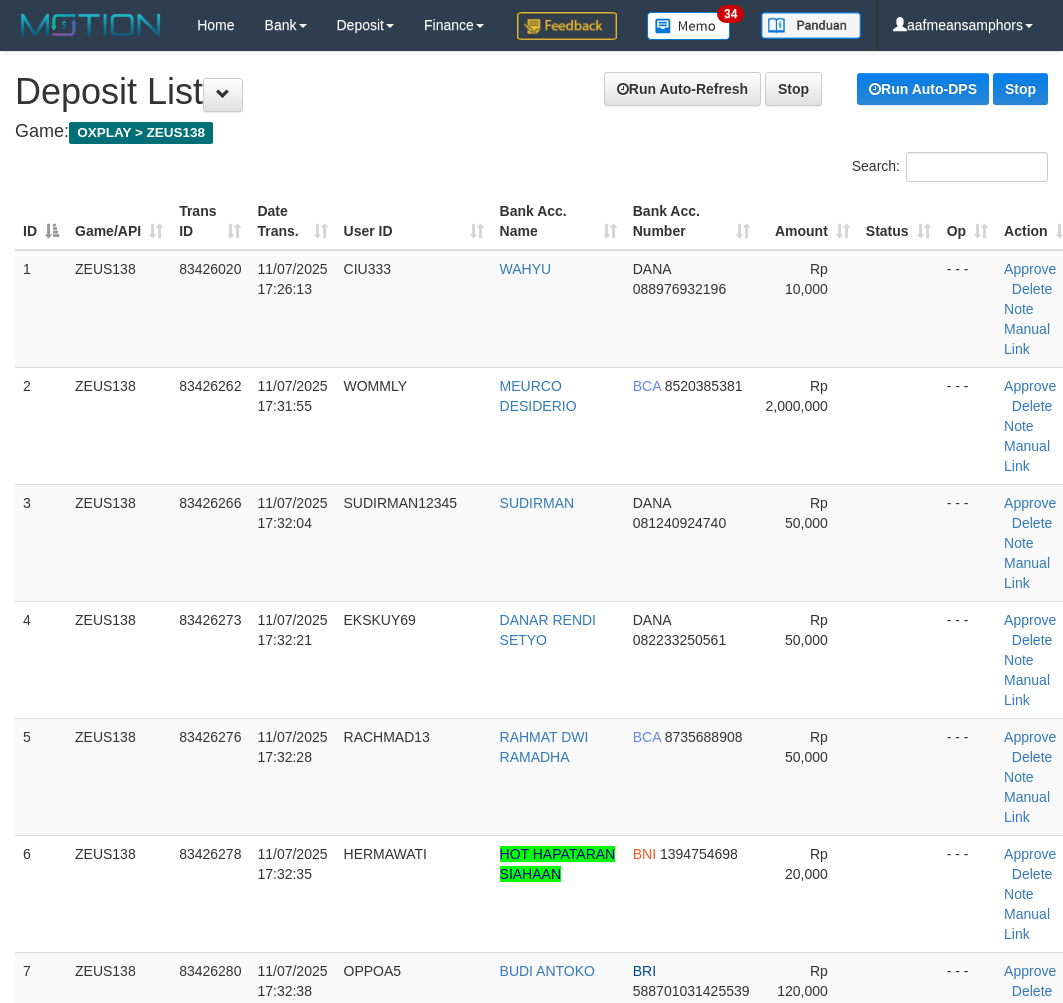 scroll, scrollTop: 0, scrollLeft: 45, axis: horizontal 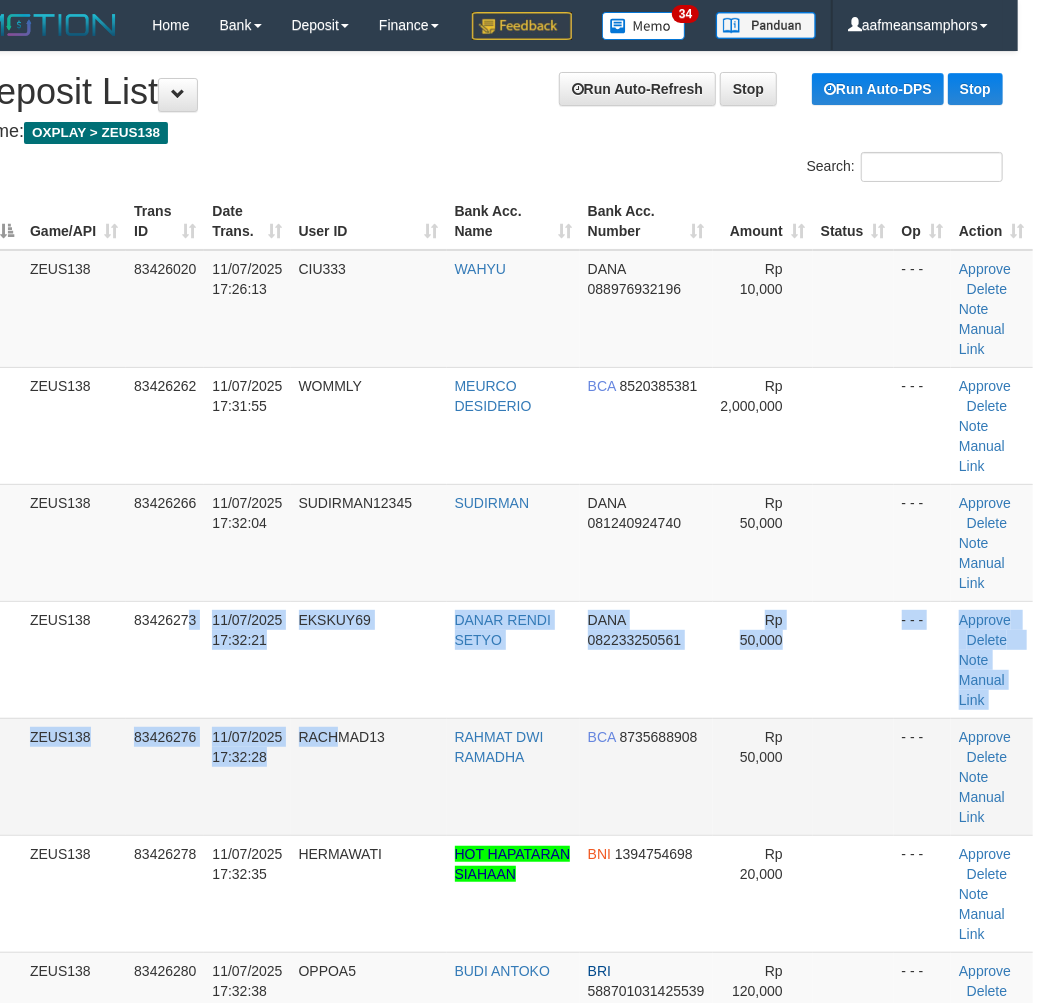drag, startPoint x: 190, startPoint y: 760, endPoint x: 335, endPoint y: 771, distance: 145.41664 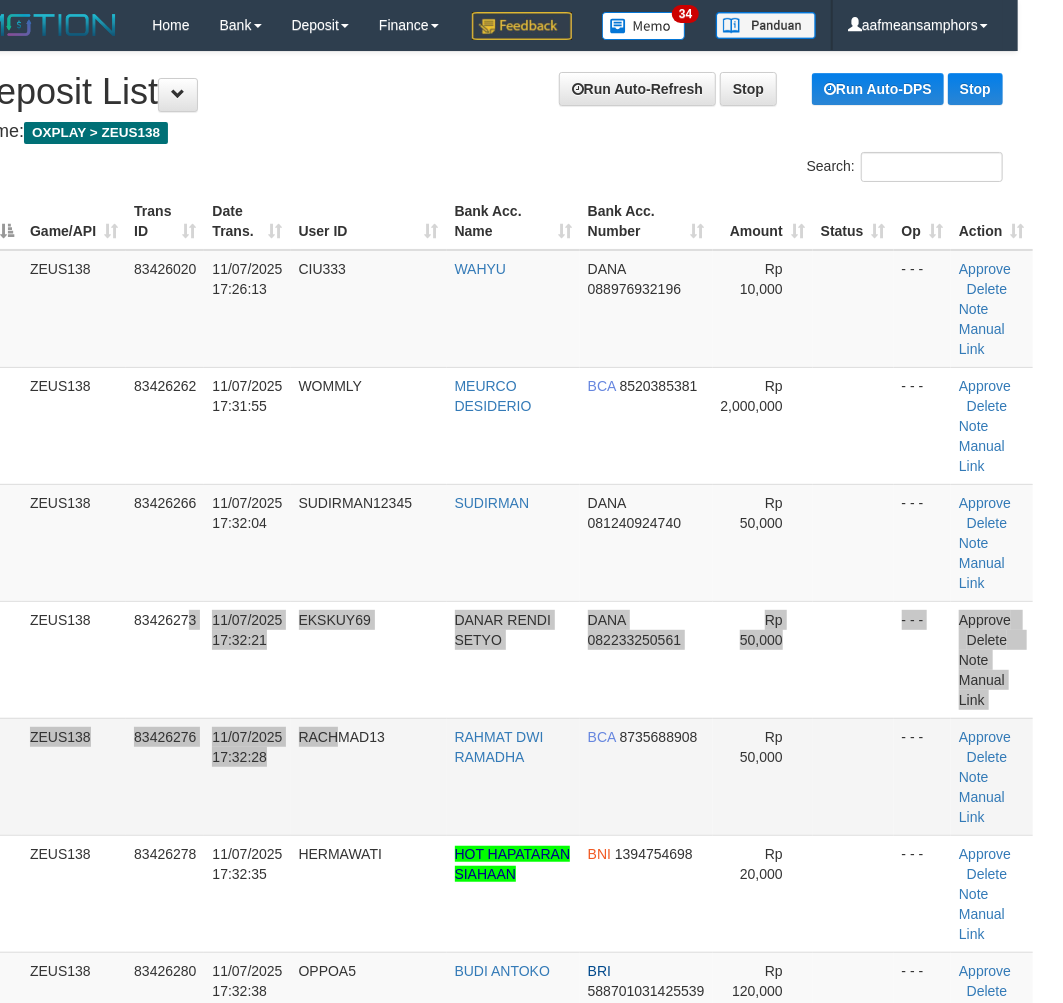 scroll, scrollTop: 38, scrollLeft: 41, axis: both 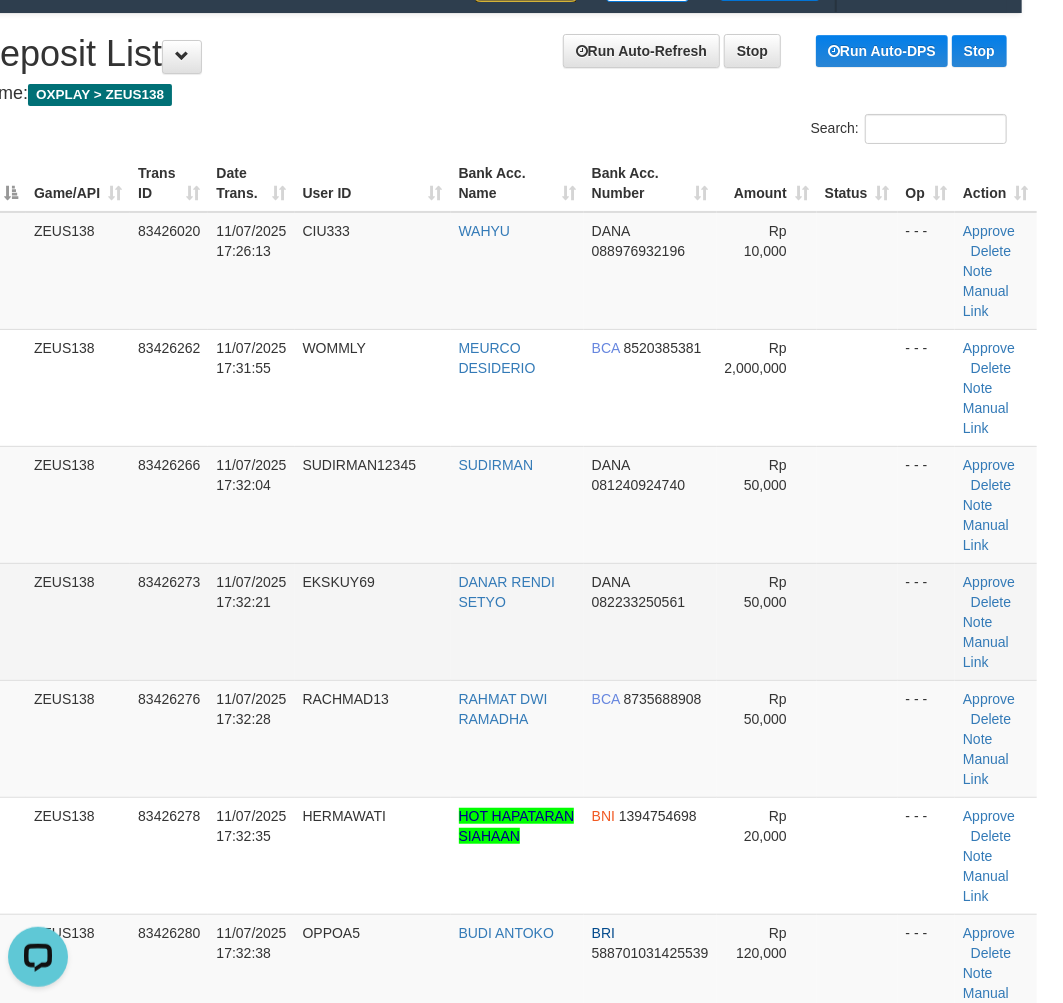 click on "EKSKUY69" at bounding box center (373, 621) 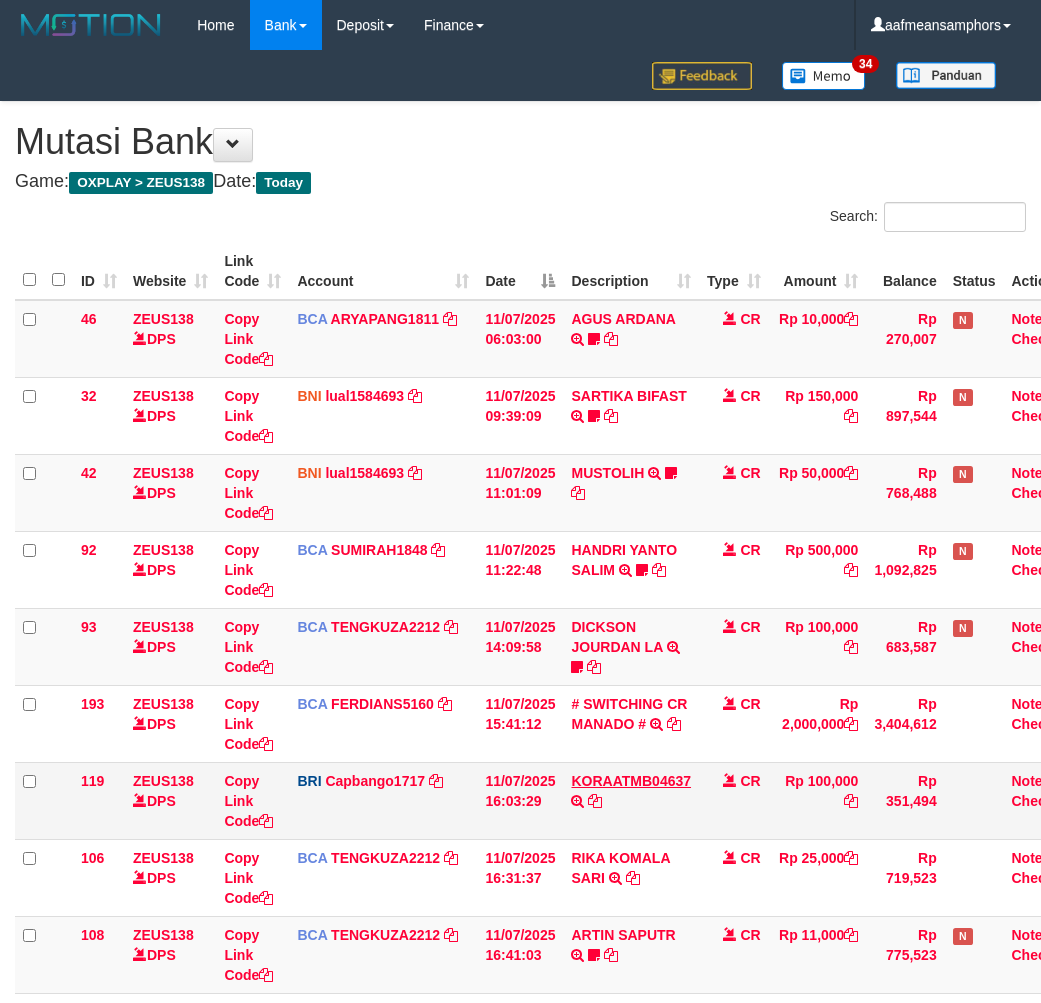 scroll, scrollTop: 0, scrollLeft: 0, axis: both 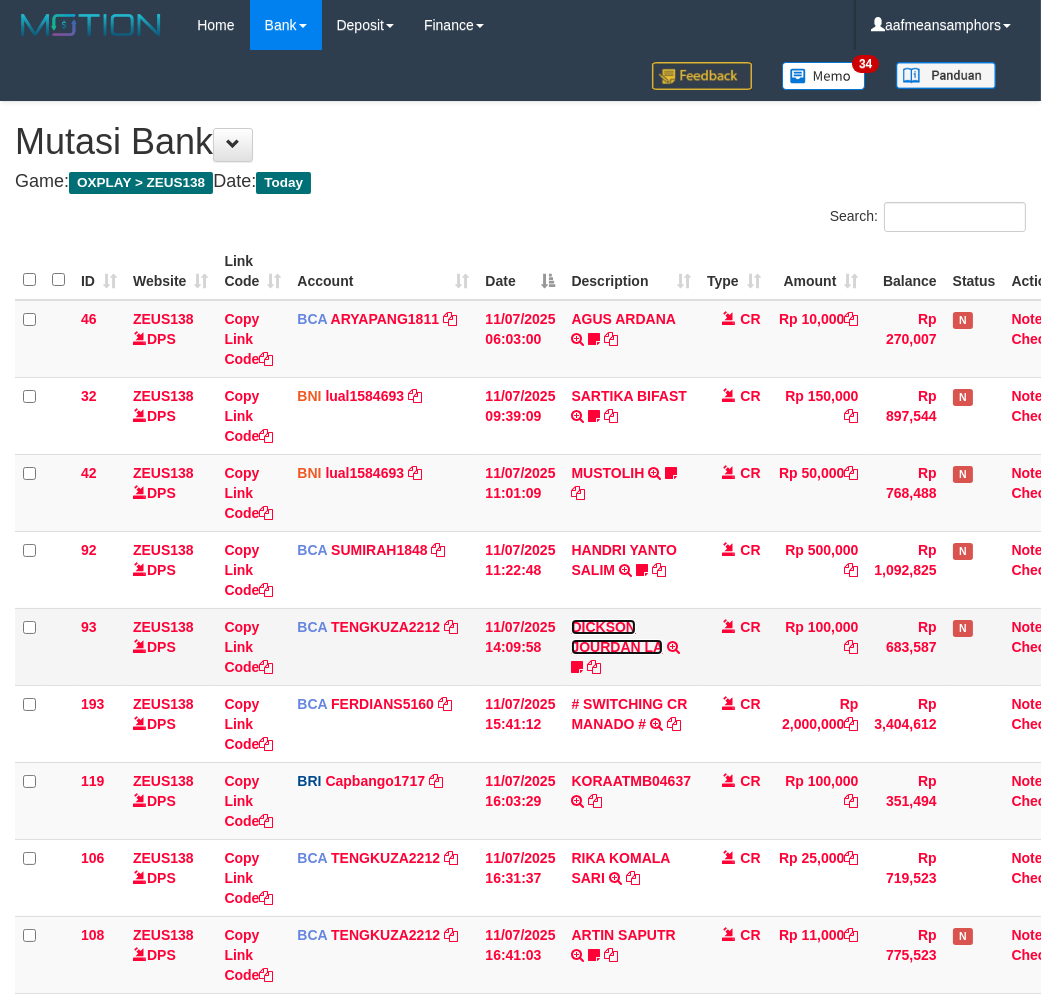 click on "DICKSON JOURDAN LA" at bounding box center [616, 637] 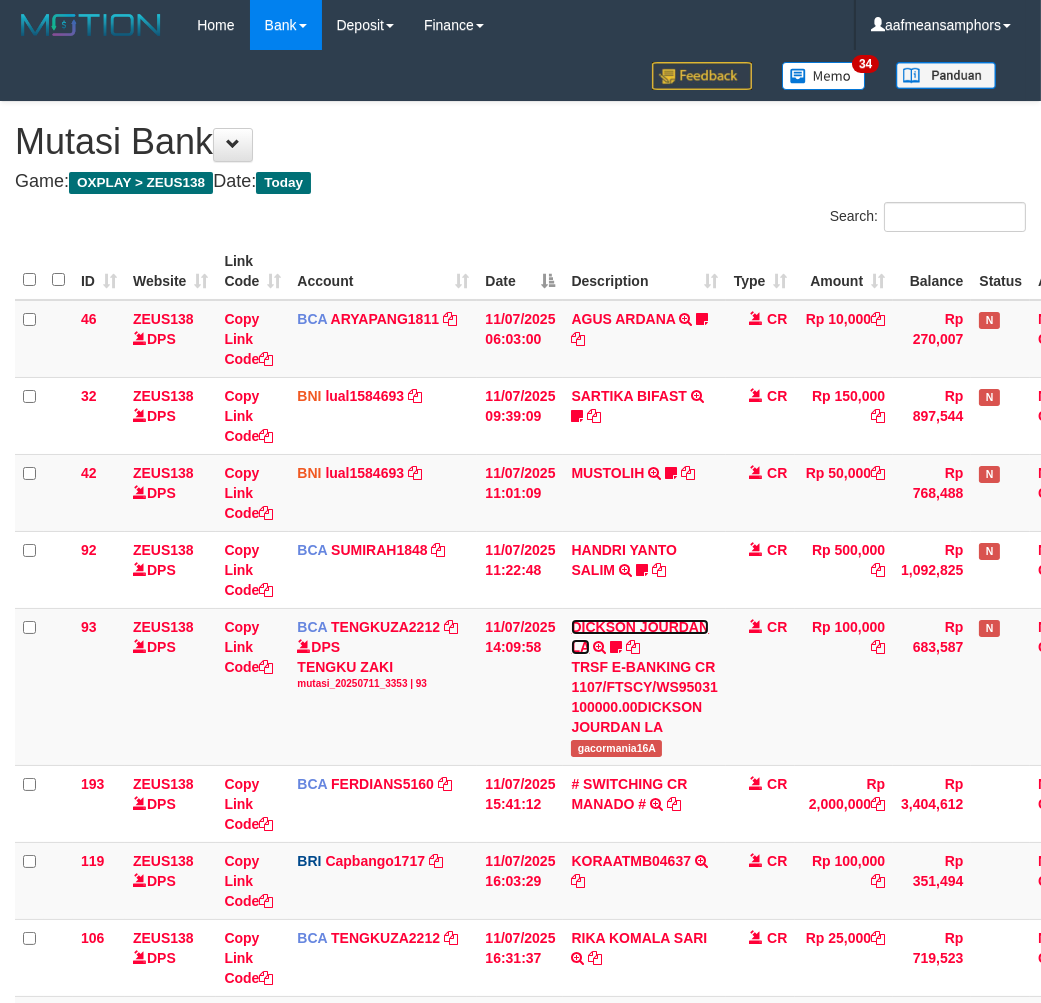 click on "DICKSON JOURDAN LA" at bounding box center [640, 637] 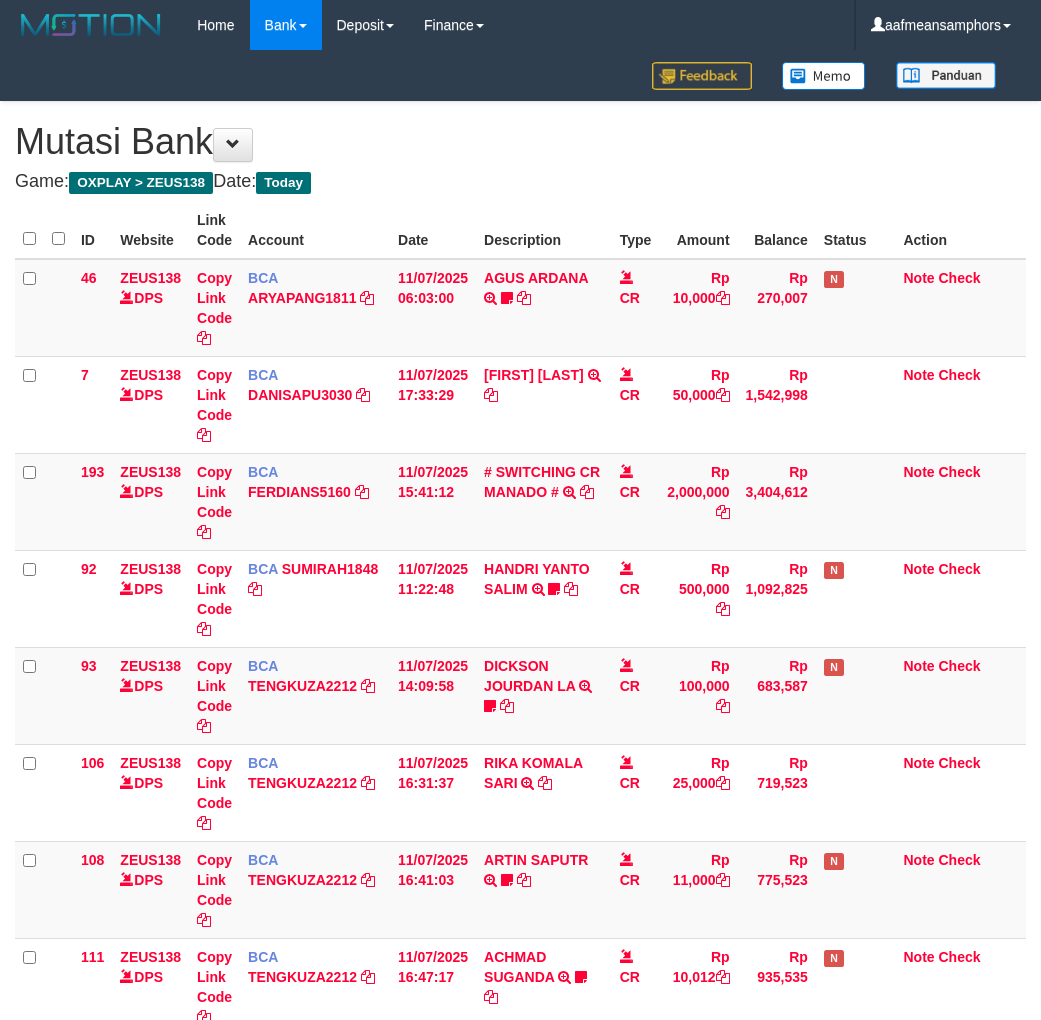 scroll, scrollTop: 0, scrollLeft: 0, axis: both 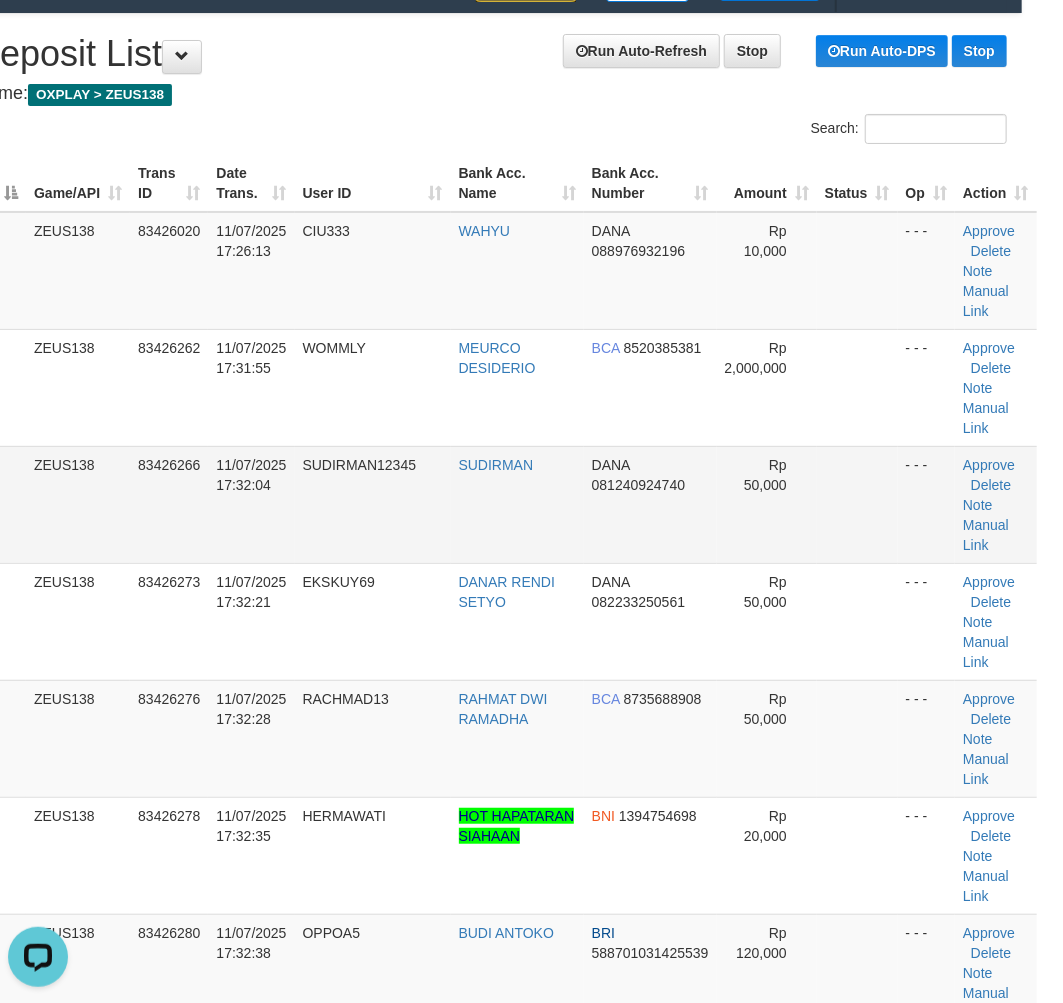 click on "SUDIRMAN12345" at bounding box center (373, 504) 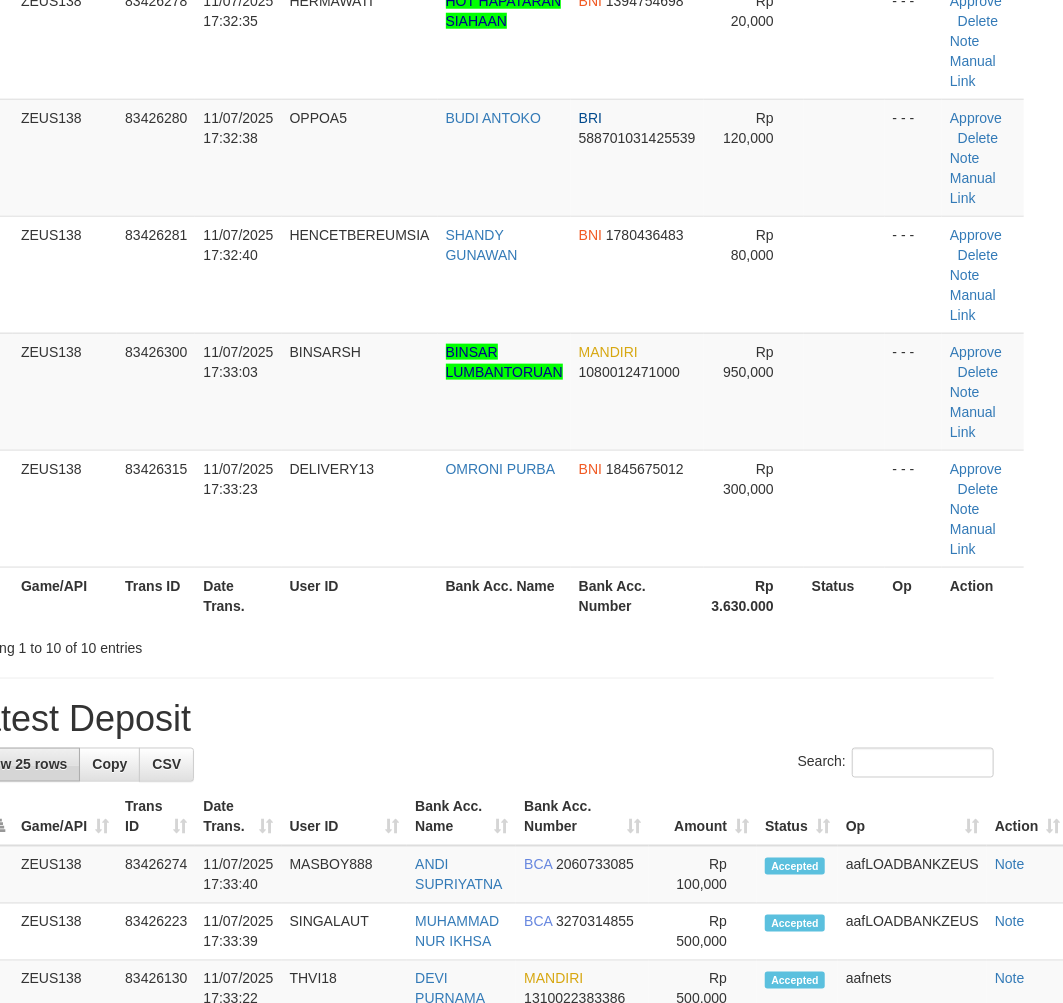 scroll, scrollTop: 38, scrollLeft: 41, axis: both 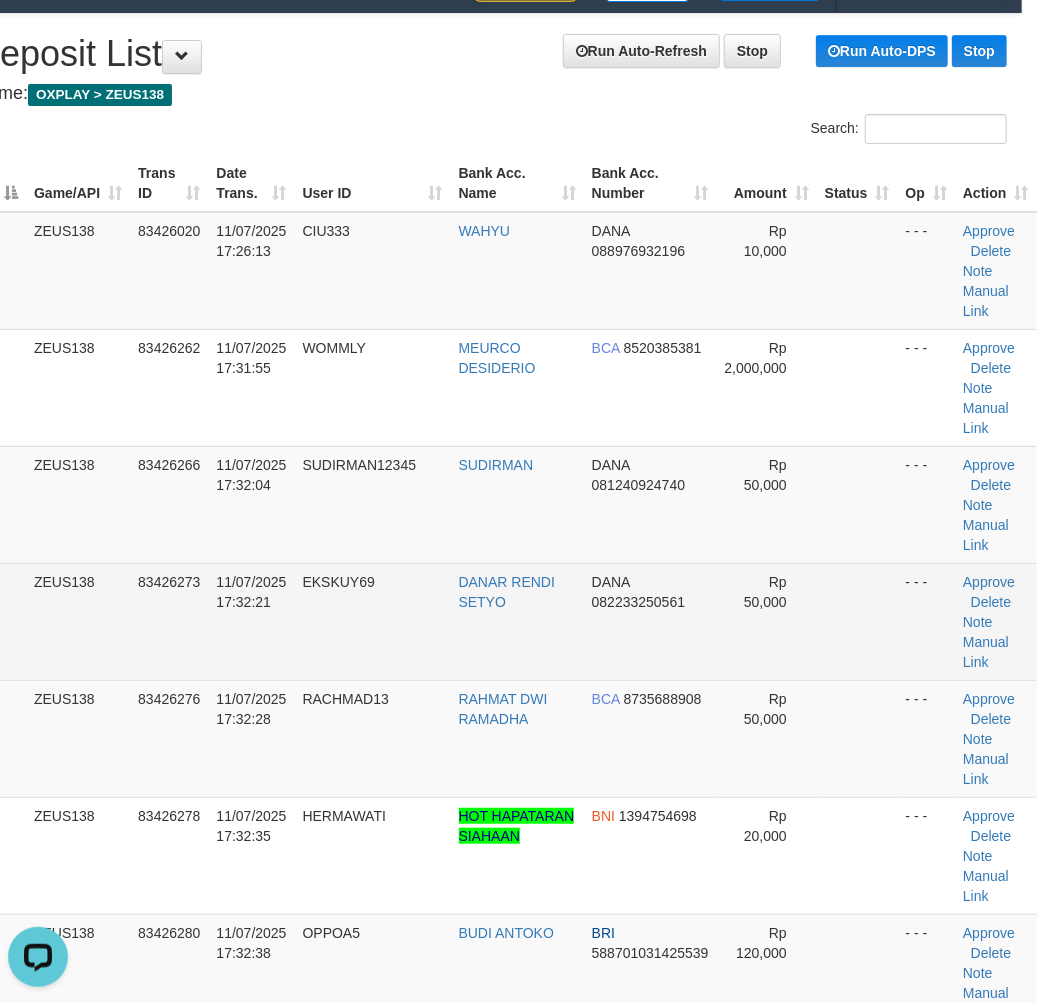 click on "Rp 50,000" at bounding box center [765, 592] 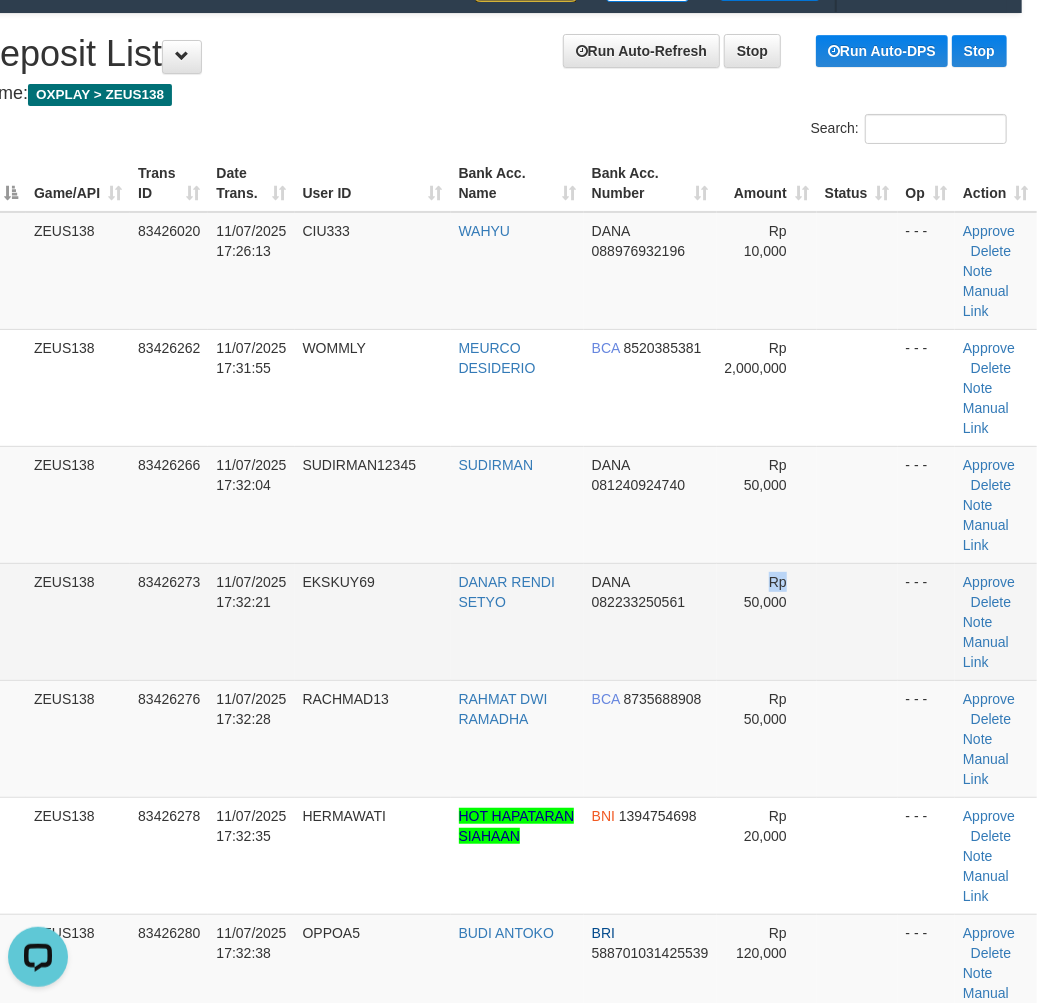 click on "Rp 50,000" at bounding box center (765, 592) 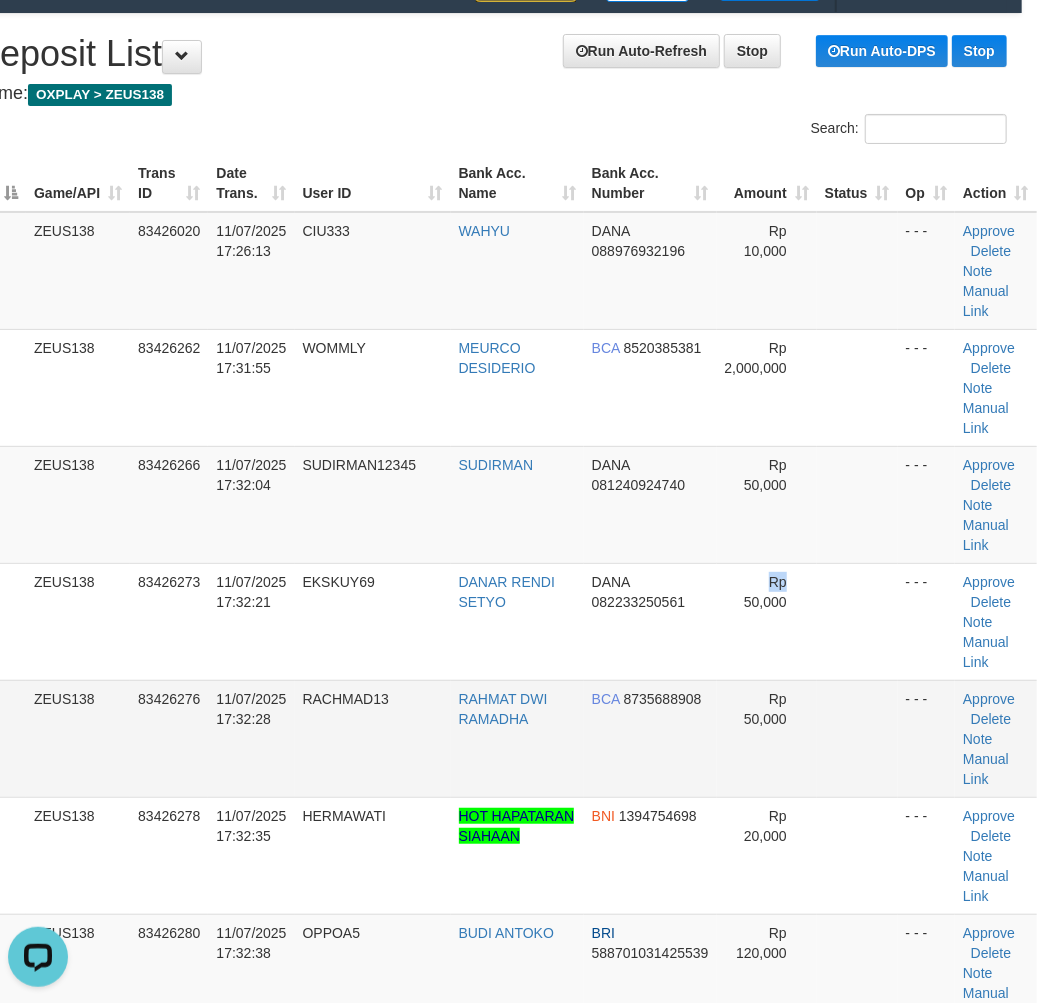 click on "BCA
8735688908" at bounding box center [650, 738] 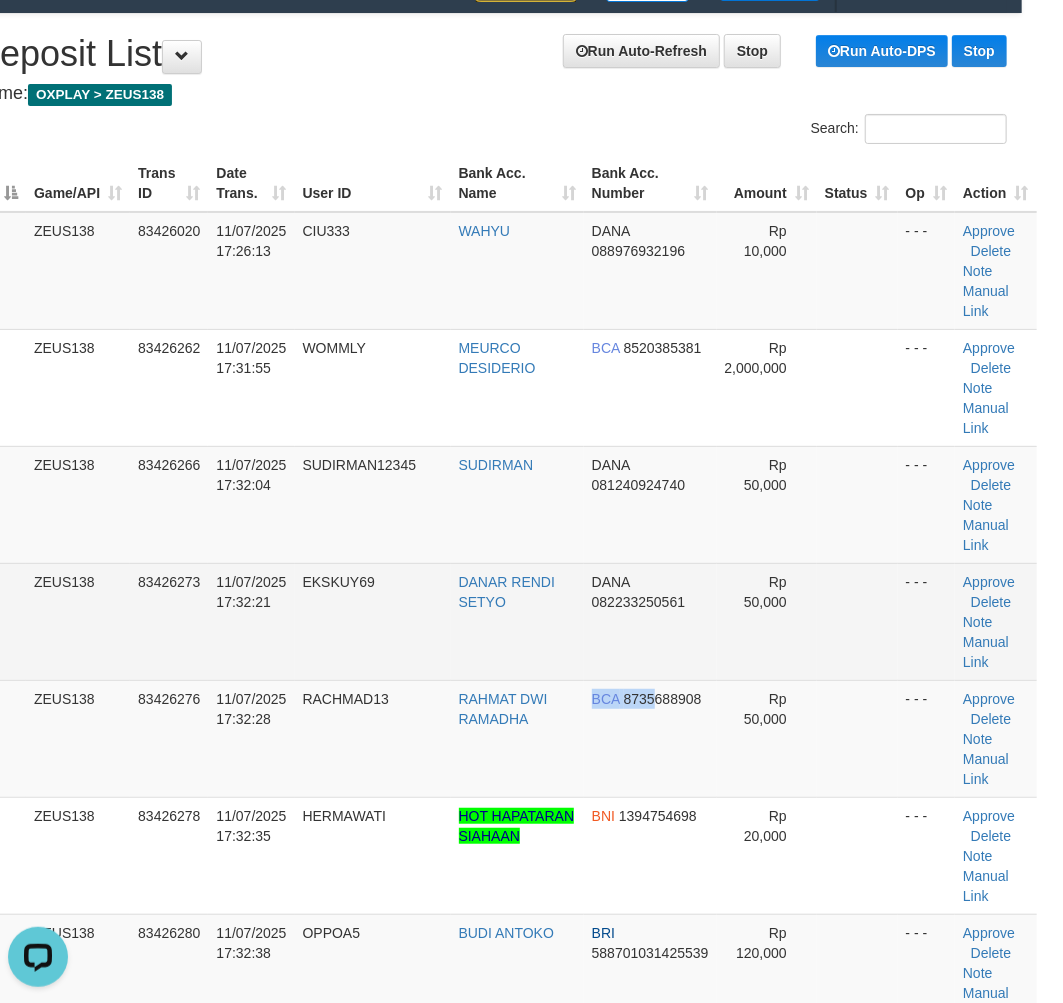 drag, startPoint x: 537, startPoint y: 722, endPoint x: 514, endPoint y: 725, distance: 23.194826 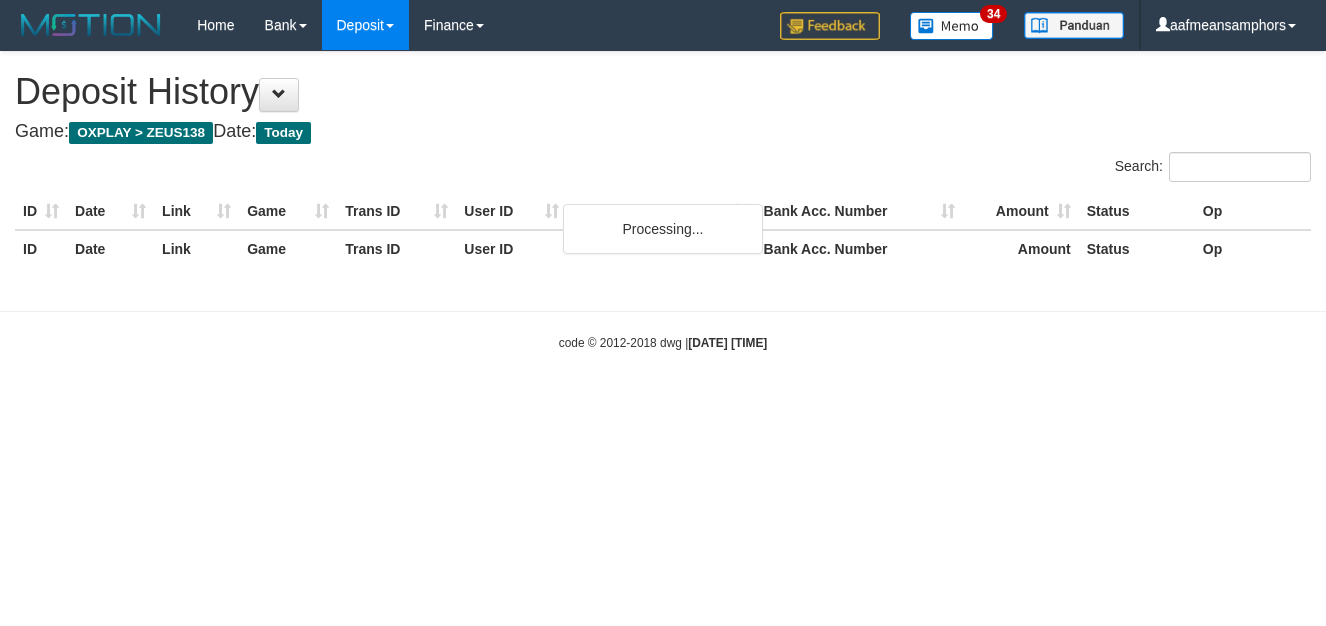 scroll, scrollTop: 0, scrollLeft: 0, axis: both 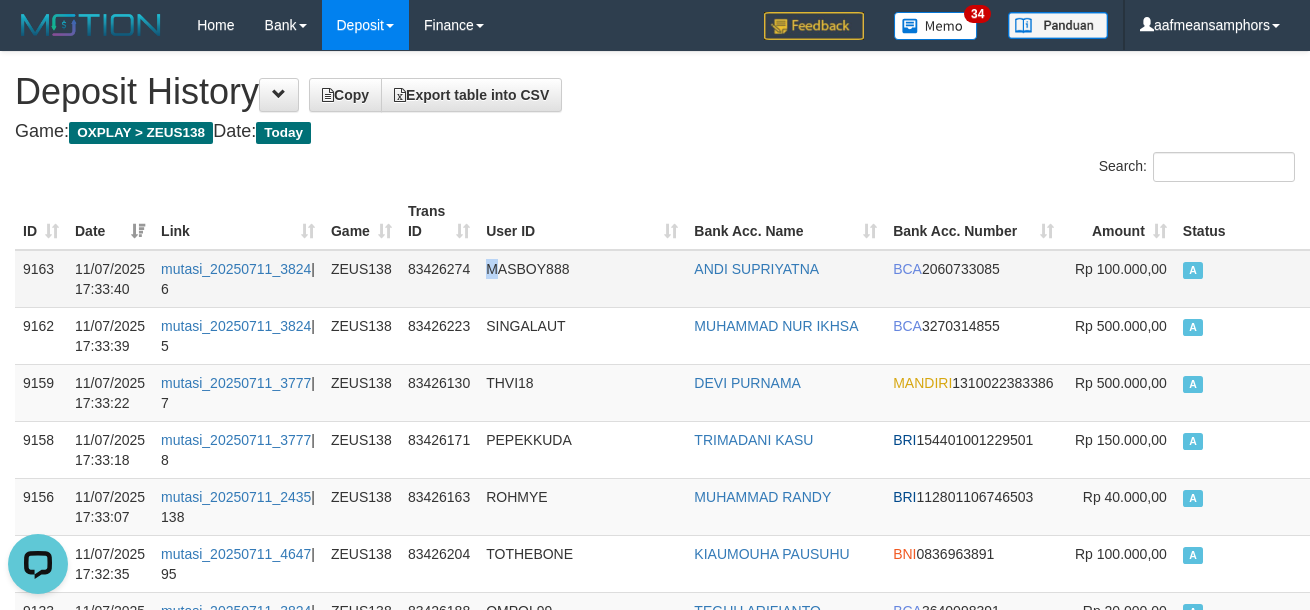 click on "MASBOY888" at bounding box center (582, 279) 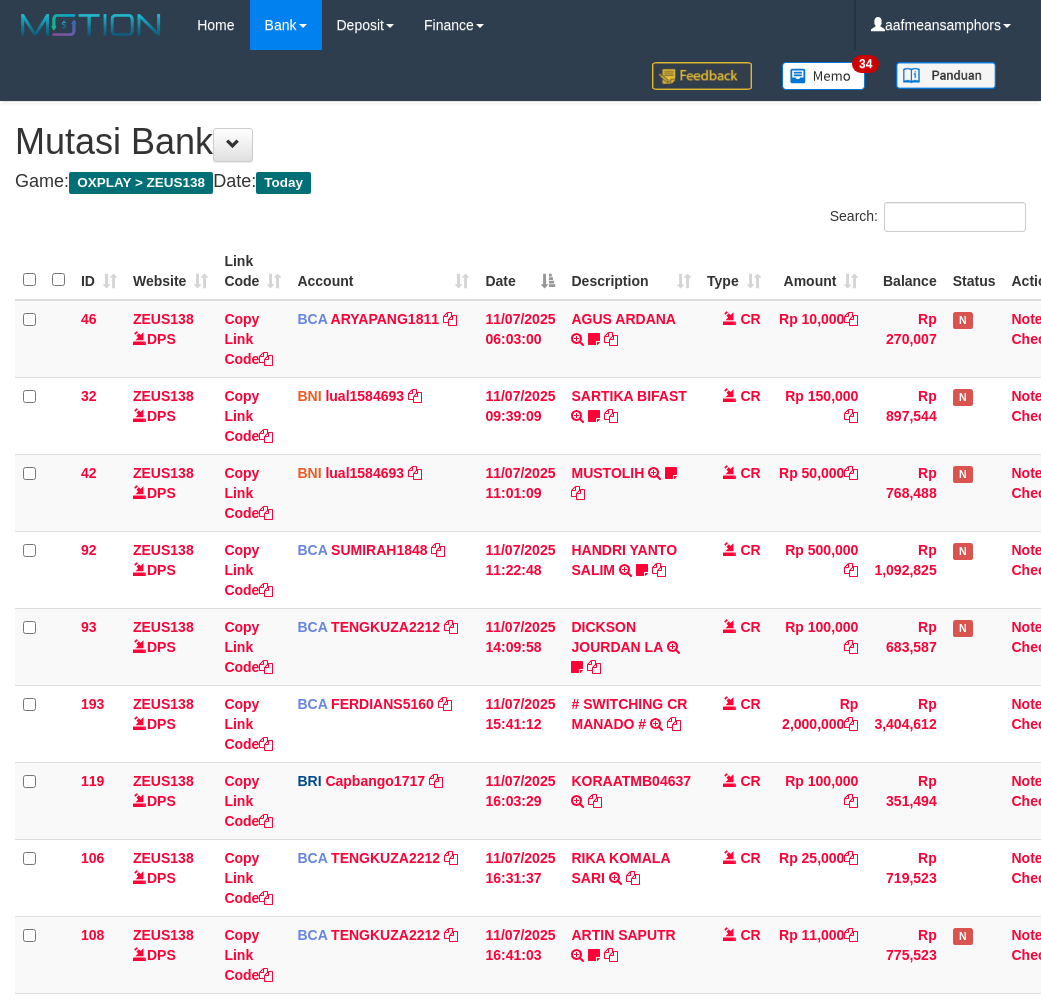scroll, scrollTop: 0, scrollLeft: 0, axis: both 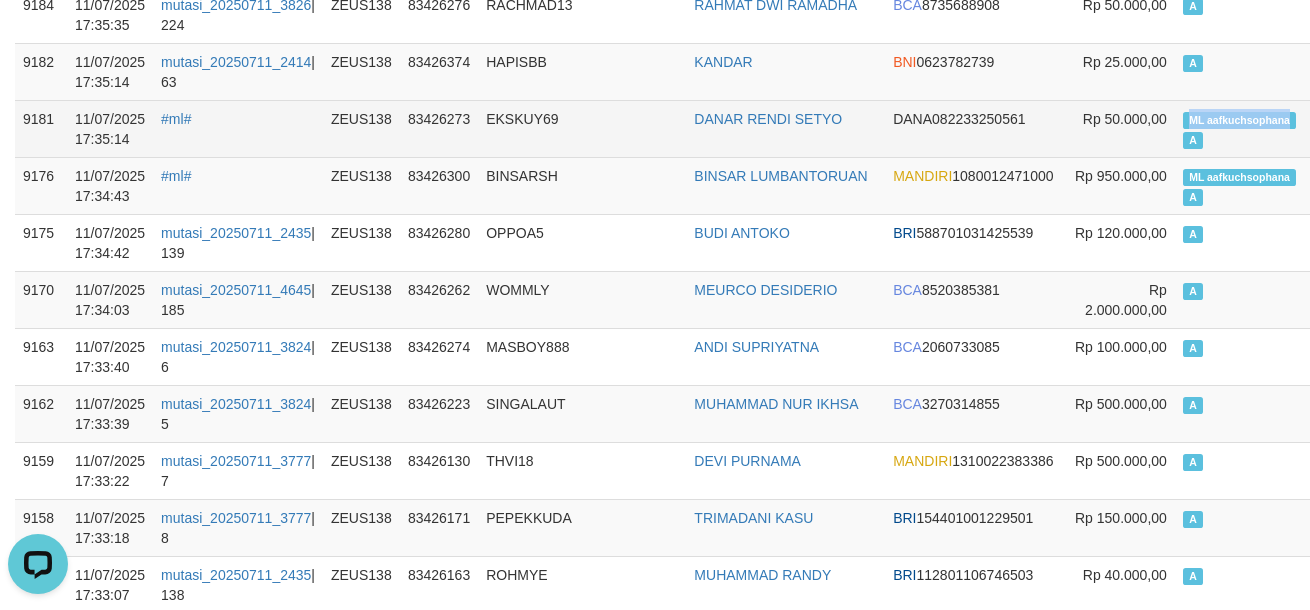 drag, startPoint x: 1213, startPoint y: 110, endPoint x: 1241, endPoint y: 111, distance: 28.01785 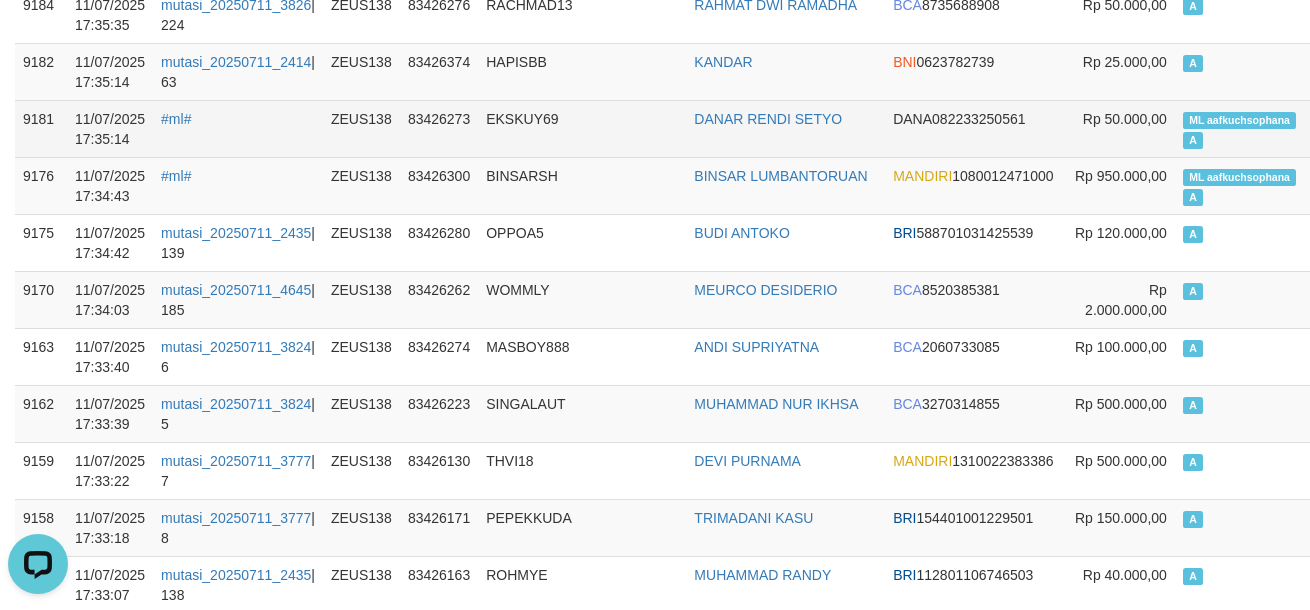 click on "ML aafkuchsophana   A" at bounding box center (1244, 128) 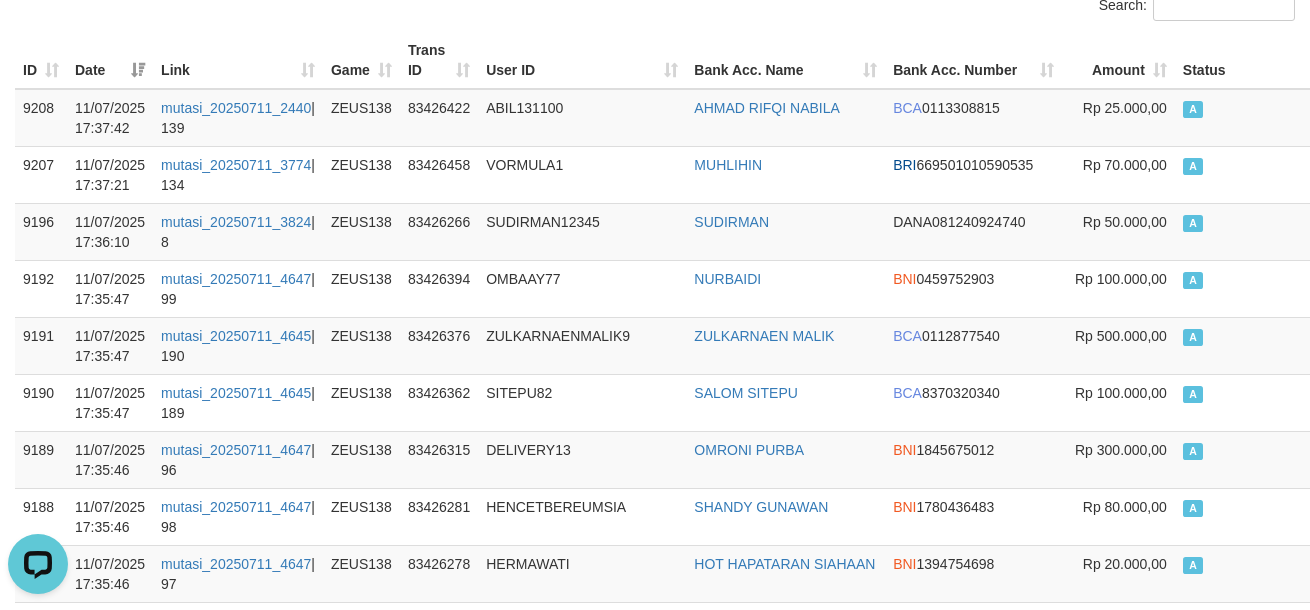 scroll, scrollTop: 0, scrollLeft: 0, axis: both 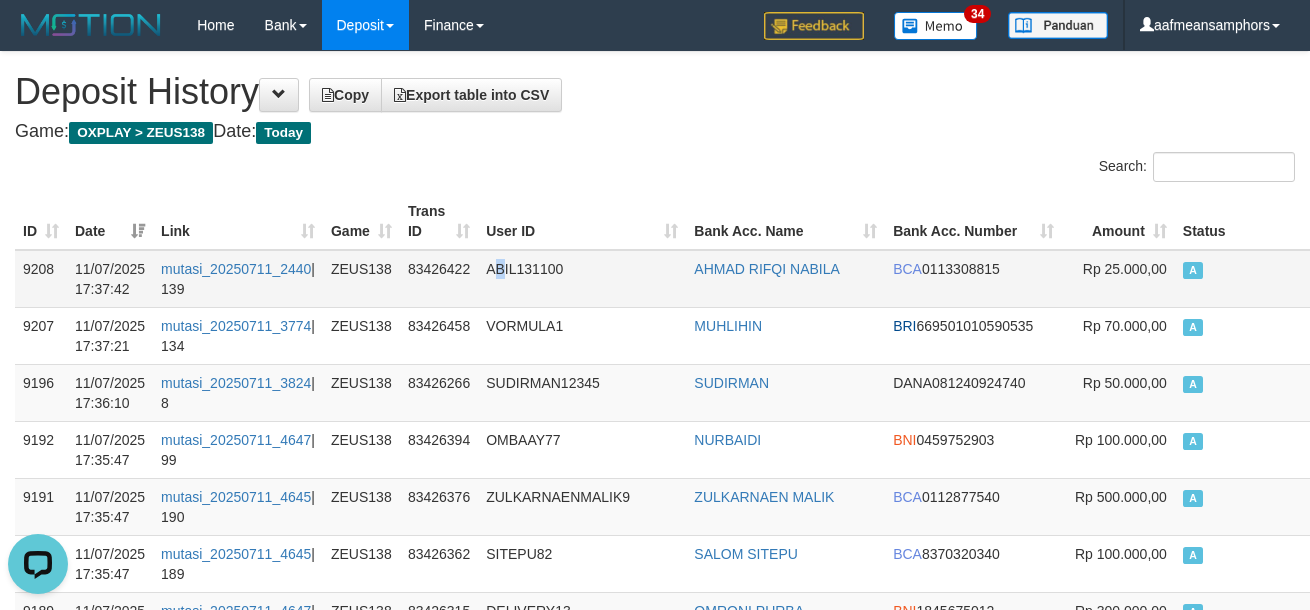 click on "ABIL131100" at bounding box center (582, 279) 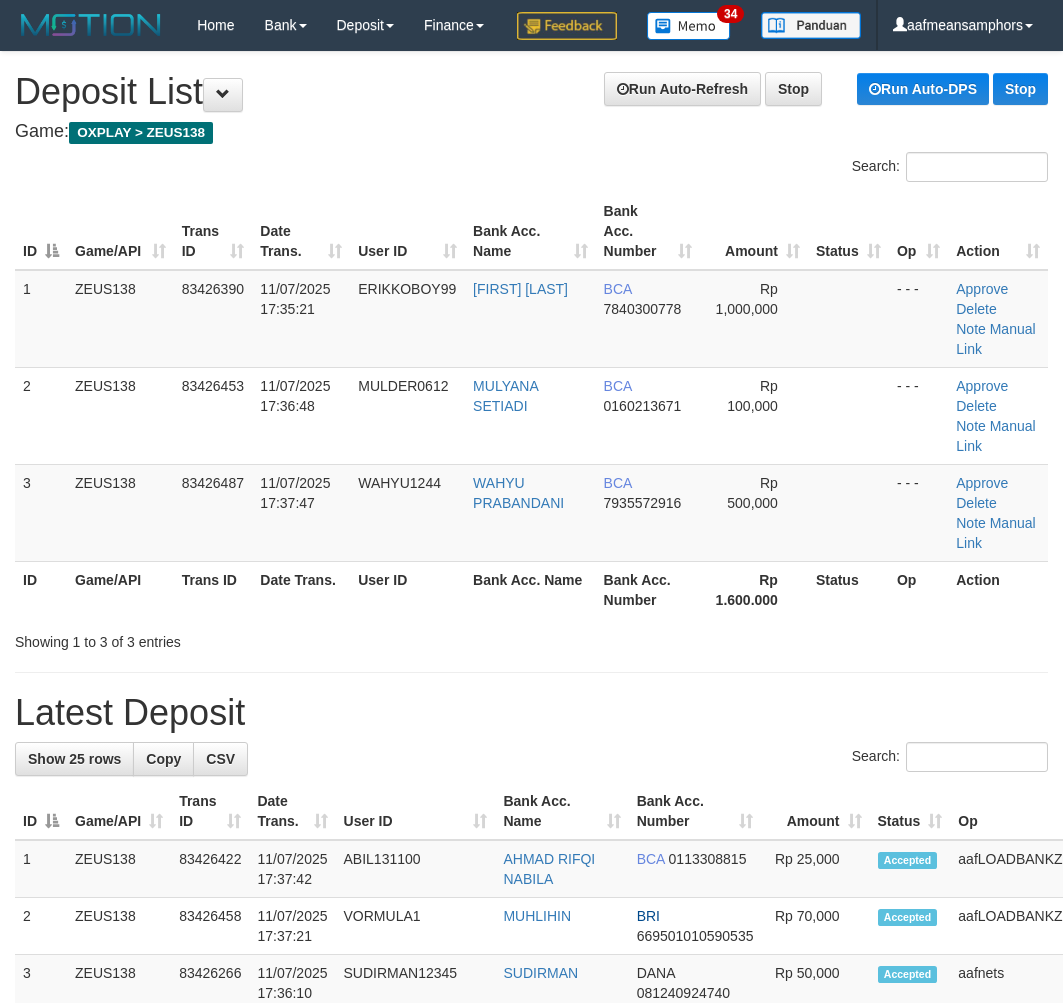 scroll, scrollTop: 38, scrollLeft: 41, axis: both 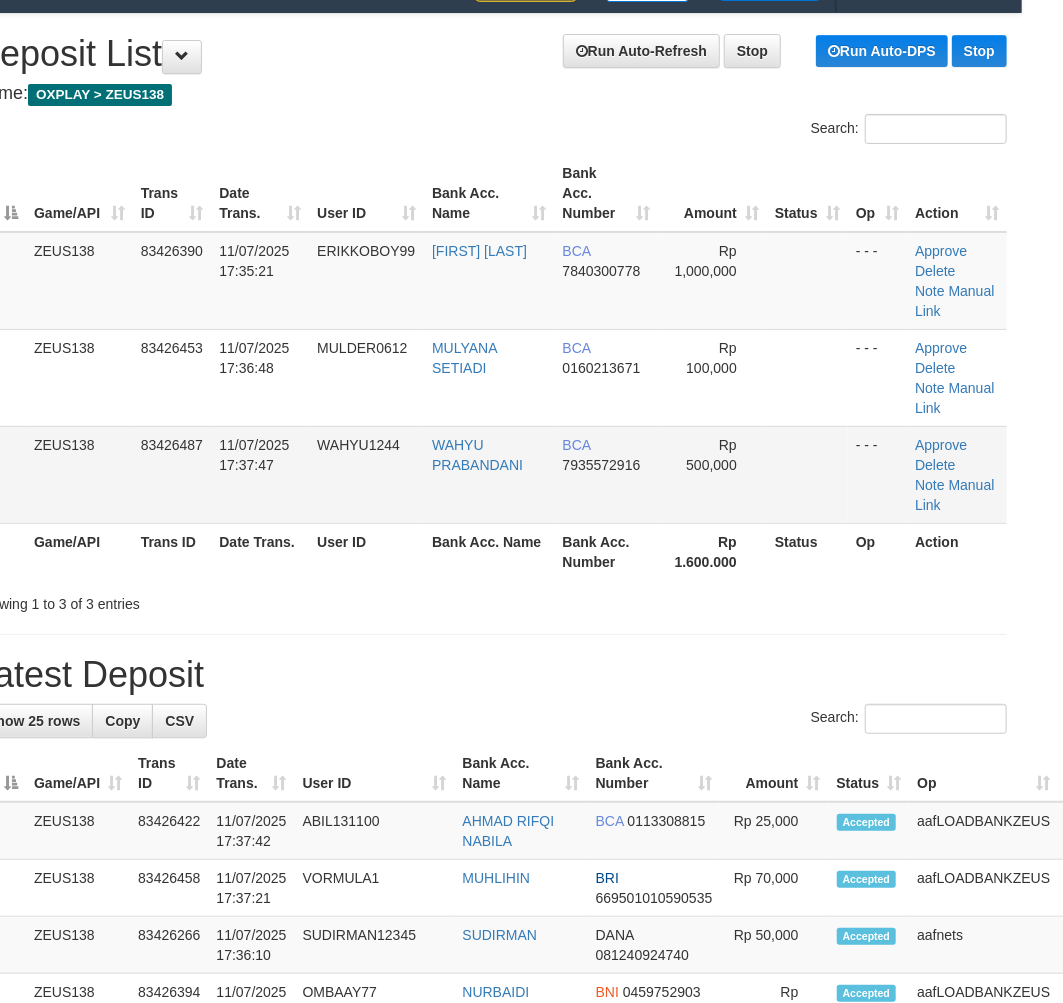 click on "WAHYU1244" at bounding box center [366, 474] 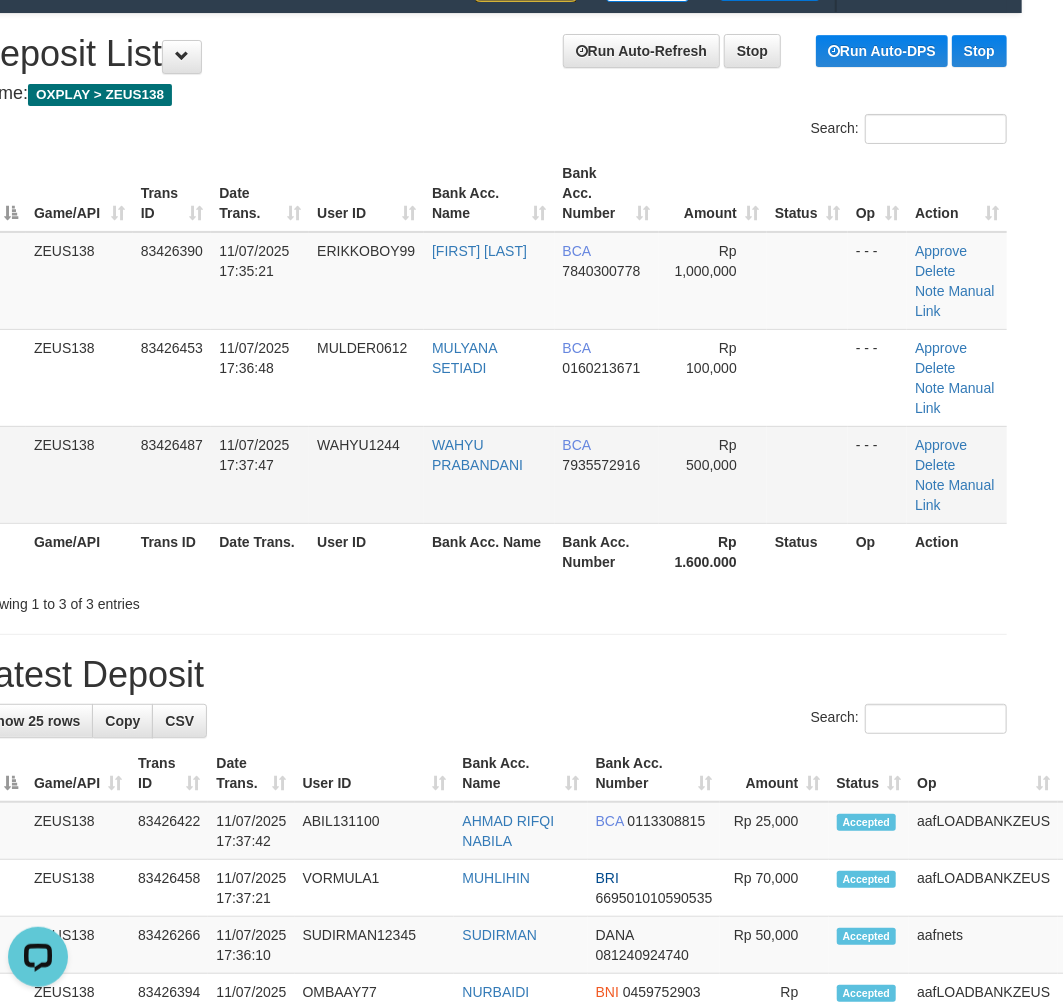 scroll, scrollTop: 0, scrollLeft: 0, axis: both 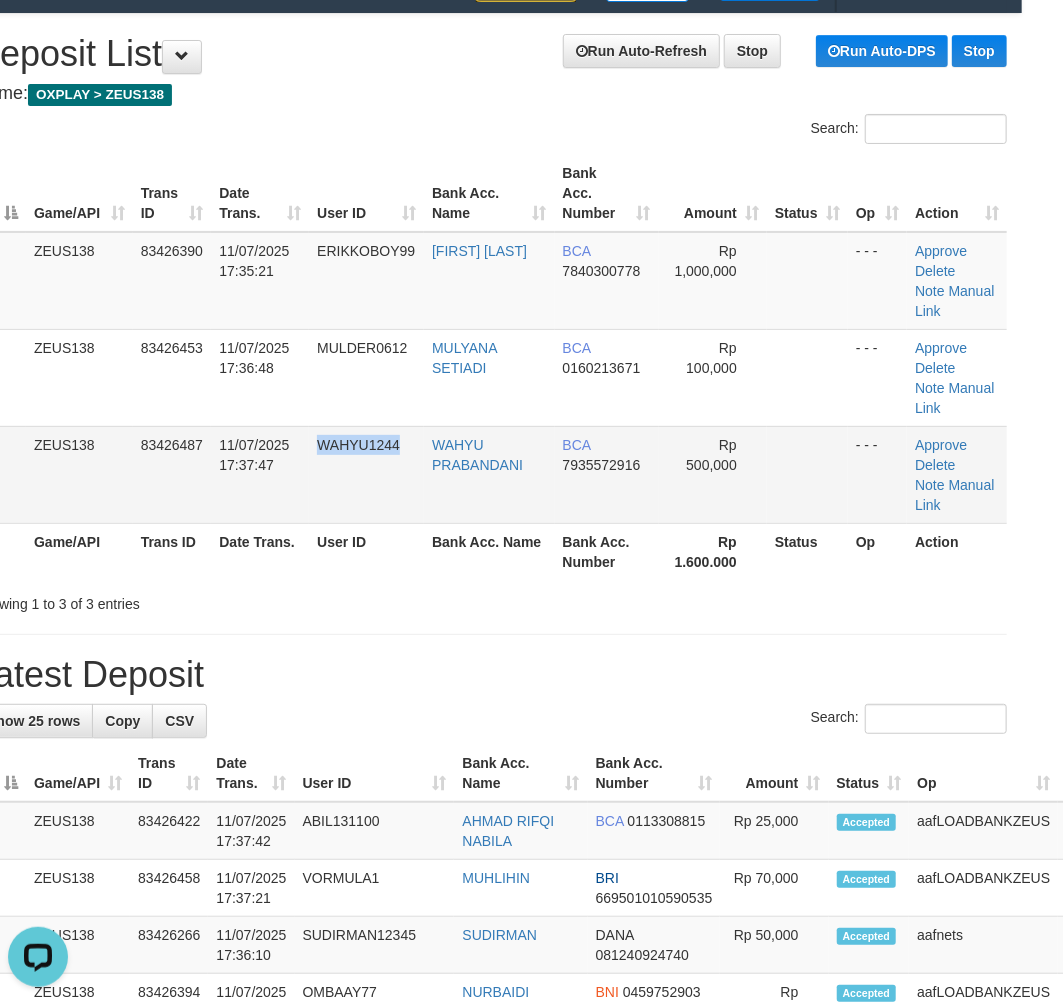 click on "WAHYU1244" at bounding box center (366, 474) 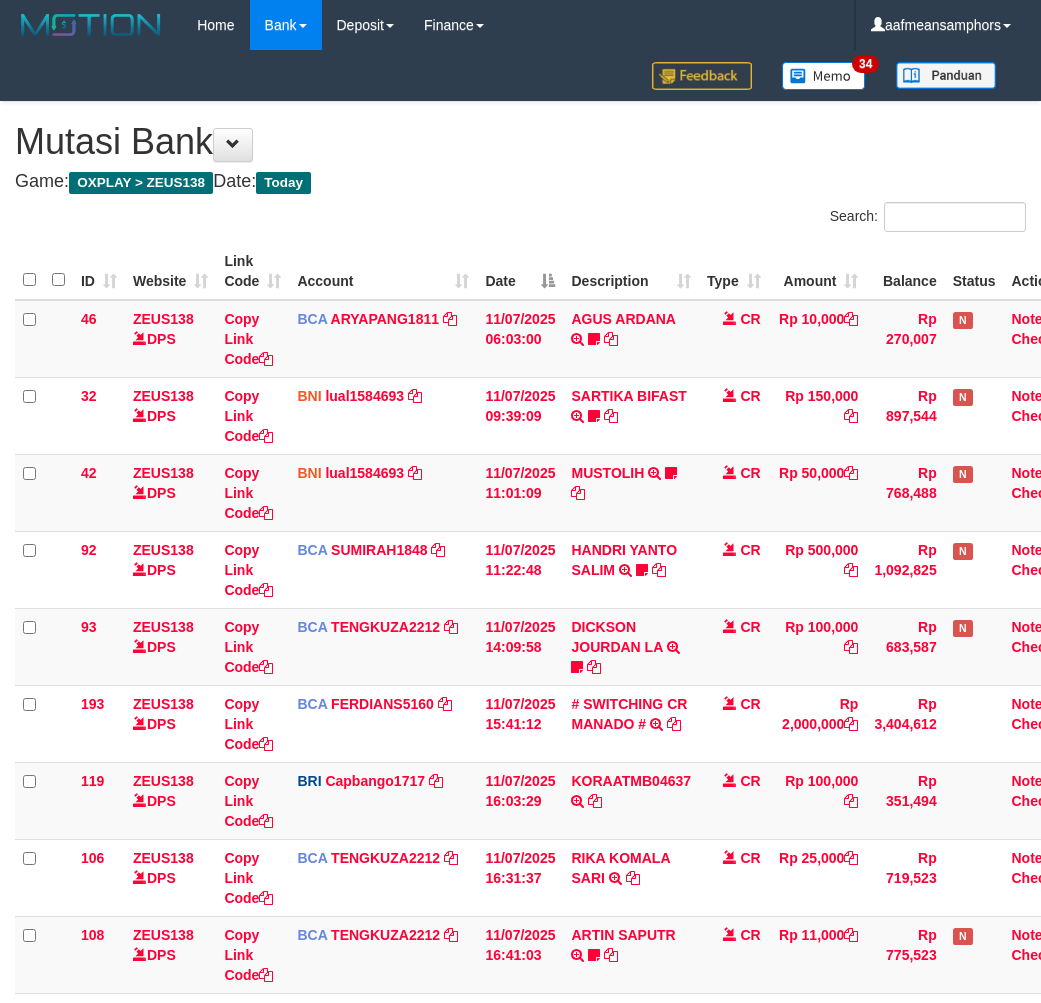 click on "11/07/2025 11:01:09" at bounding box center [520, 492] 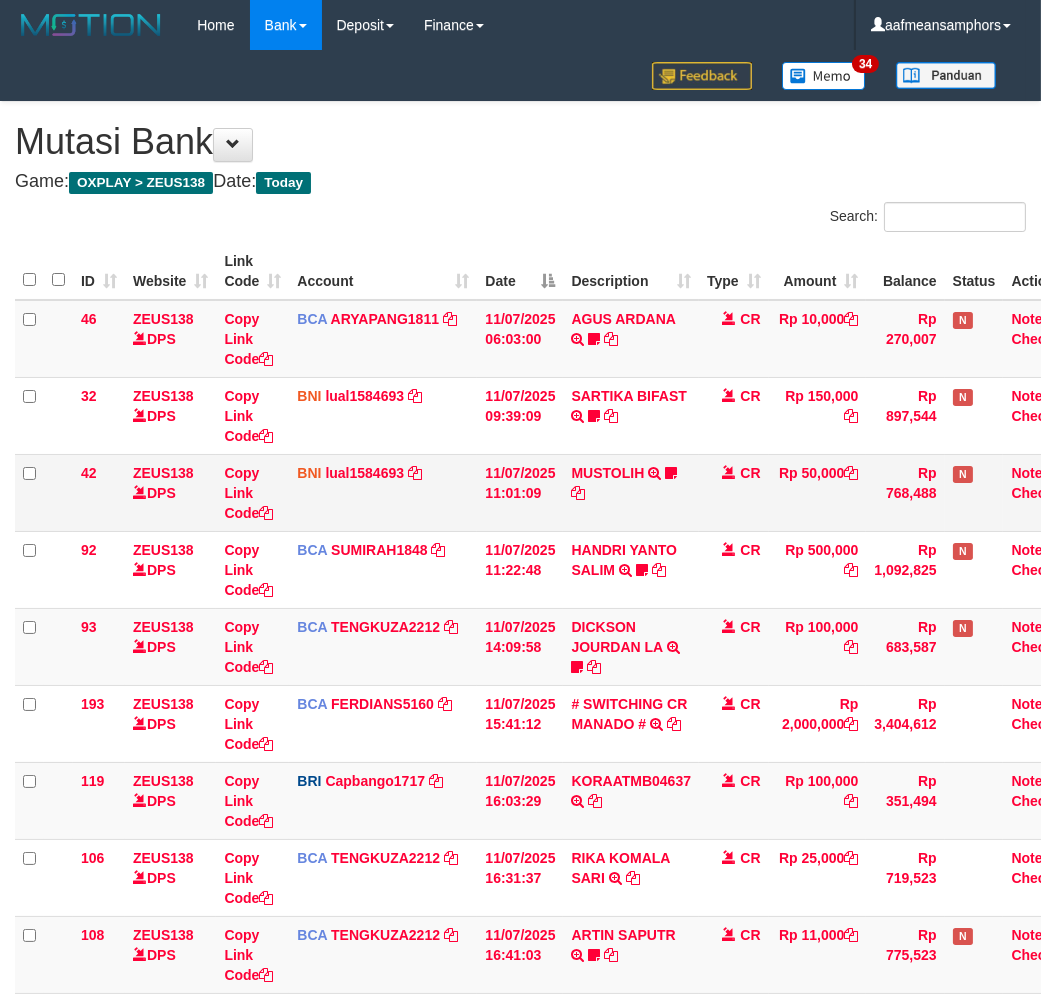 click on "11/07/2025 11:01:09" at bounding box center [520, 492] 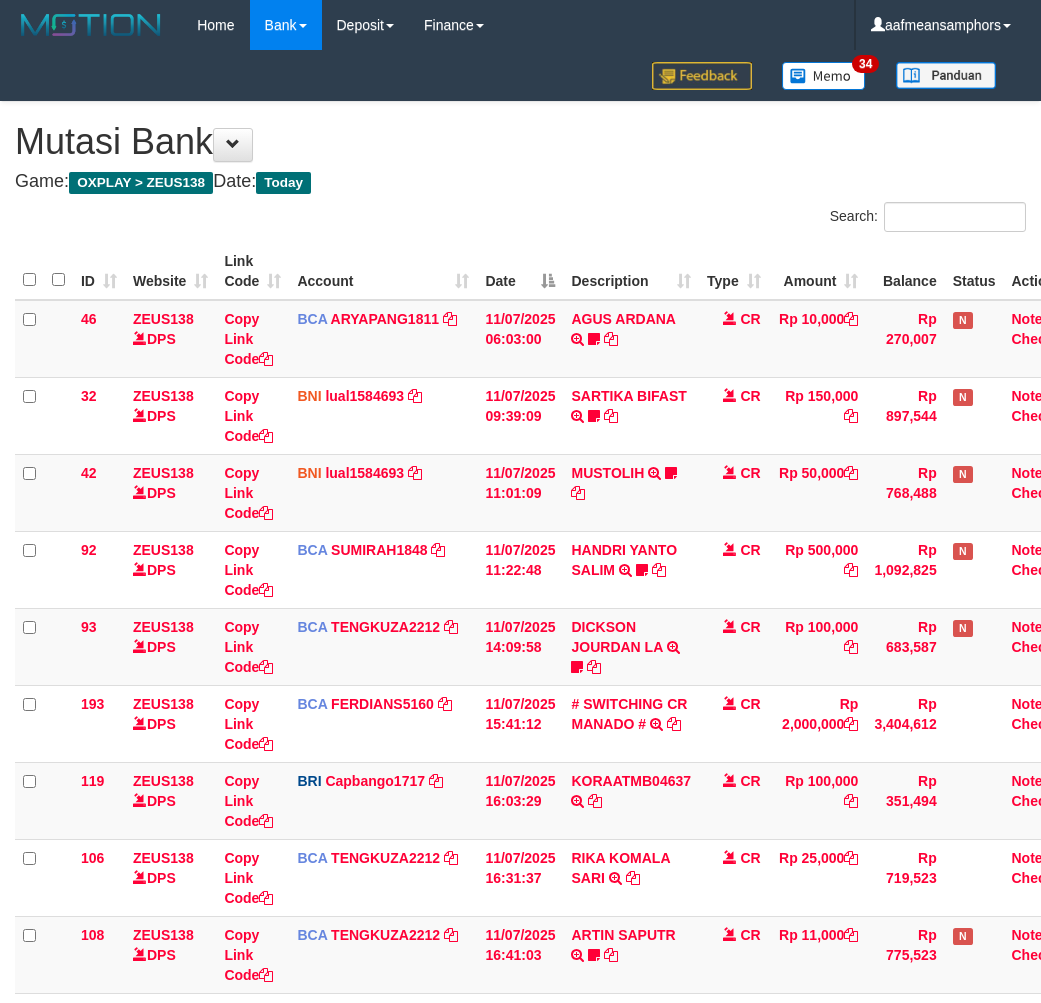 scroll, scrollTop: 0, scrollLeft: 0, axis: both 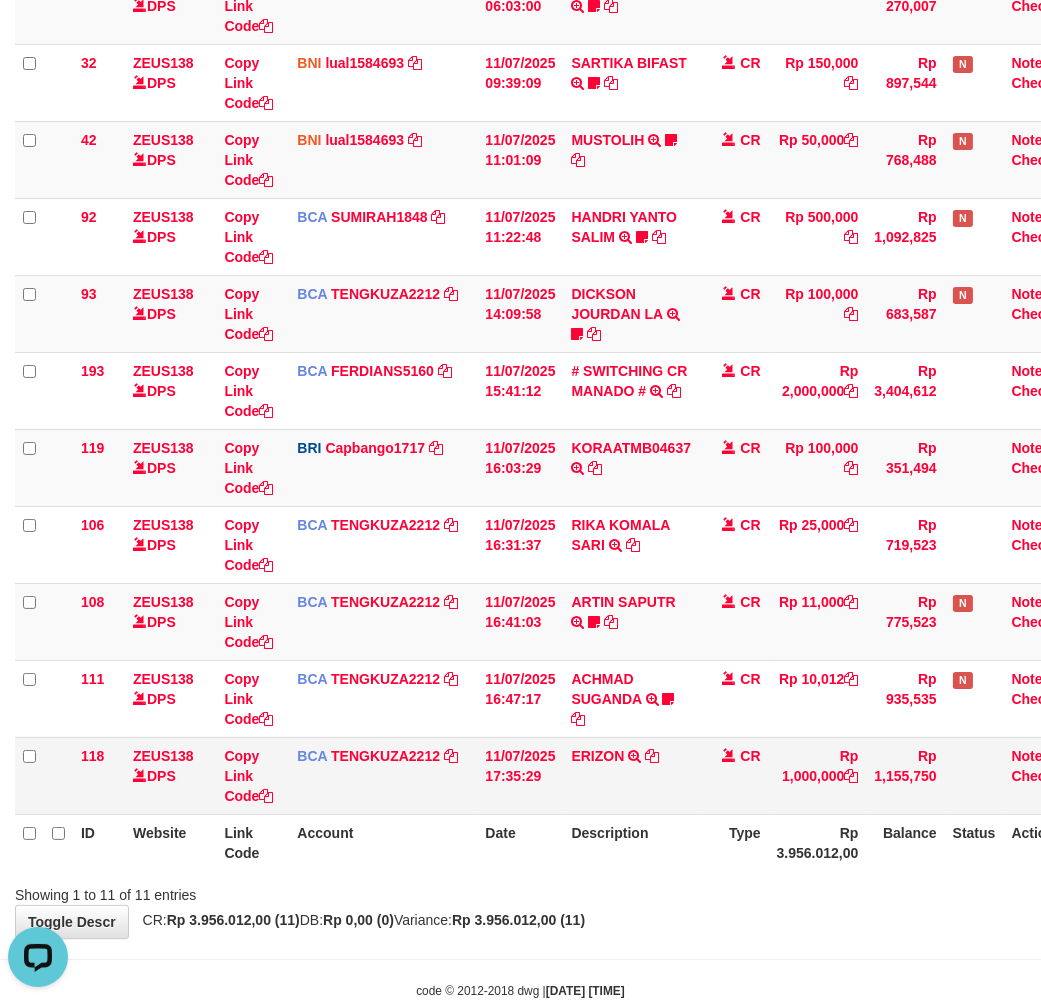 drag, startPoint x: 687, startPoint y: 747, endPoint x: 684, endPoint y: 725, distance: 22.203604 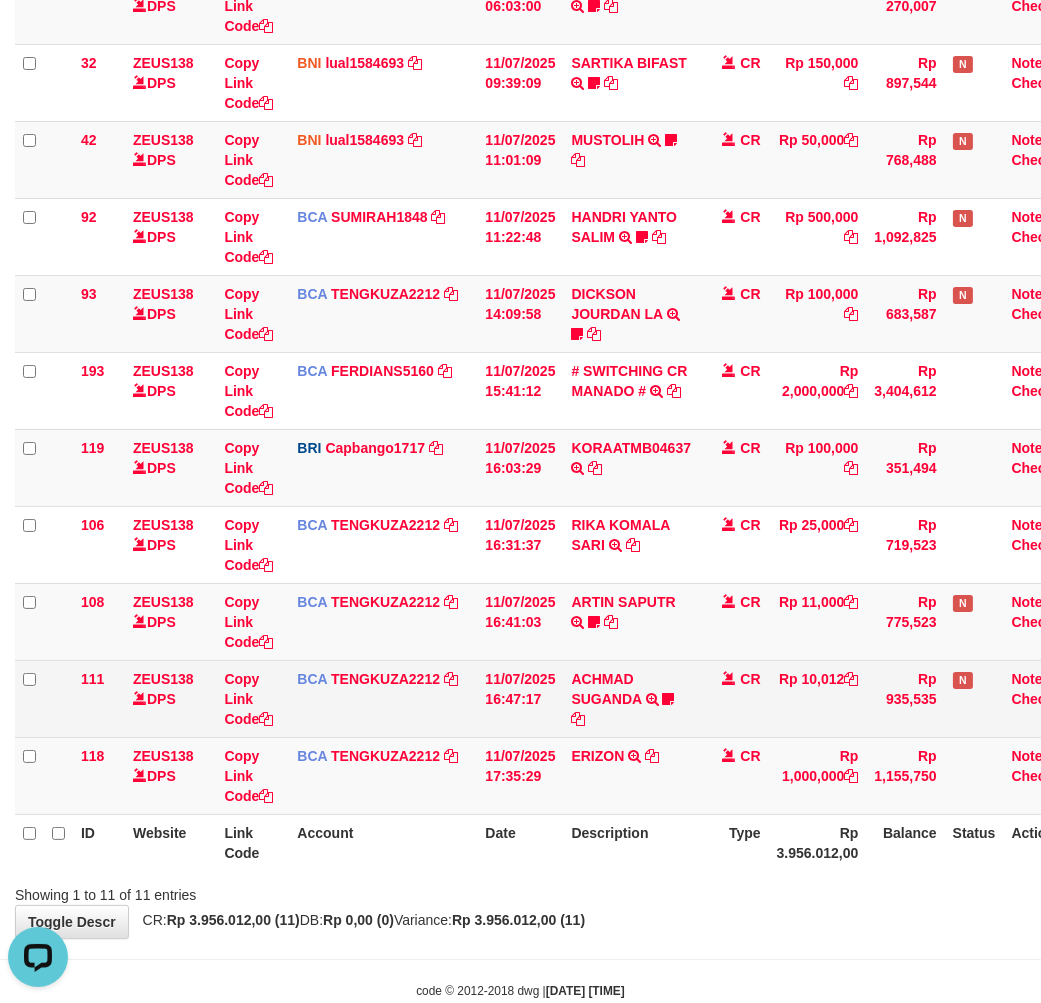 click on "ERIZON         TRSF E-BANKING CR 1107/FTSCY/WS95031
1000000.00ERIZON" at bounding box center (631, 775) 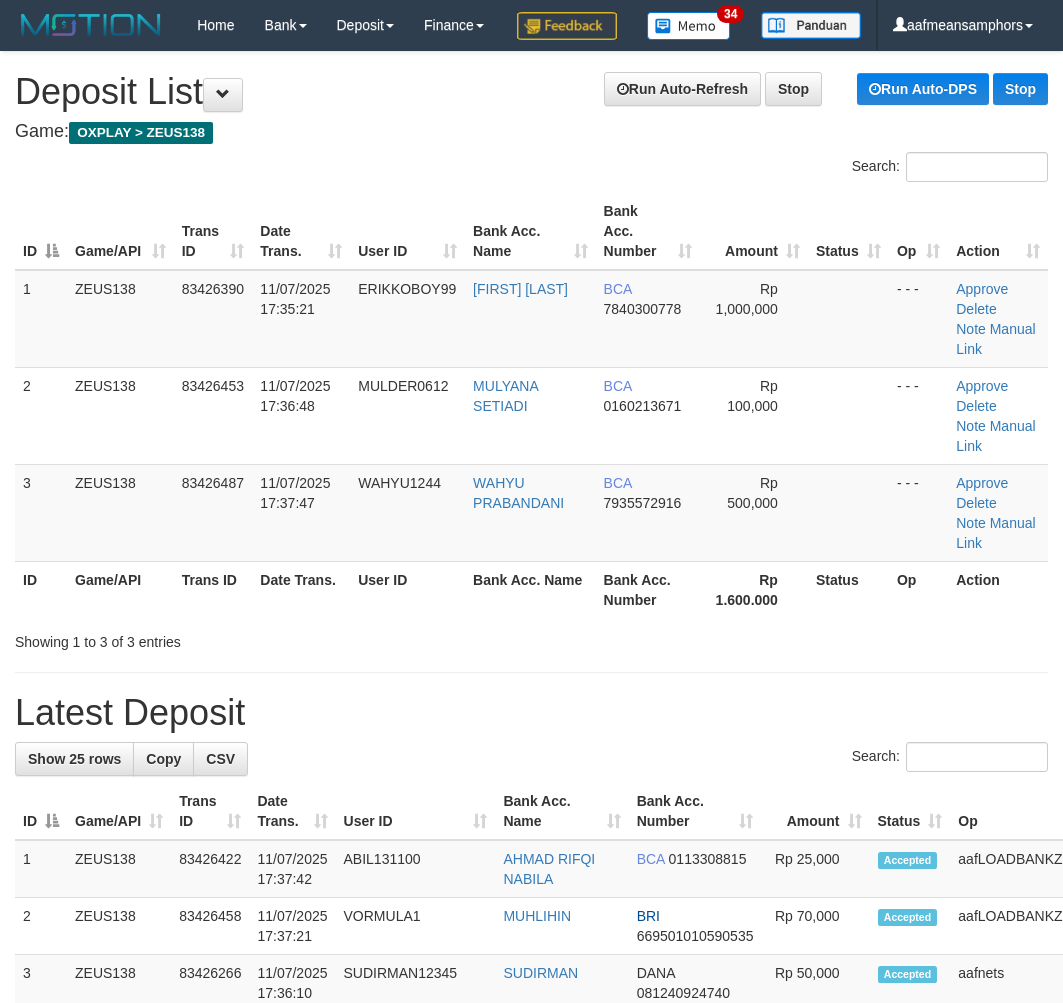 scroll, scrollTop: 38, scrollLeft: 41, axis: both 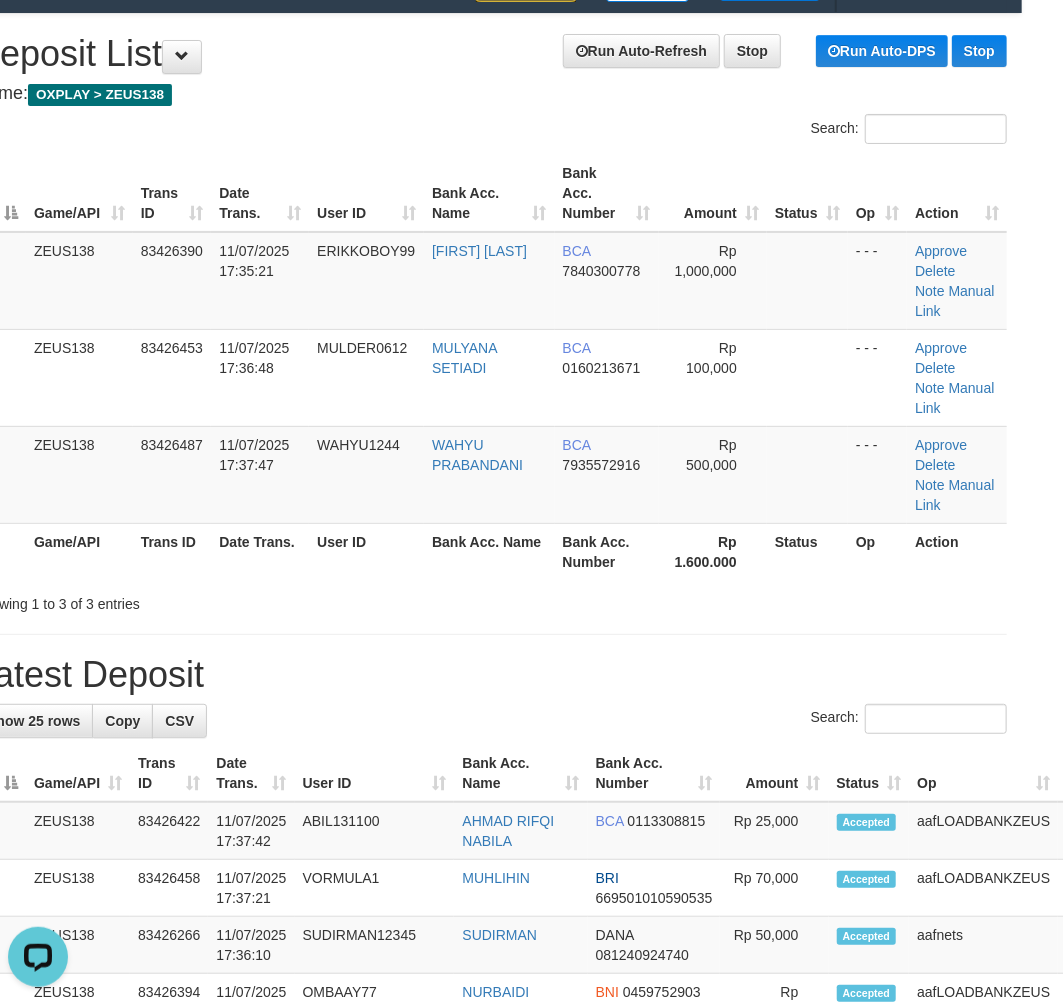 drag, startPoint x: 373, startPoint y: 715, endPoint x: 353, endPoint y: 700, distance: 25 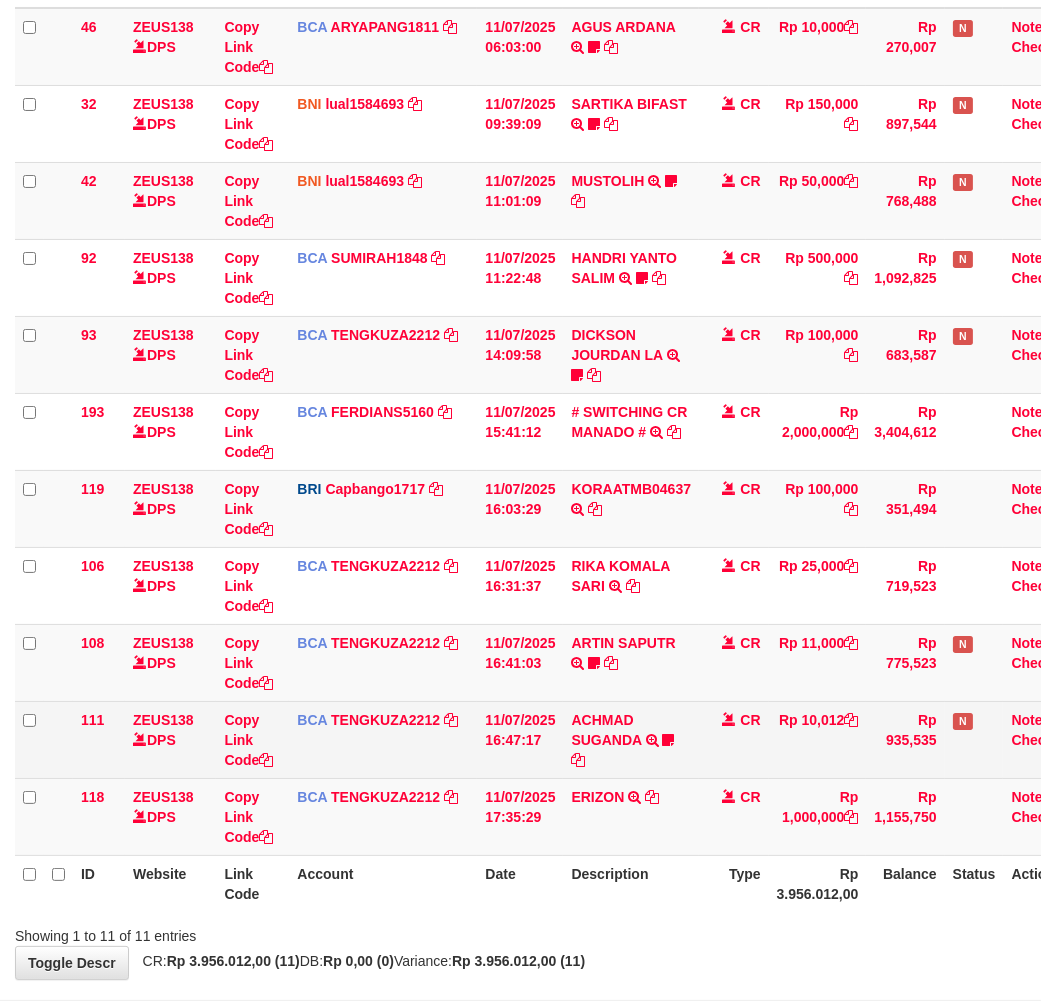scroll, scrollTop: 333, scrollLeft: 0, axis: vertical 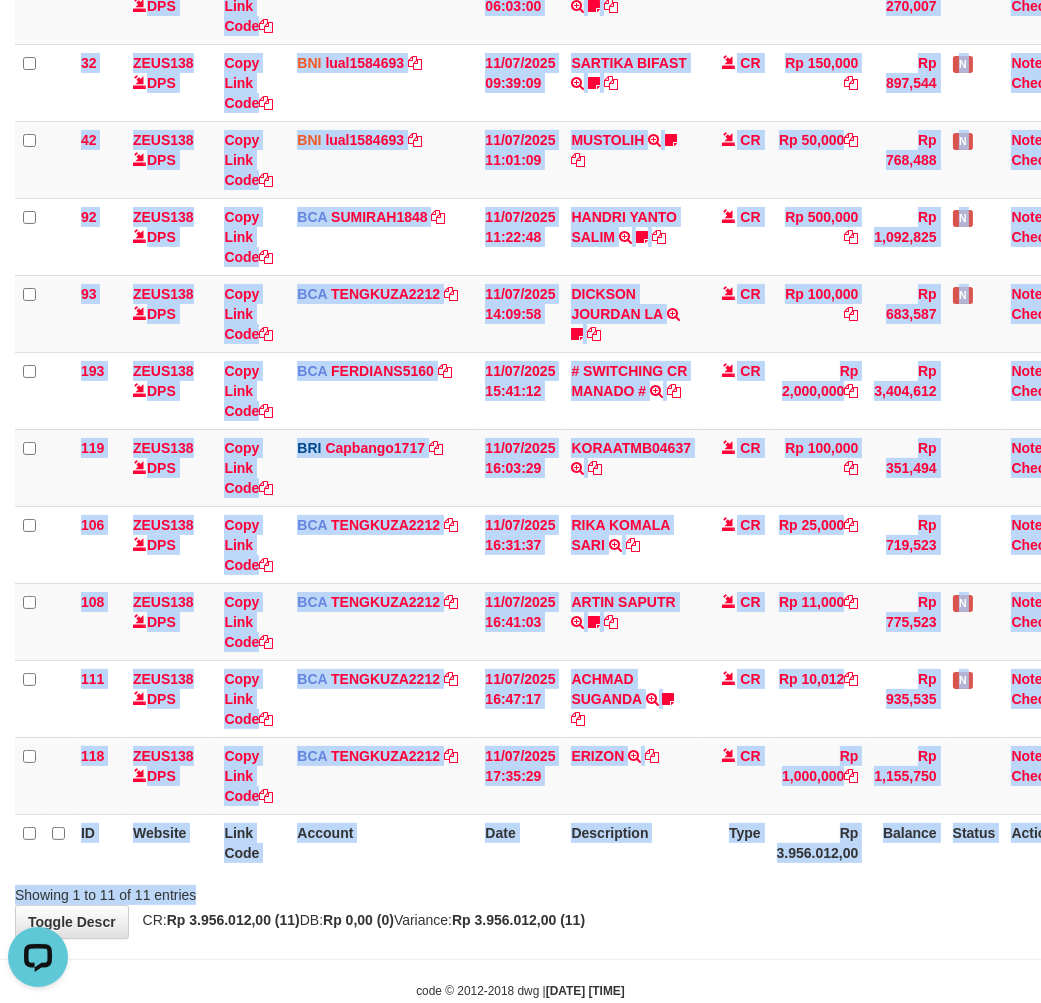 click on "ID Website Link Code Account Date Description Type Amount Balance Status Action
46
ZEUS138    DPS
Copy Link Code
BCA
ARYAPANG1811
DPS
ARYA PANGESTU
mutasi_20250711_2620 | 46
mutasi_20250711_2620 | 46
11/07/2025 06:03:00
AGUS ARDANA            TRSF E-BANKING CR 1107/FTSCY/WS95051
10000.002025071158167087 TRFDN-AGUS ARDANA ESPAY DEBIT INDONE    Aguslike
tunggu bukti tranfer
CR
Rp 10,000
Rp 270,007
N
Note
Check
32
ZEUS138    DPS" at bounding box center [520, 390] 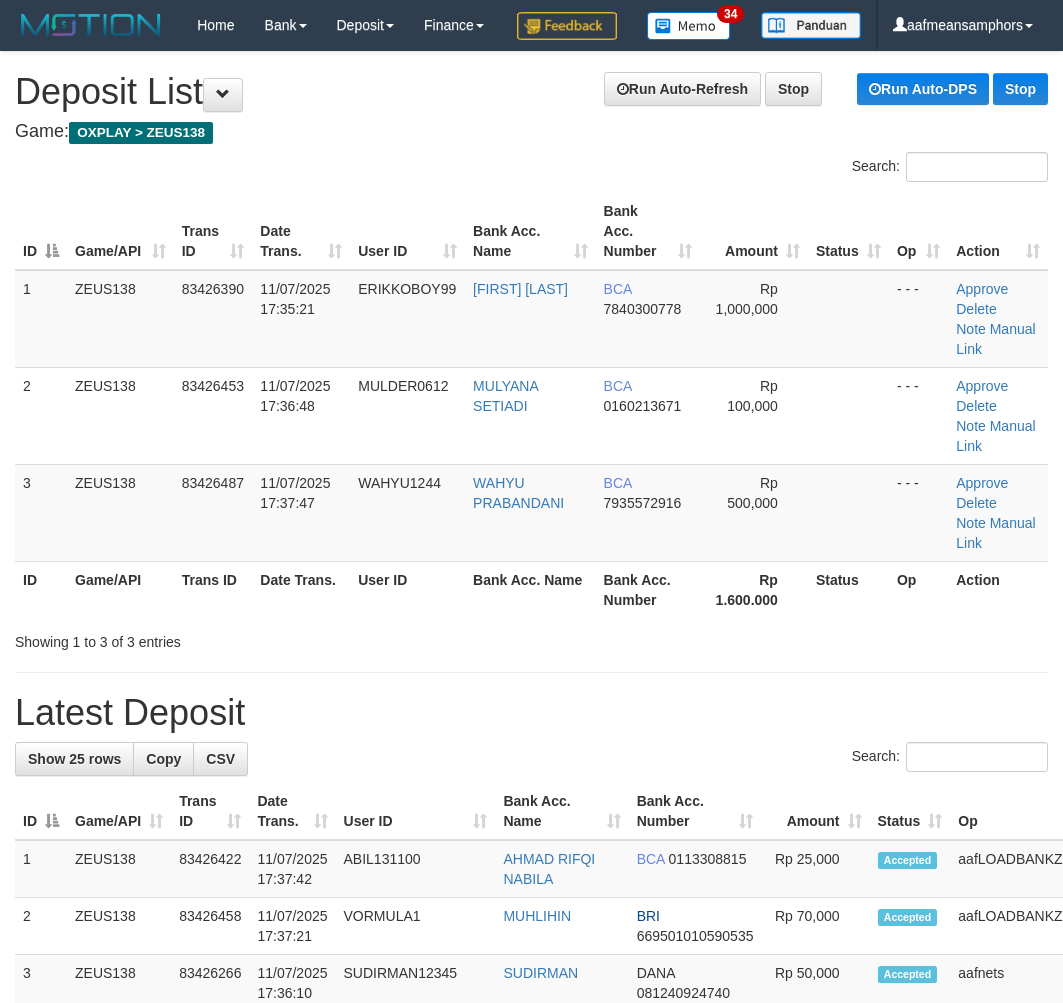 scroll, scrollTop: 38, scrollLeft: 41, axis: both 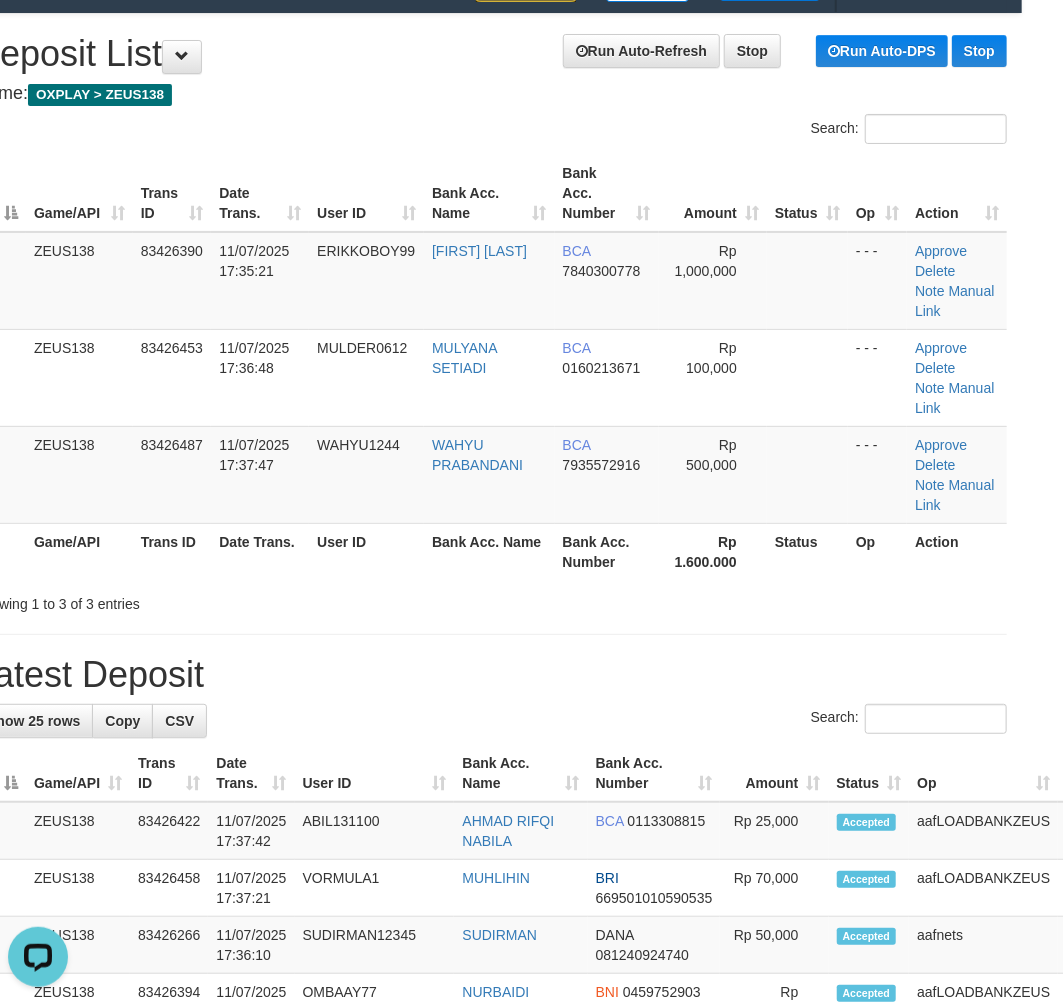 click on "Search:" at bounding box center [490, 721] 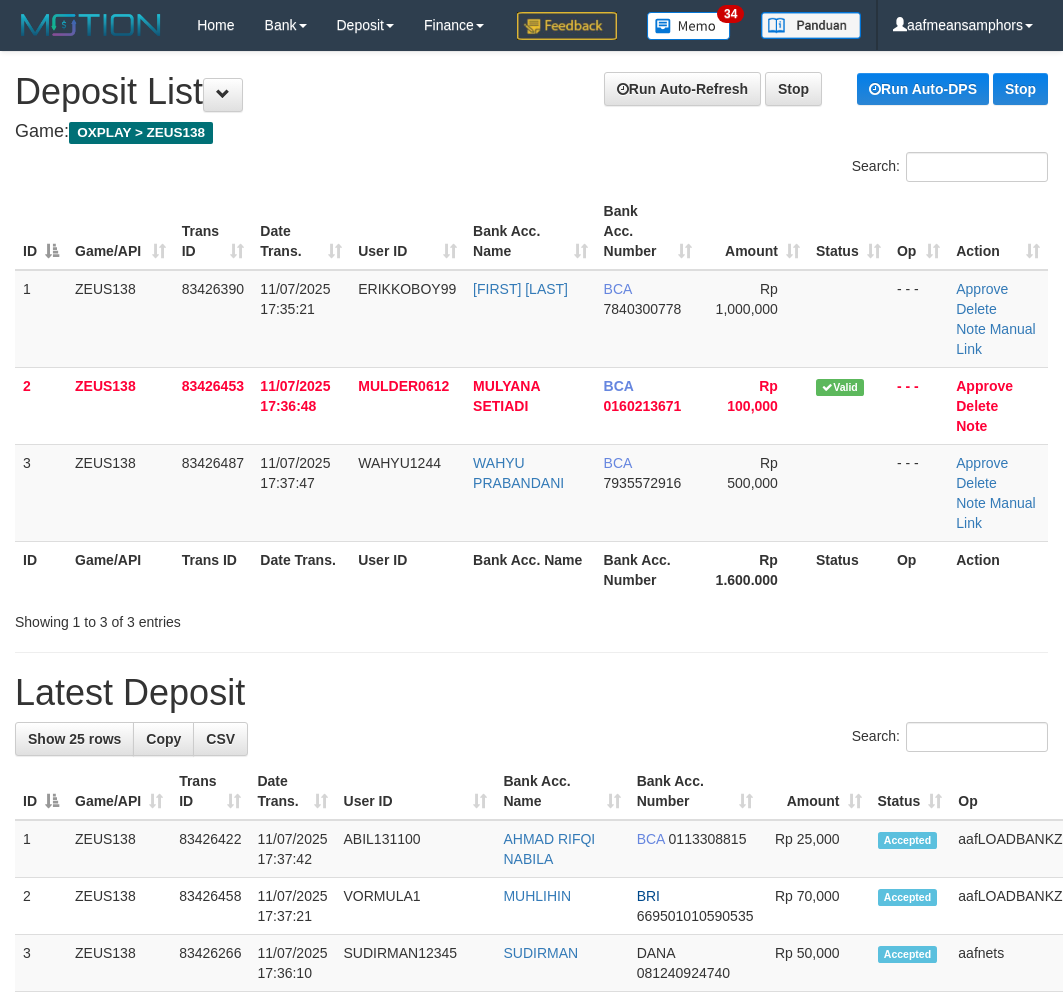 scroll, scrollTop: 38, scrollLeft: 41, axis: both 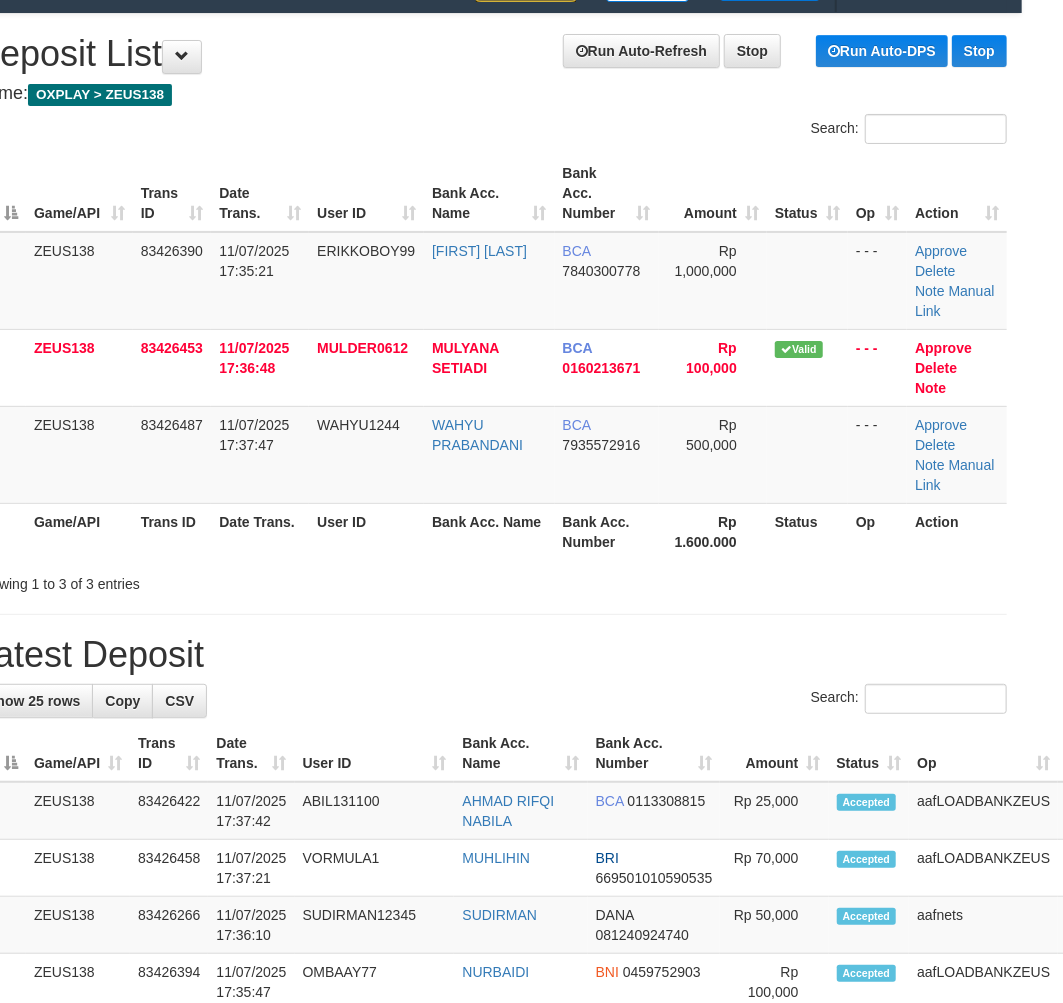 drag, startPoint x: 610, startPoint y: 627, endPoint x: 562, endPoint y: 624, distance: 48.09366 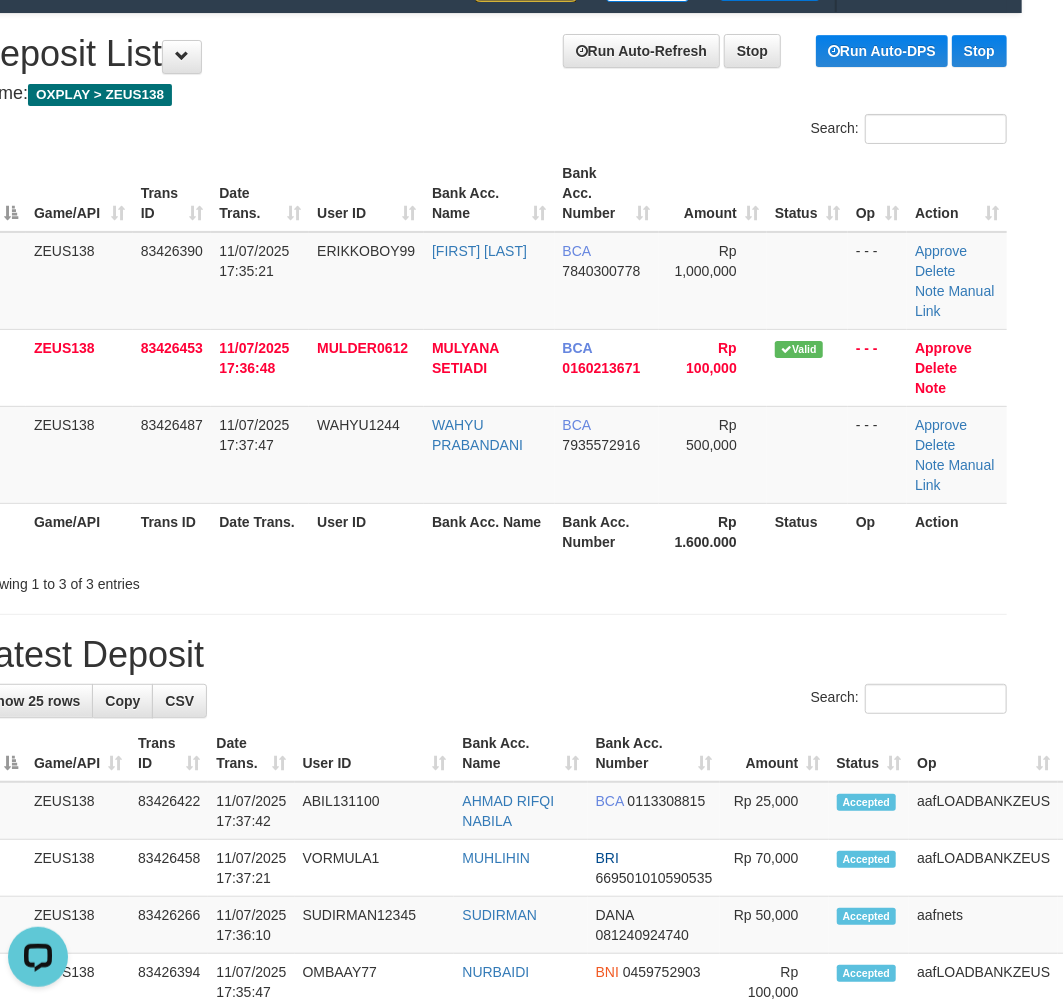 scroll, scrollTop: 0, scrollLeft: 0, axis: both 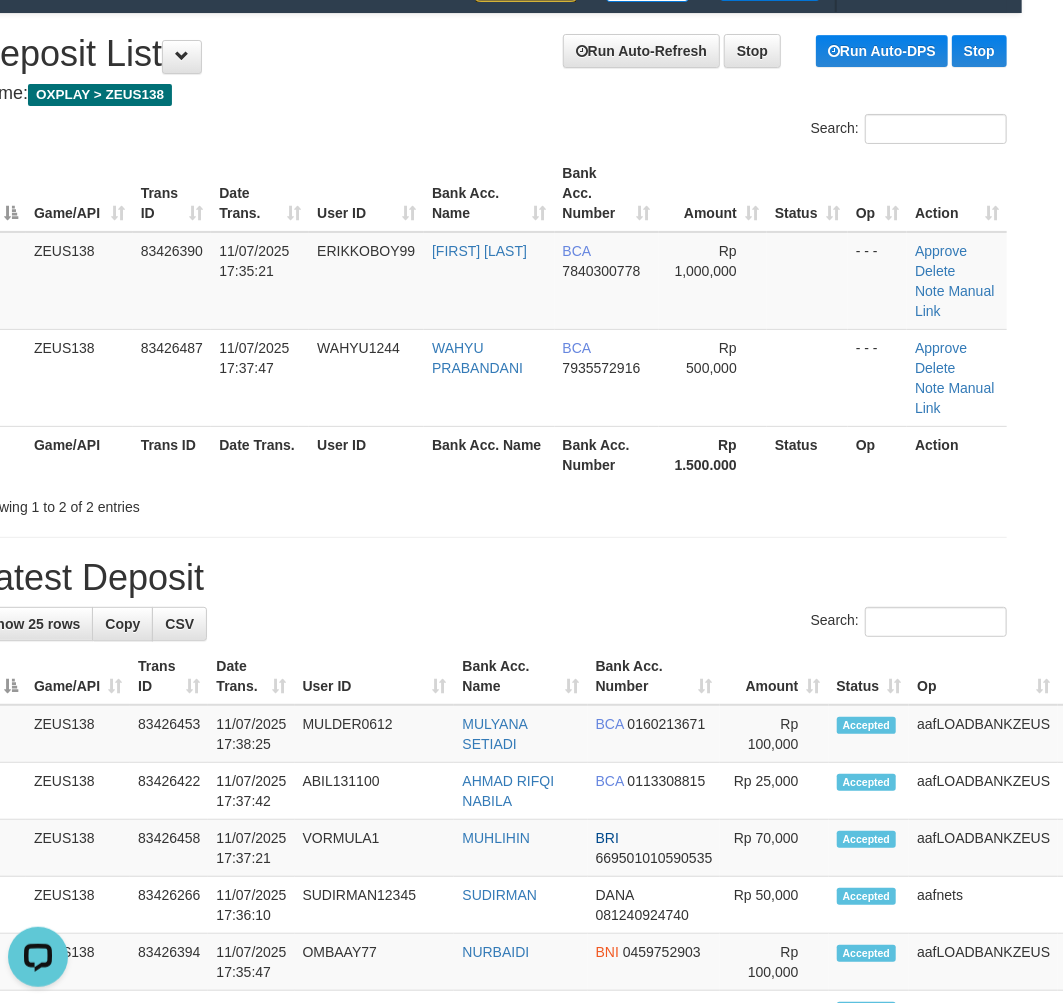 click on "Search:" at bounding box center (490, 624) 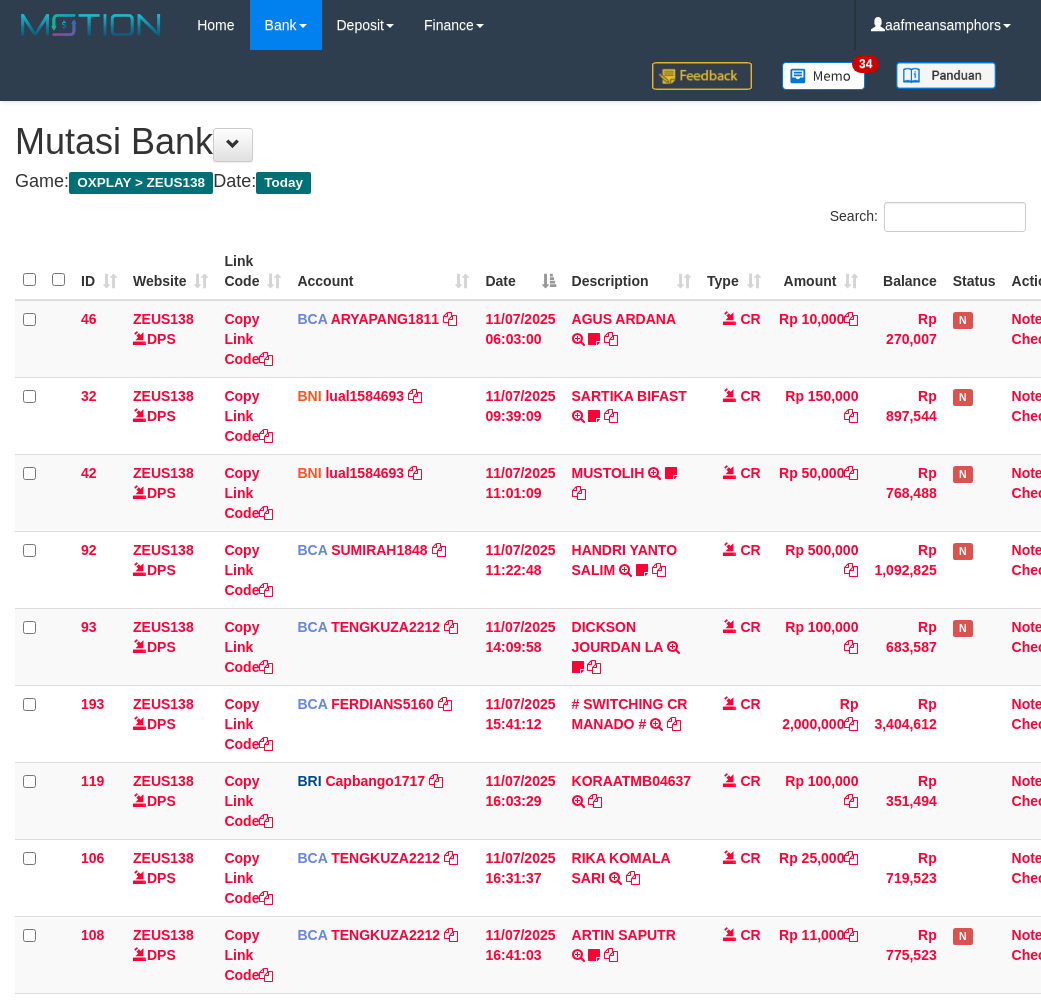 click on "ID Website Link Code Account Date Description Type Rp 3.956.012,00 Balance Status Action" at bounding box center (550, 1175) 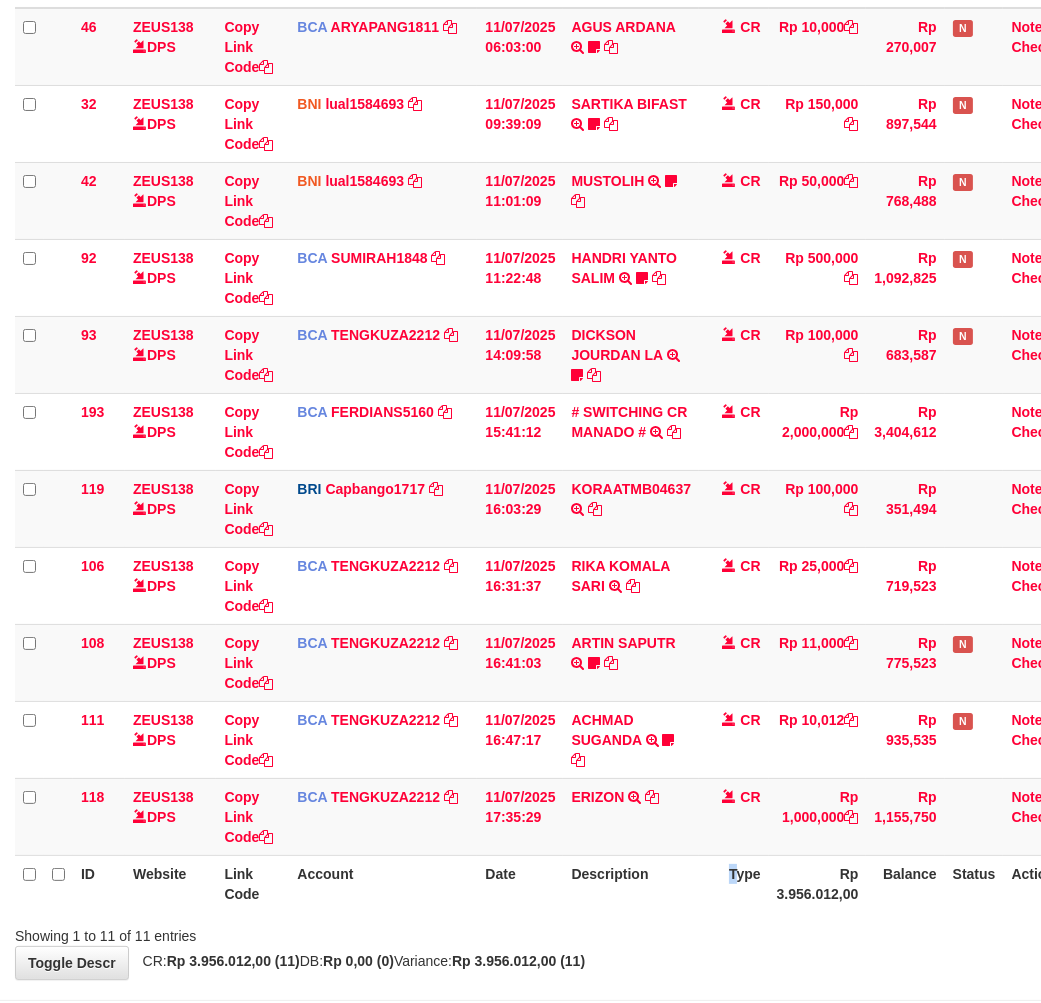 scroll, scrollTop: 292, scrollLeft: 0, axis: vertical 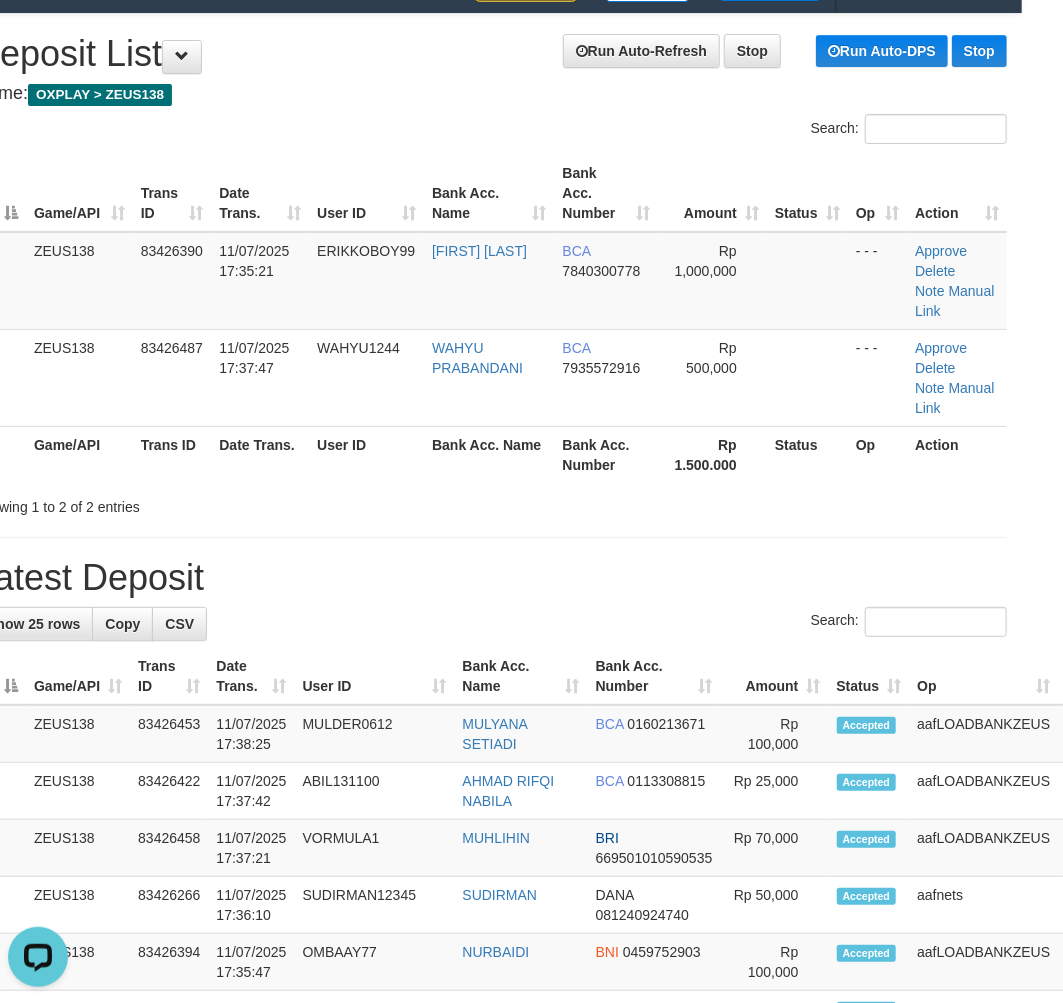 click on "Latest Deposit" at bounding box center [490, 578] 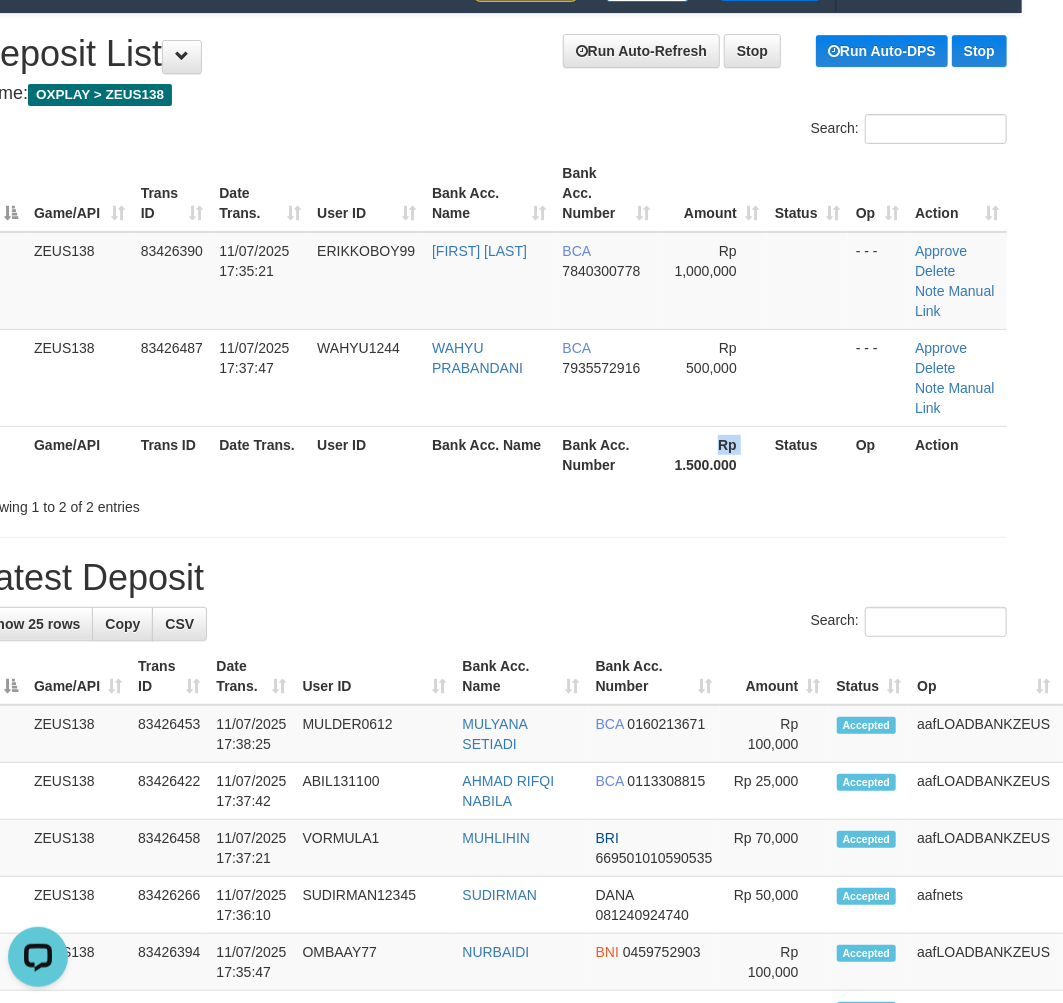 click on "ID Game/API Trans ID Date Trans. User ID Bank Acc. Name Bank Acc. Number Rp 1.500.000 Status Op Action" at bounding box center (490, 454) 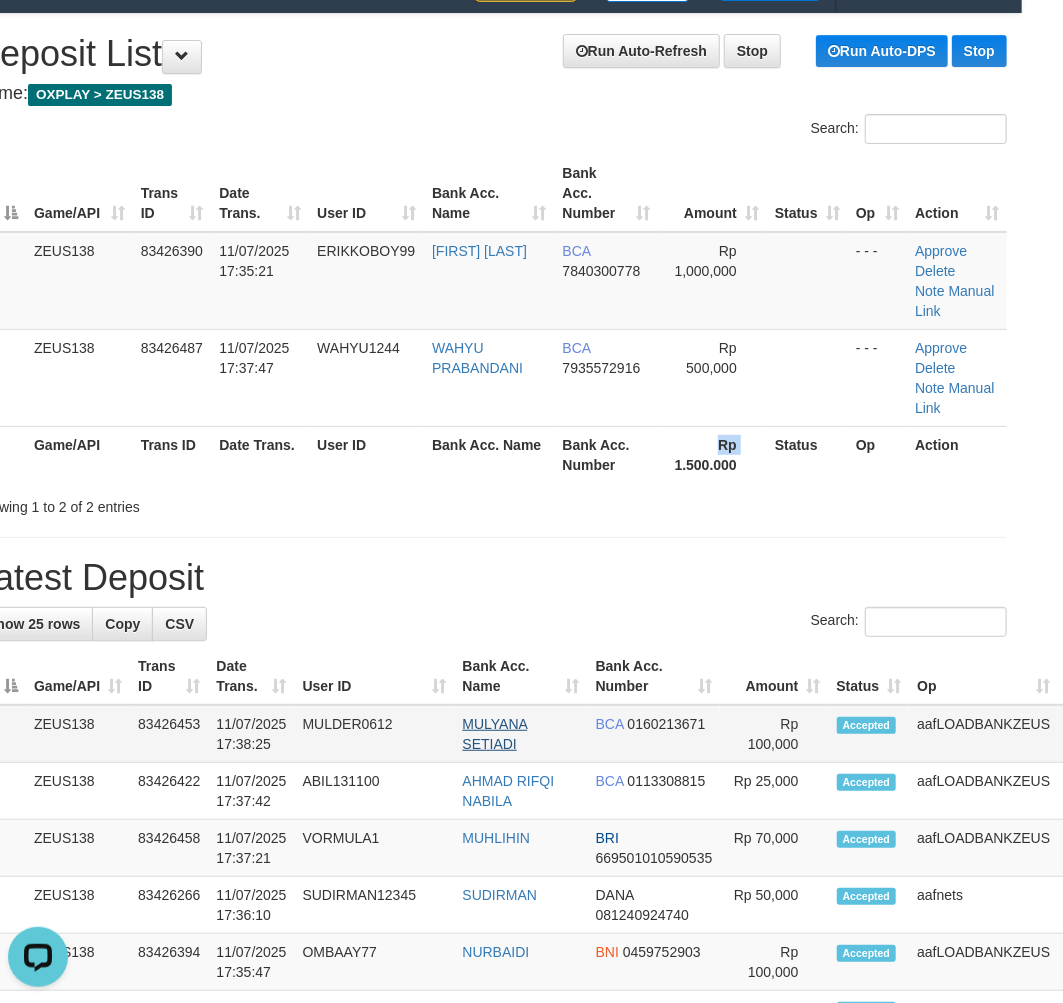 scroll, scrollTop: 927, scrollLeft: 41, axis: both 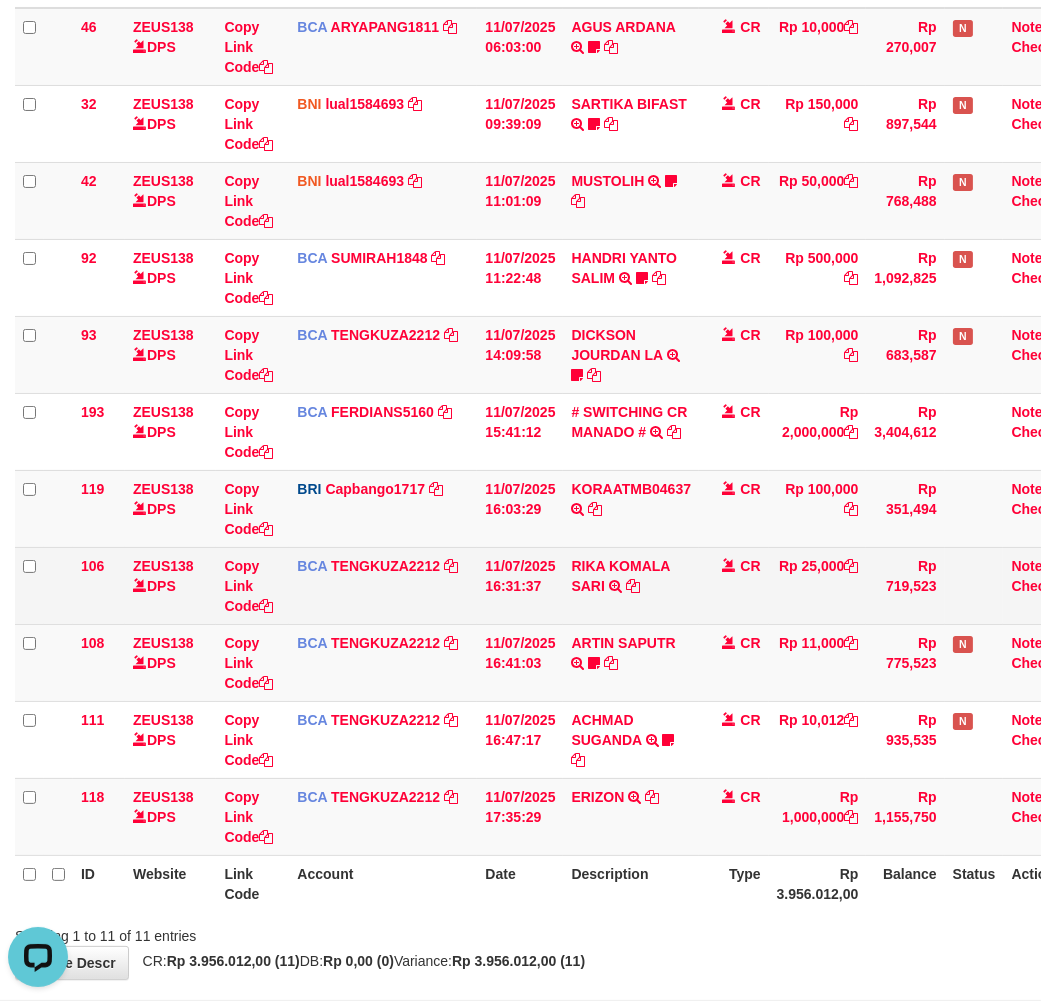 drag, startPoint x: 590, startPoint y: 617, endPoint x: 641, endPoint y: 586, distance: 59.682495 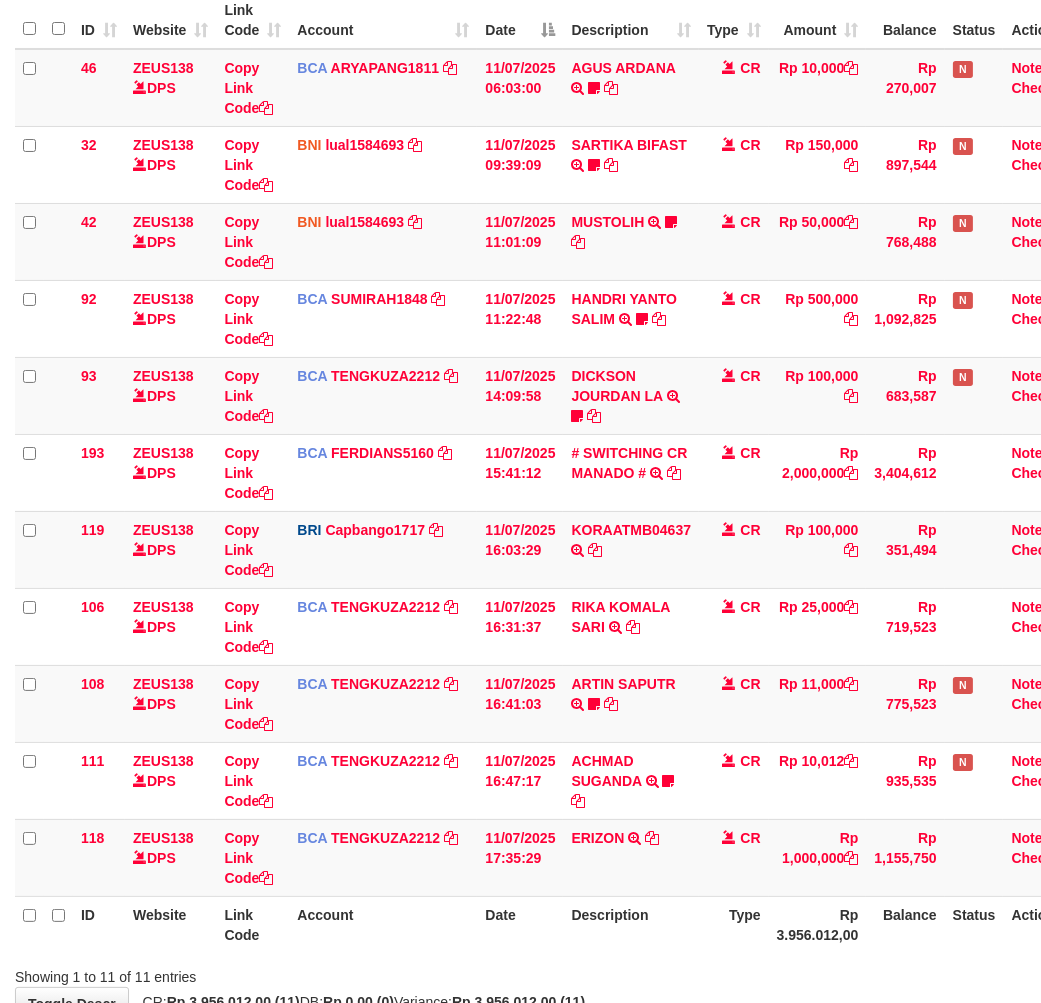 scroll, scrollTop: 292, scrollLeft: 0, axis: vertical 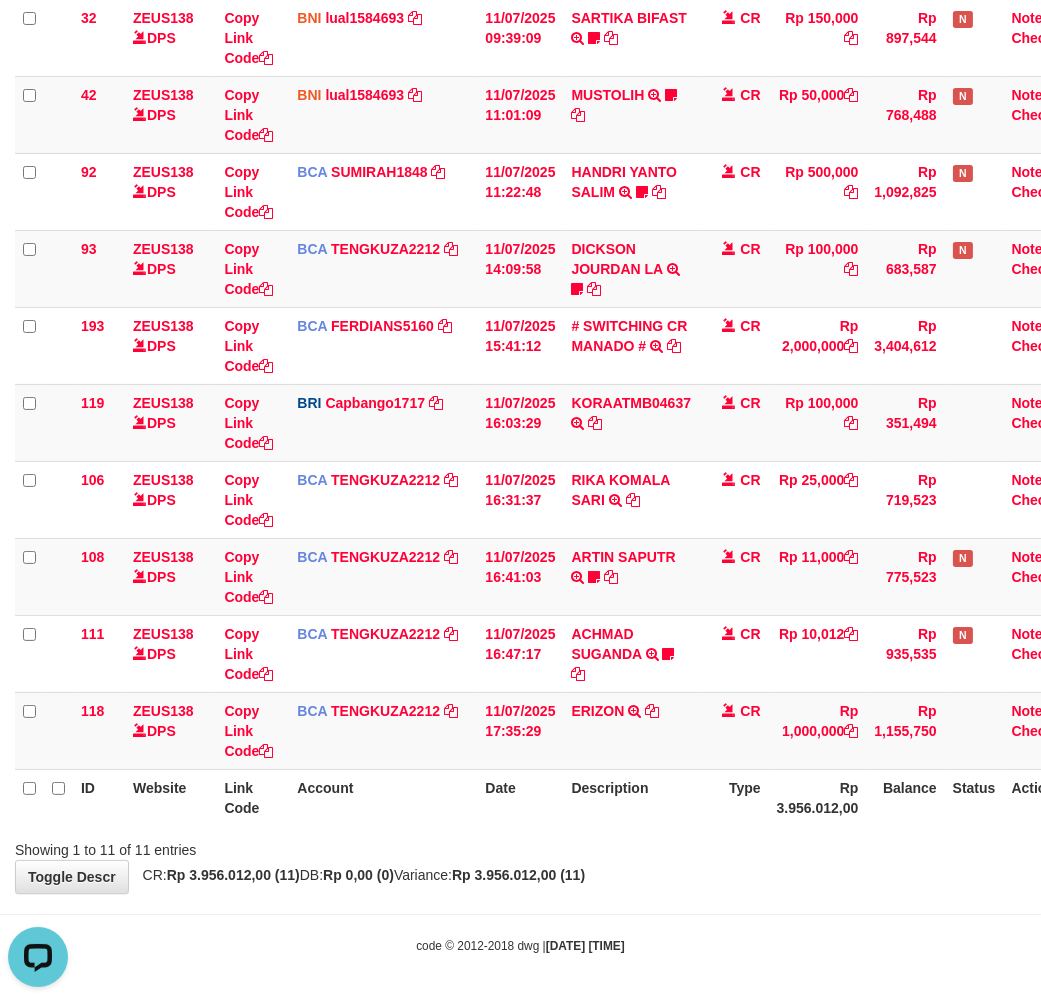 click on "Showing 1 to 11 of 11 entries" at bounding box center [520, 846] 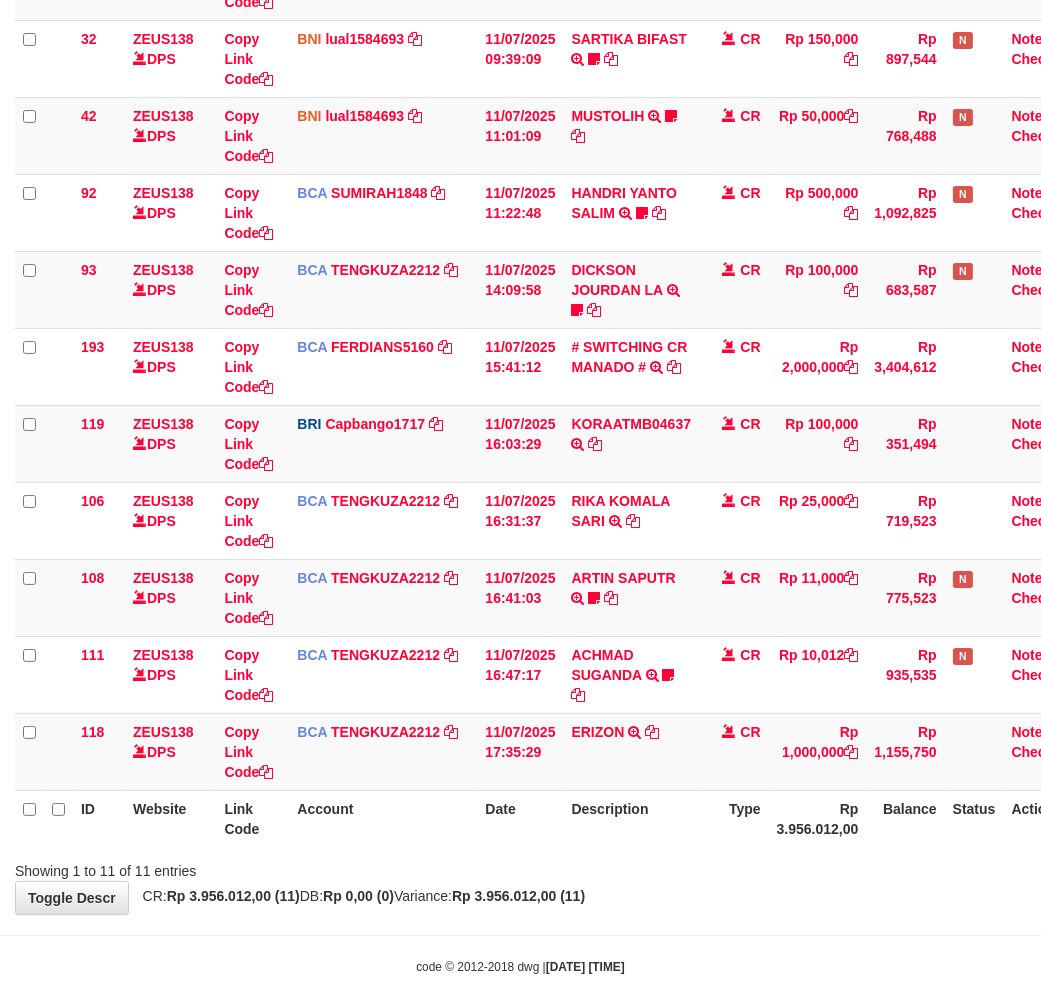scroll, scrollTop: 378, scrollLeft: 0, axis: vertical 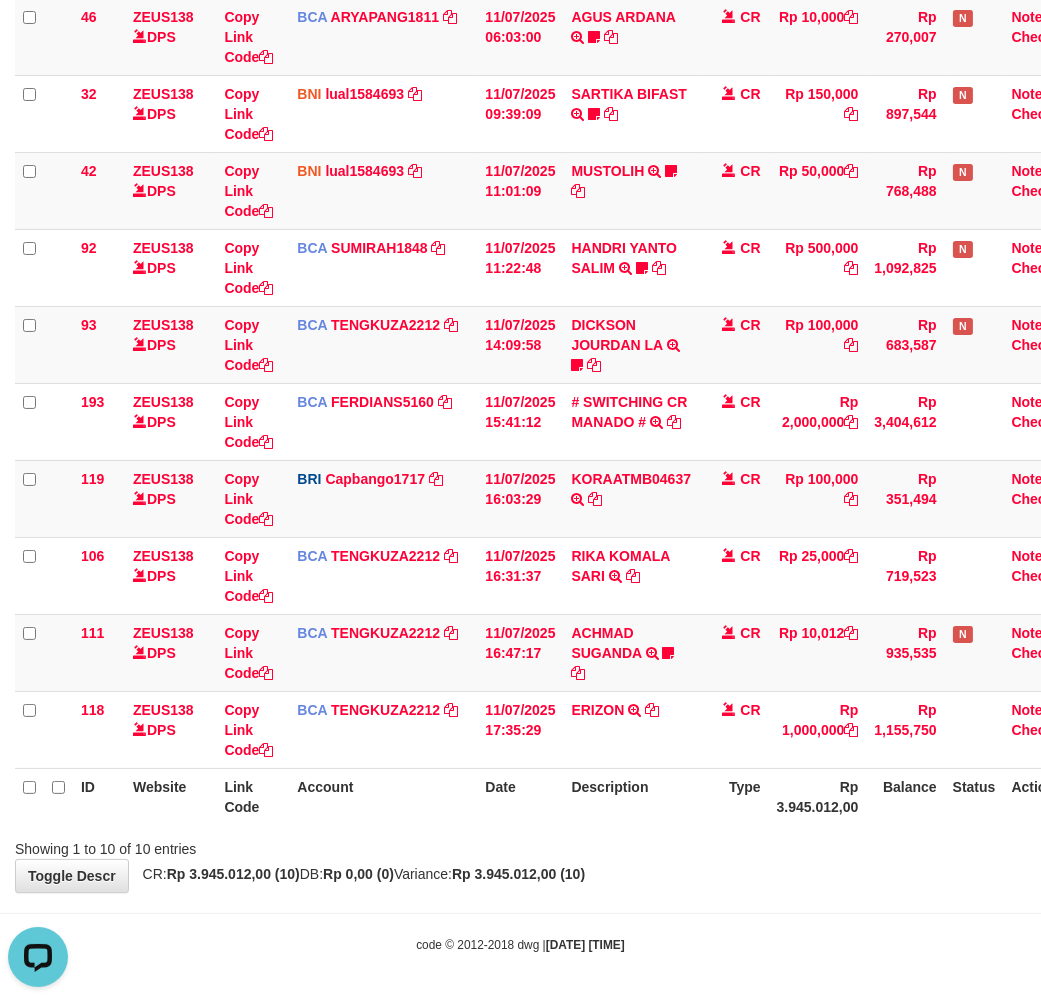 drag, startPoint x: 558, startPoint y: 833, endPoint x: 571, endPoint y: 813, distance: 23.853722 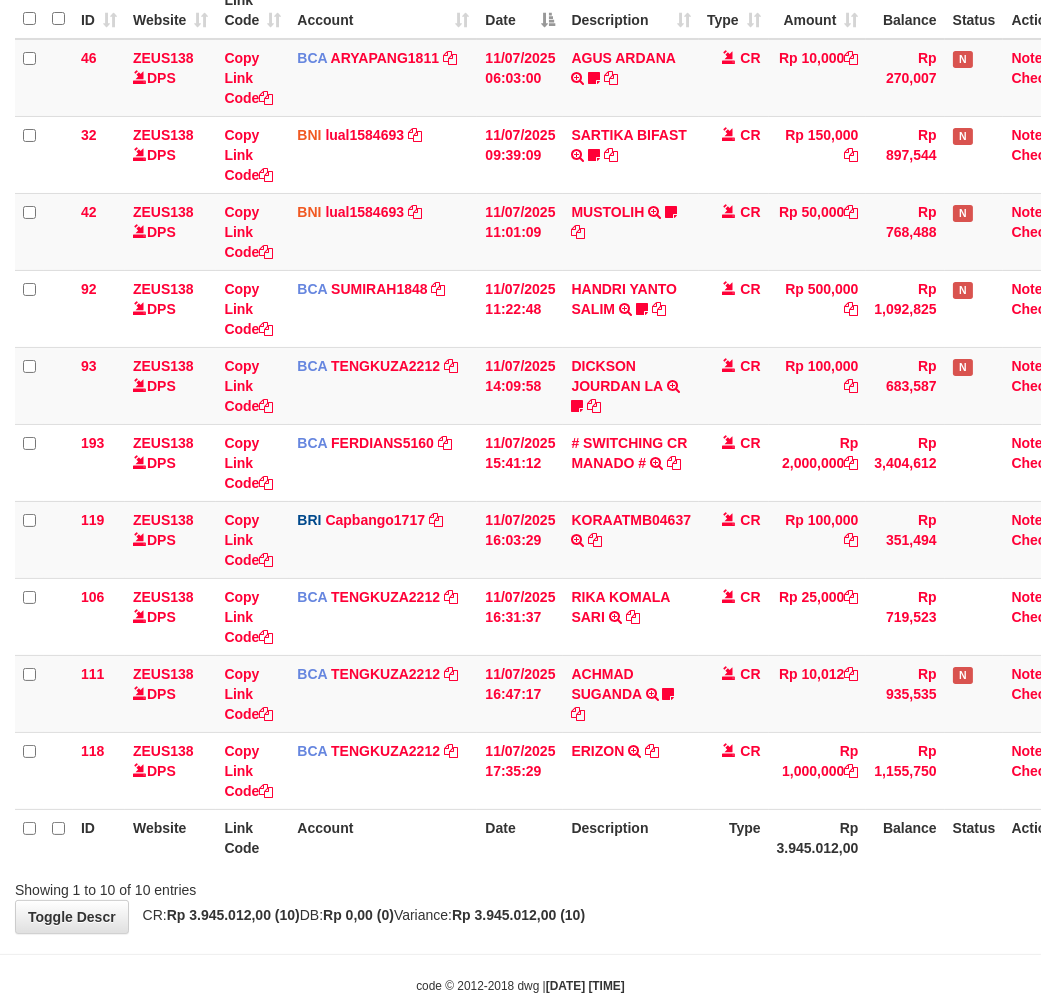 scroll, scrollTop: 302, scrollLeft: 0, axis: vertical 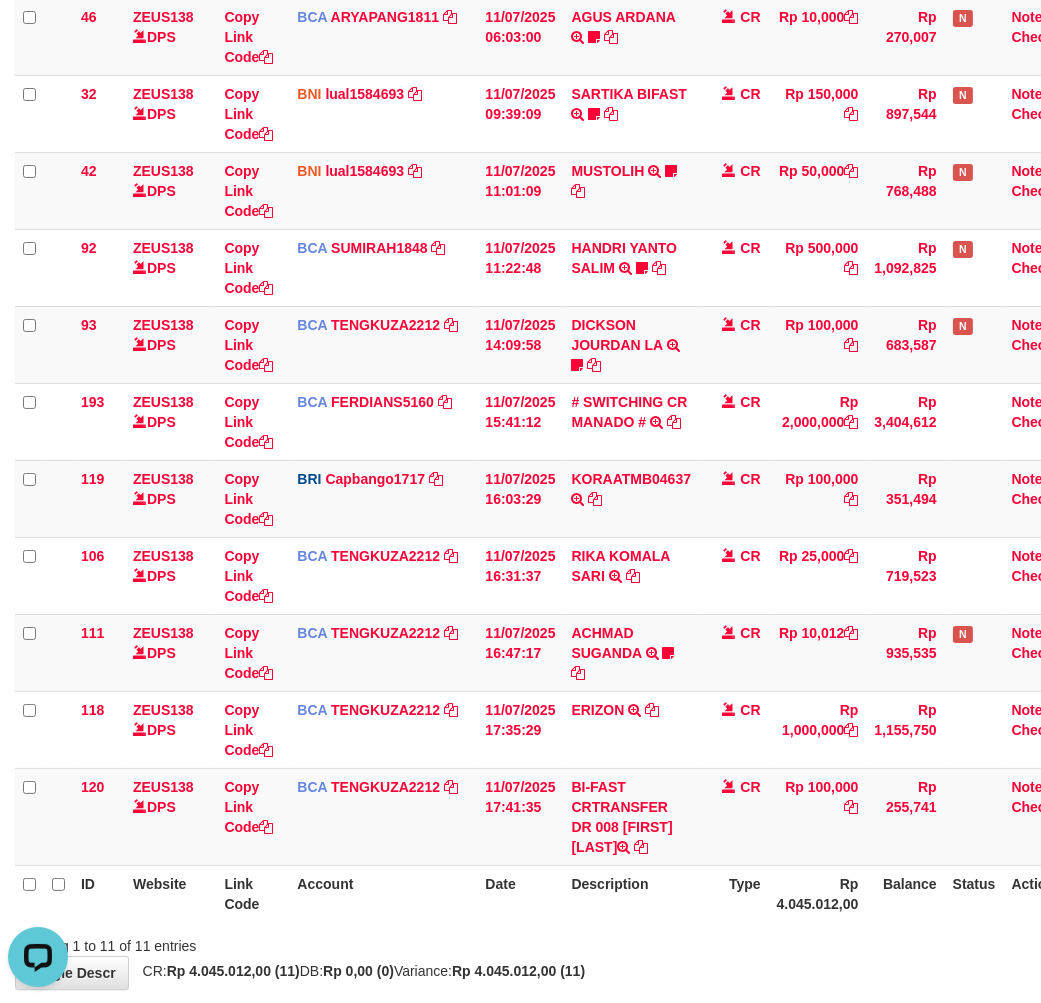 drag, startPoint x: 716, startPoint y: 905, endPoint x: 728, endPoint y: 907, distance: 12.165525 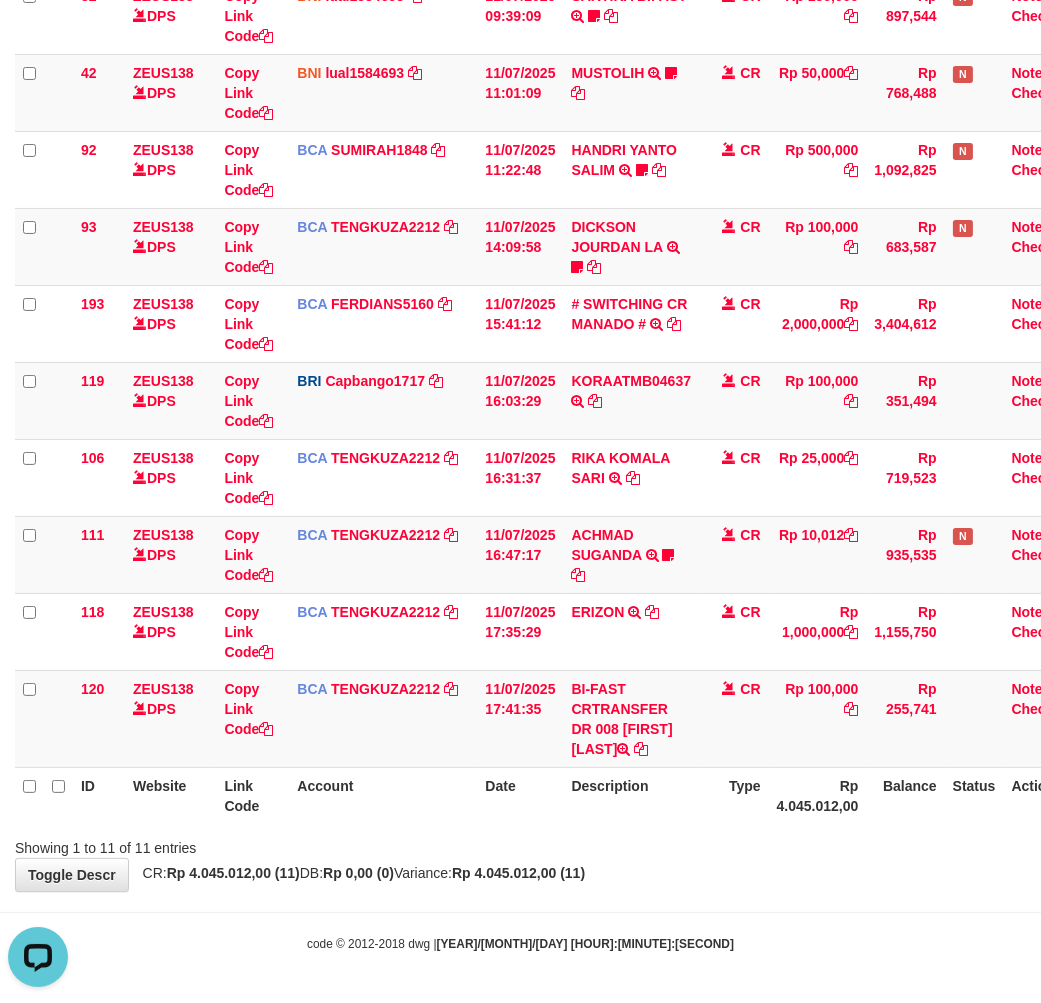 scroll, scrollTop: 418, scrollLeft: 0, axis: vertical 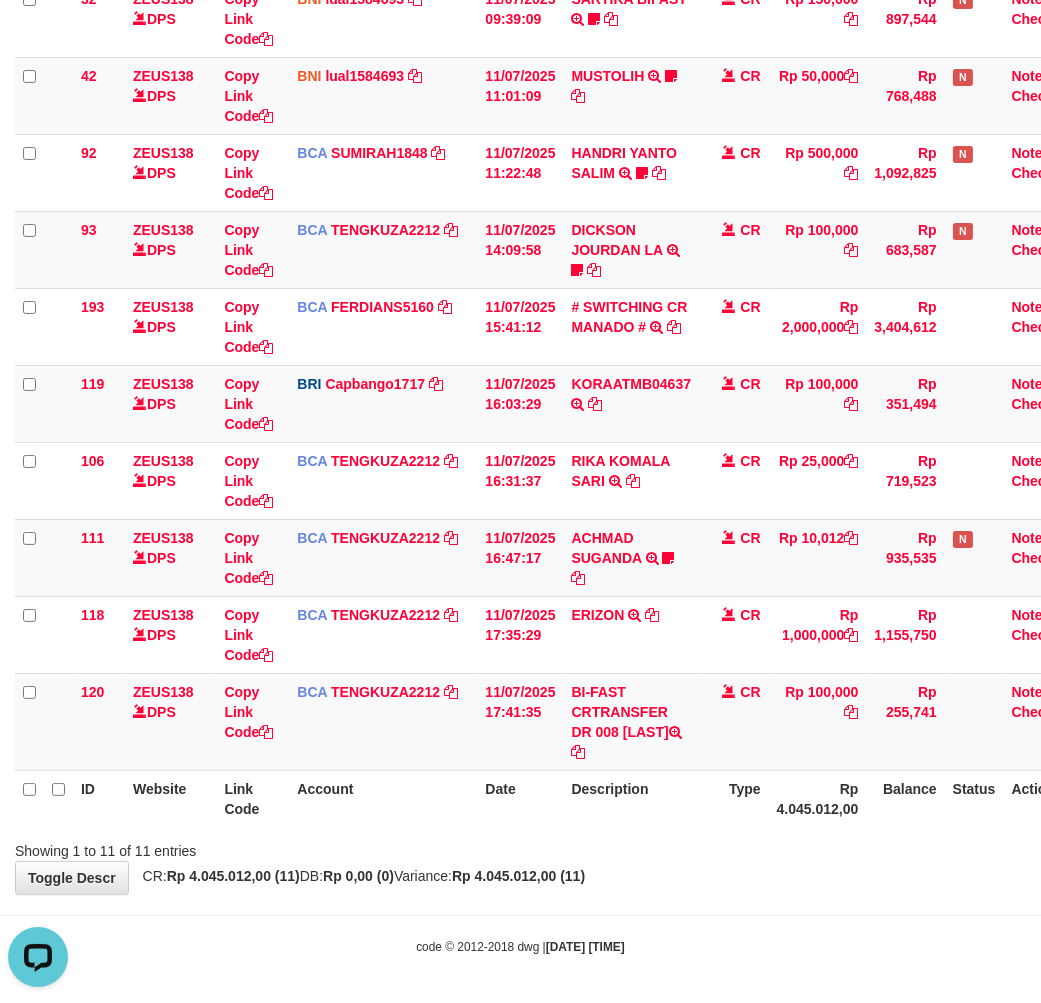 click on "Type" at bounding box center (734, 798) 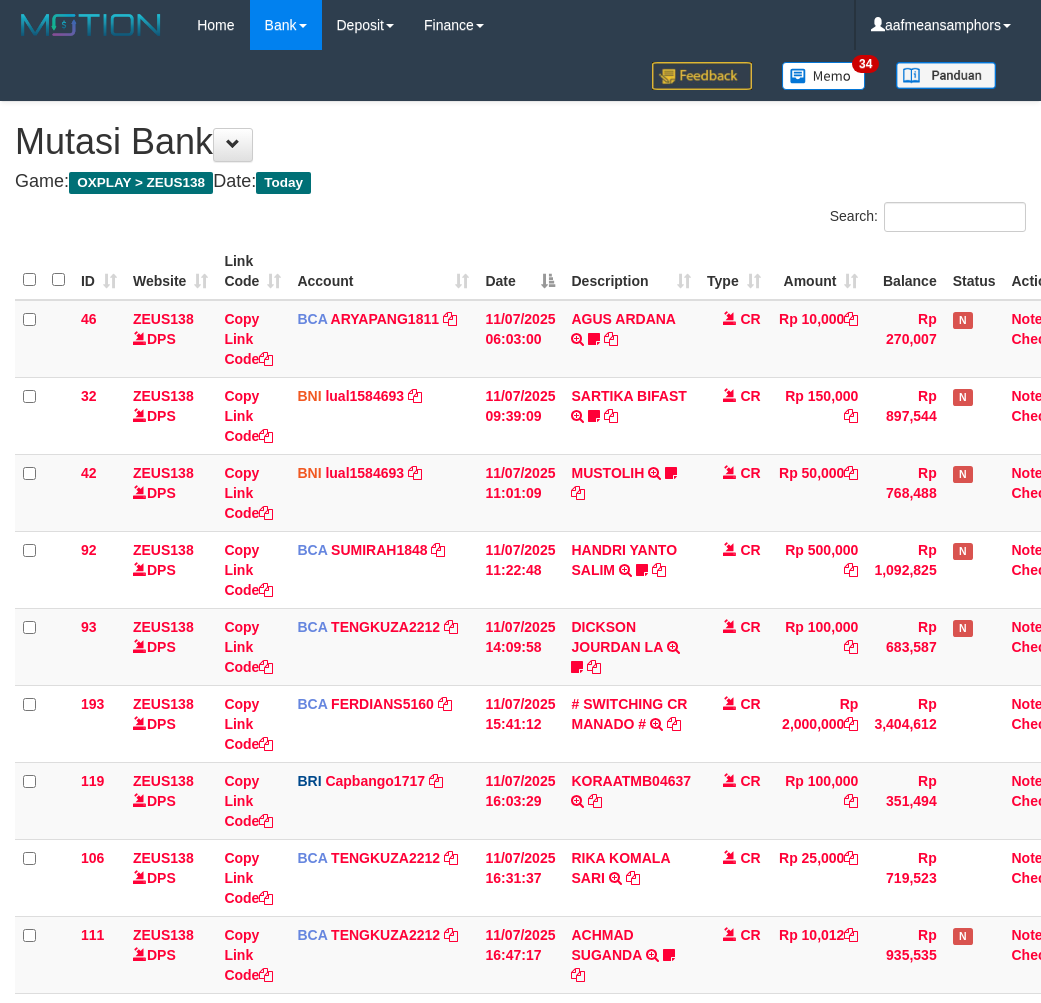 scroll, scrollTop: 397, scrollLeft: 0, axis: vertical 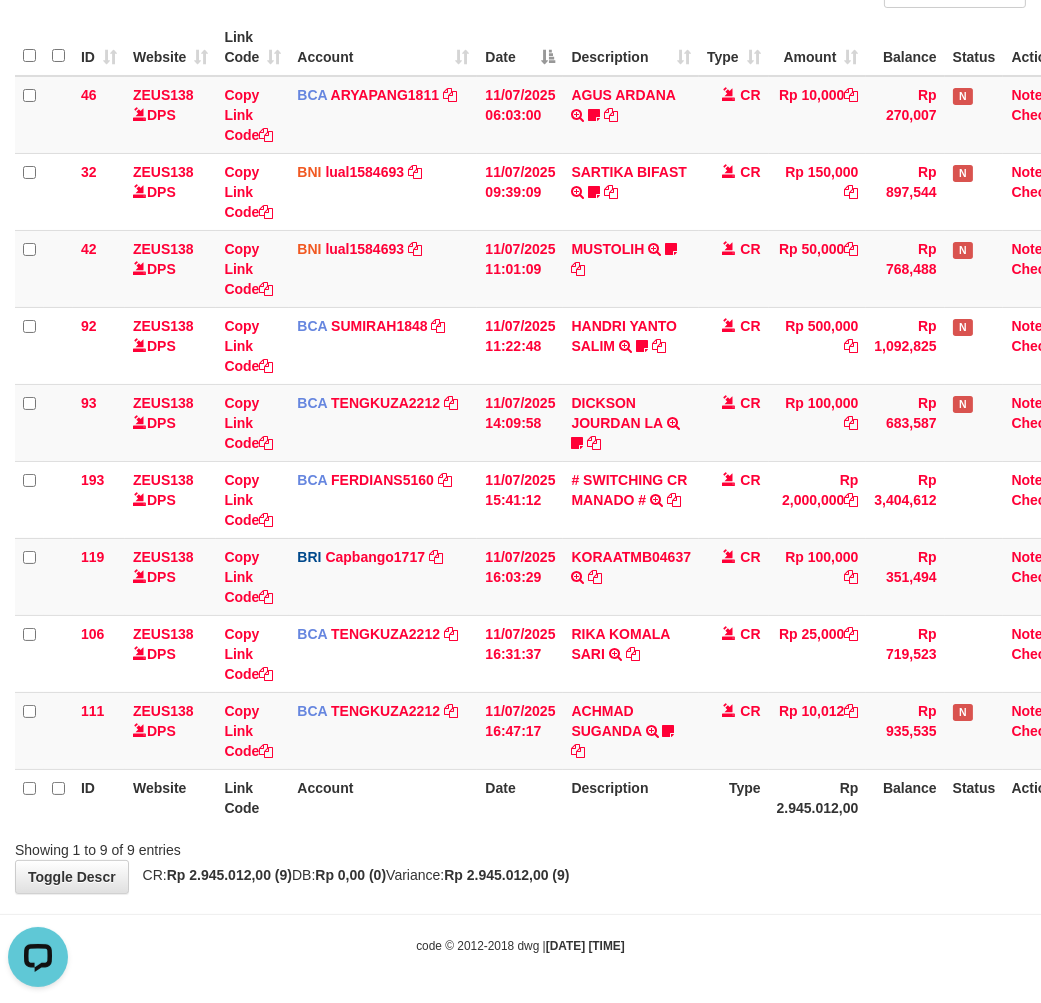click on "Showing 1 to 9 of 9 entries" at bounding box center (520, 846) 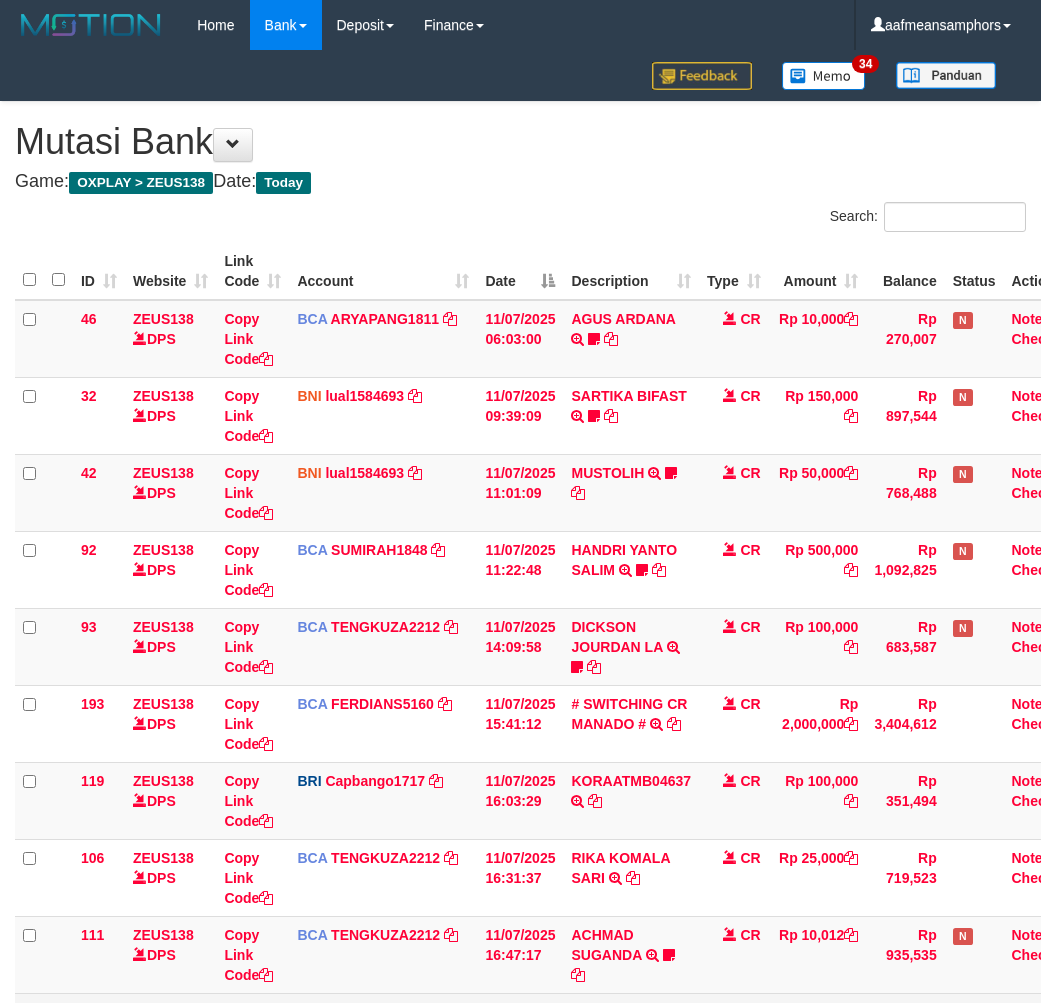 scroll, scrollTop: 224, scrollLeft: 0, axis: vertical 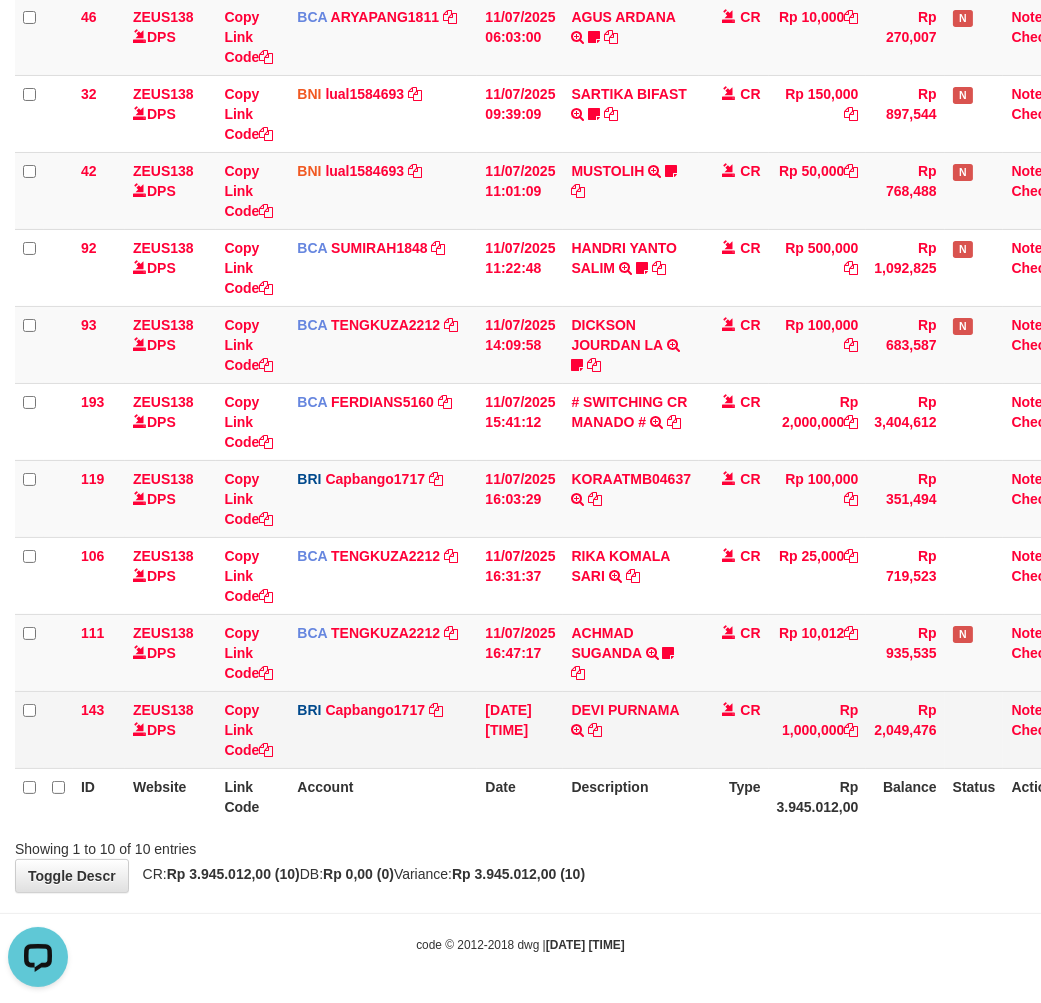 drag, startPoint x: 656, startPoint y: 753, endPoint x: 642, endPoint y: 754, distance: 14.035668 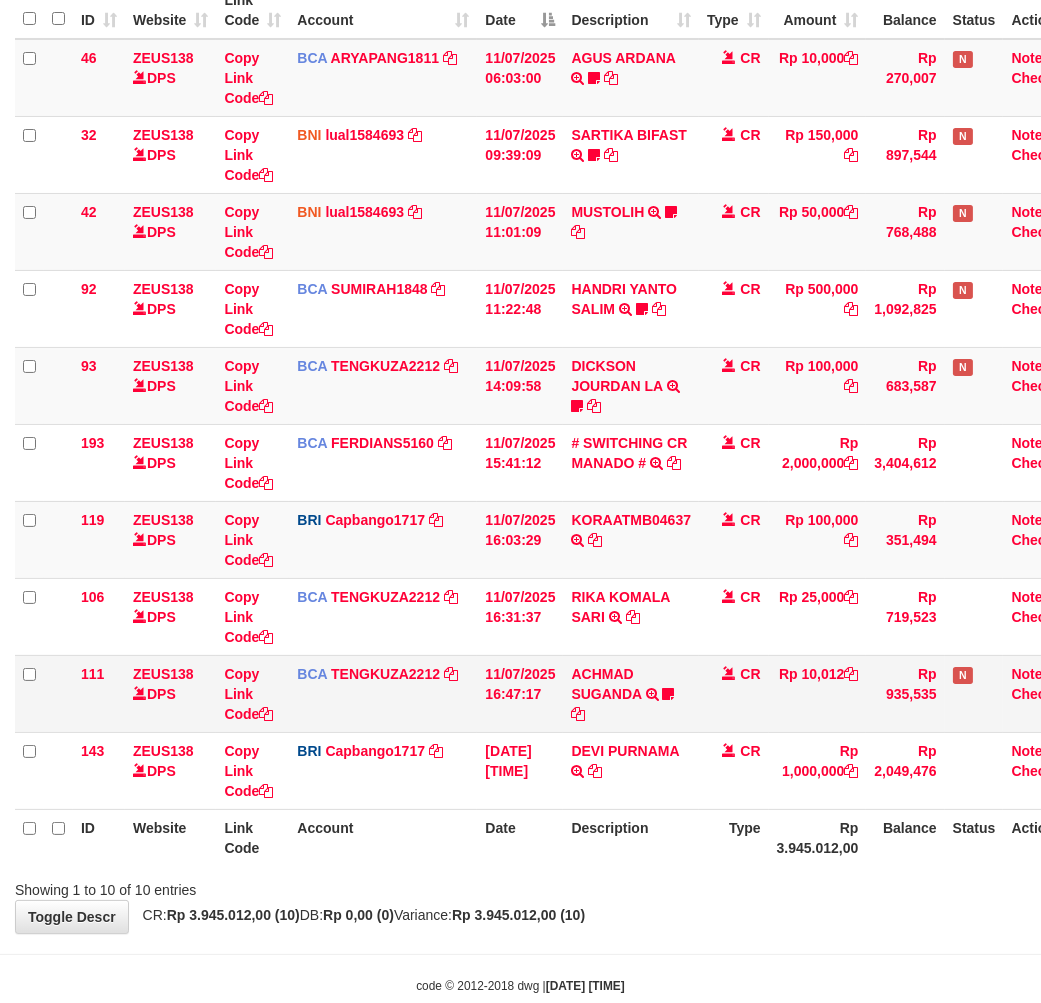 scroll, scrollTop: 302, scrollLeft: 0, axis: vertical 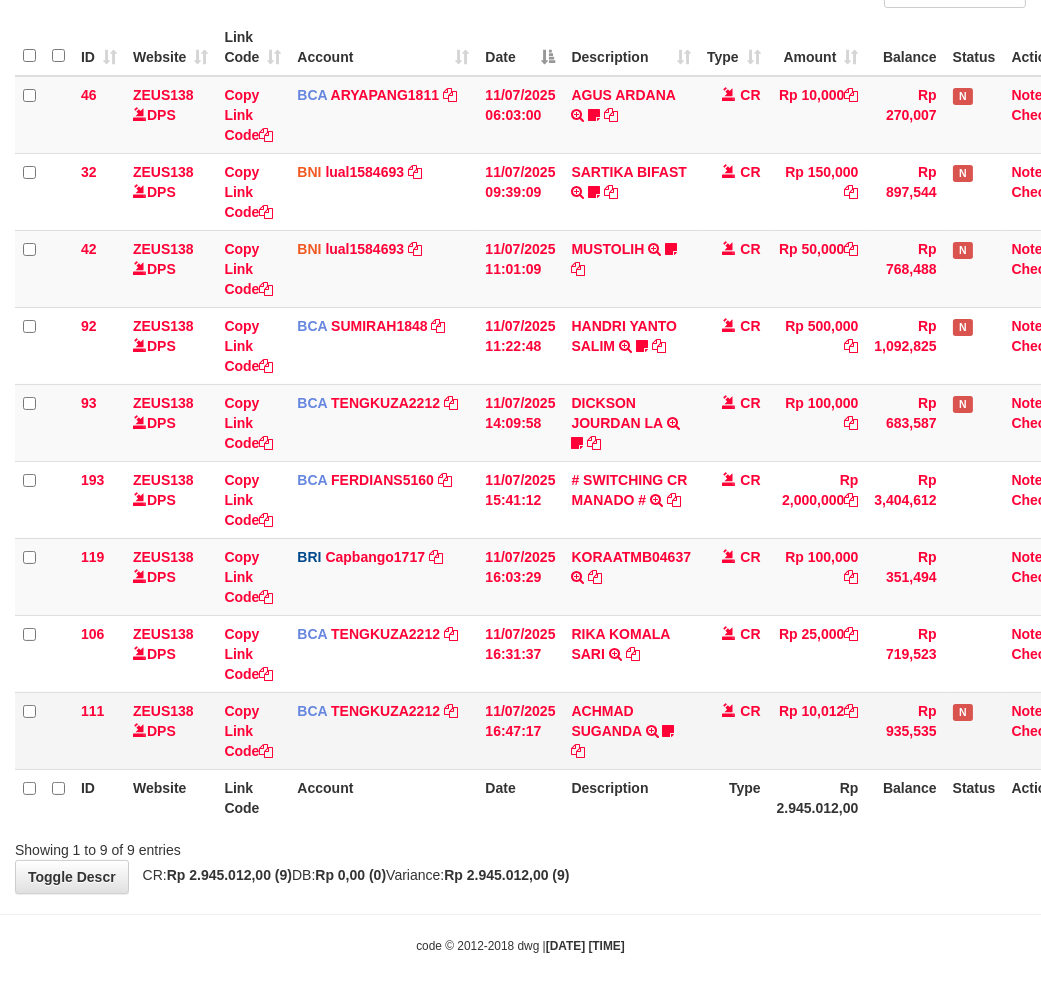 drag, startPoint x: 653, startPoint y: 751, endPoint x: 664, endPoint y: 696, distance: 56.089214 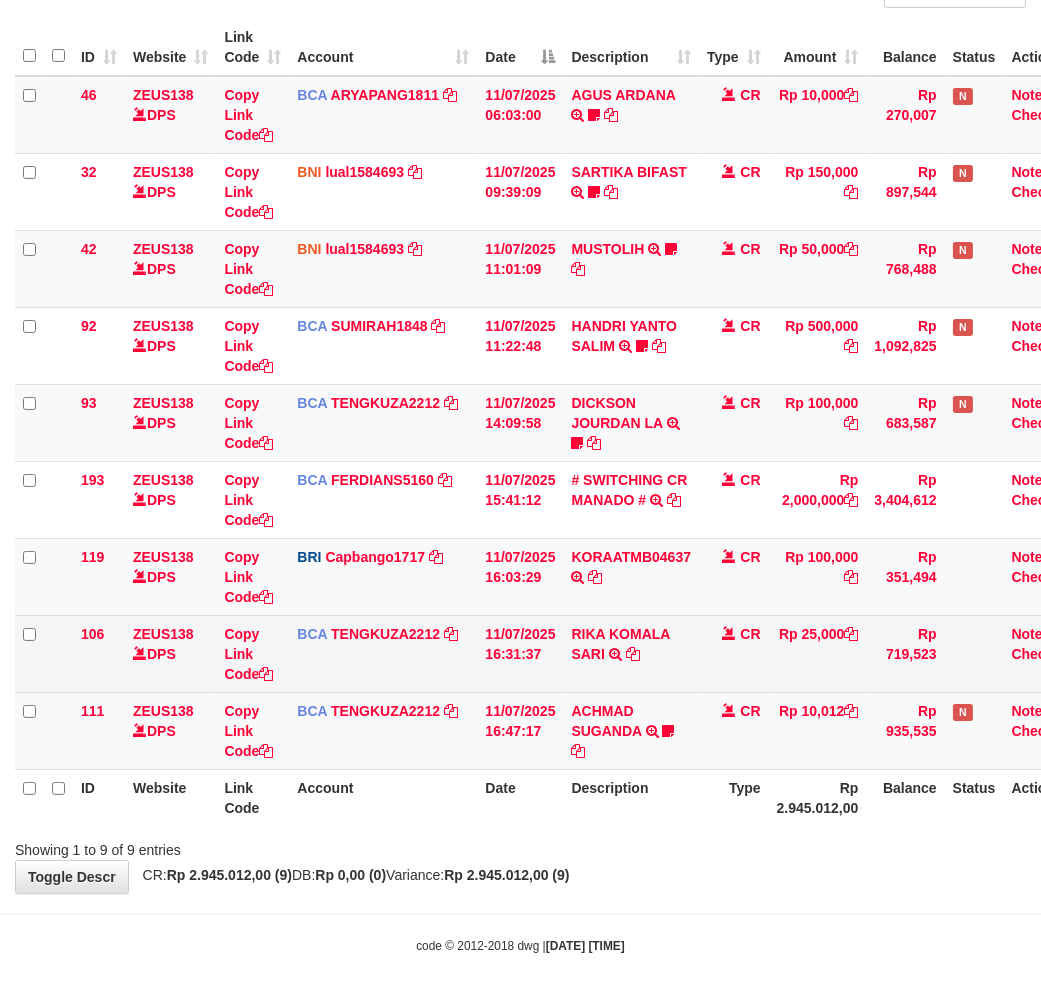 click on "ACHMAD SUGANDA            TRSF E-BANKING CR 1107/FTSCY/WS95031
10012.00ACHMAD SUGANDA    Die54321" at bounding box center [631, 730] 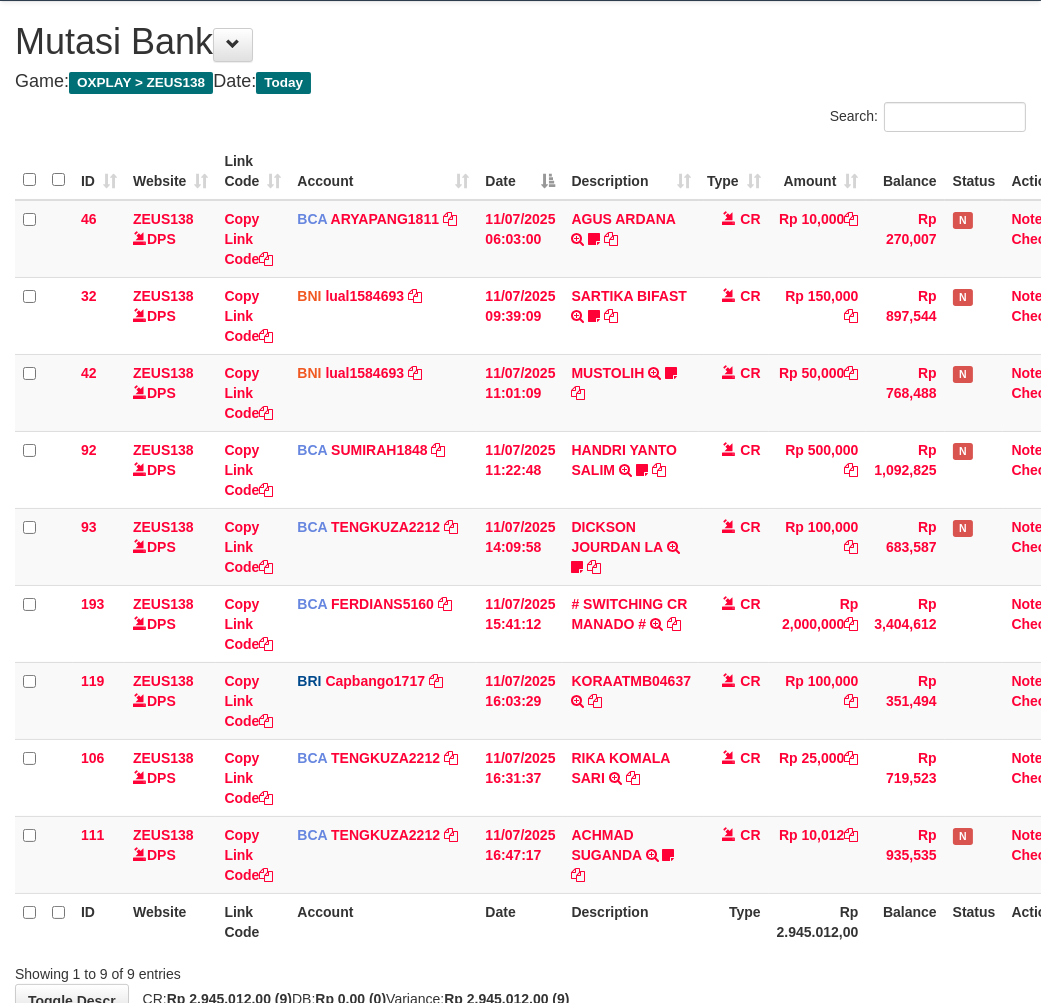 scroll, scrollTop: 224, scrollLeft: 0, axis: vertical 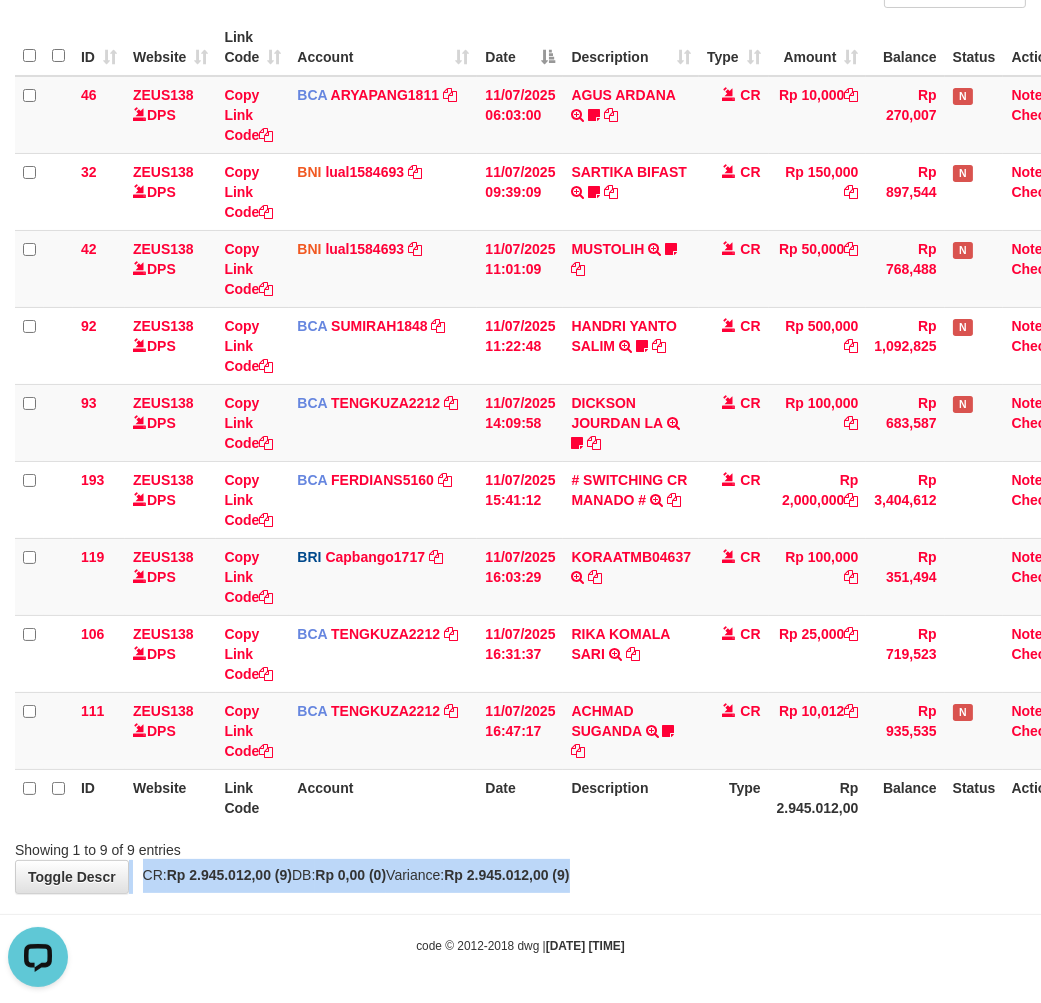 click on "**********" at bounding box center [520, 385] 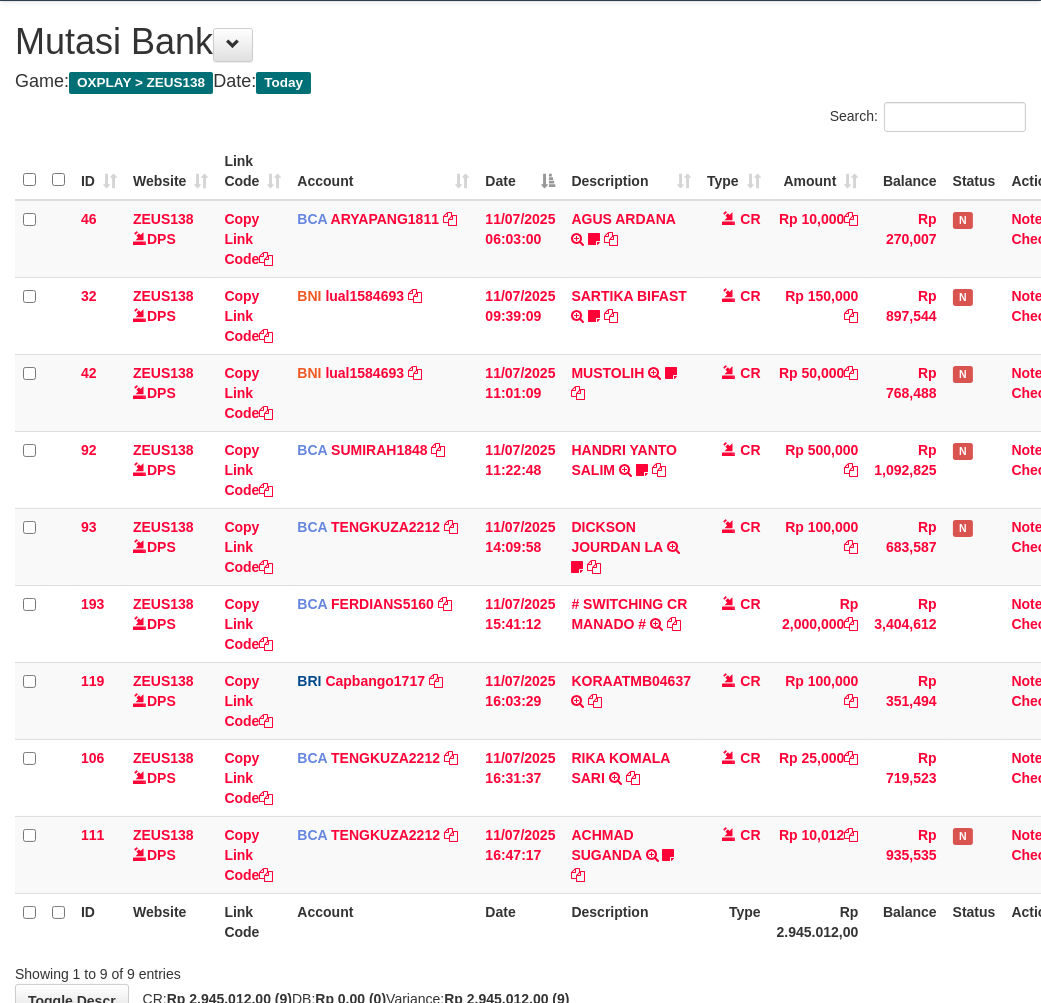 scroll, scrollTop: 224, scrollLeft: 0, axis: vertical 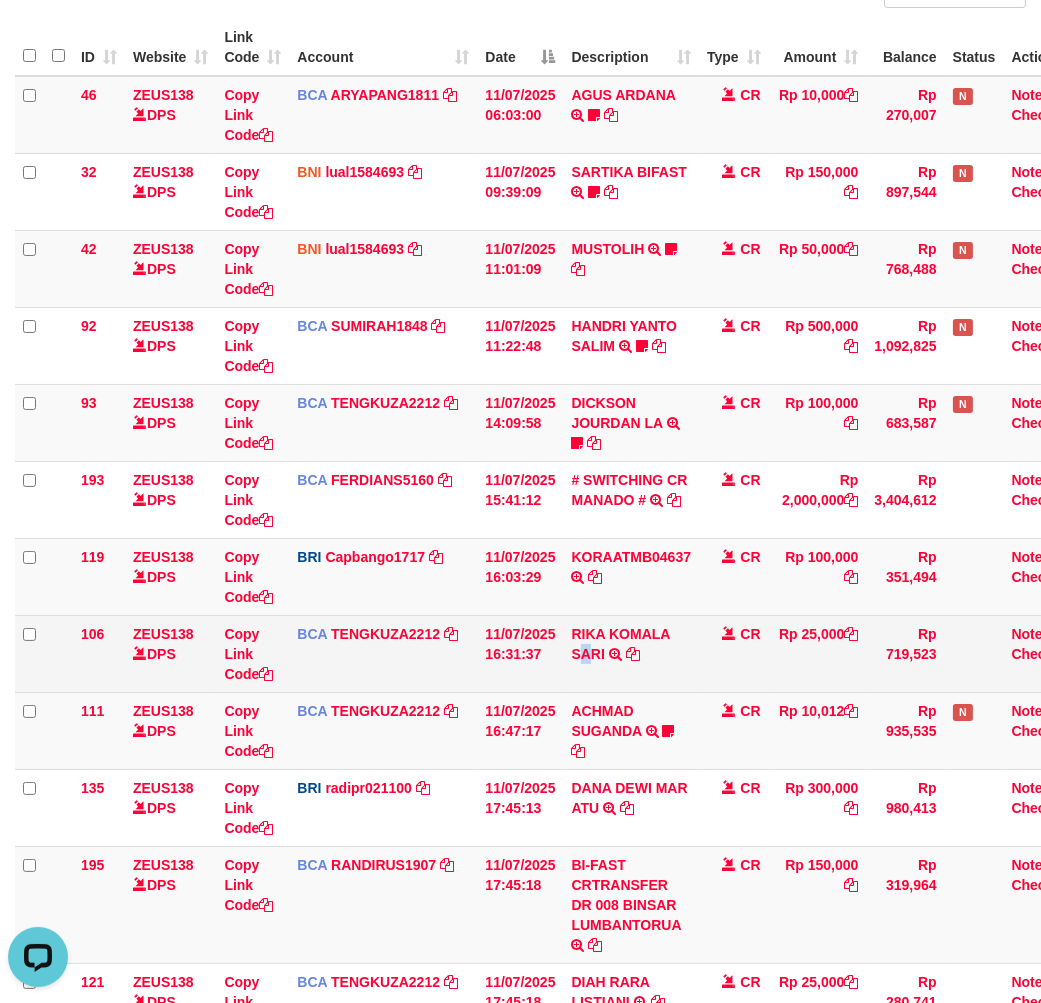 click on "RIKA KOMALA SARI         TRSF E-BANKING CR 1107/FTSCY/WS95271
25000.00YOYO
RIKA KOMALA SARI" at bounding box center [631, 653] 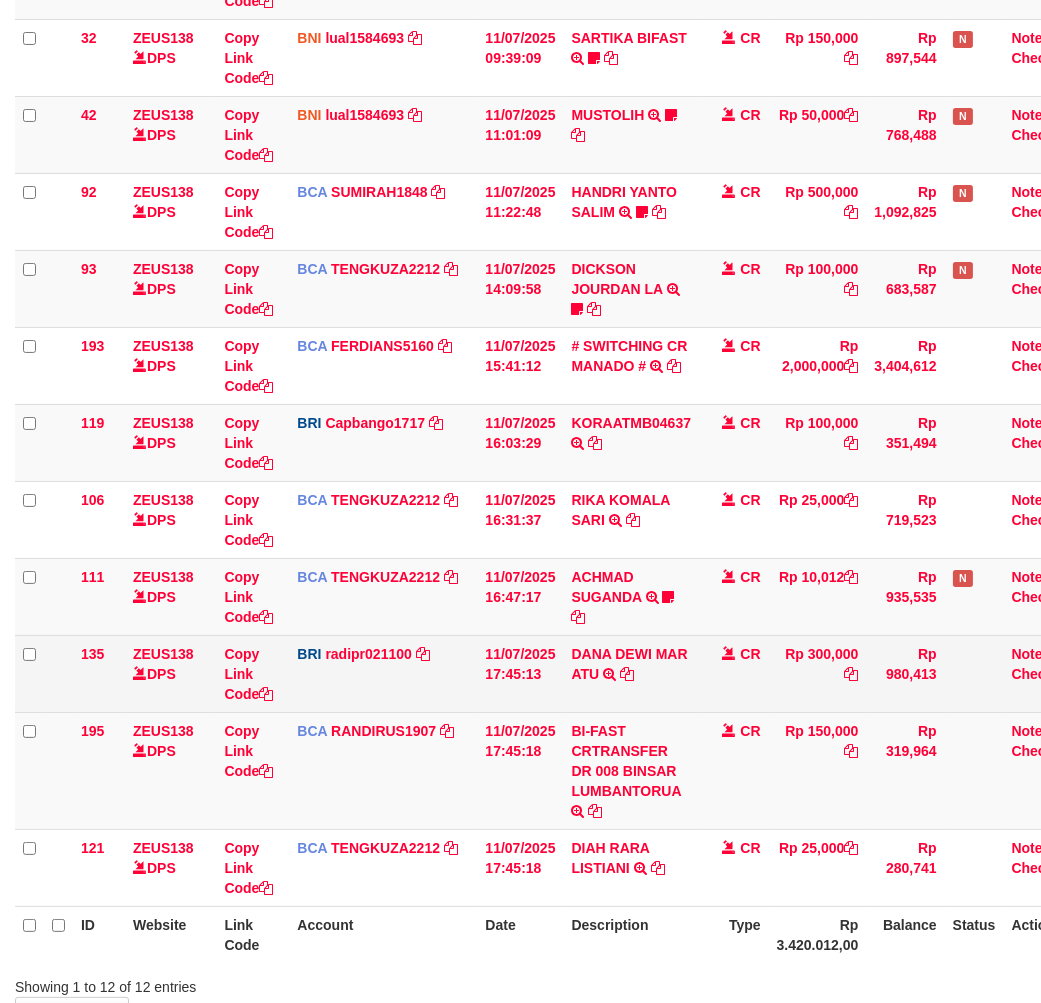 scroll, scrollTop: 495, scrollLeft: 0, axis: vertical 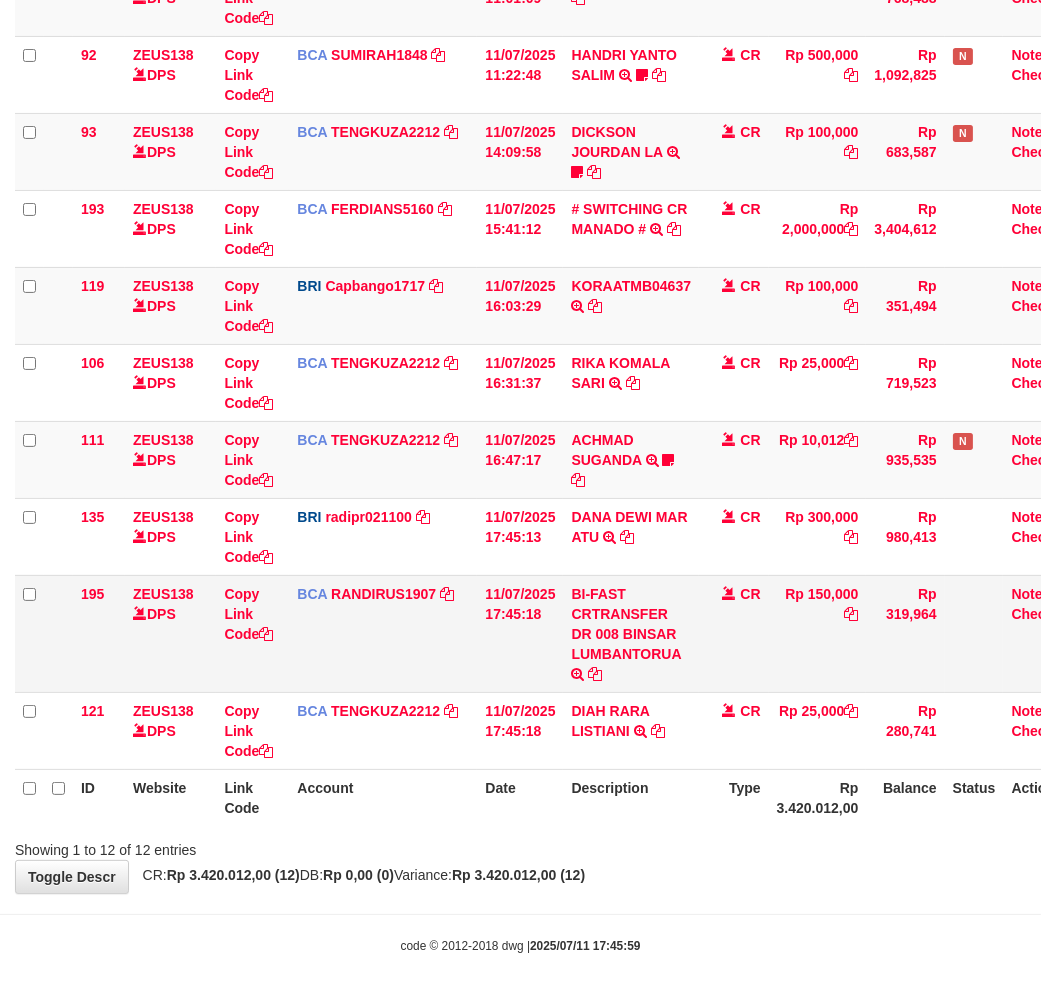 click on "CR" at bounding box center (734, 633) 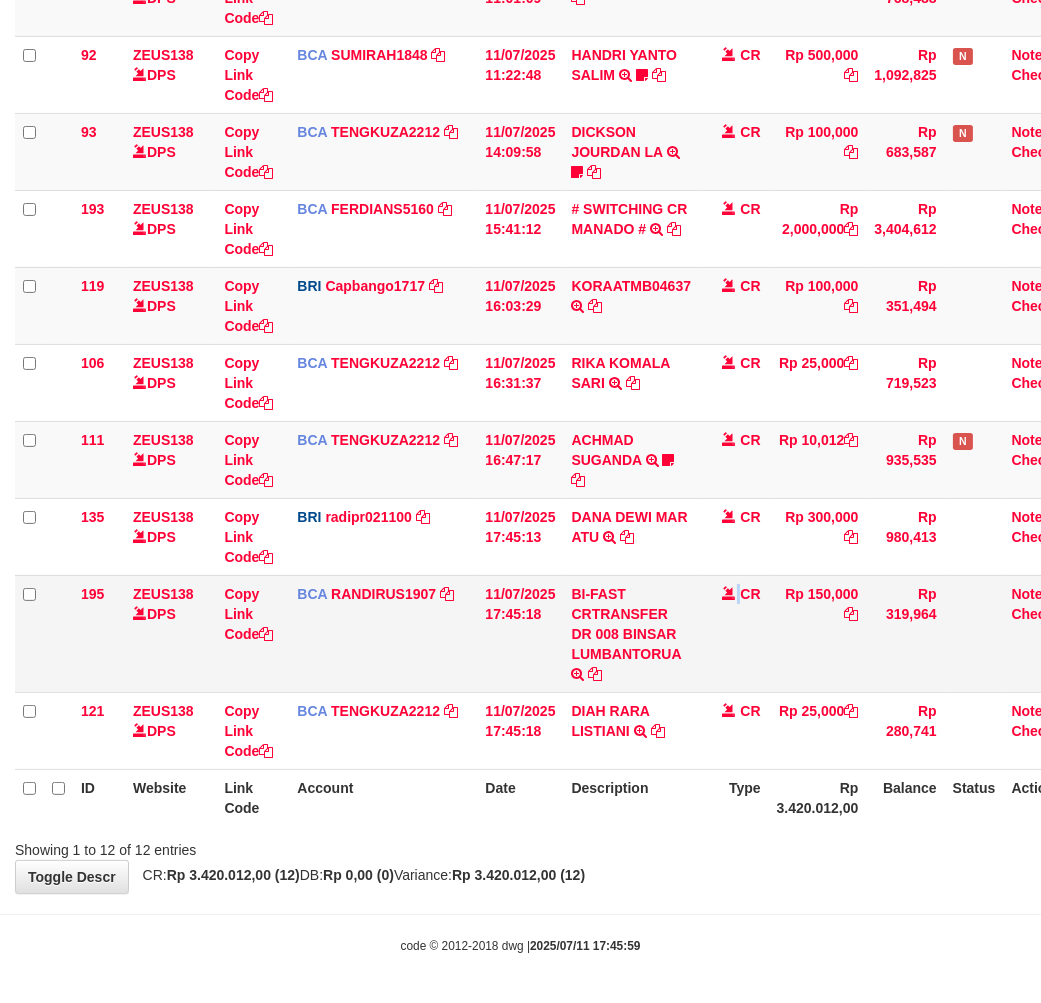click on "BI-FAST CRTRANSFER DR 008 BINSAR LUMBANTORUA" at bounding box center (631, 633) 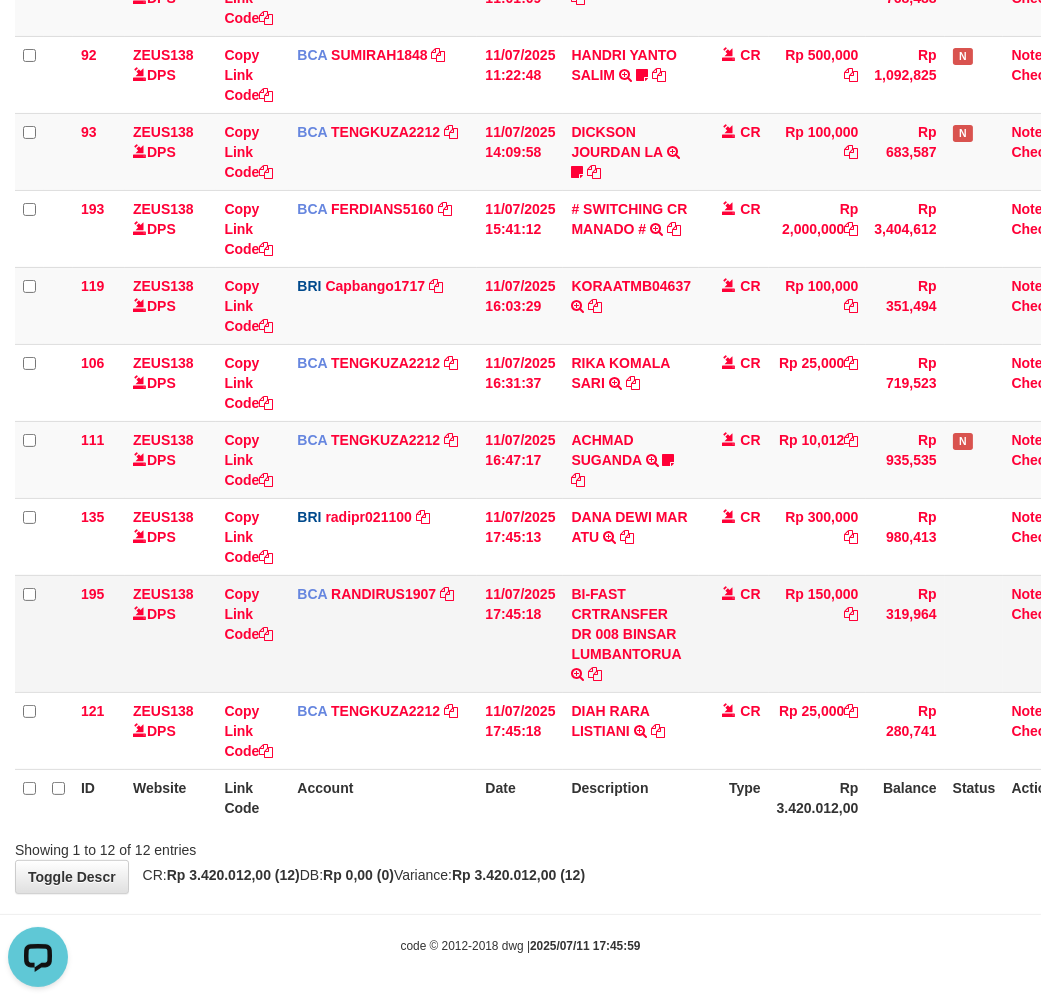 scroll, scrollTop: 0, scrollLeft: 0, axis: both 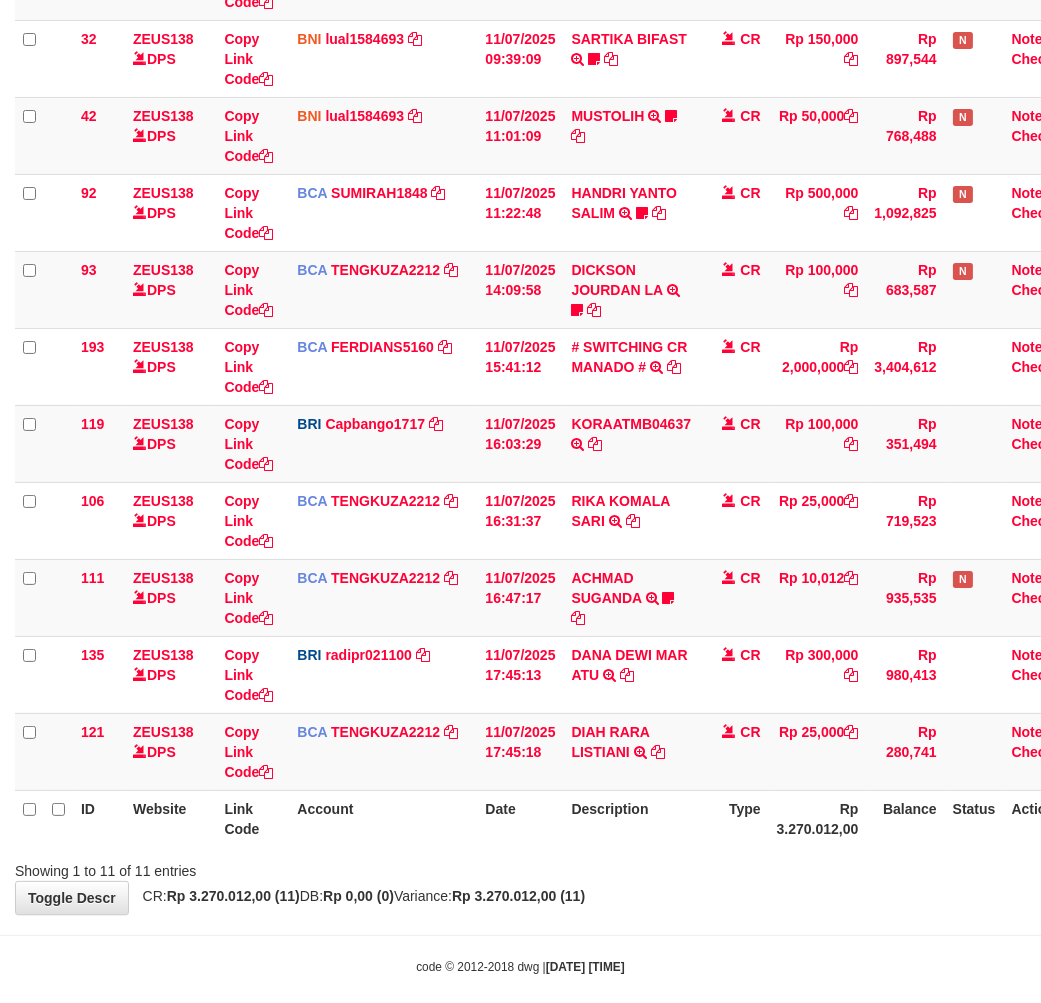 click on "Showing 1 to 11 of 11 entries" at bounding box center (520, 867) 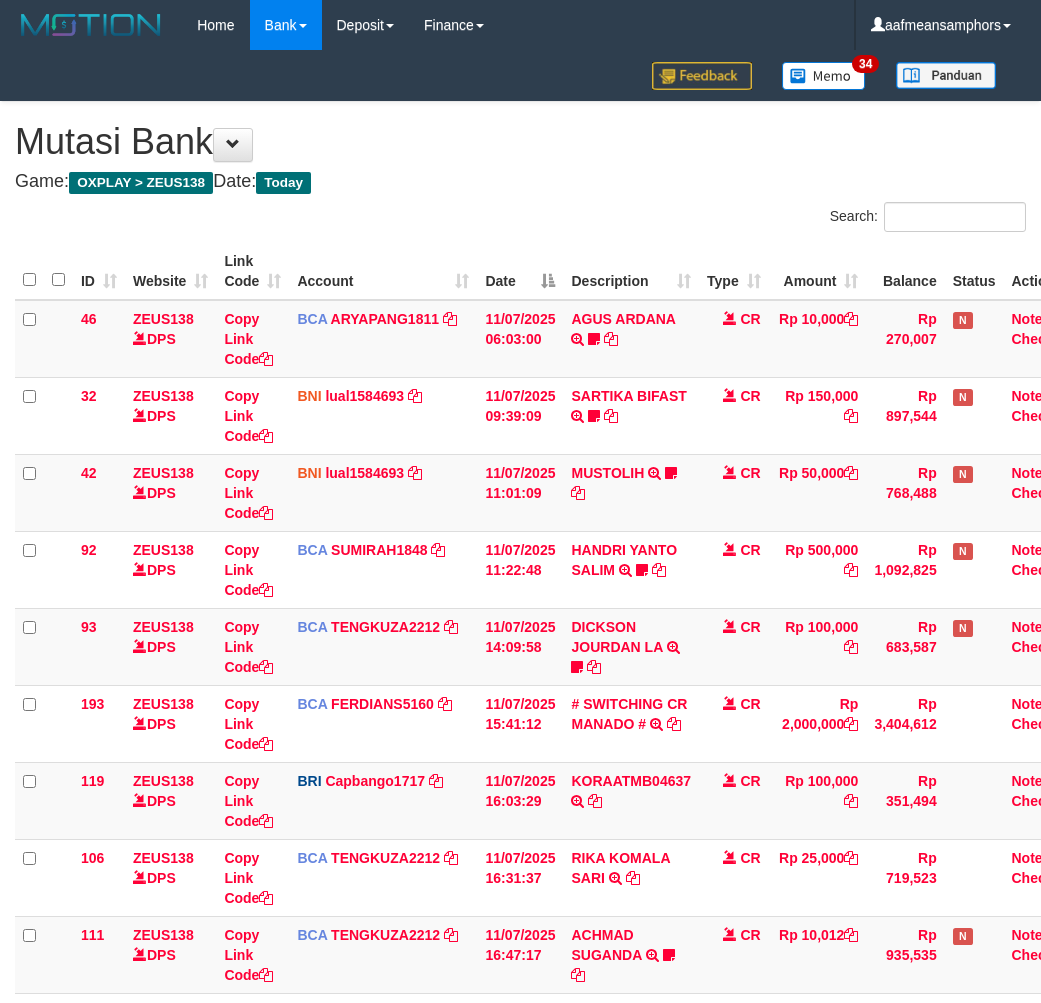 scroll, scrollTop: 357, scrollLeft: 0, axis: vertical 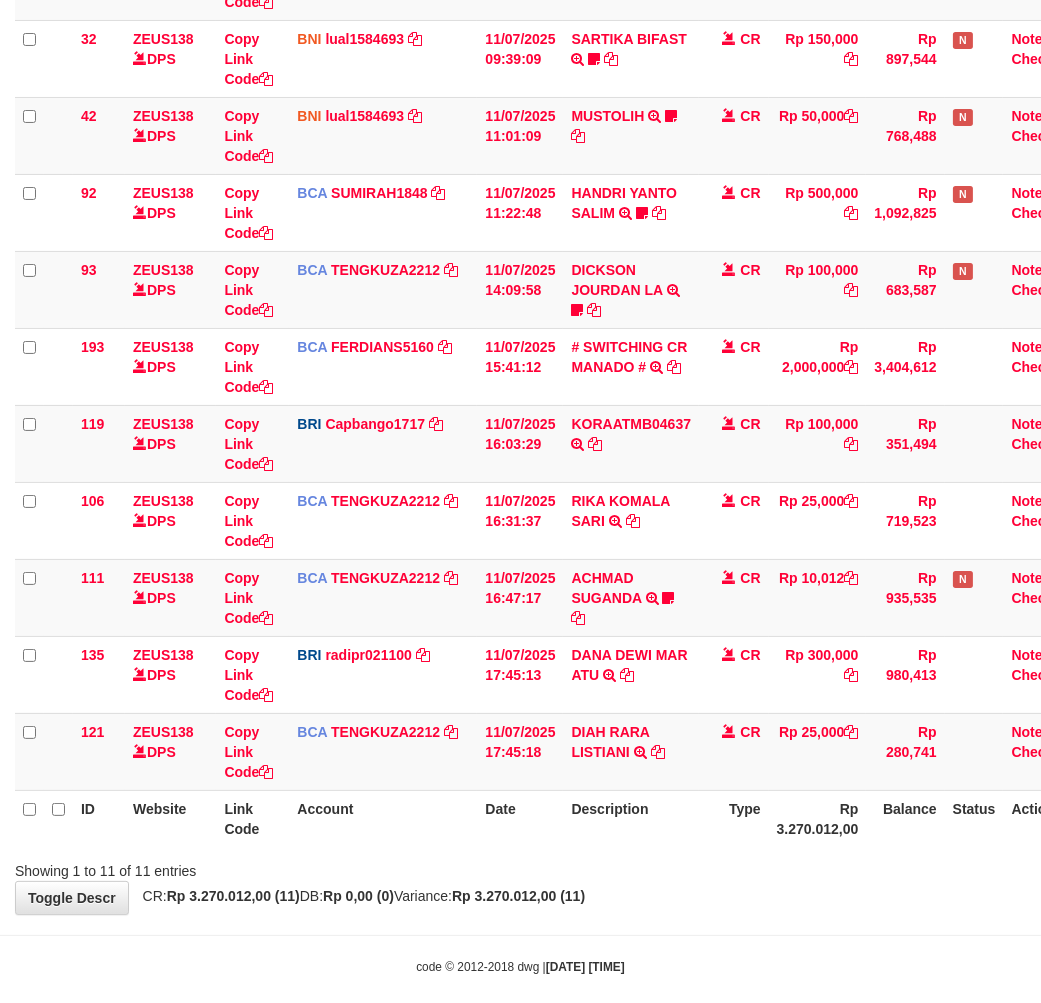 drag, startPoint x: 693, startPoint y: 853, endPoint x: 726, endPoint y: 842, distance: 34.785053 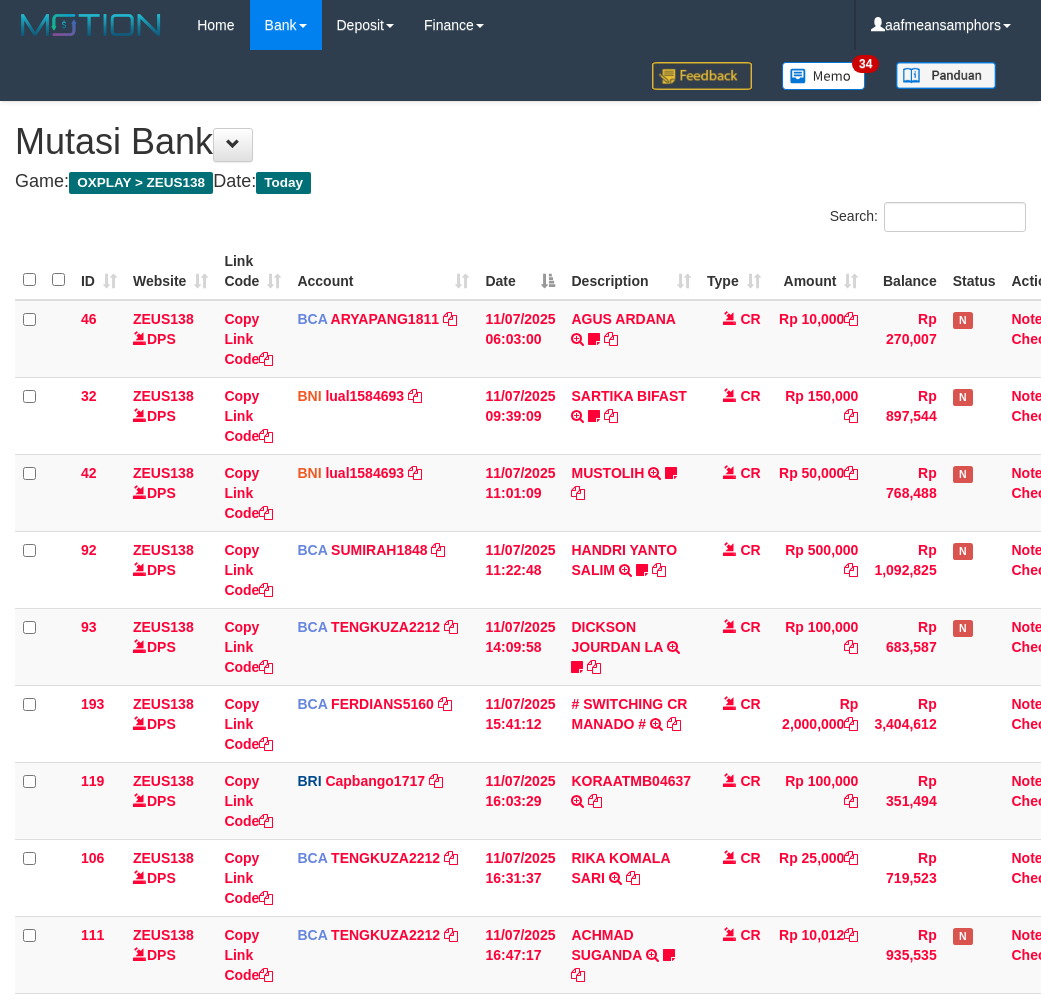 scroll, scrollTop: 357, scrollLeft: 0, axis: vertical 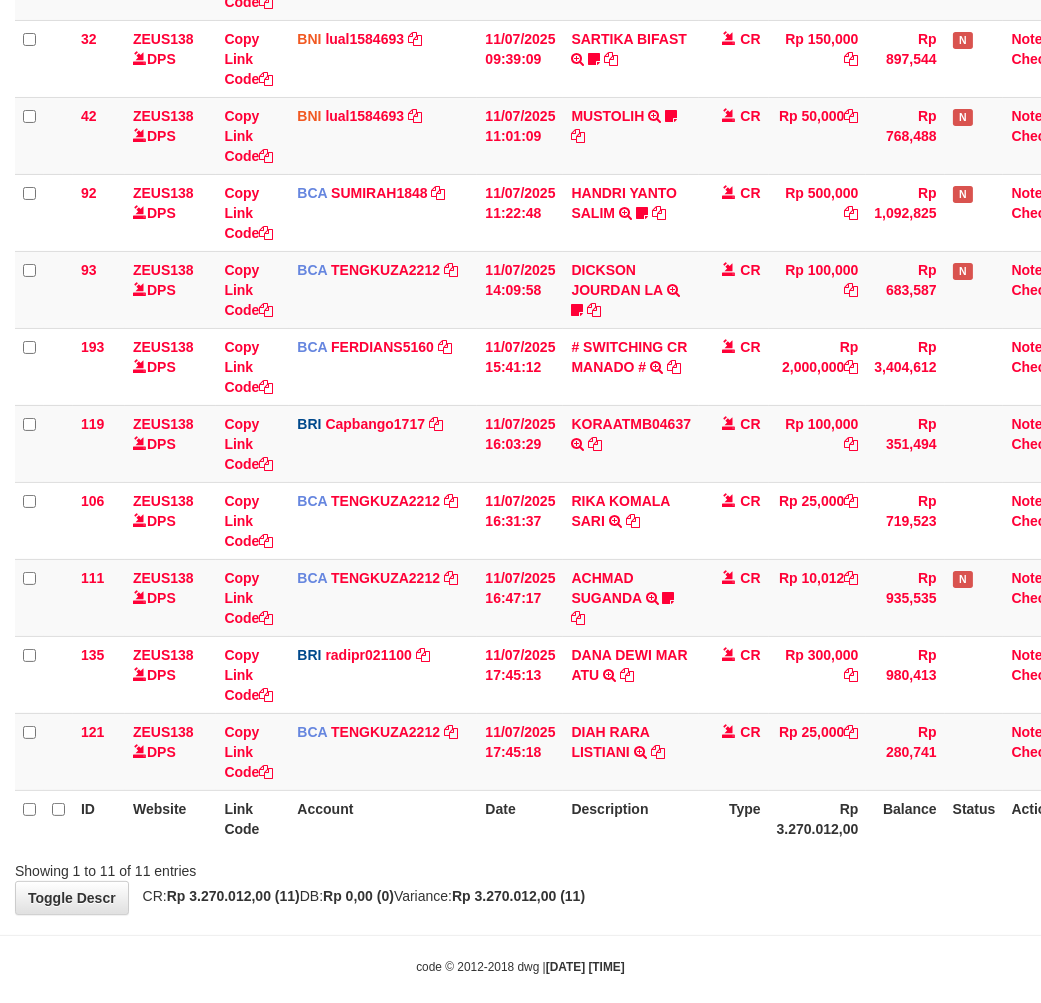 click on "ID Website Link Code Account Date Description Type Amount Balance Status Action
46
ZEUS138    DPS
Copy Link Code
BCA
ARYAPANG1811
DPS
ARYA PANGESTU
mutasi_20250711_2620 | 46
mutasi_20250711_2620 | 46
11/07/2025 06:03:00
AGUS ARDANA            TRSF E-BANKING CR 1107/FTSCY/WS95051
10000.002025071158167087 TRFDN-AGUS ARDANA ESPAY DEBIT INDONE    Aguslike
tunggu bukti tranfer
CR
Rp 10,000
Rp 270,007
N
Note
Check
32
ZEUS138    DPS" at bounding box center [520, 366] 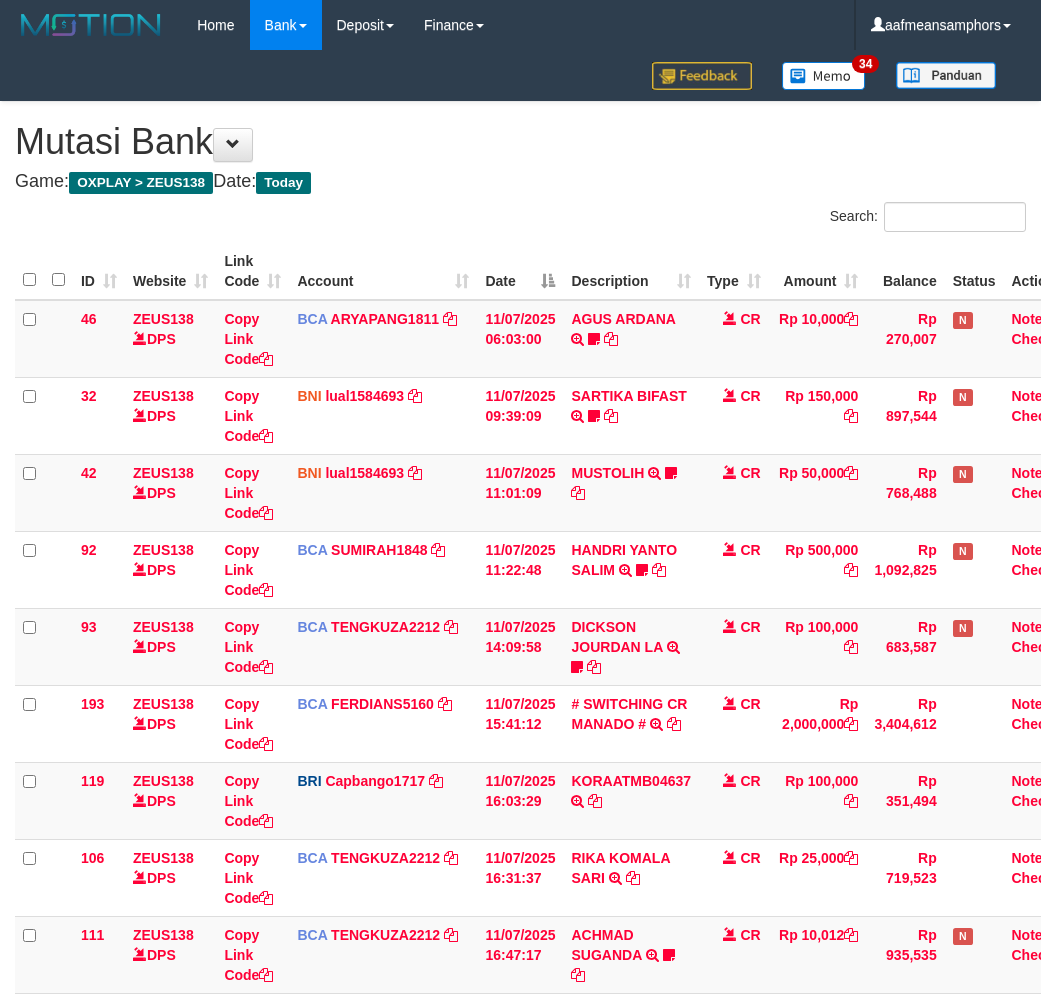scroll, scrollTop: 357, scrollLeft: 0, axis: vertical 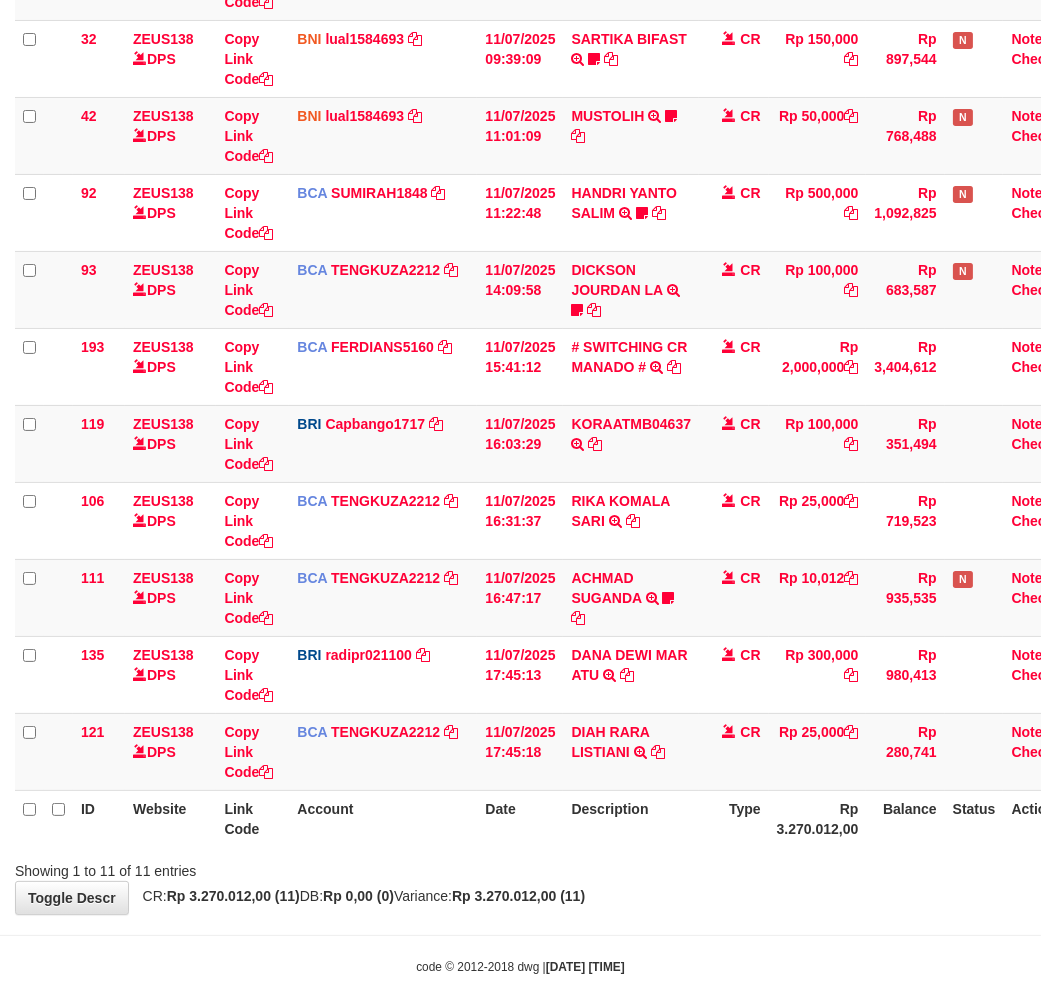 click on "ID Website Link Code Account Date Description Type Amount Balance Status Action
46
ZEUS138    DPS
Copy Link Code
BCA
ARYAPANG1811
DPS
ARYA PANGESTU
mutasi_20250711_2620 | 46
mutasi_20250711_2620 | 46
11/07/2025 06:03:00
AGUS ARDANA            TRSF E-BANKING CR 1107/FTSCY/WS95051
10000.002025071158167087 TRFDN-AGUS ARDANA ESPAY DEBIT INDONE    Aguslike
tunggu bukti tranfer
CR
Rp 10,000
Rp 270,007
N
Note
Check
32
ZEUS138    DPS" at bounding box center (520, 366) 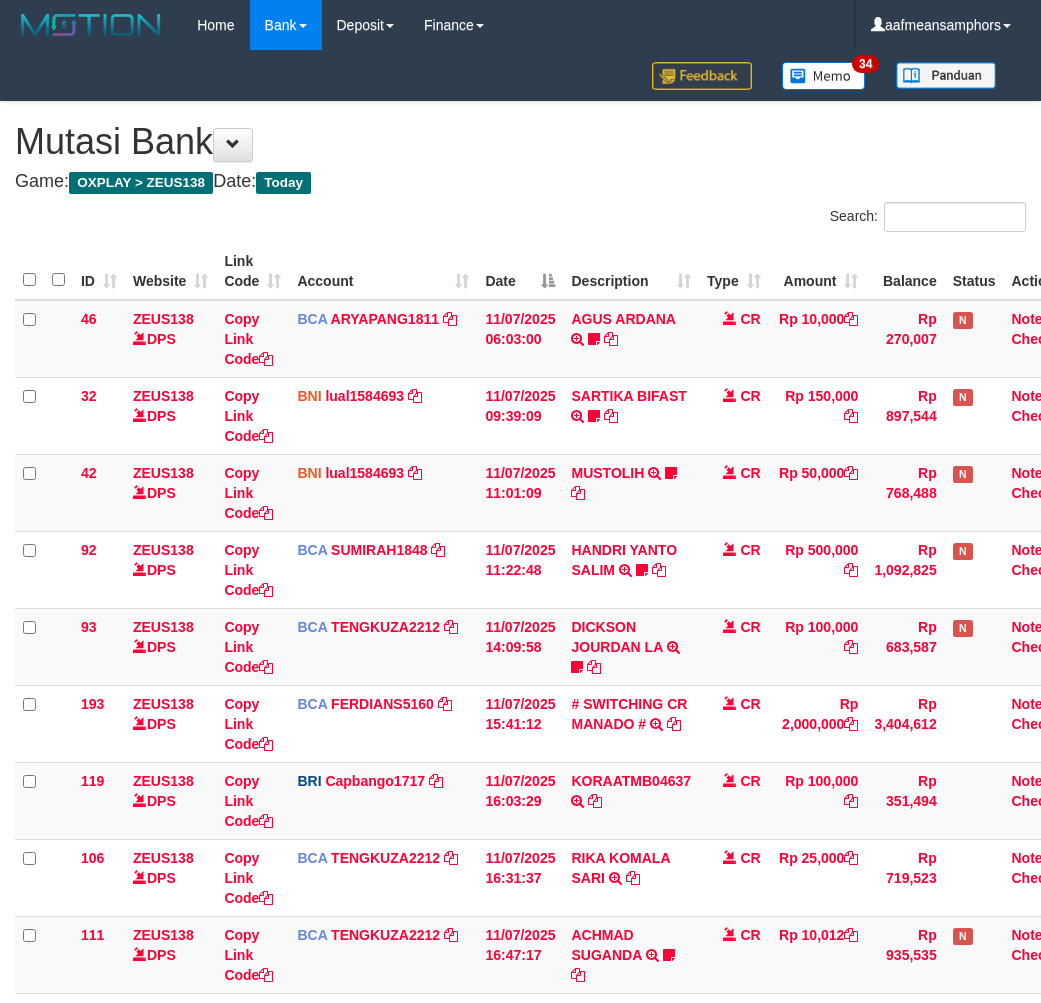 scroll, scrollTop: 357, scrollLeft: 0, axis: vertical 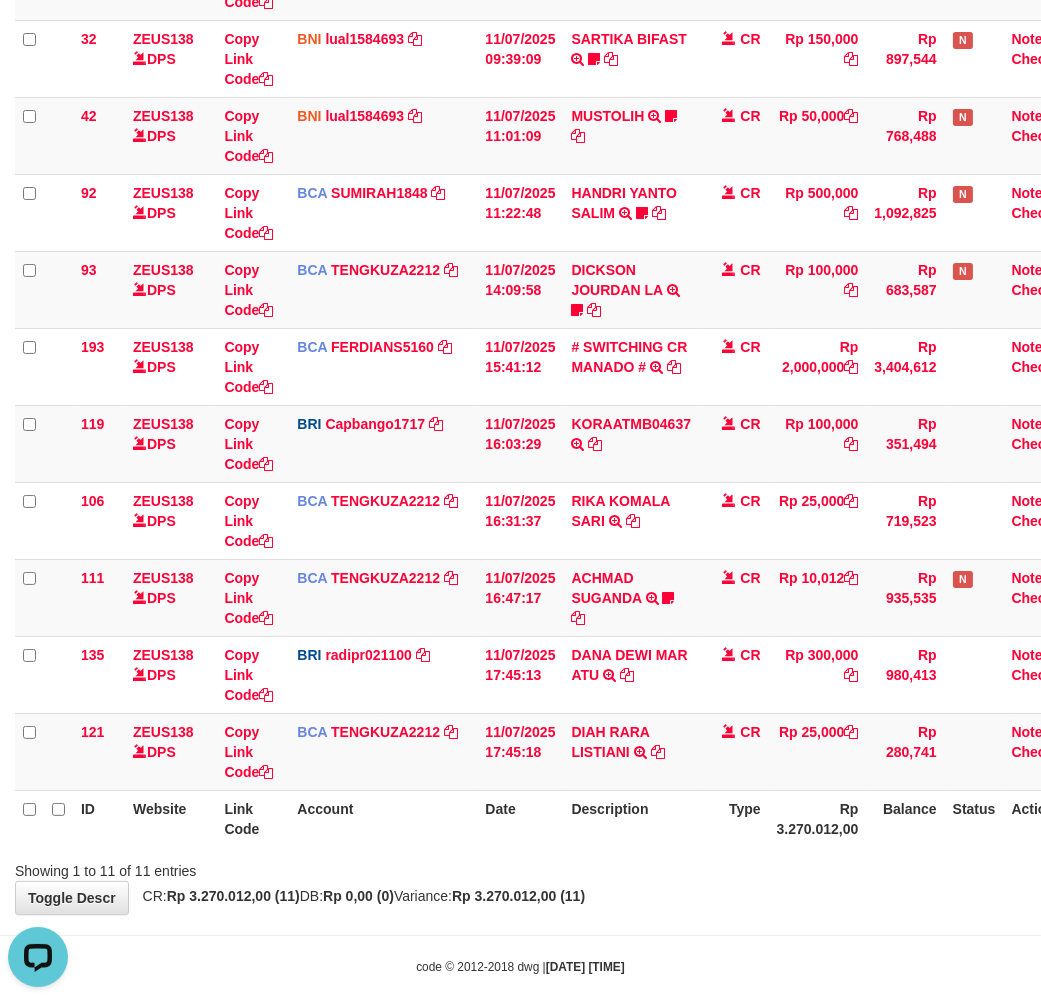 click on "Rp 3.270.012,00" at bounding box center [818, 818] 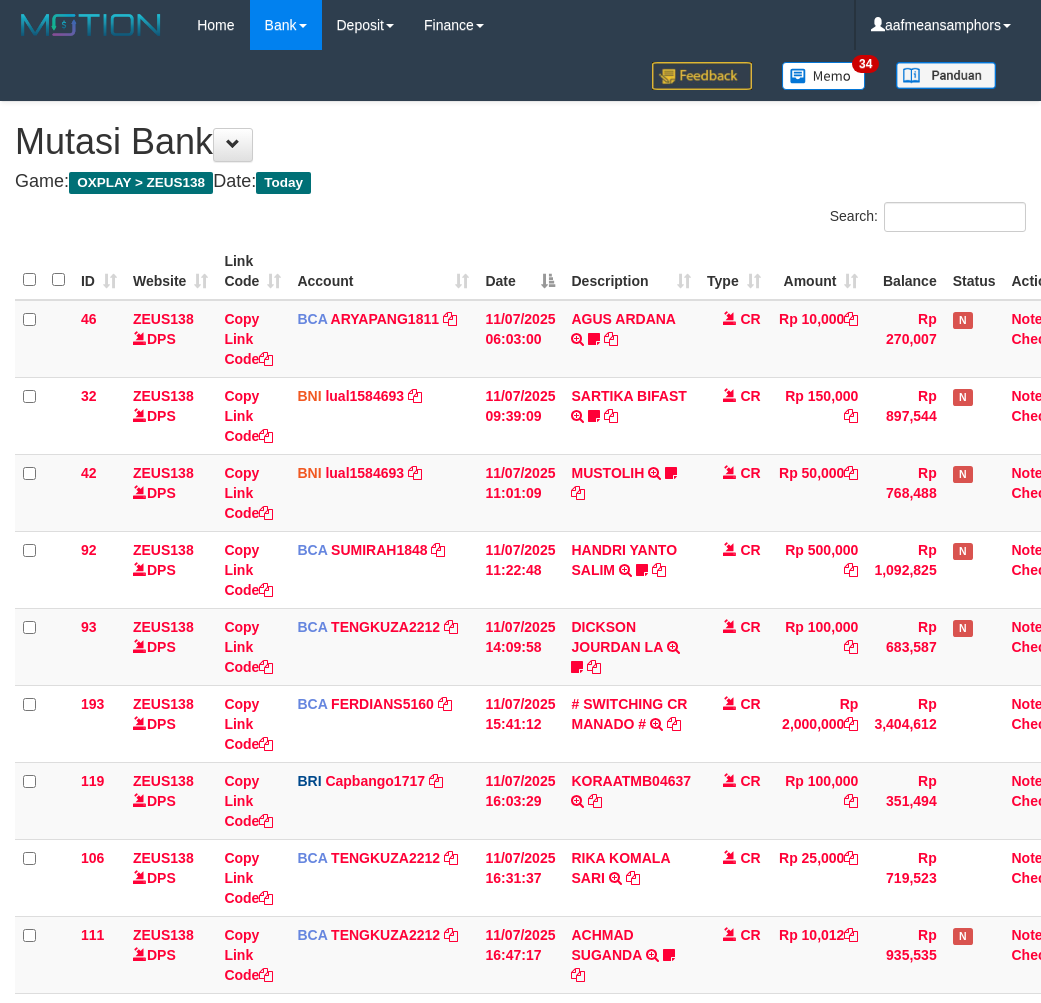 scroll, scrollTop: 357, scrollLeft: 0, axis: vertical 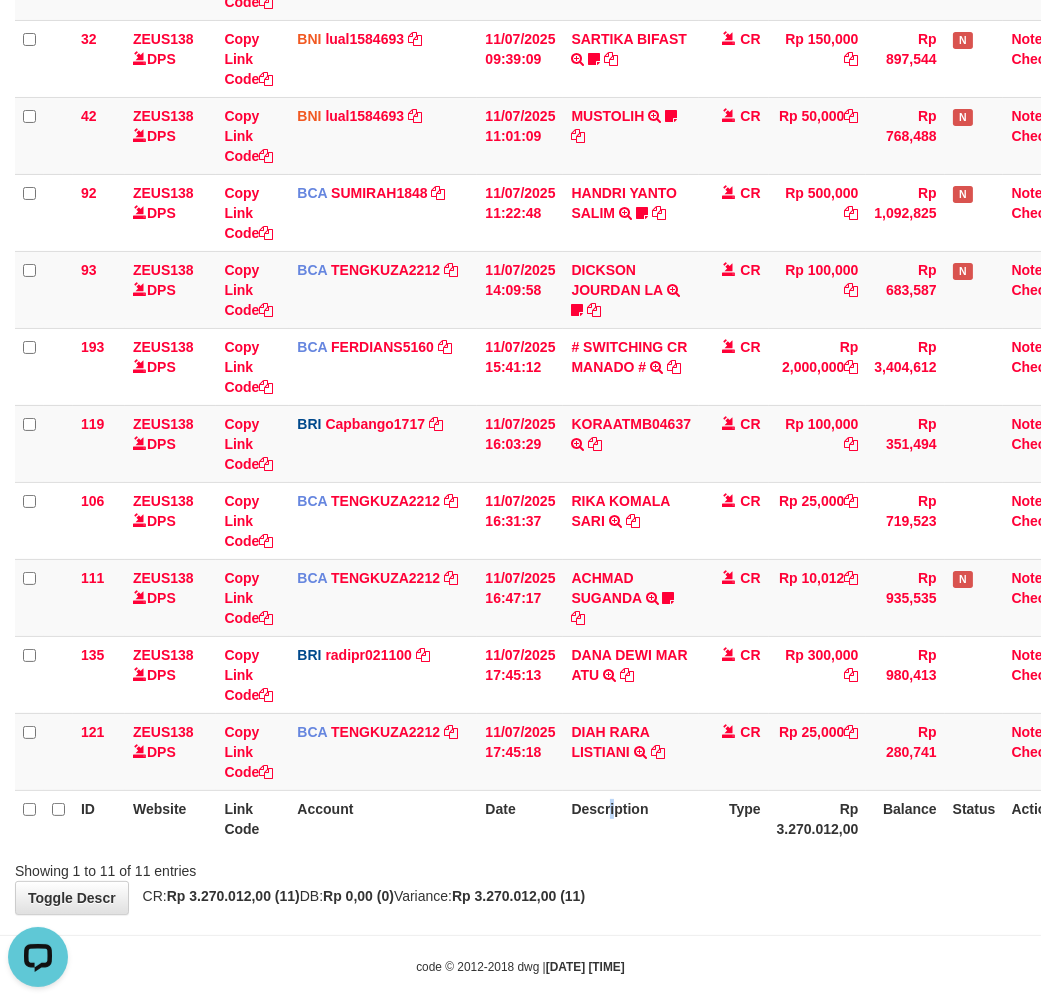 click on "Description" at bounding box center [631, 818] 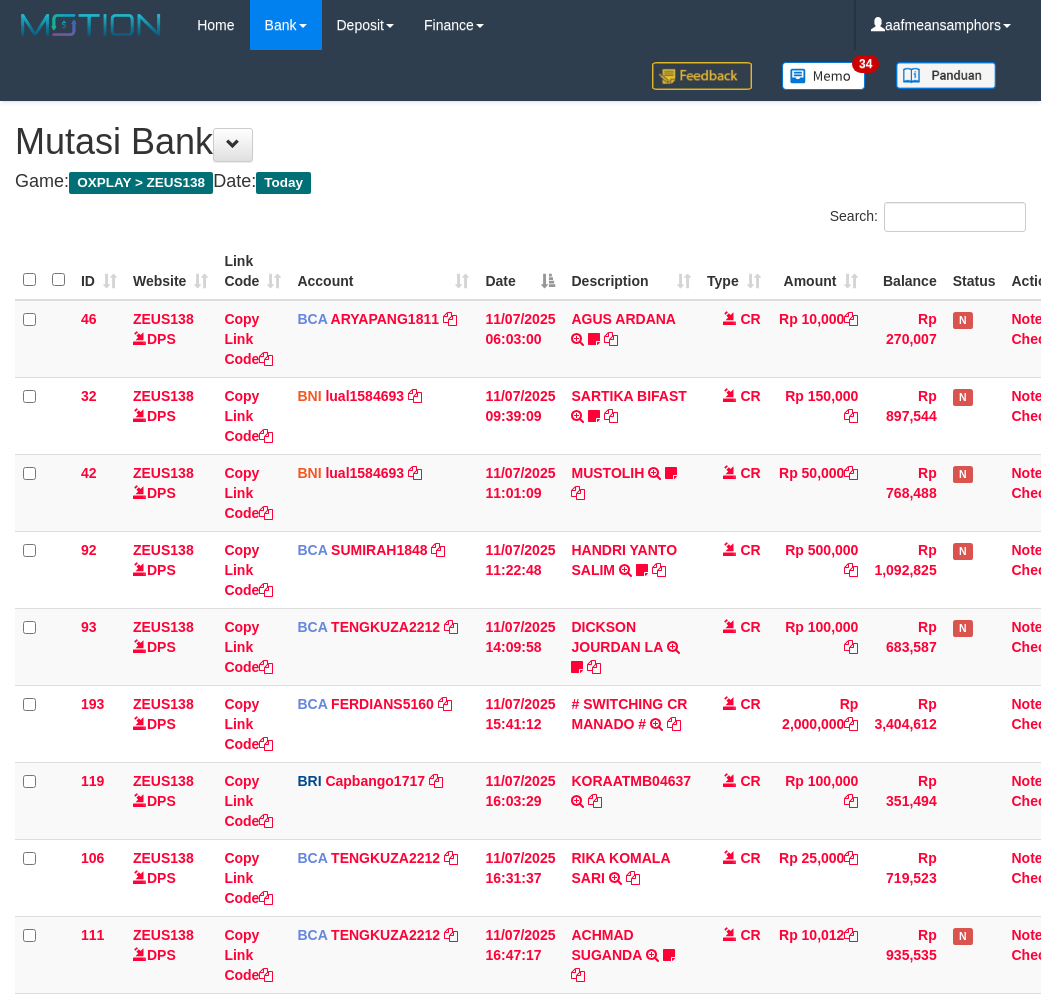 scroll, scrollTop: 357, scrollLeft: 0, axis: vertical 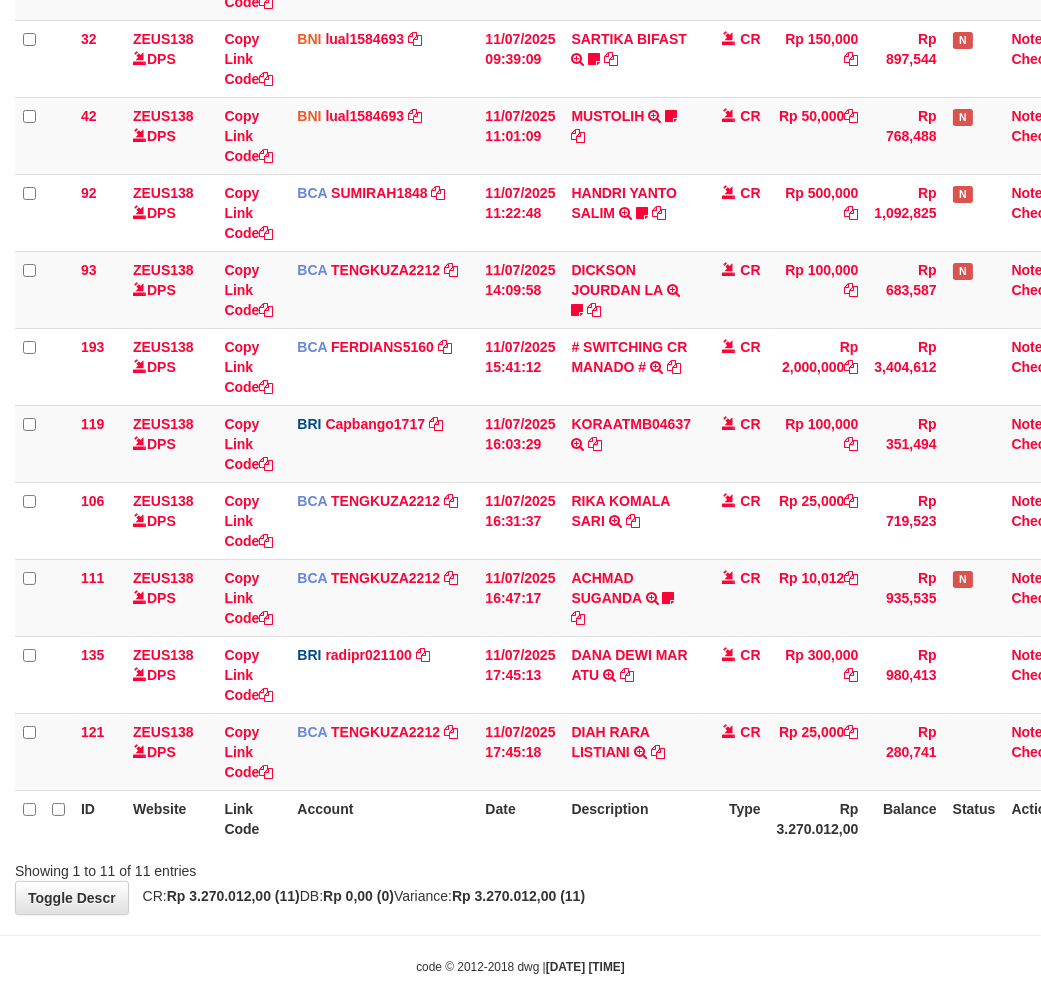 drag, startPoint x: 686, startPoint y: 812, endPoint x: 696, endPoint y: 815, distance: 10.440307 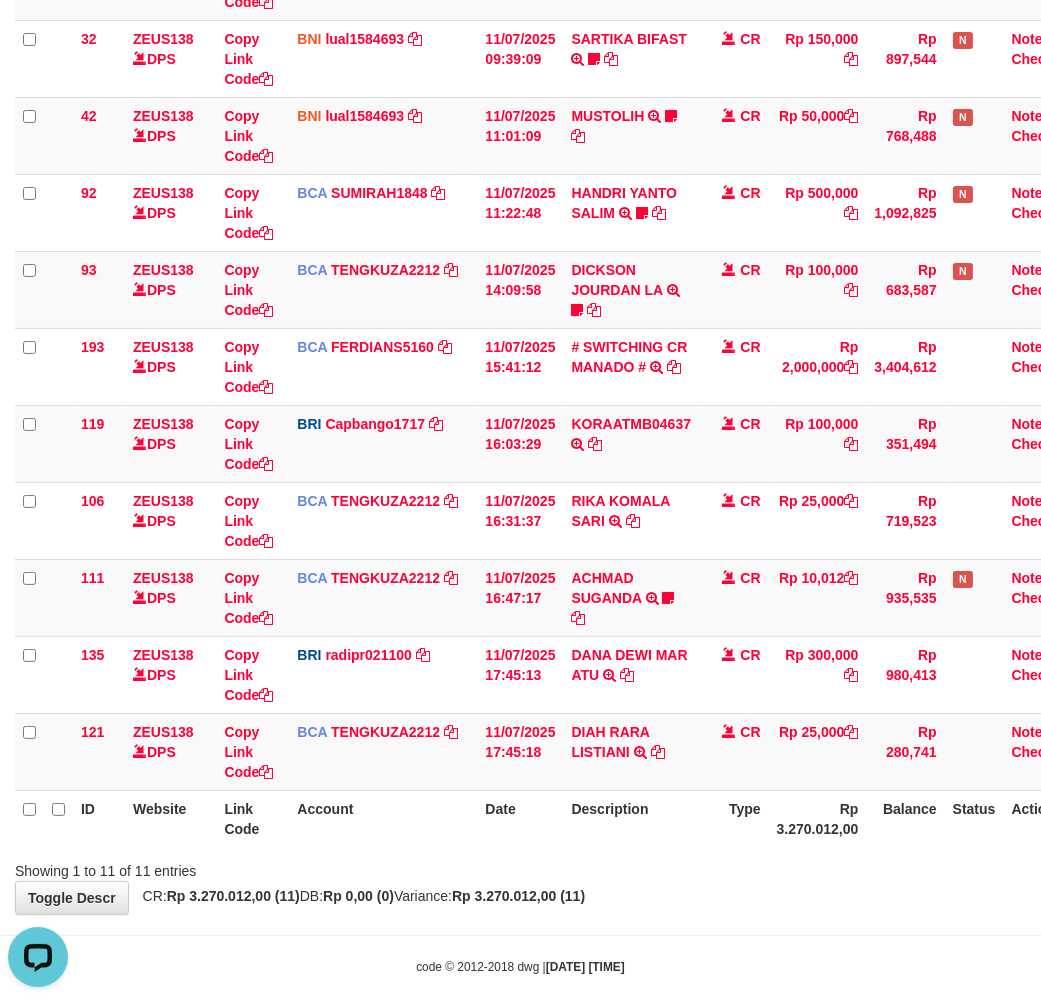scroll, scrollTop: 0, scrollLeft: 0, axis: both 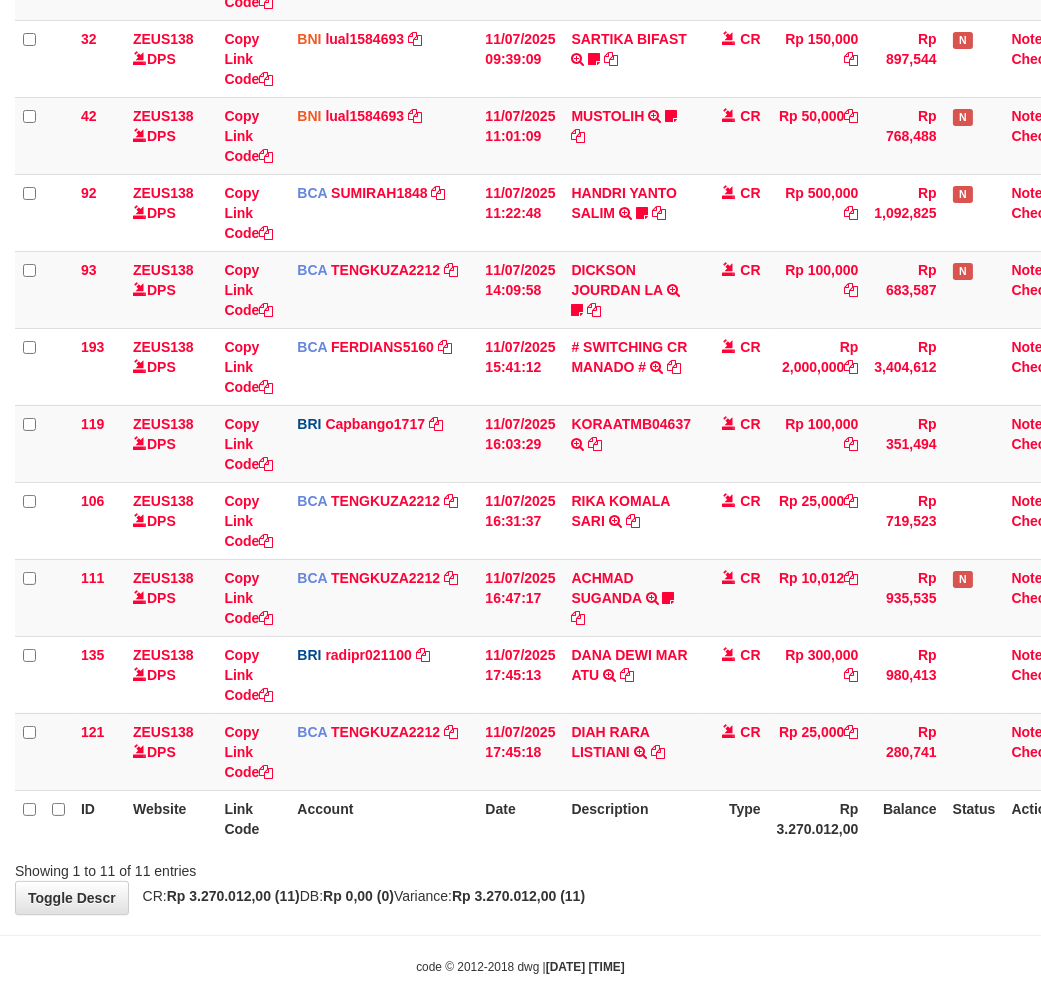 drag, startPoint x: 0, startPoint y: 0, endPoint x: 715, endPoint y: 793, distance: 1067.7424 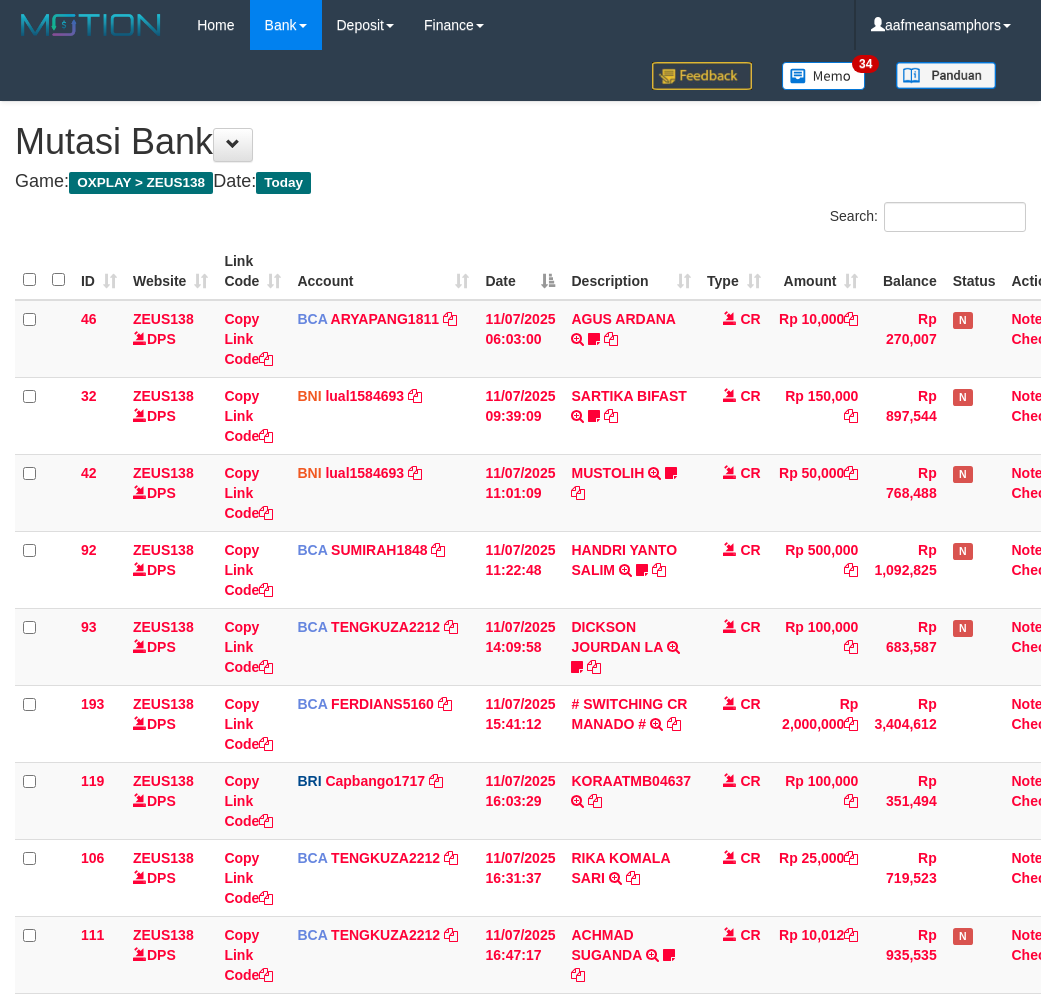scroll, scrollTop: 357, scrollLeft: 0, axis: vertical 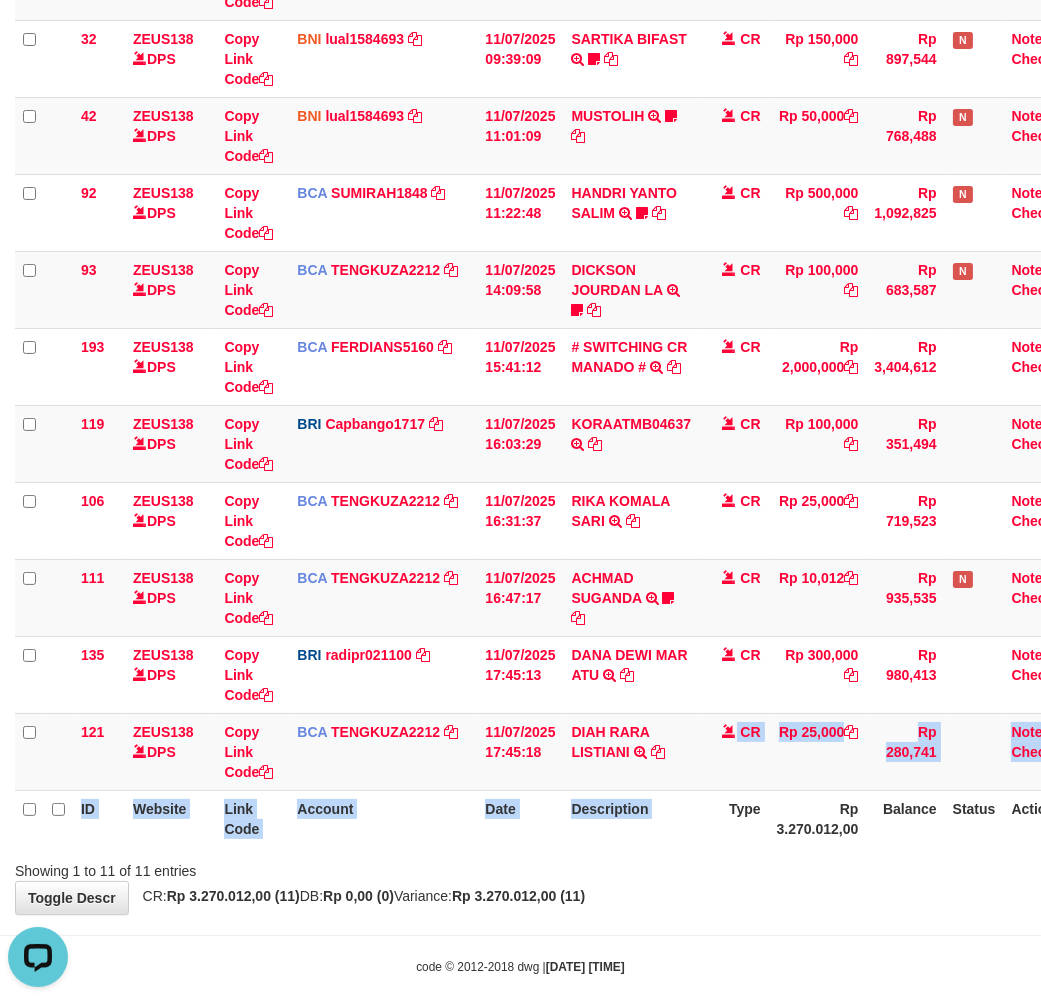 drag, startPoint x: 711, startPoint y: 785, endPoint x: 703, endPoint y: 794, distance: 12.0415945 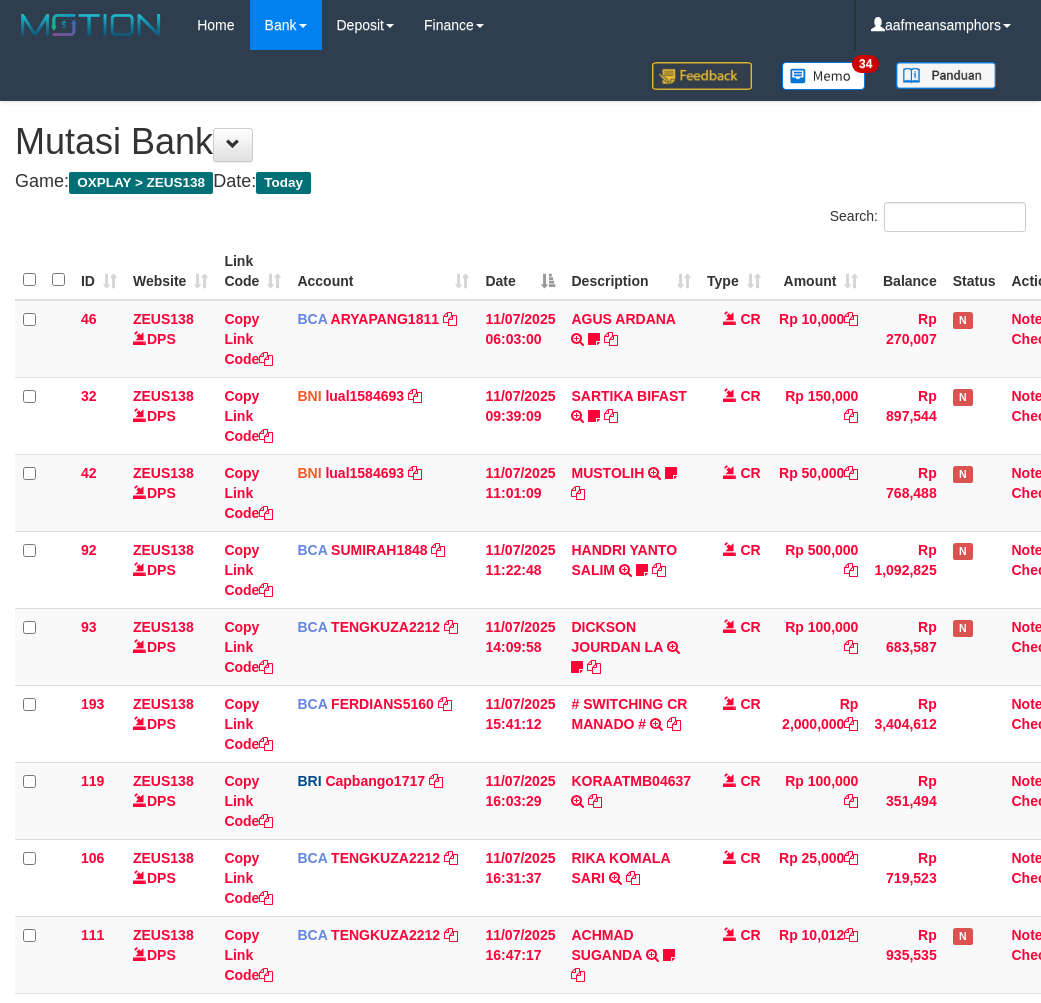 scroll, scrollTop: 357, scrollLeft: 0, axis: vertical 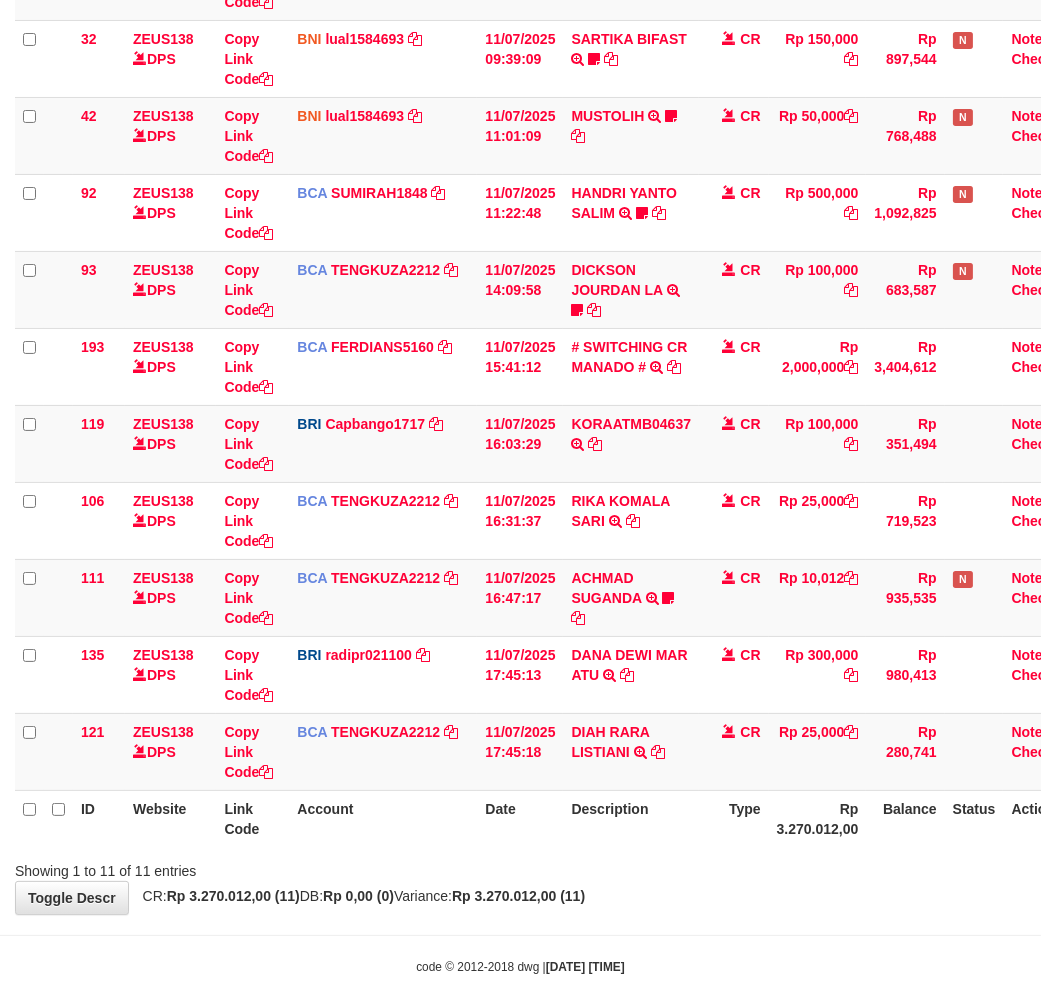 click on "Showing 1 to 11 of 11 entries" at bounding box center (520, 867) 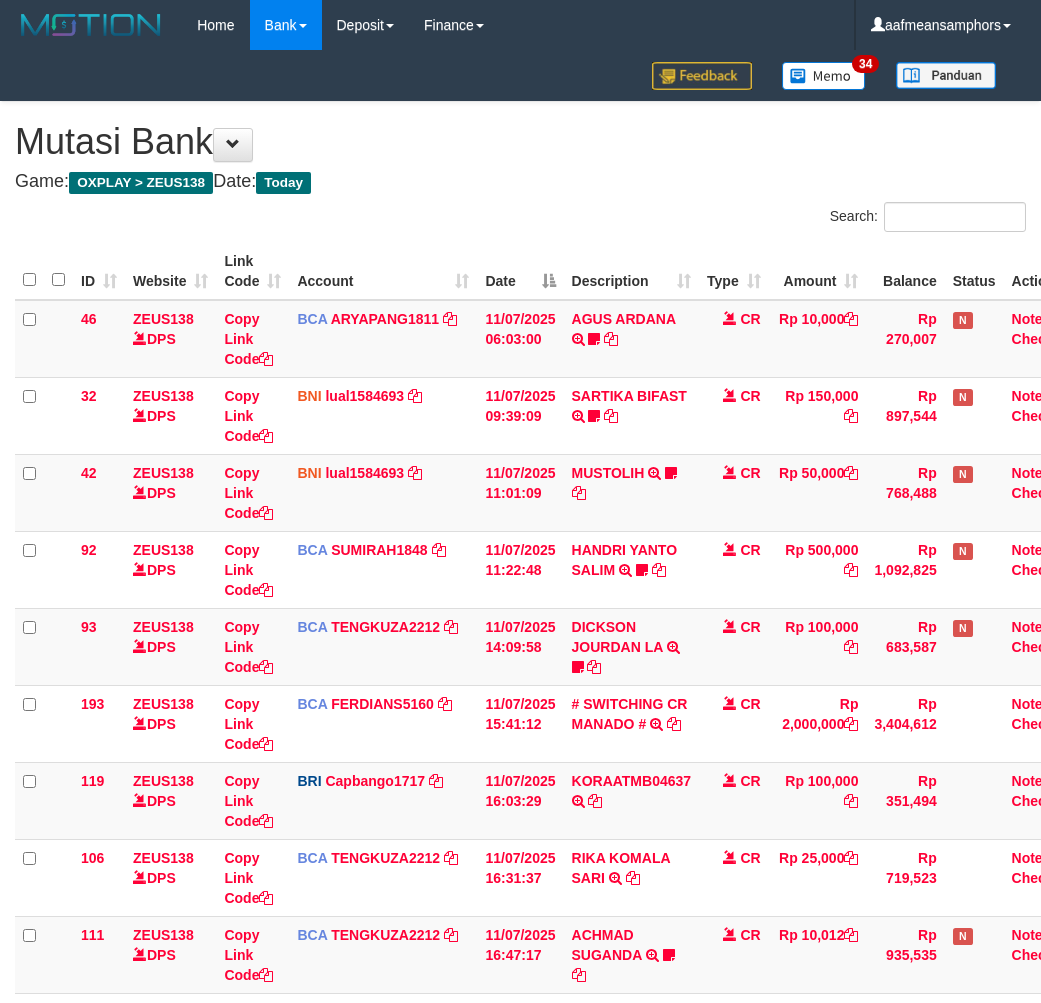 click on "46
ZEUS138    DPS
Copy Link Code
BCA
ARYAPANG1811
DPS
ARYA PANGESTU
mutasi_20250711_2620 | 46
mutasi_20250711_2620 | 46
11/07/2025 06:03:00
AGUS ARDANA            TRSF E-BANKING CR 1107/FTSCY/WS95051
10000.002025071158167087 TRFDN-AGUS ARDANA ESPAY DEBIT INDONE    Aguslike
tunggu bukti tranfer
CR
Rp 10,000
Rp 270,007
N
Note
Check
32
ZEUS138    DPS
Copy Link Code
BNI
lual1584693
DPS" at bounding box center [550, 724] 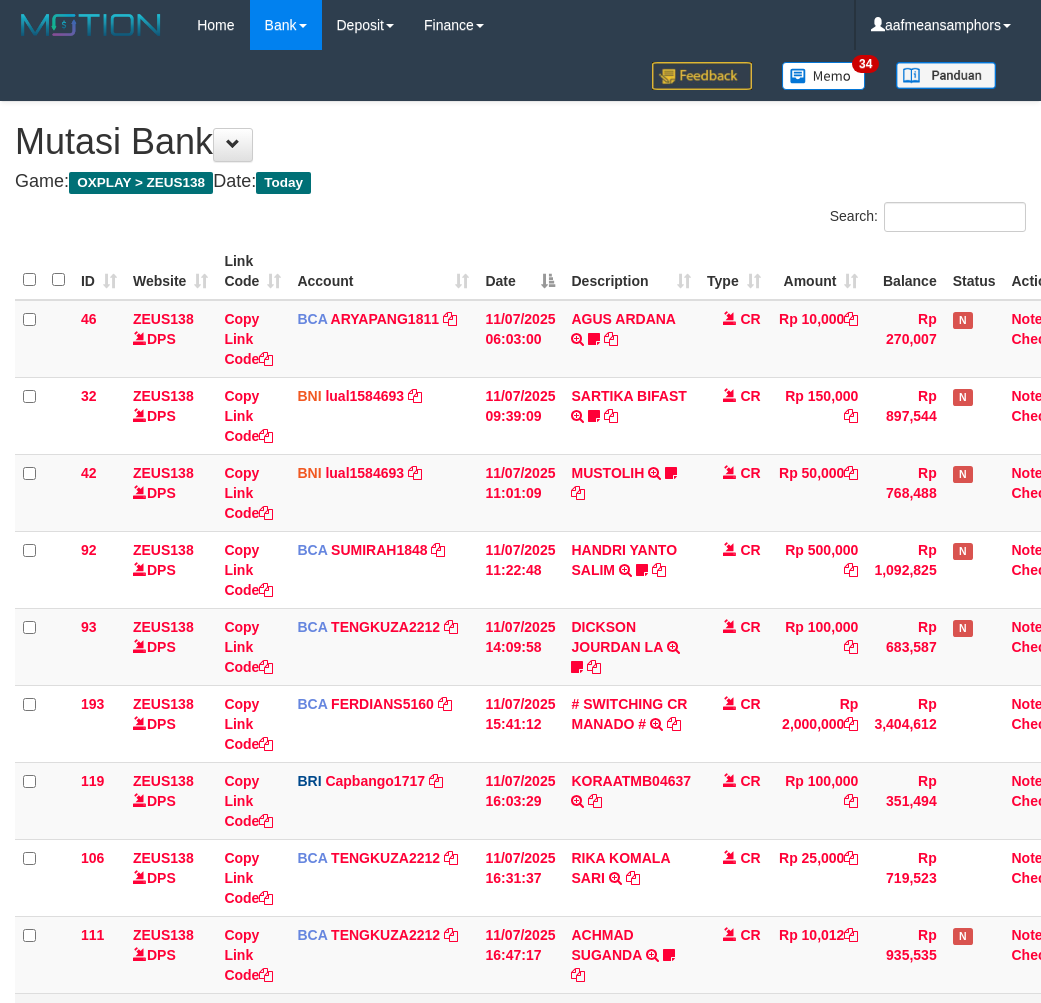 scroll, scrollTop: 357, scrollLeft: 0, axis: vertical 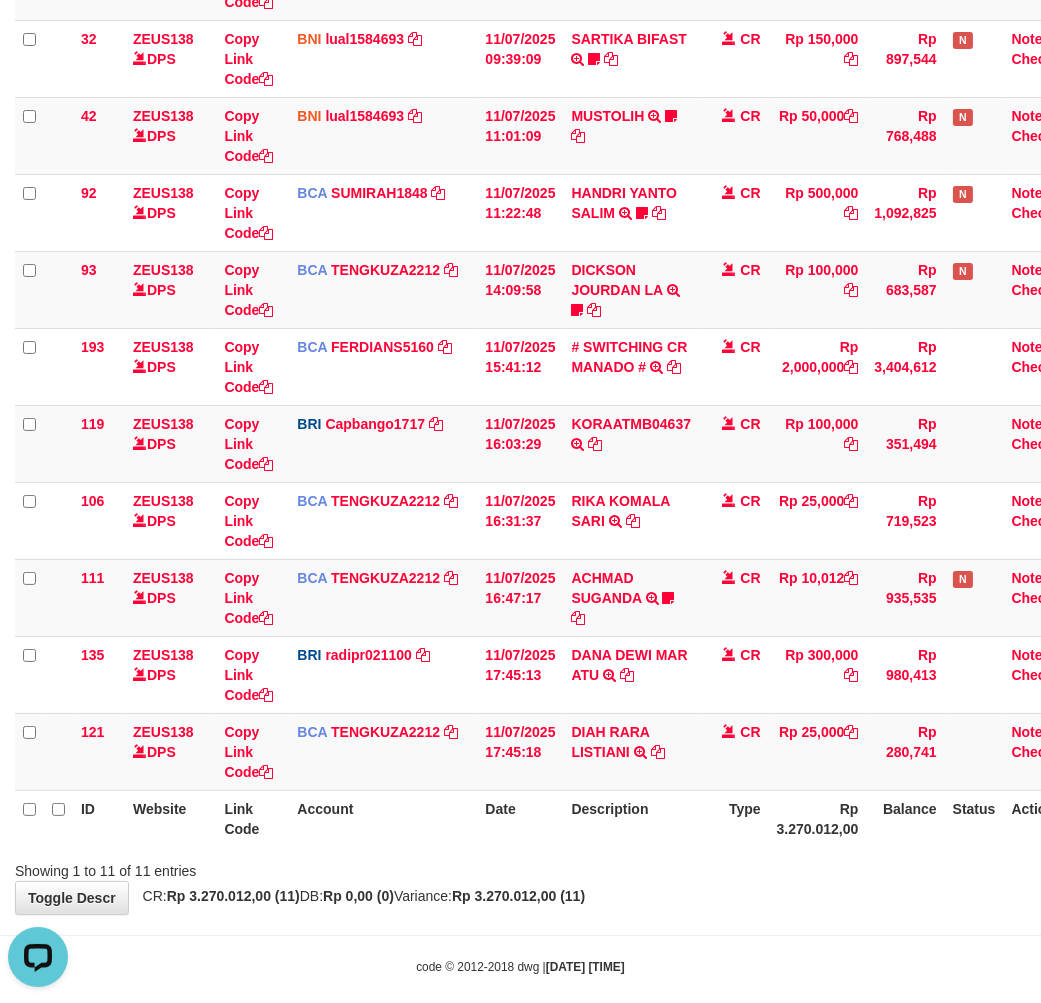 click on "**********" at bounding box center (520, 329) 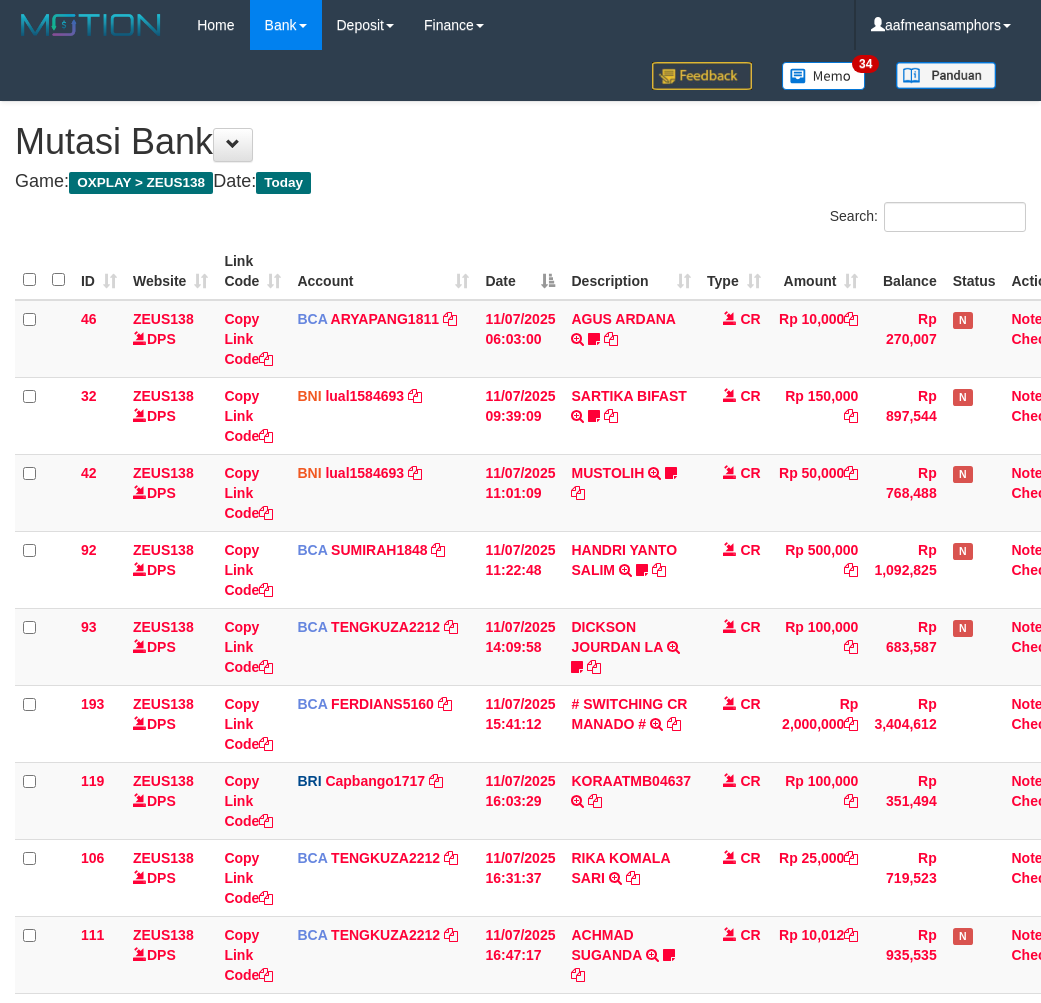 scroll, scrollTop: 357, scrollLeft: 0, axis: vertical 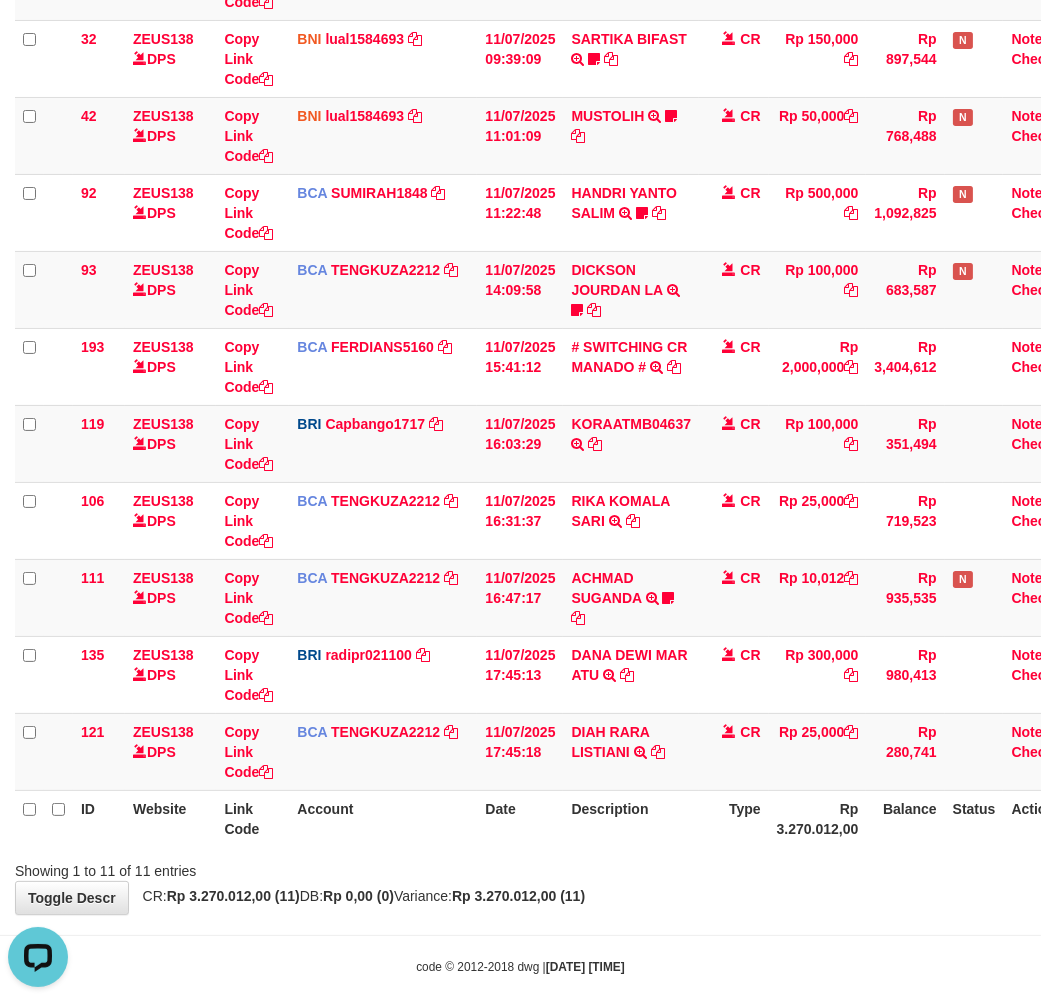 drag, startPoint x: 580, startPoint y: 845, endPoint x: 728, endPoint y: 822, distance: 149.7765 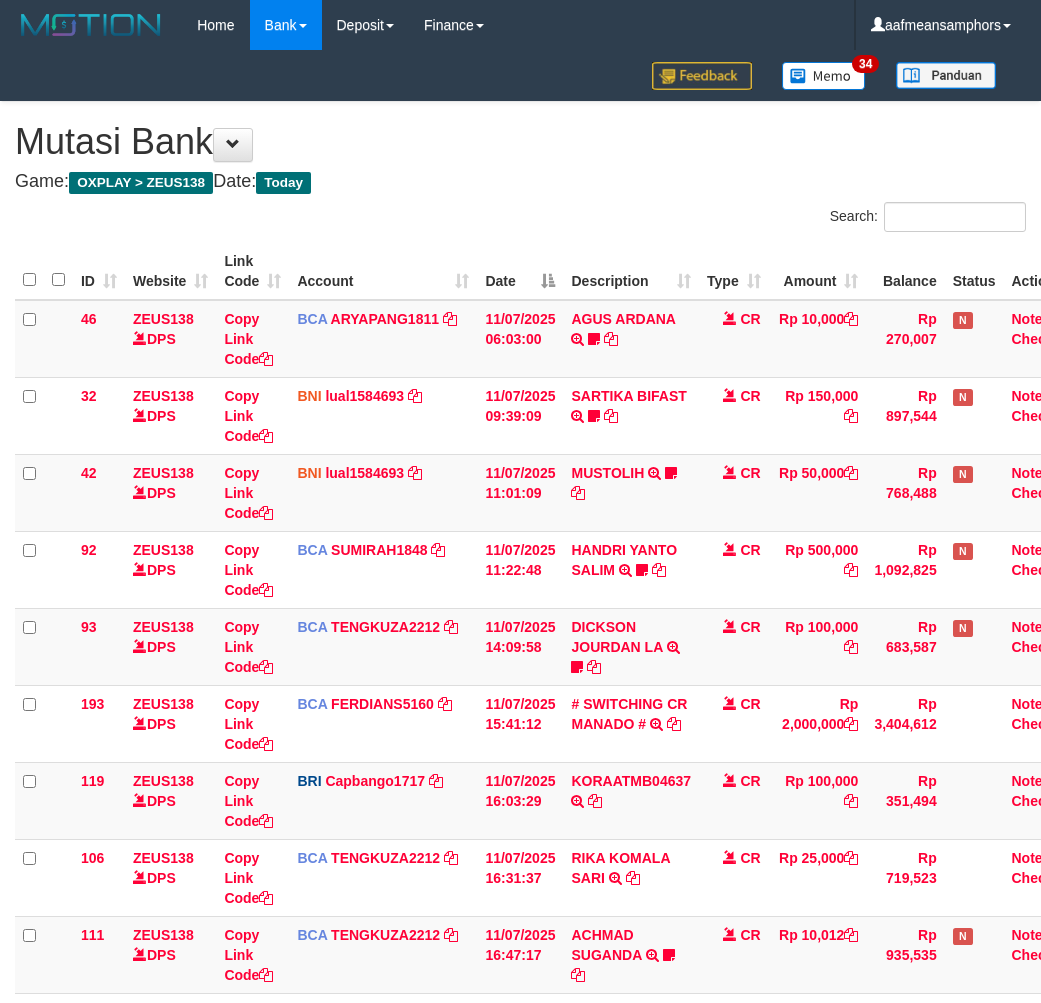 scroll, scrollTop: 357, scrollLeft: 0, axis: vertical 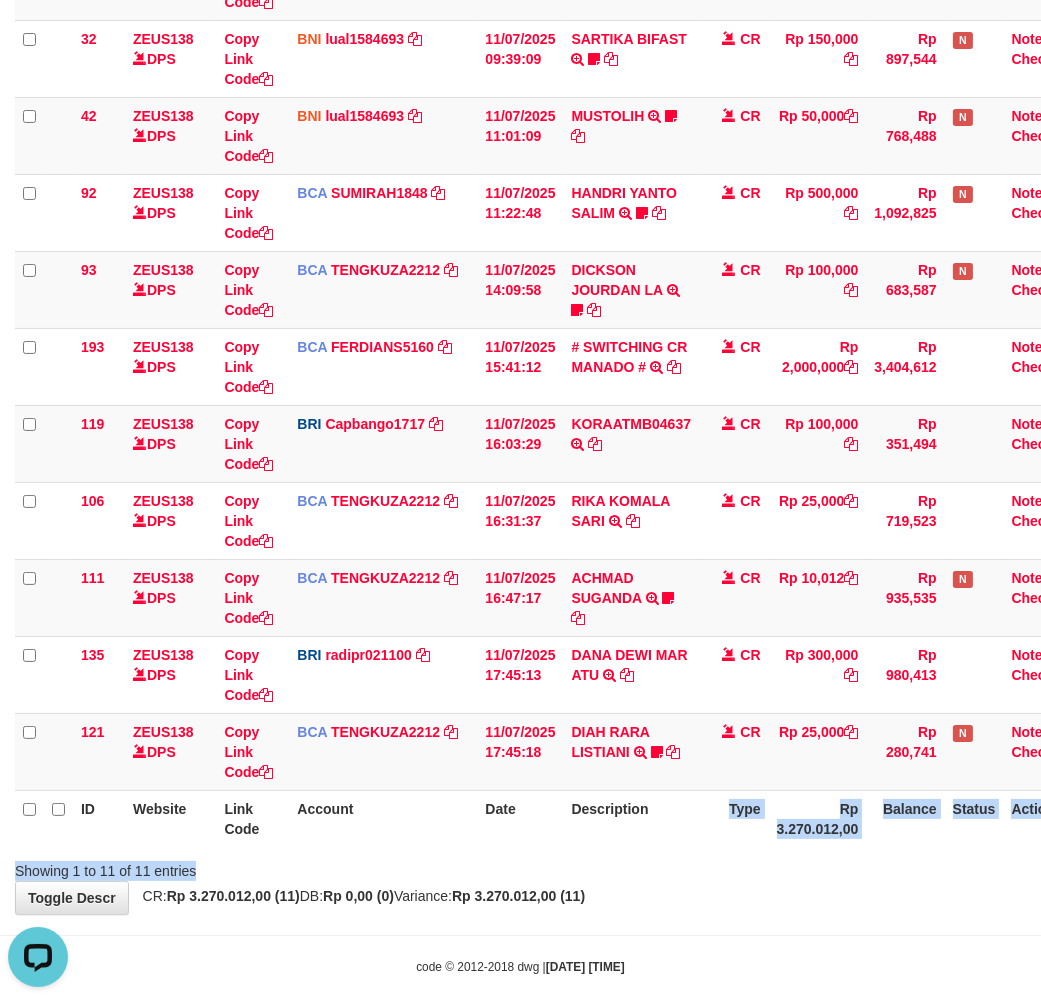 drag, startPoint x: 666, startPoint y: 827, endPoint x: 697, endPoint y: 854, distance: 41.109608 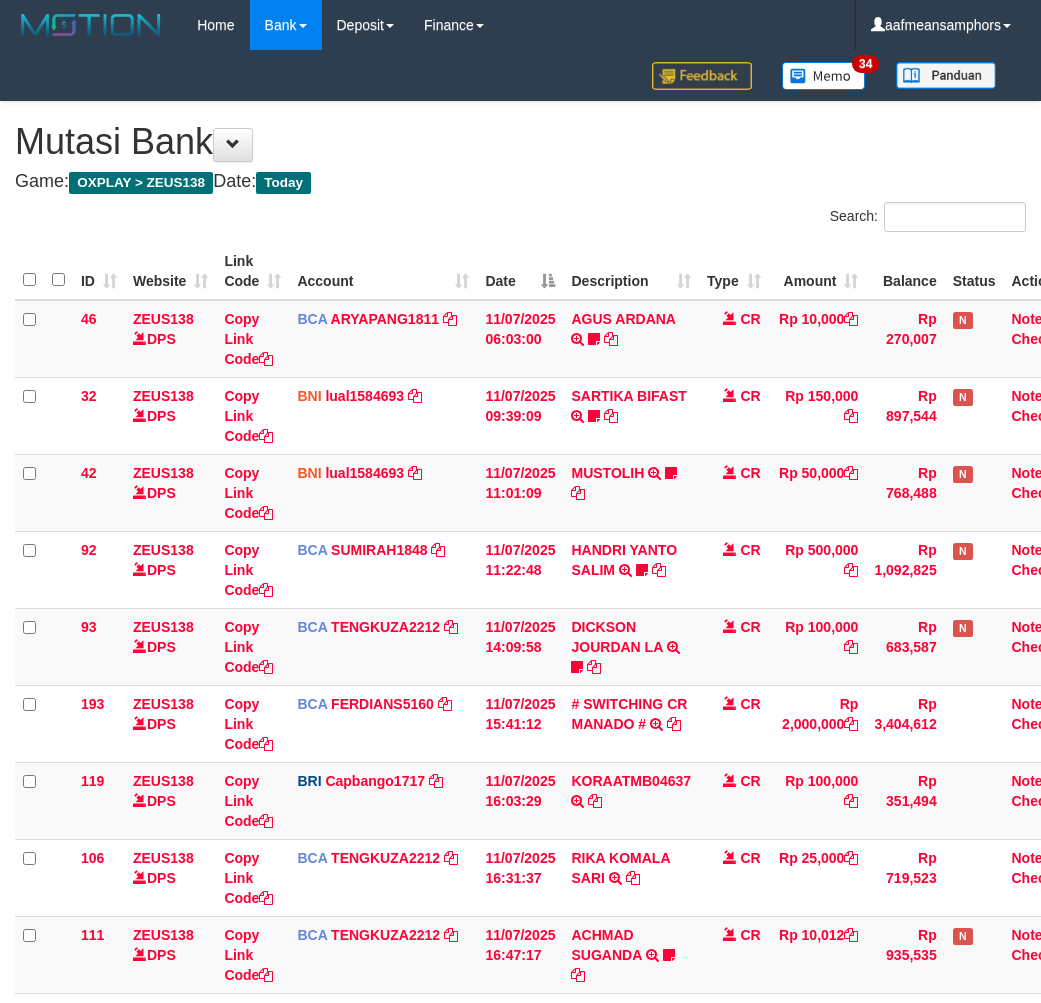 scroll, scrollTop: 357, scrollLeft: 0, axis: vertical 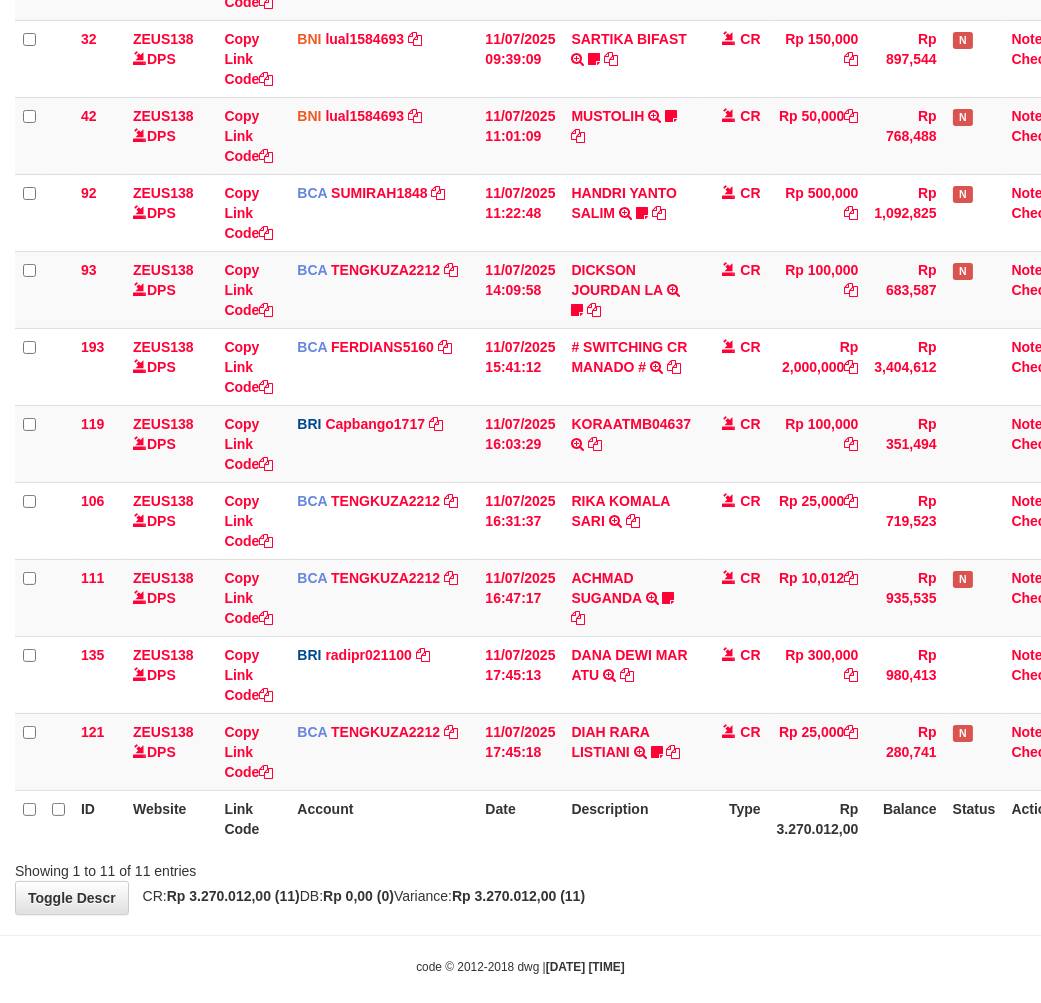 drag, startPoint x: 698, startPoint y: 853, endPoint x: 704, endPoint y: 842, distance: 12.529964 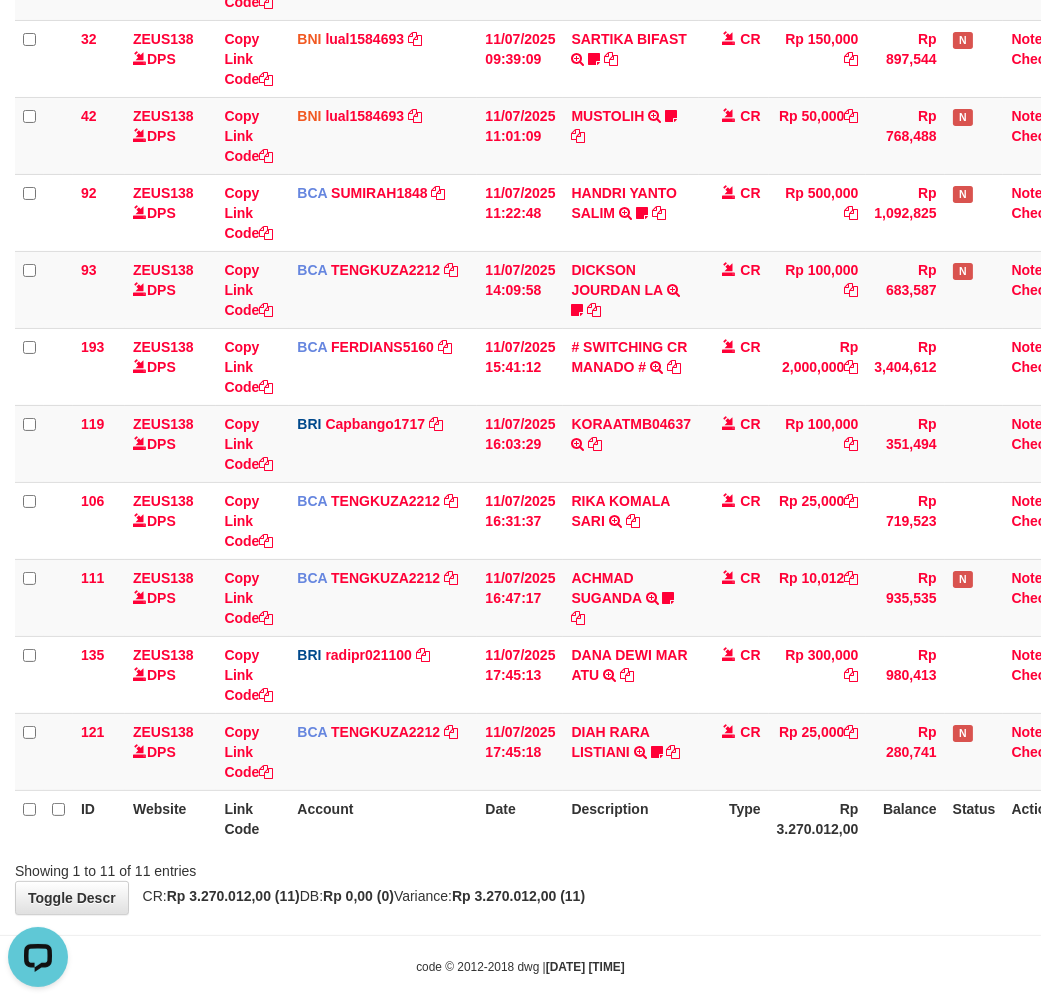 scroll, scrollTop: 0, scrollLeft: 0, axis: both 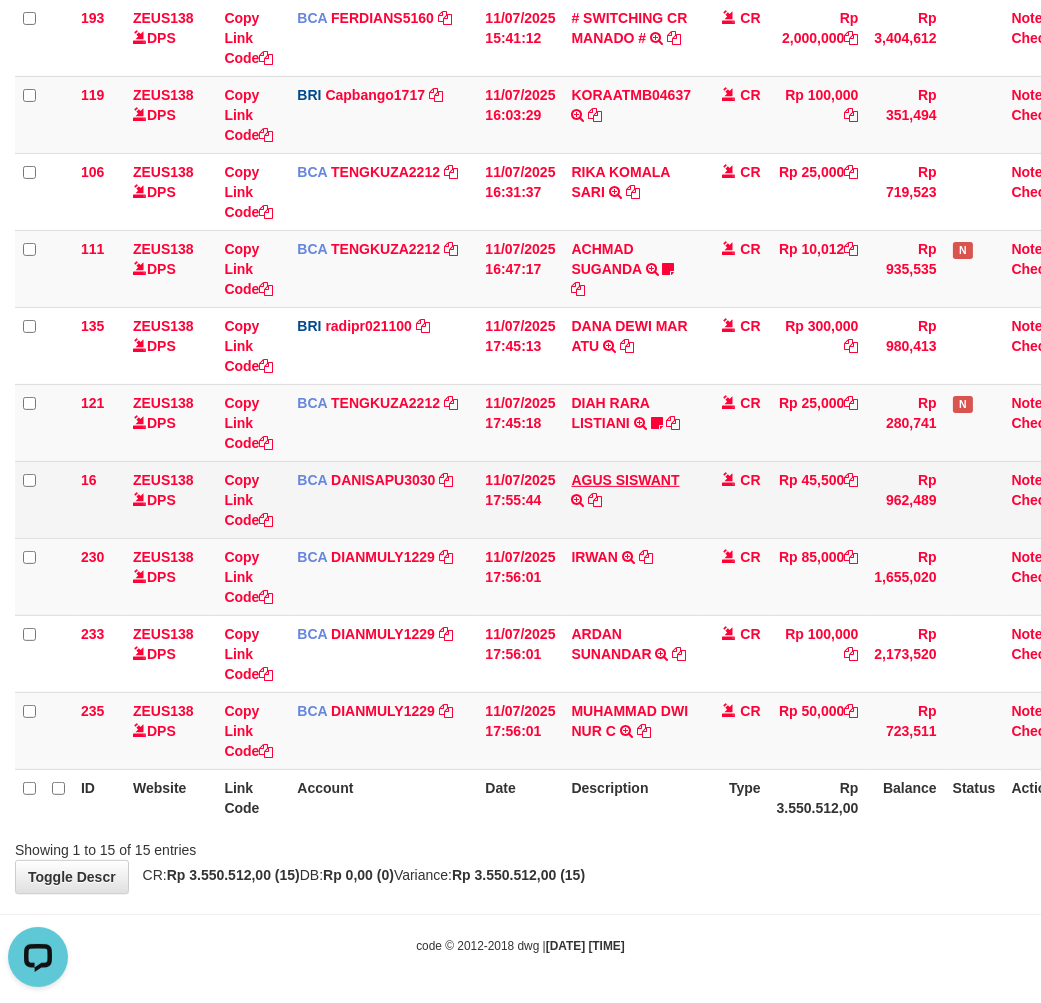 drag, startPoint x: 523, startPoint y: 491, endPoint x: 577, endPoint y: 477, distance: 55.7853 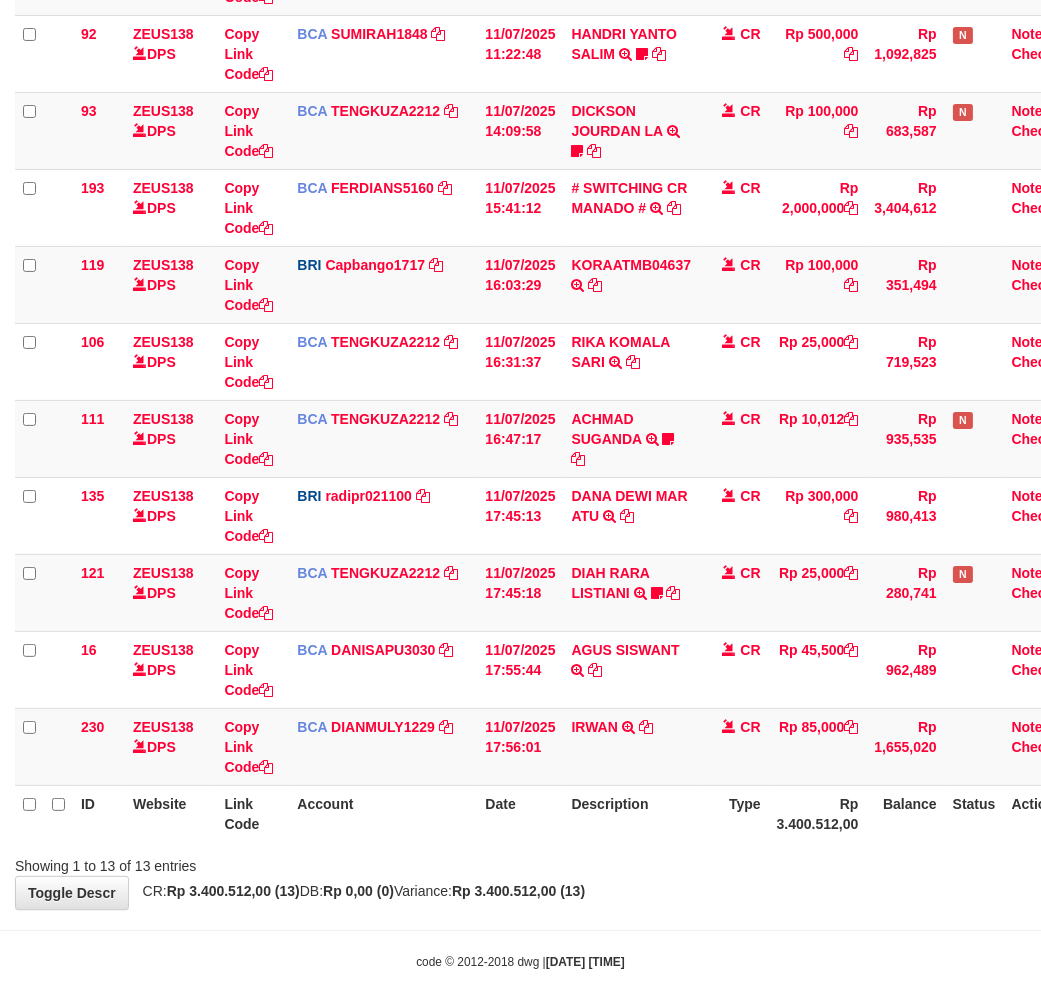 scroll, scrollTop: 533, scrollLeft: 0, axis: vertical 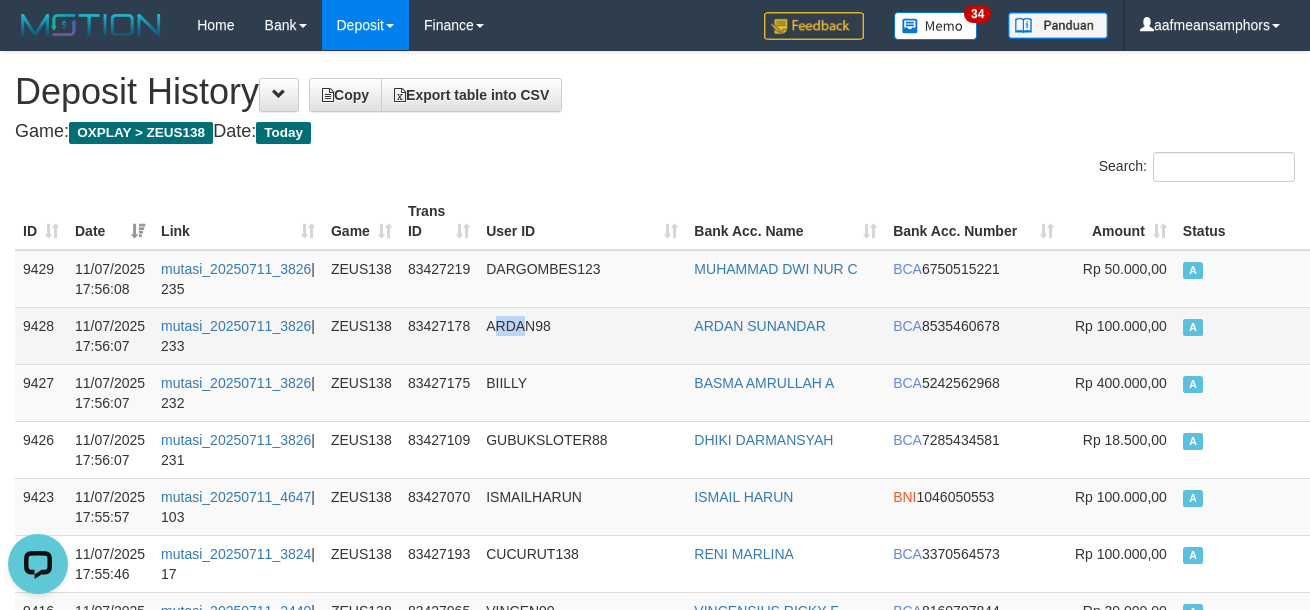 click on "ARDAN98" at bounding box center (582, 335) 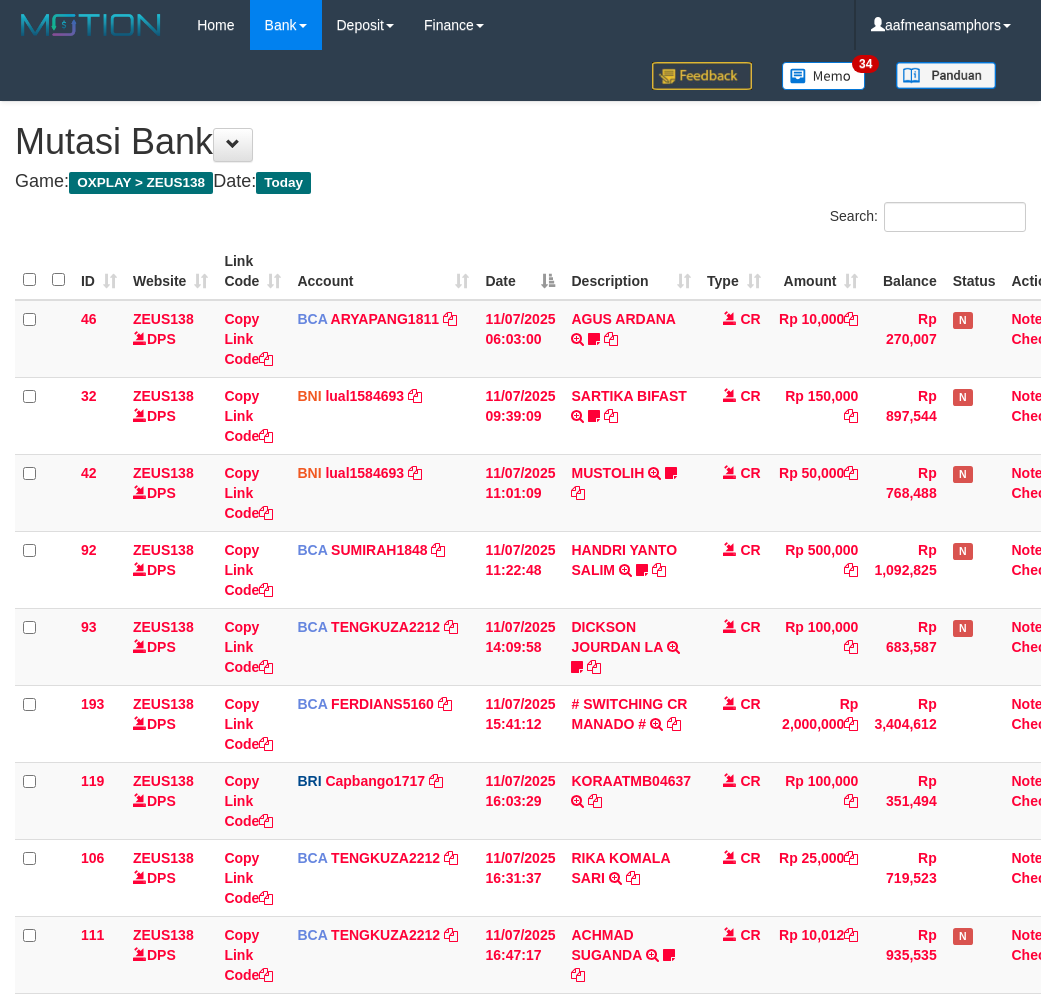 scroll, scrollTop: 552, scrollLeft: 0, axis: vertical 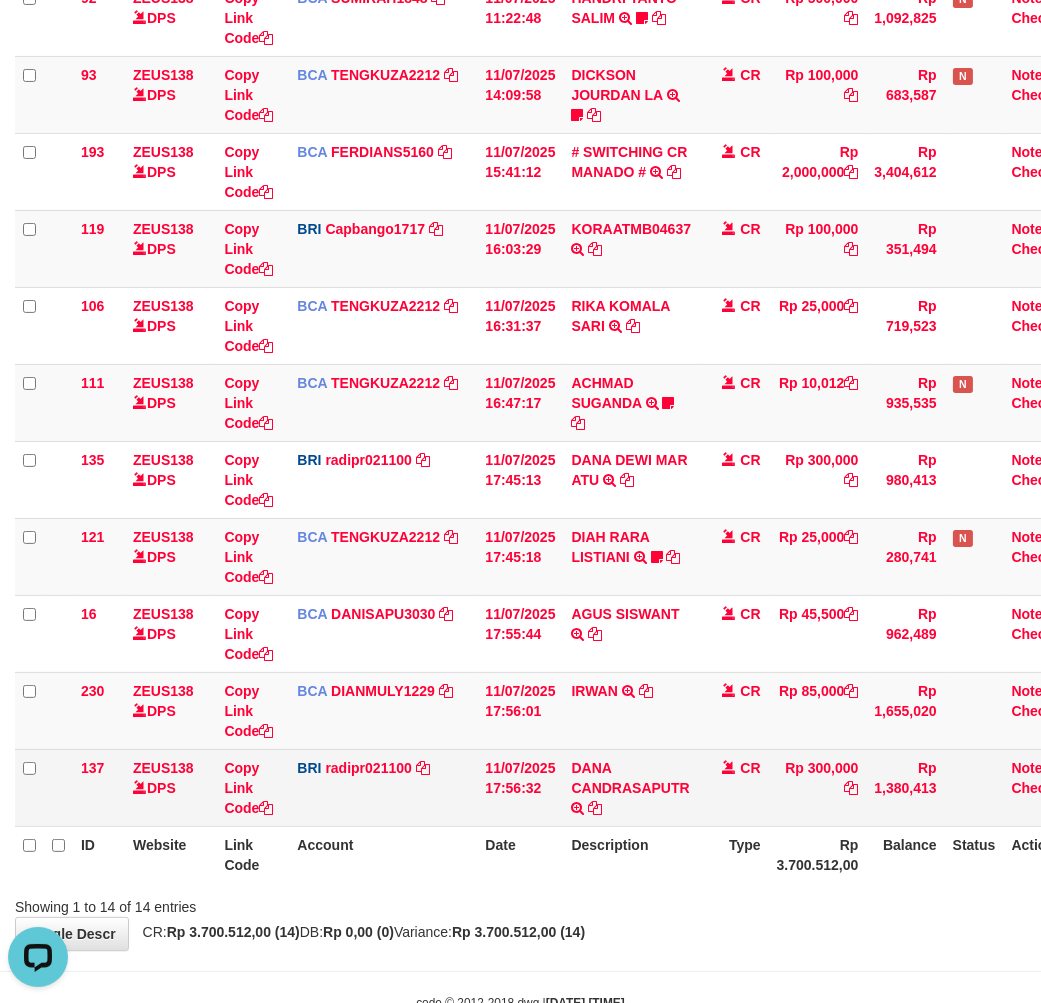 click on "Rp 300,000" at bounding box center (818, 787) 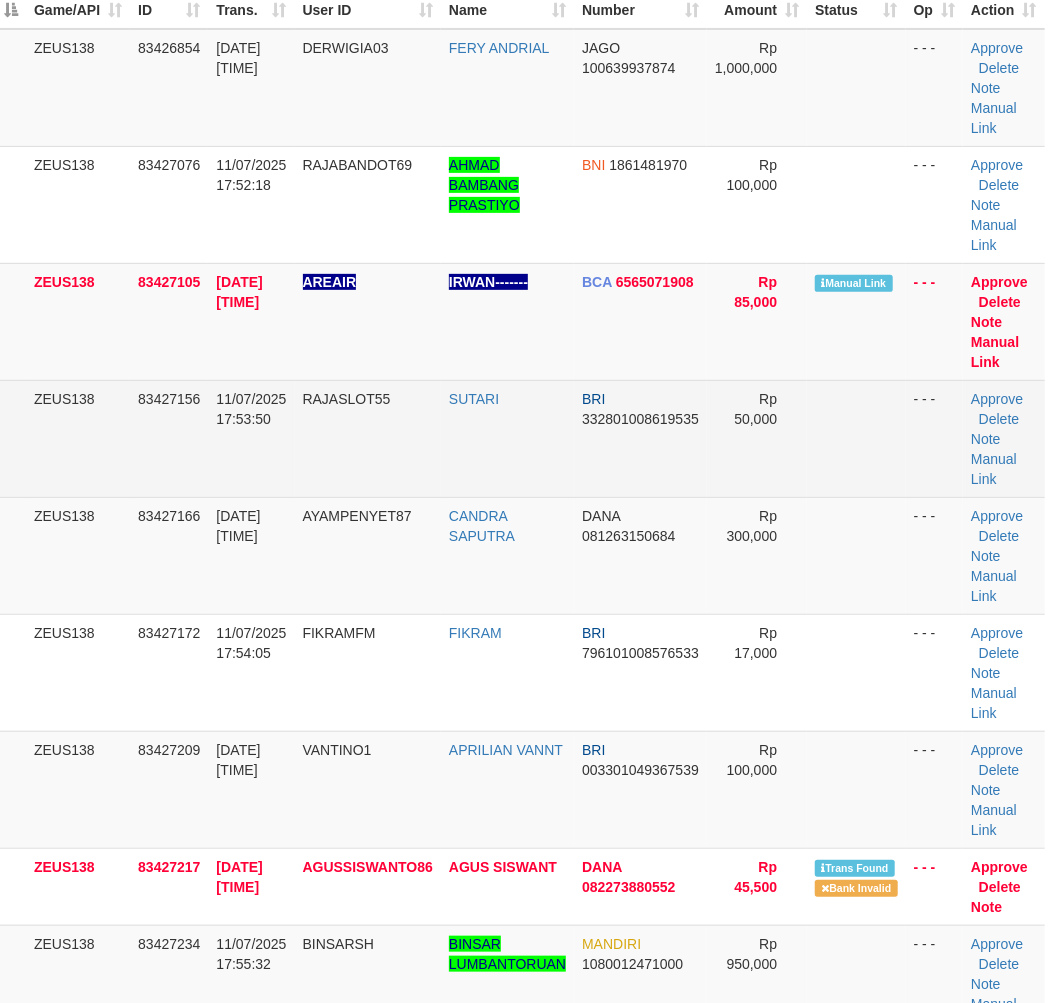 scroll, scrollTop: 38, scrollLeft: 41, axis: both 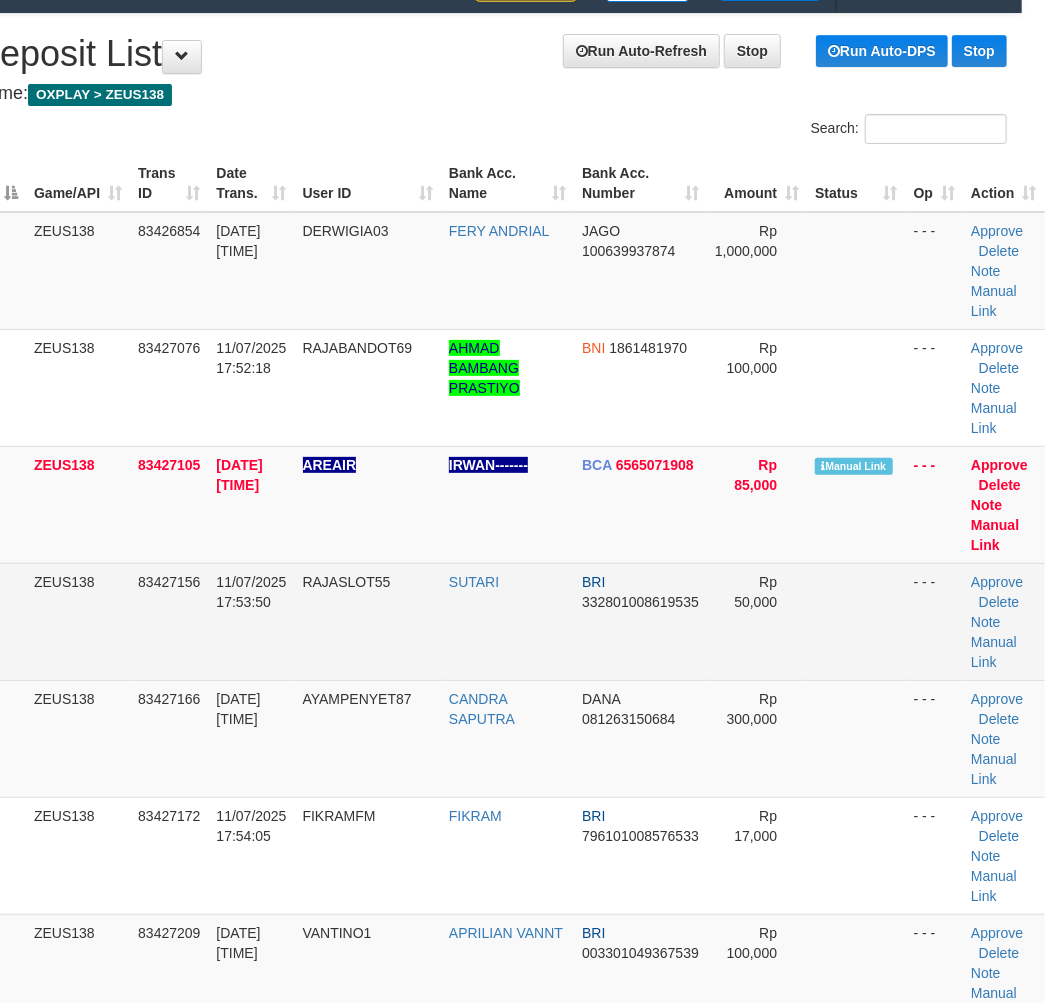 click on "RAJASLOT55" at bounding box center [368, 621] 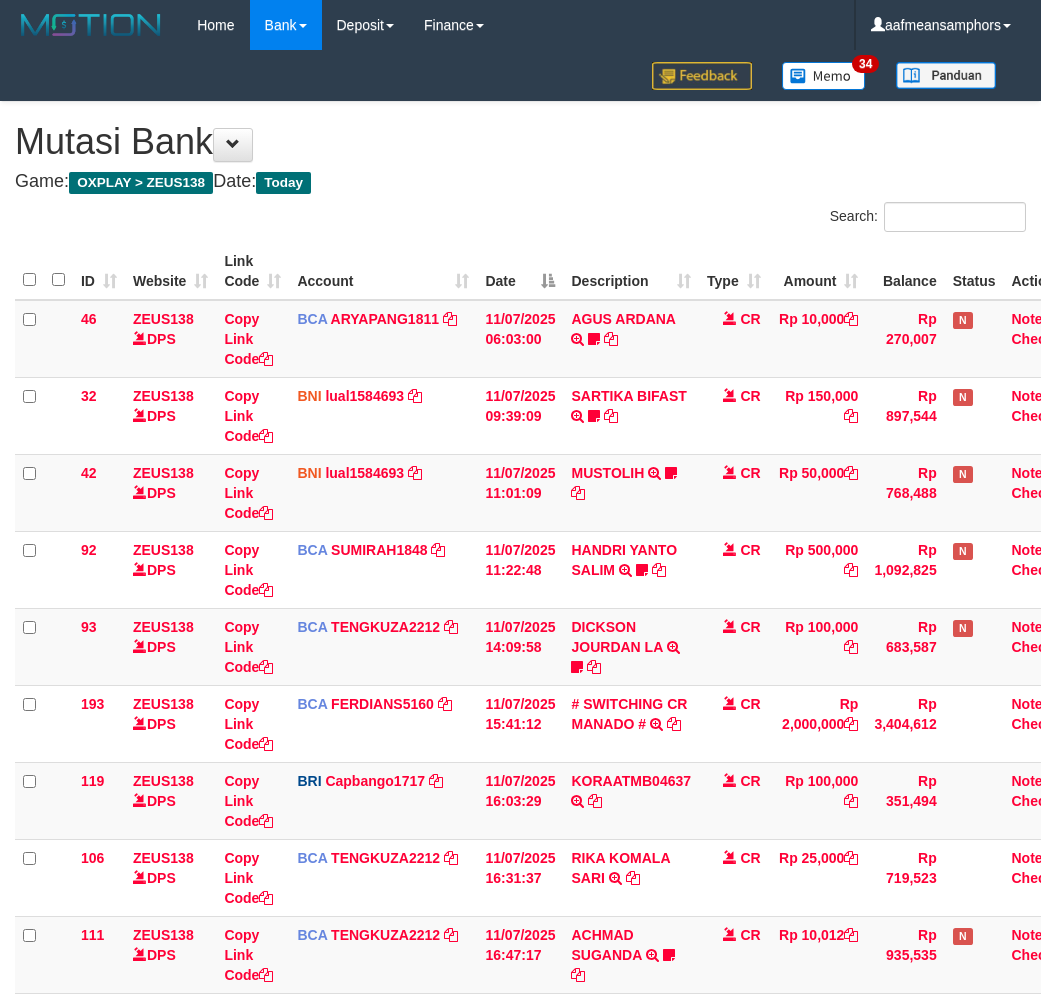 scroll, scrollTop: 533, scrollLeft: 0, axis: vertical 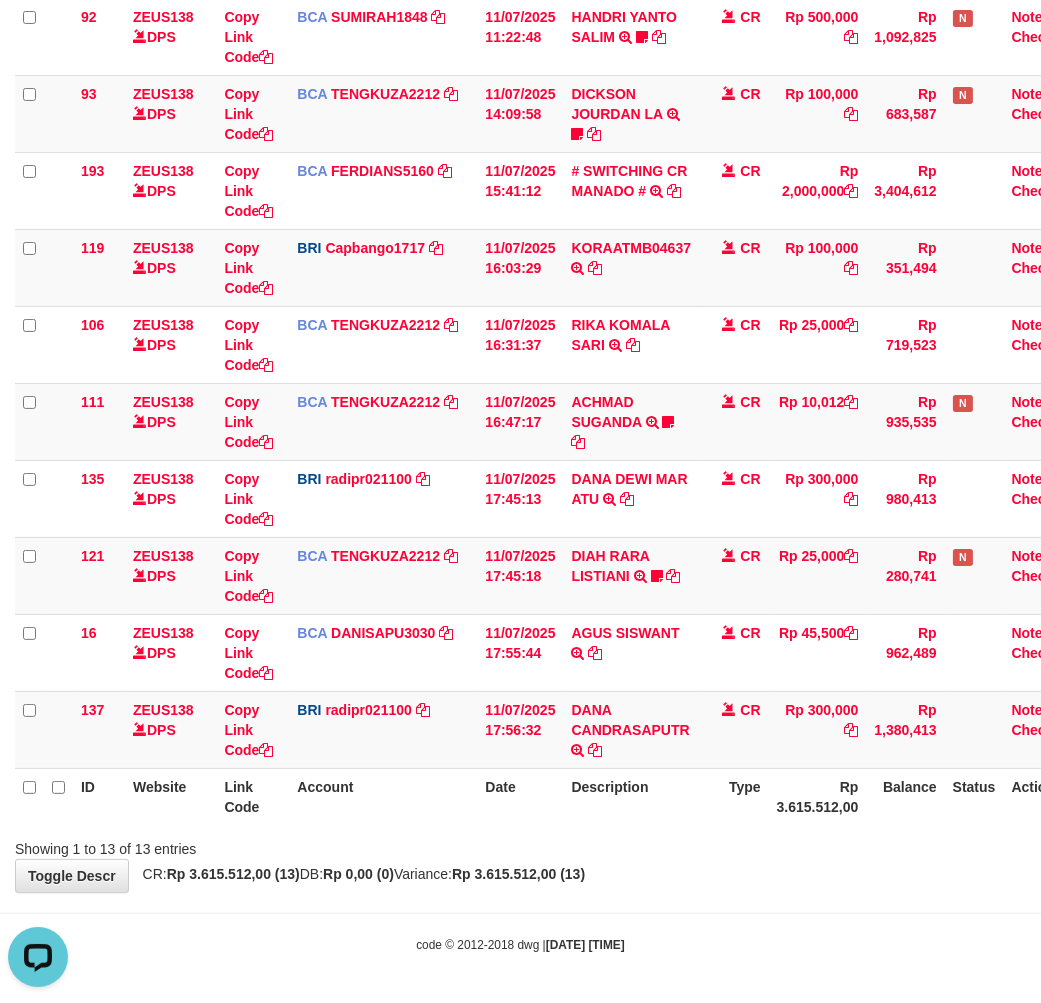 click on "Description" at bounding box center [631, 796] 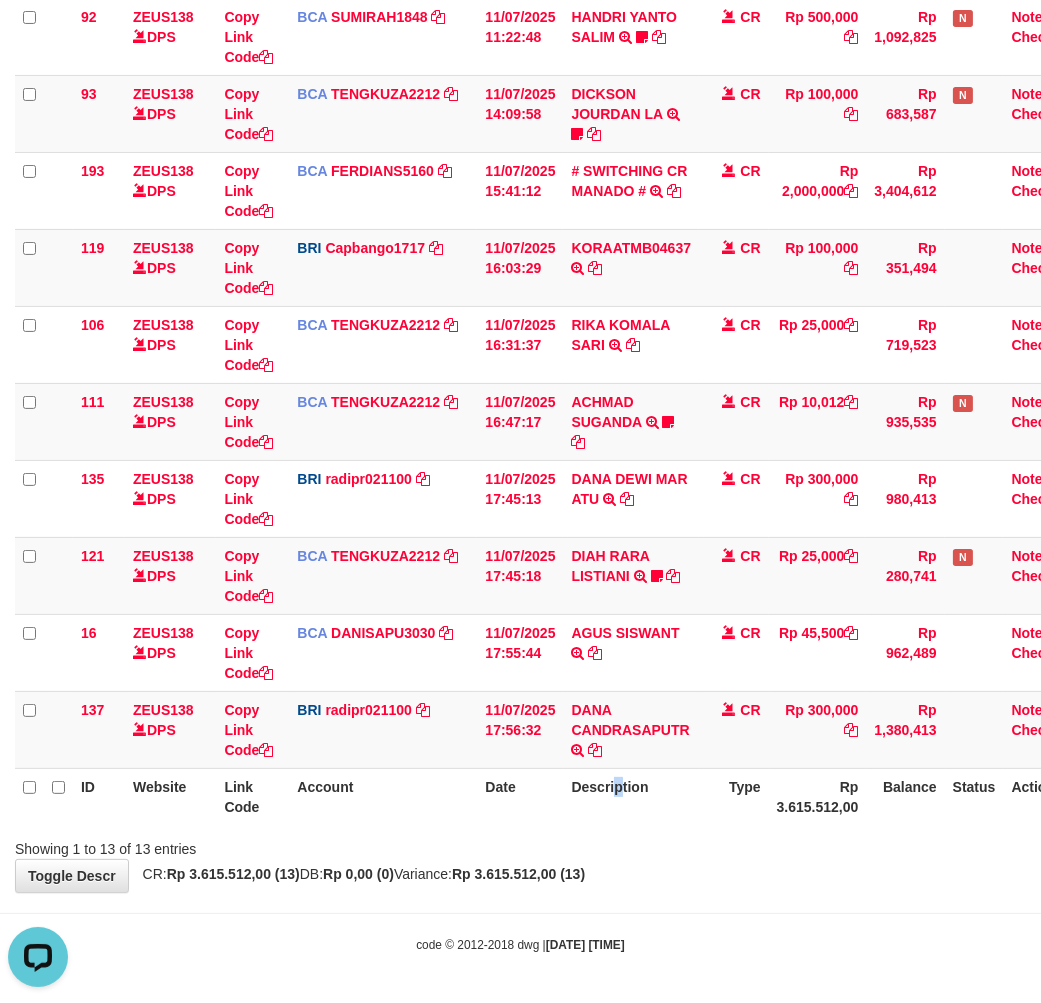 click on "Description" at bounding box center [631, 796] 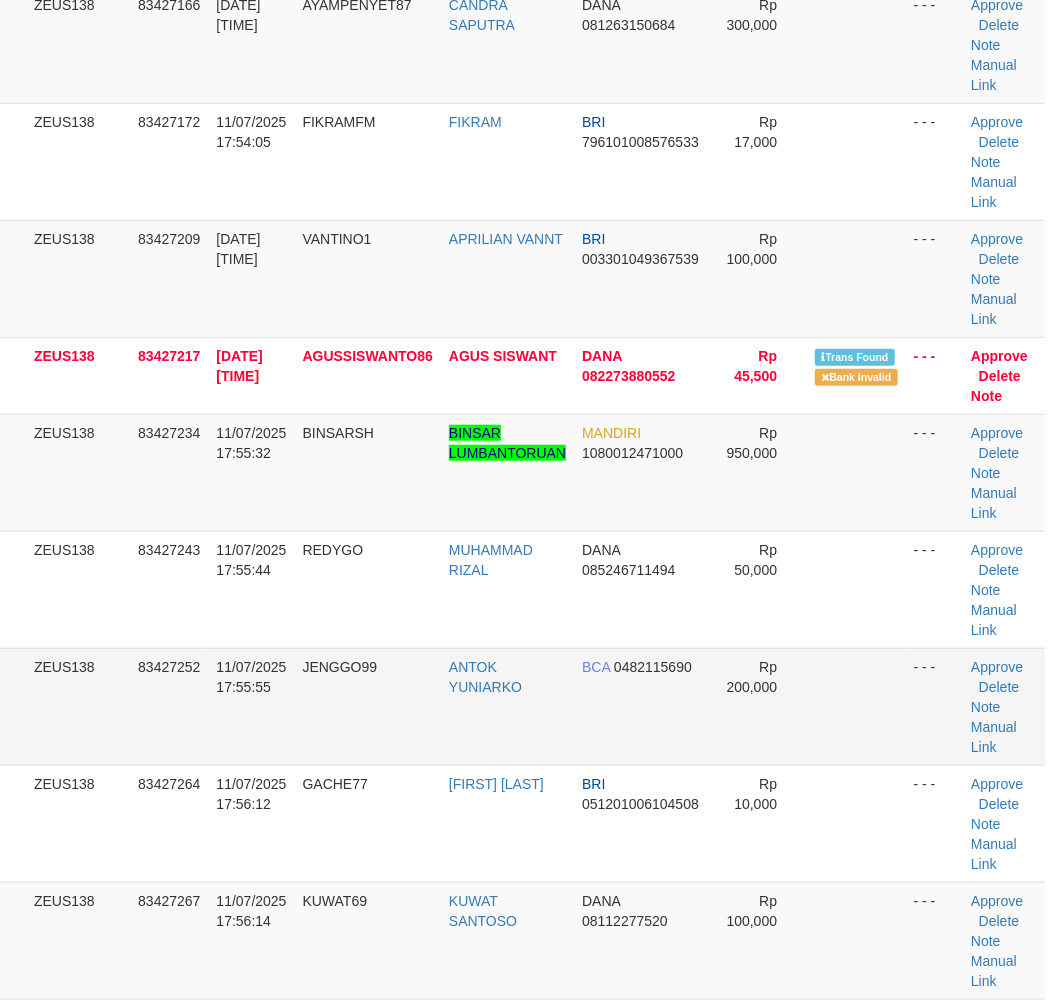 scroll, scrollTop: 594, scrollLeft: 41, axis: both 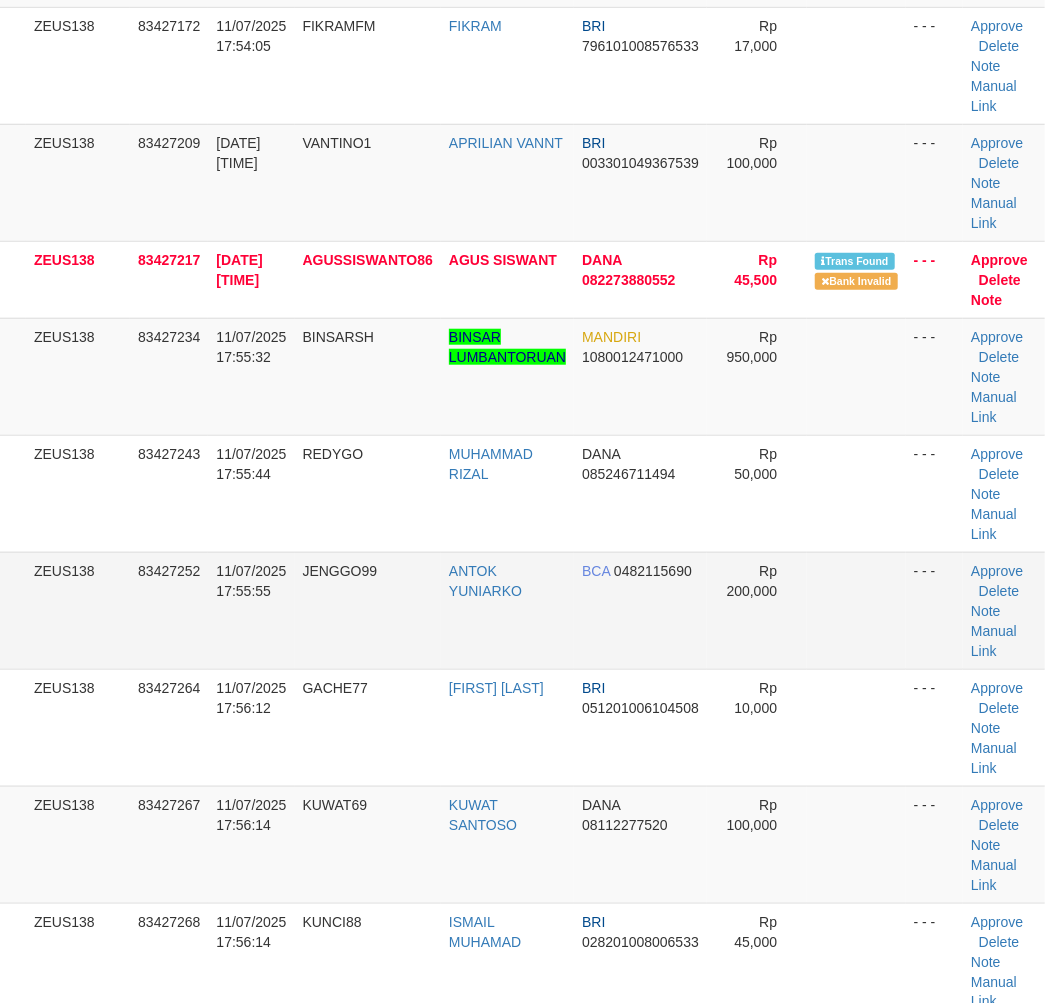 click on "JENGGO99" at bounding box center [368, 610] 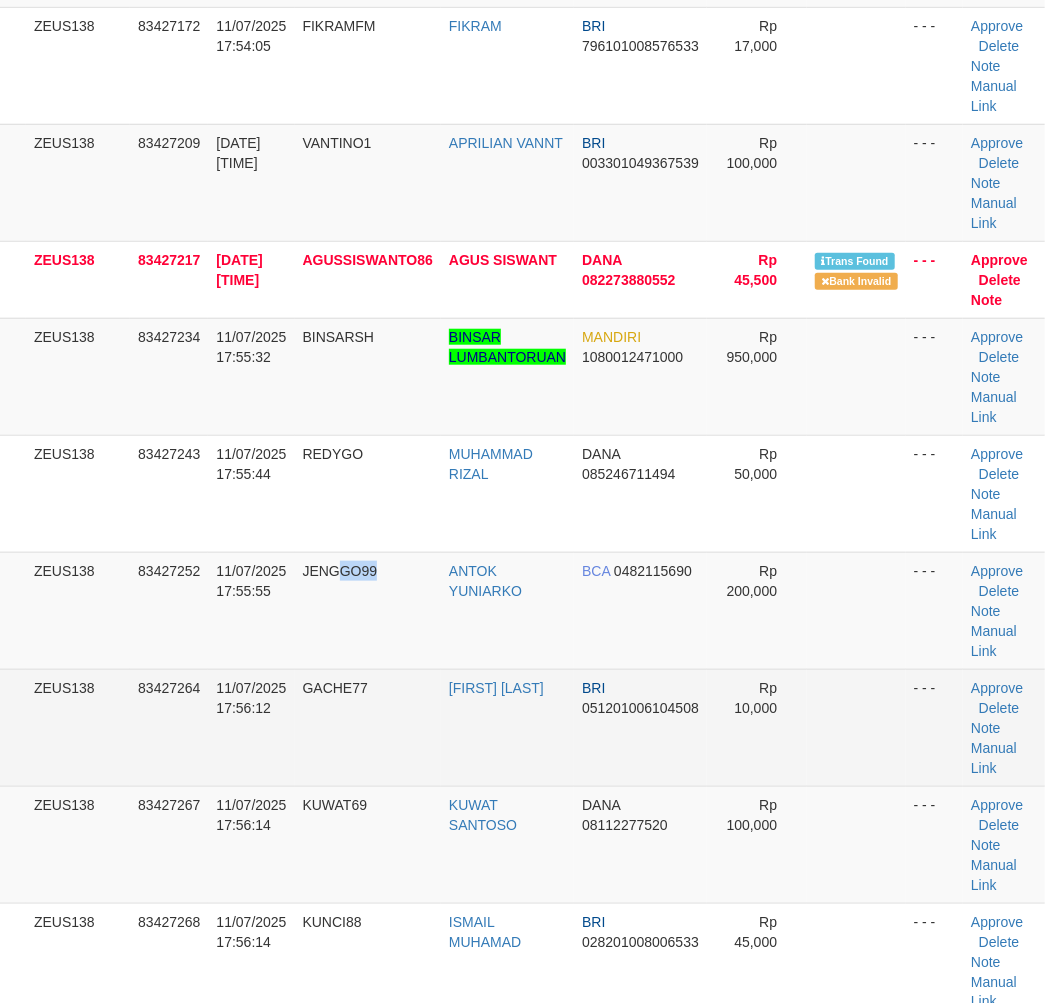 scroll, scrollTop: 644, scrollLeft: 41, axis: both 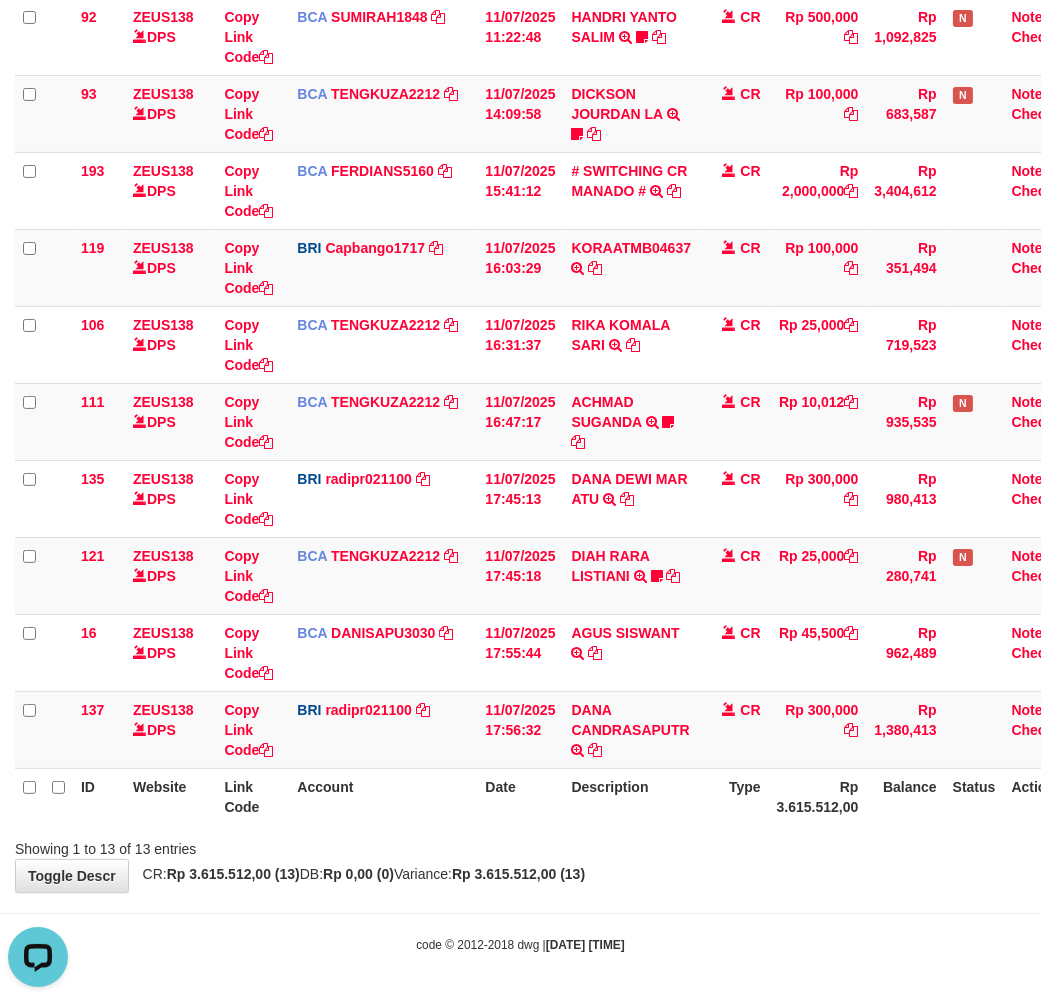 click on "**********" at bounding box center [520, 230] 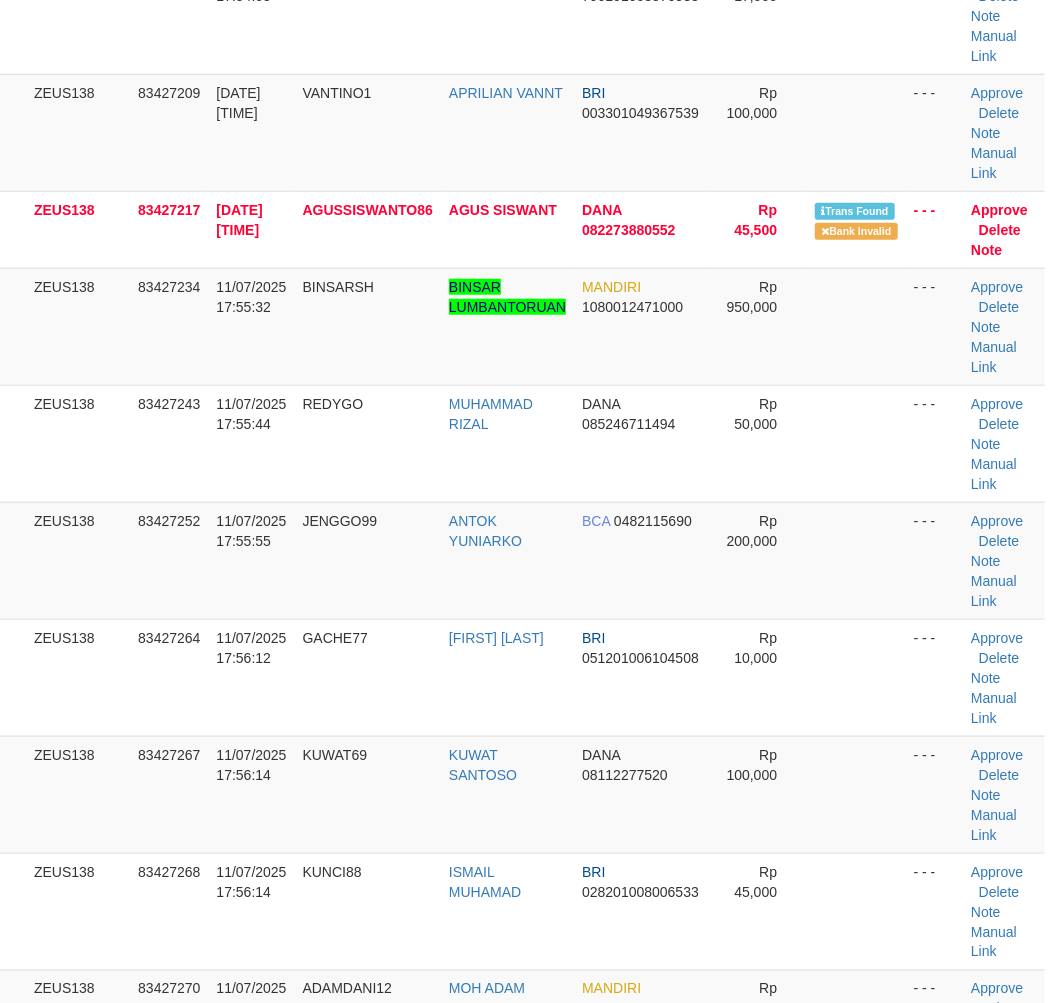 scroll, scrollTop: 694, scrollLeft: 41, axis: both 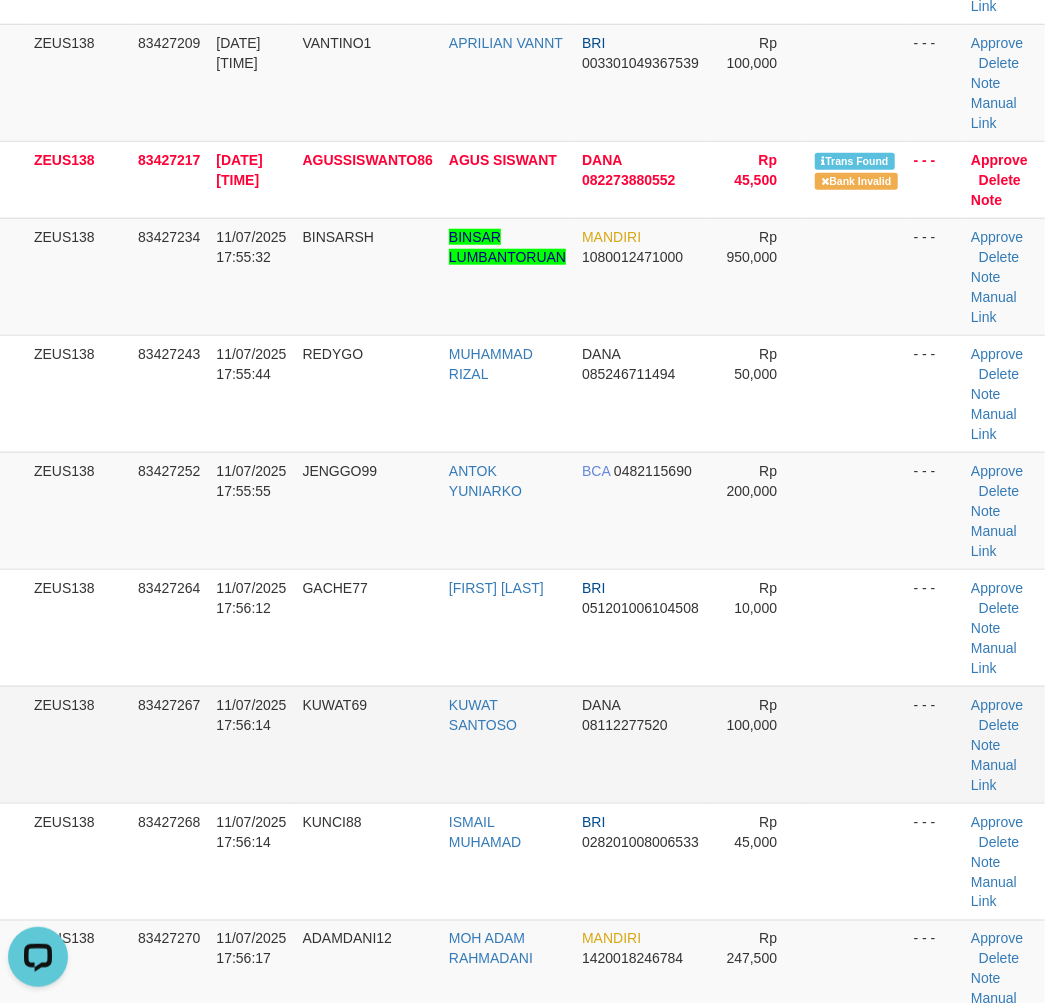 drag, startPoint x: 877, startPoint y: 746, endPoint x: 808, endPoint y: 747, distance: 69.00725 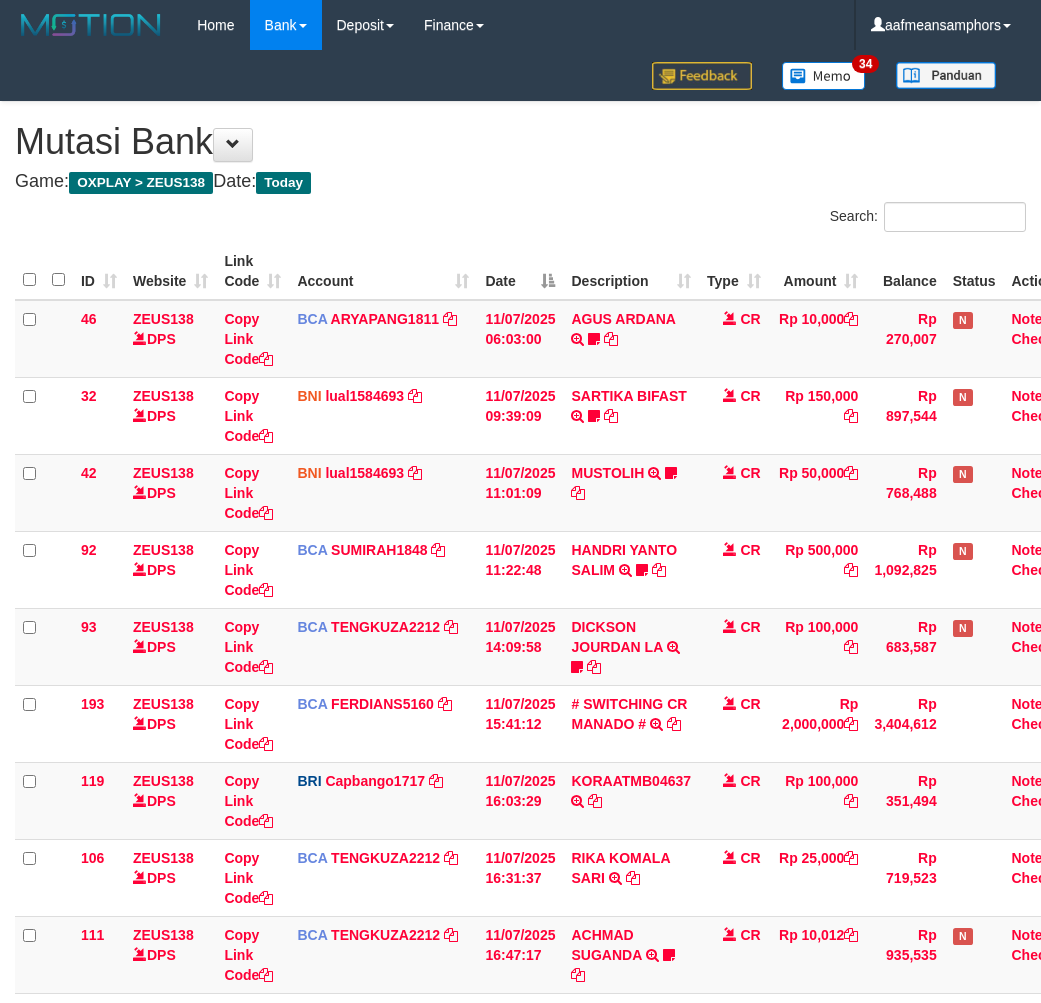 scroll, scrollTop: 533, scrollLeft: 0, axis: vertical 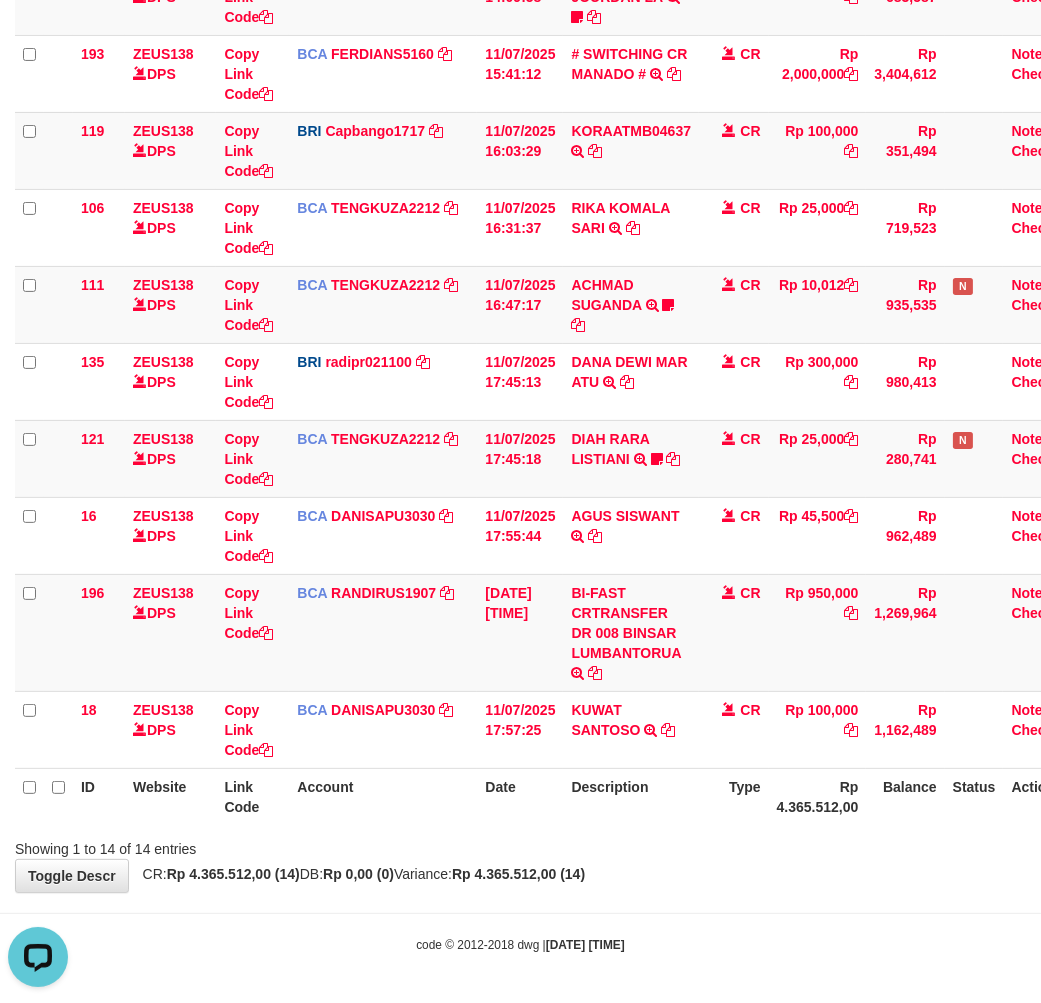 click on "**********" at bounding box center [520, 172] 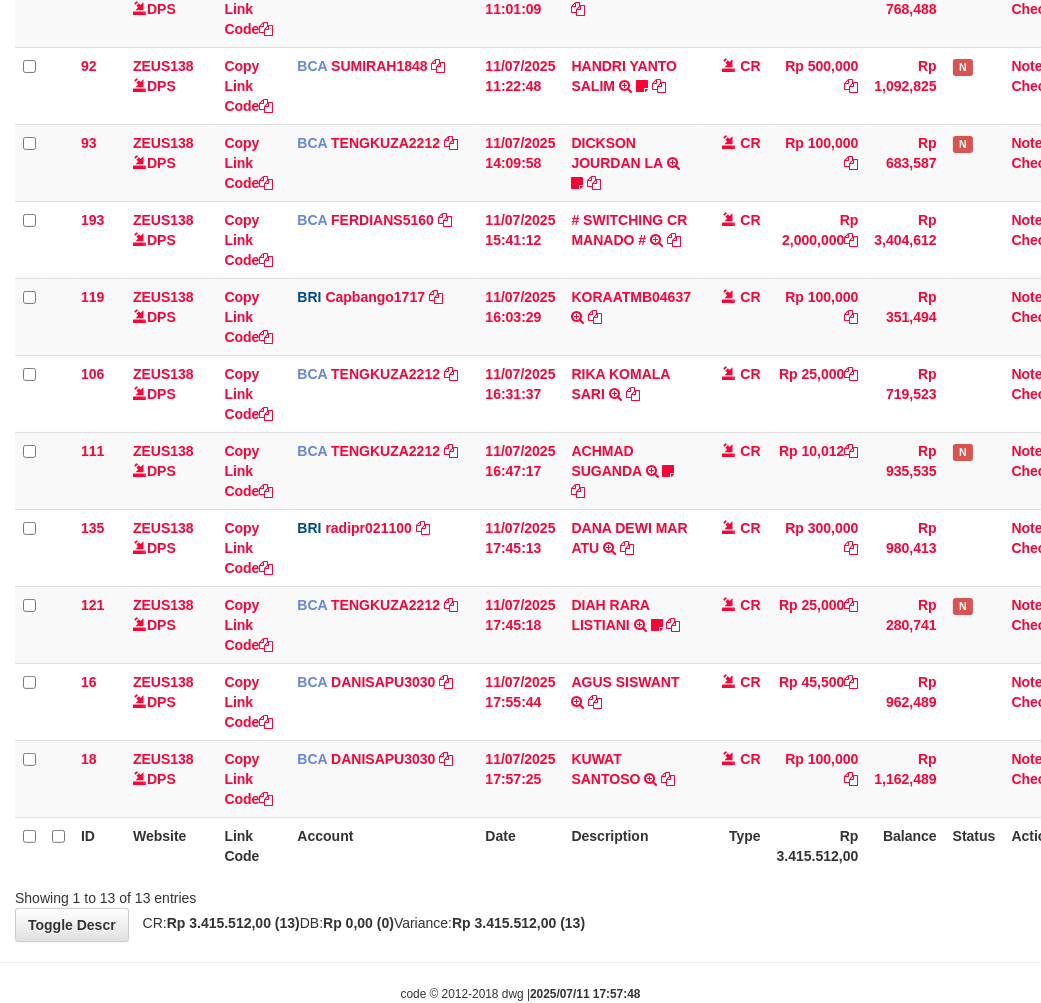 scroll, scrollTop: 533, scrollLeft: 0, axis: vertical 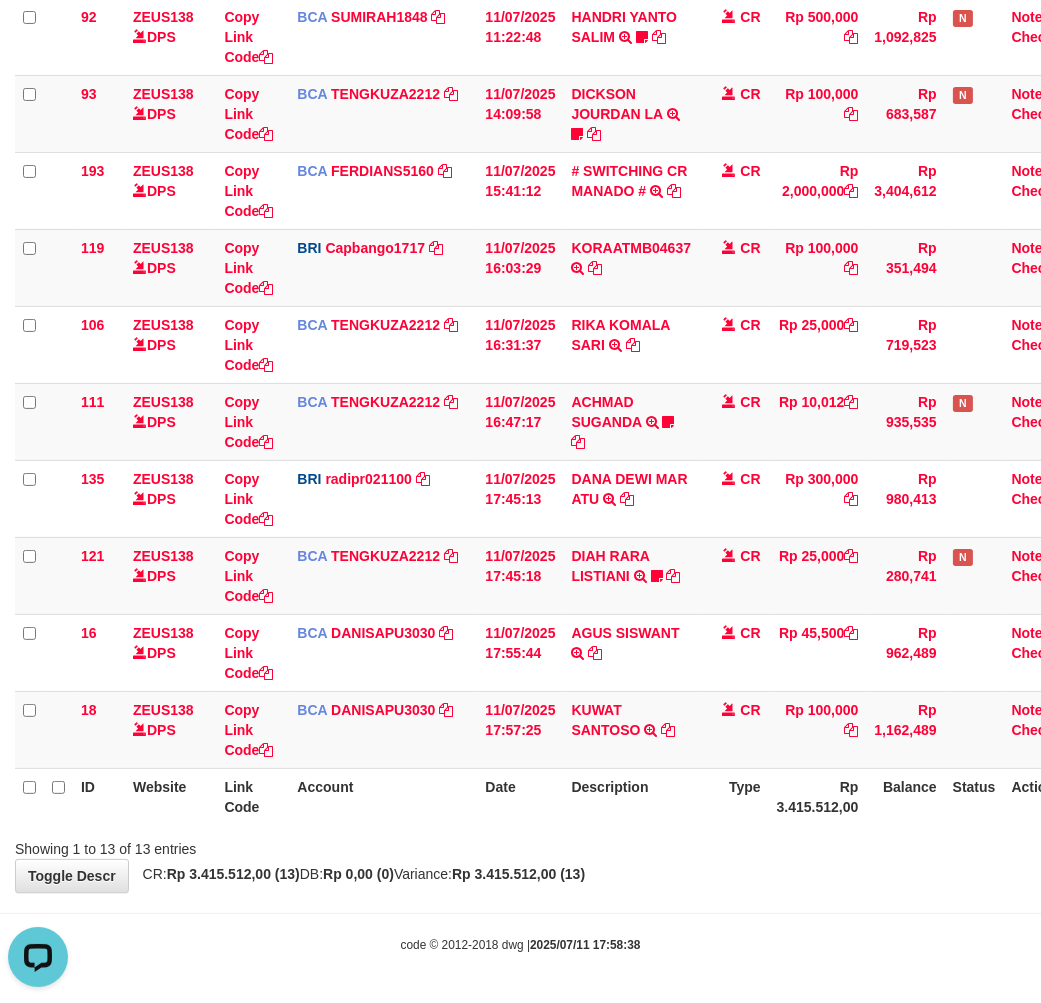 click on "**********" at bounding box center [520, 230] 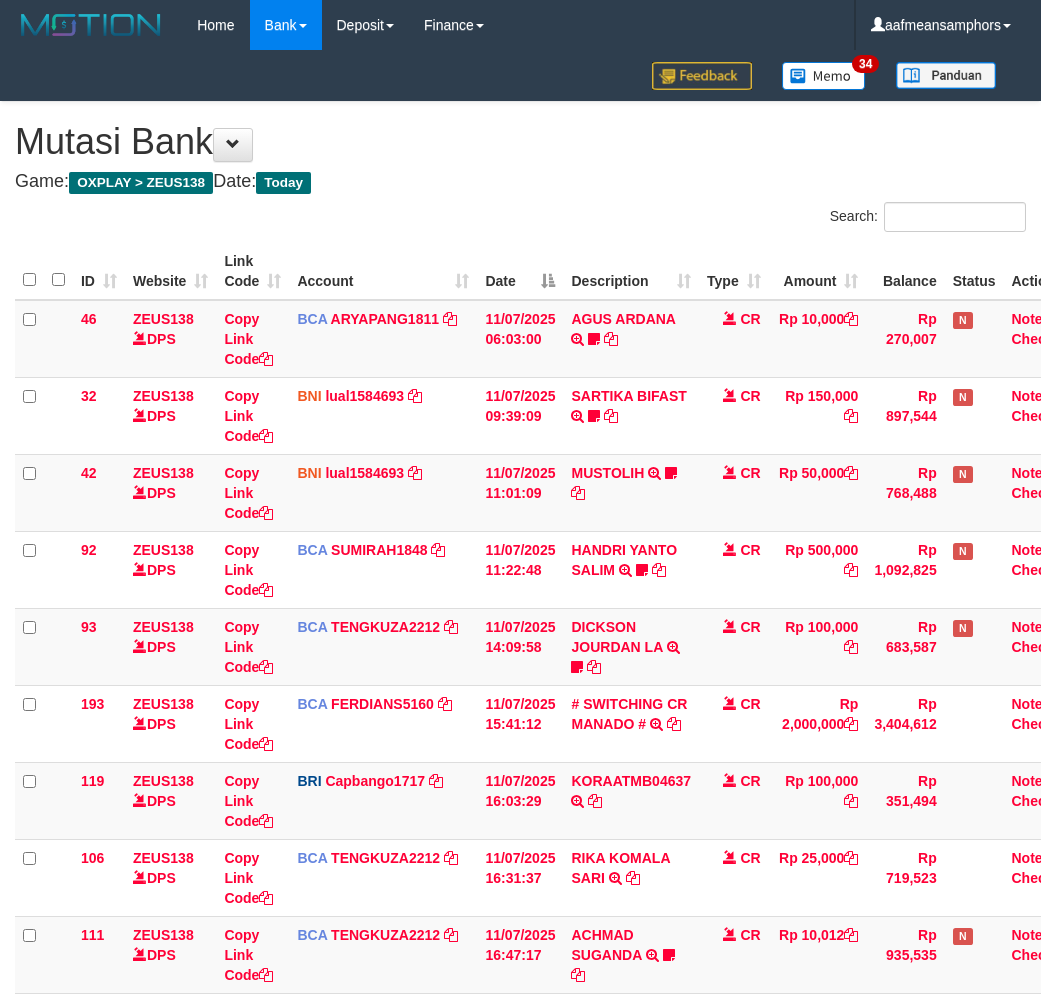 scroll, scrollTop: 533, scrollLeft: 0, axis: vertical 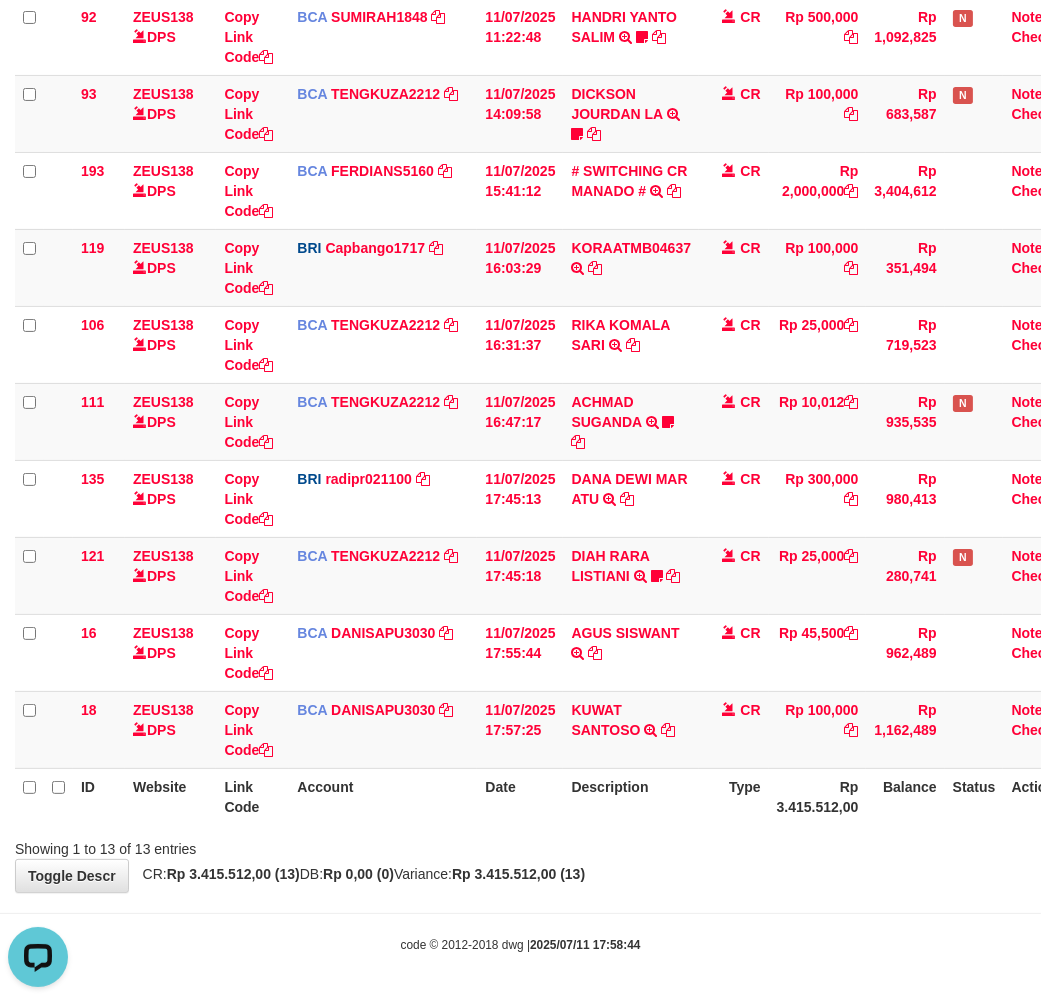 drag, startPoint x: 661, startPoint y: 920, endPoint x: 685, endPoint y: 894, distance: 35.383614 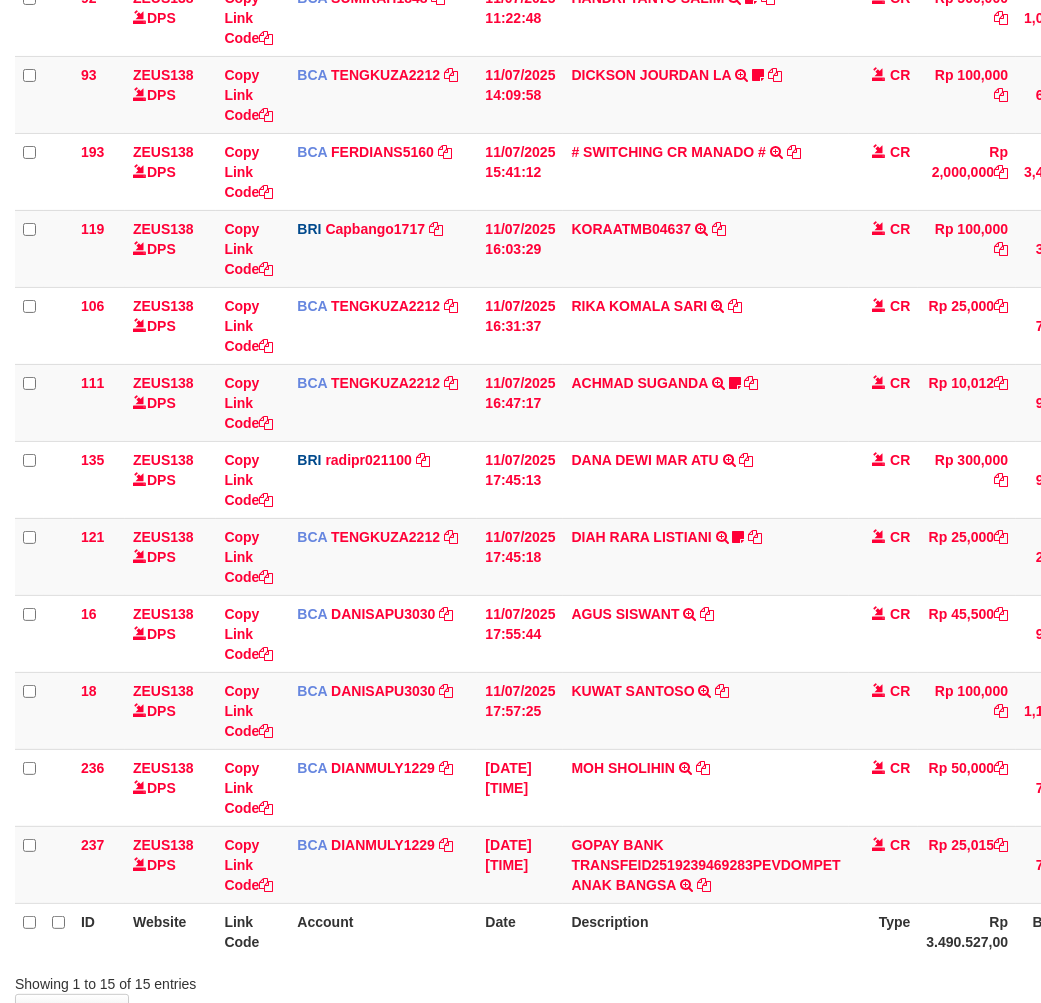 scroll, scrollTop: 533, scrollLeft: 0, axis: vertical 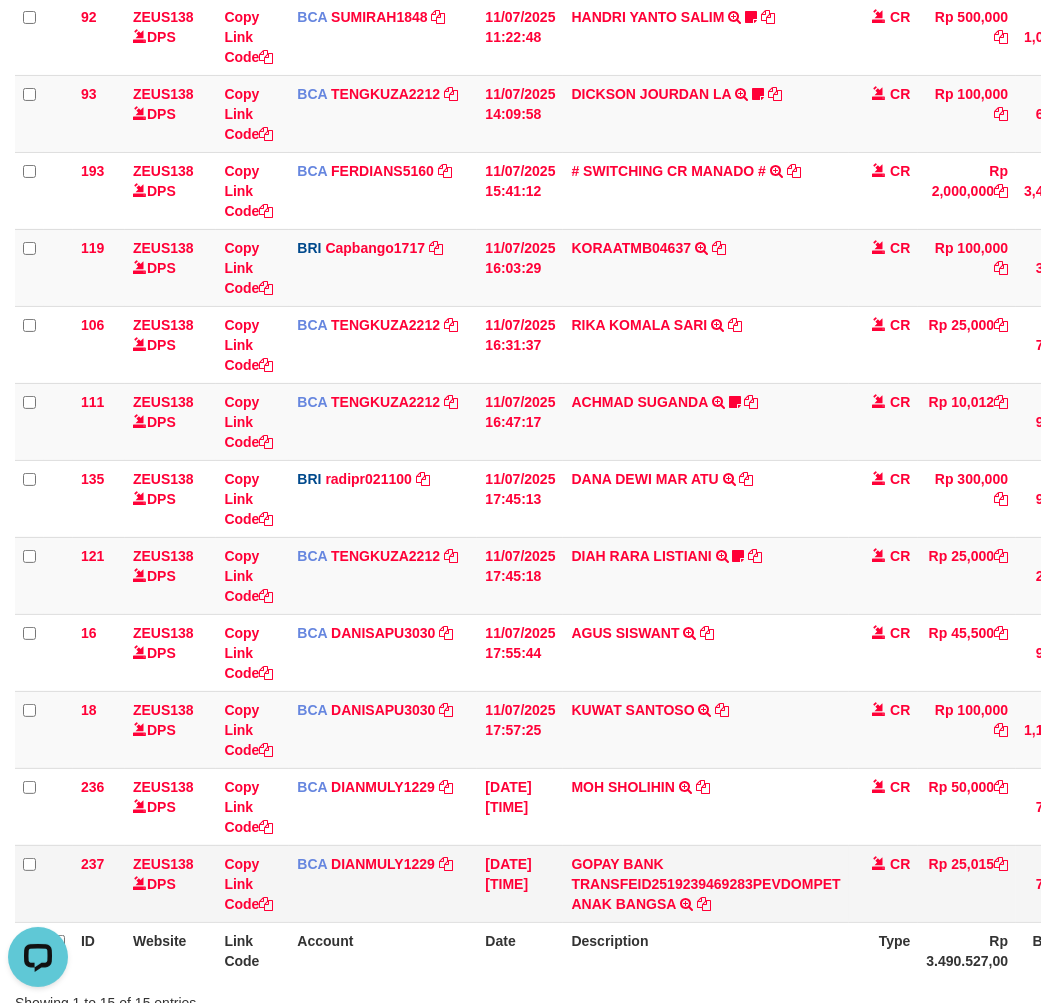 click on "GOPAY BANK TRANSFEID2519239469283PEVDOMPET ANAK BANGSA         TRSF E-BANKING CR 1107/FTSCY/WS95051
25015.00GOPAY BANK TRANSFEID2519239469283PEVDOMPET ANAK BANGSA" at bounding box center (705, 883) 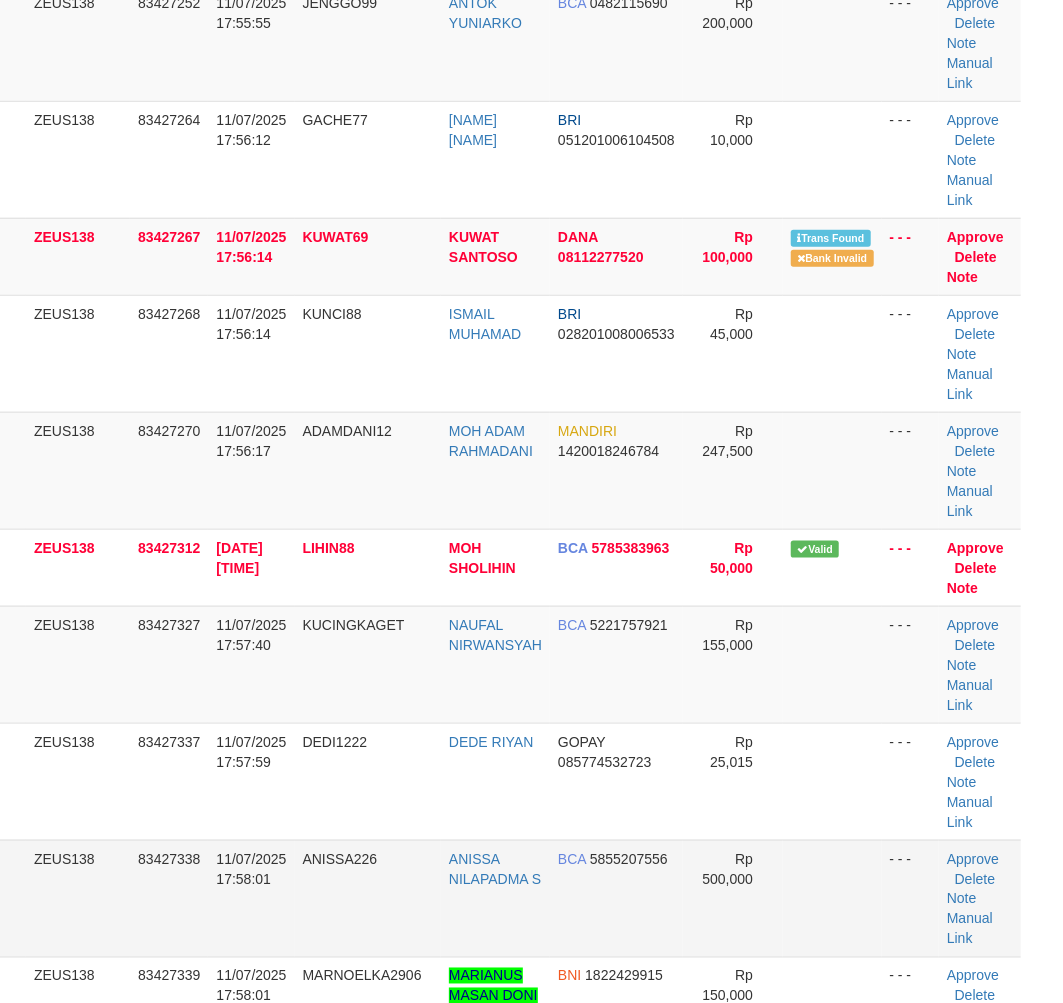 scroll, scrollTop: 744, scrollLeft: 41, axis: both 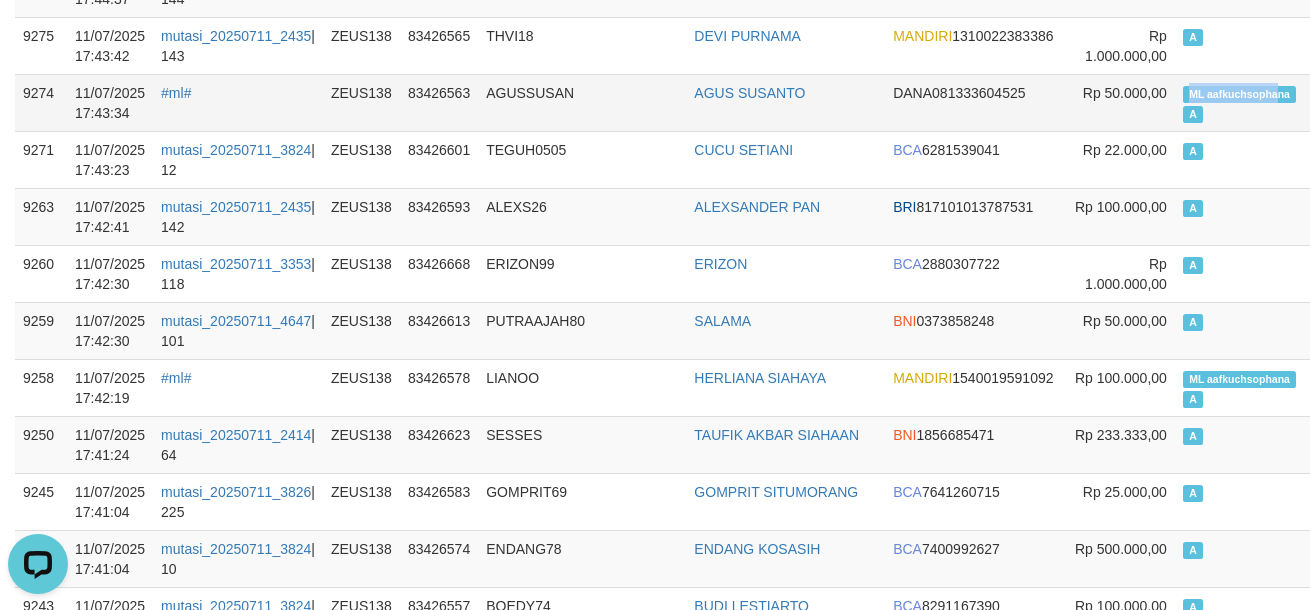 drag, startPoint x: 1132, startPoint y: 83, endPoint x: 1230, endPoint y: 93, distance: 98.50888 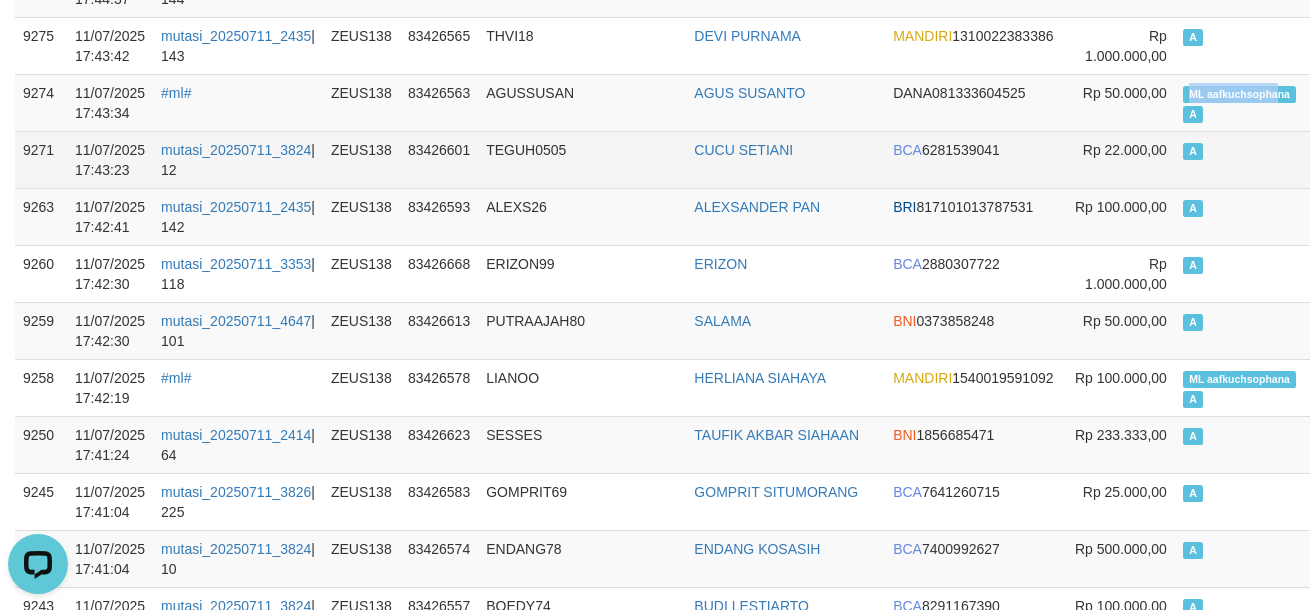 copy on "ML aafkuchsopha" 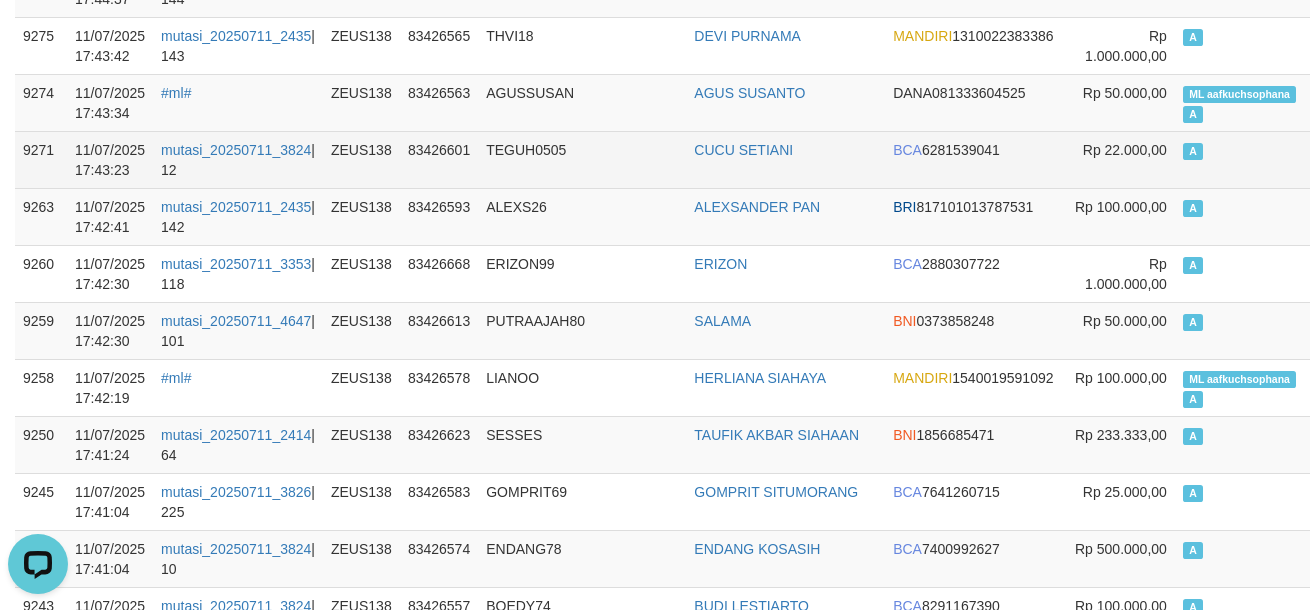 click on "A" at bounding box center (1244, 159) 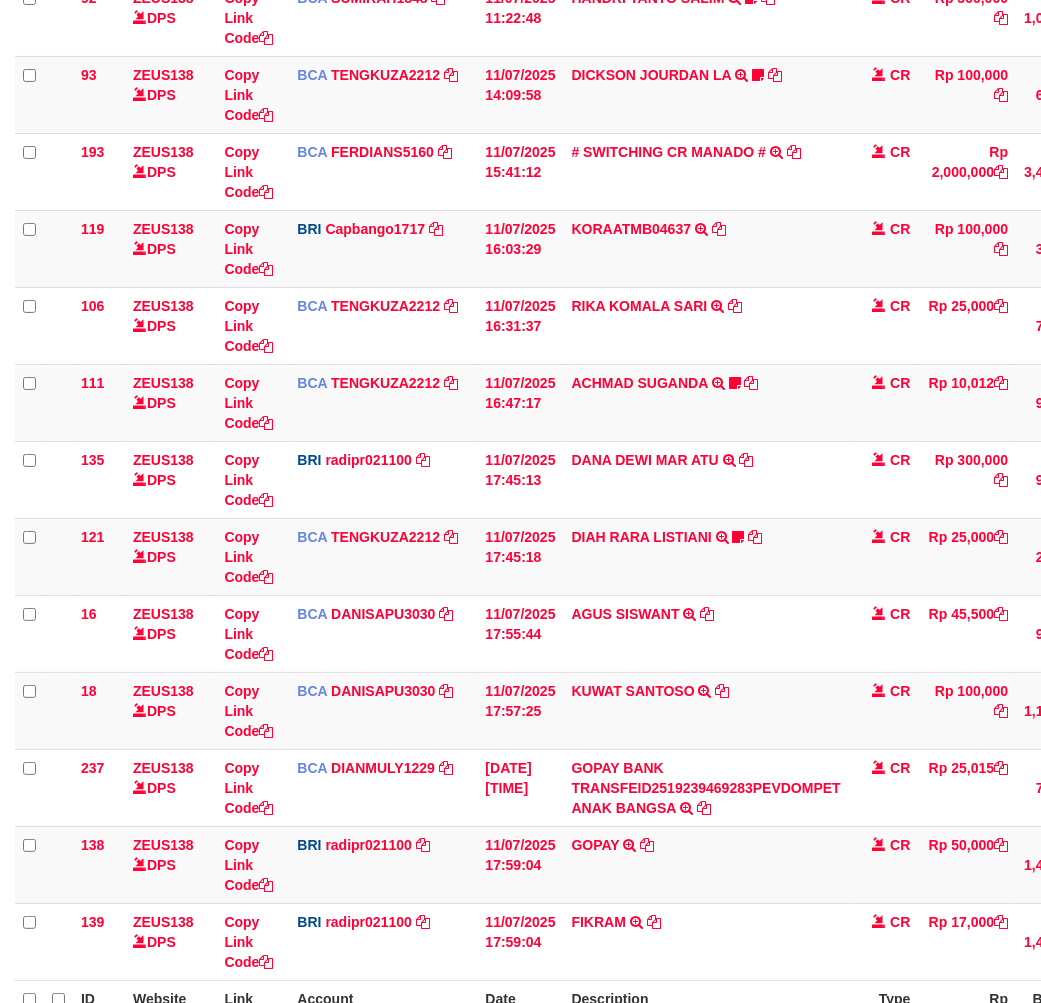 scroll, scrollTop: 533, scrollLeft: 0, axis: vertical 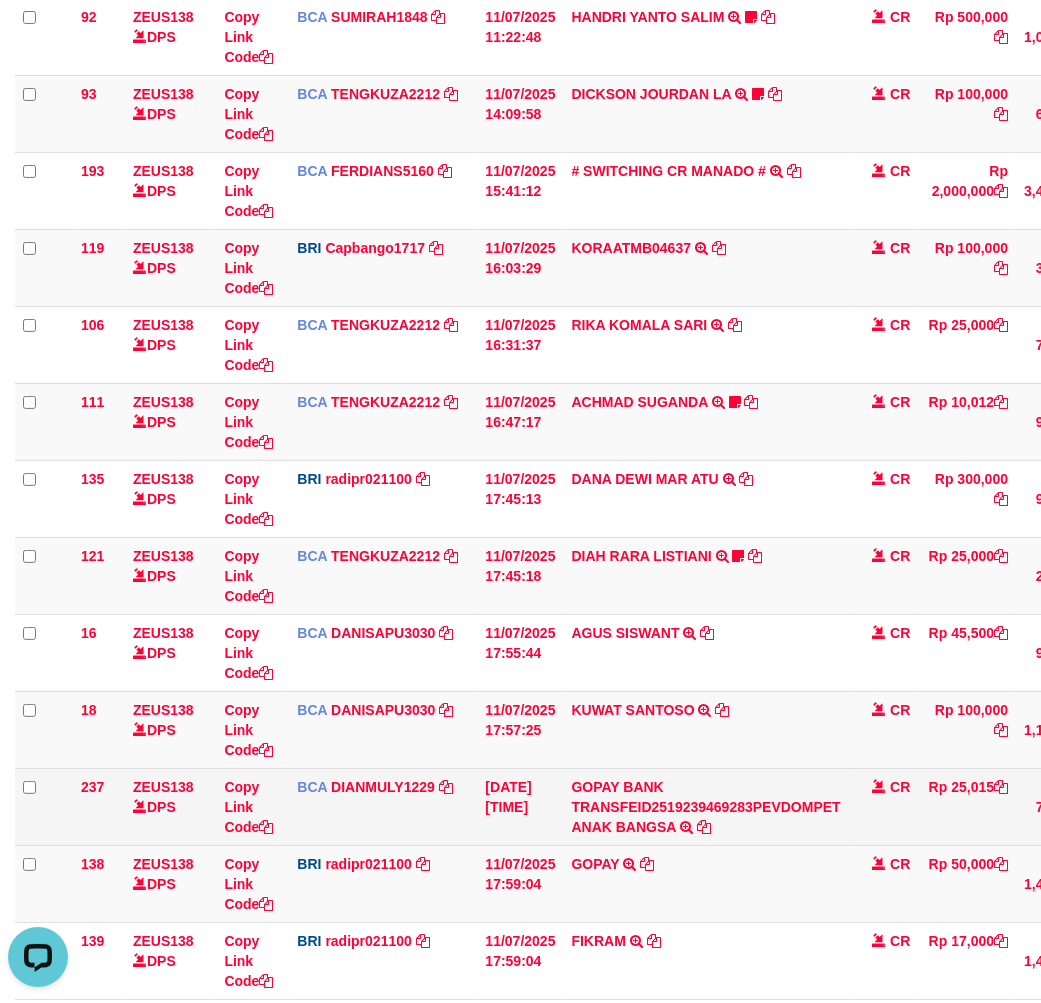 click on "GOPAY BANK TRANSFEID2519239469283PEVDOMPET ANAK BANGSA         TRSF E-BANKING CR 1107/FTSCY/WS95051
25015.00GOPAY BANK TRANSFEID2519239469283PEVDOMPET ANAK BANGSA" at bounding box center [705, 806] 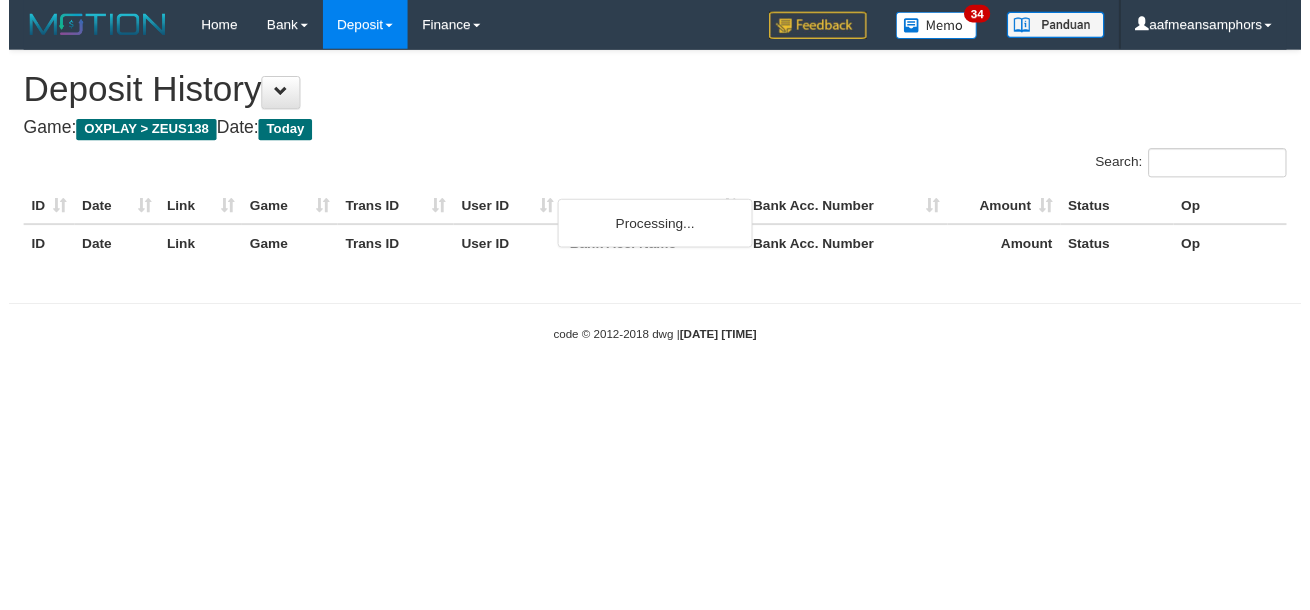 scroll, scrollTop: 0, scrollLeft: 0, axis: both 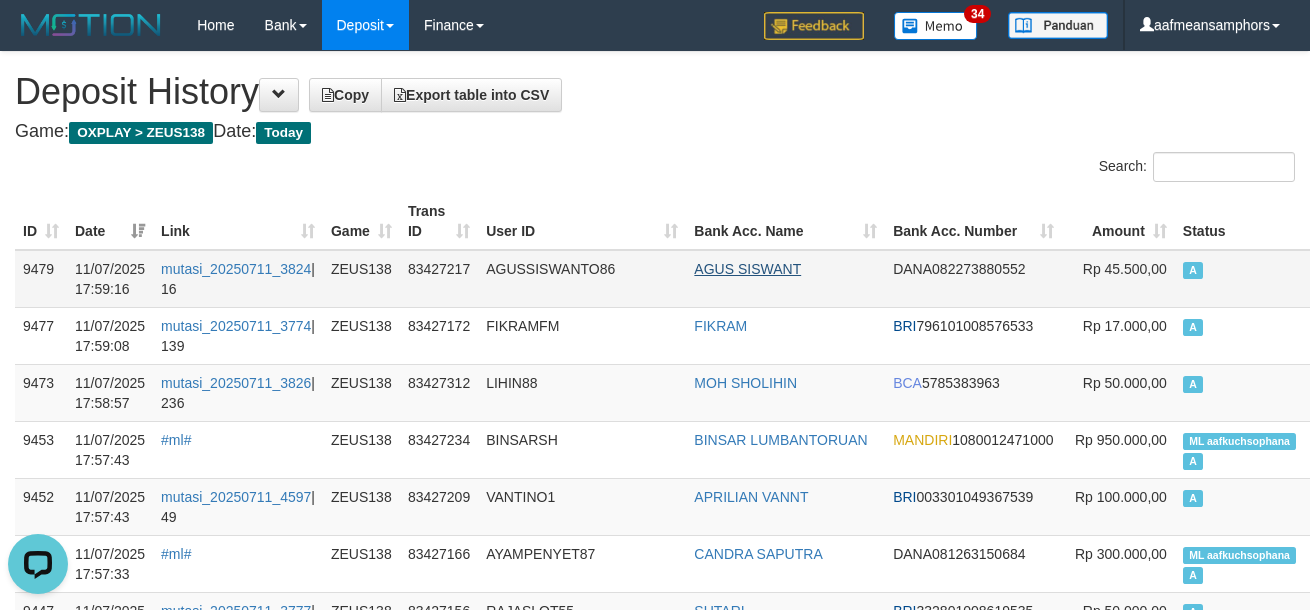 drag, startPoint x: 827, startPoint y: 298, endPoint x: 746, endPoint y: 273, distance: 84.77028 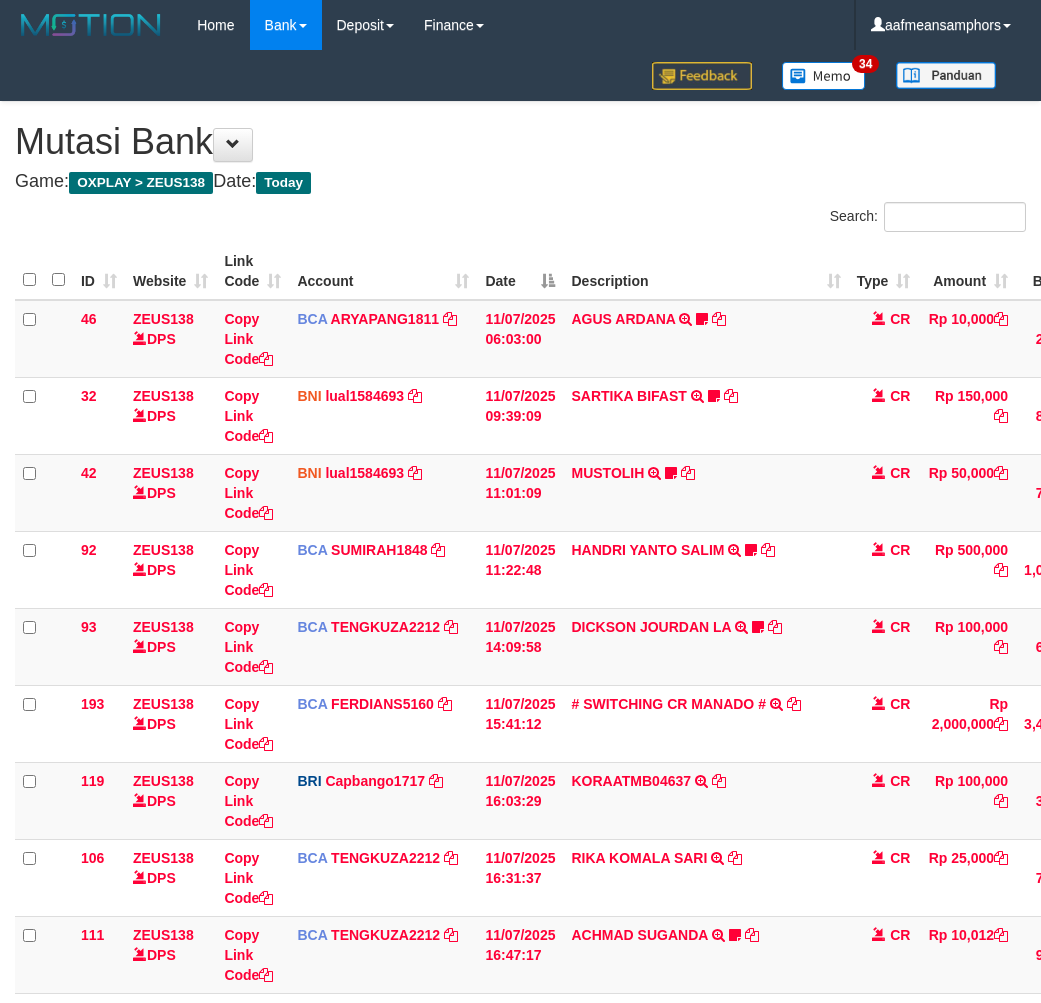 scroll, scrollTop: 764, scrollLeft: 0, axis: vertical 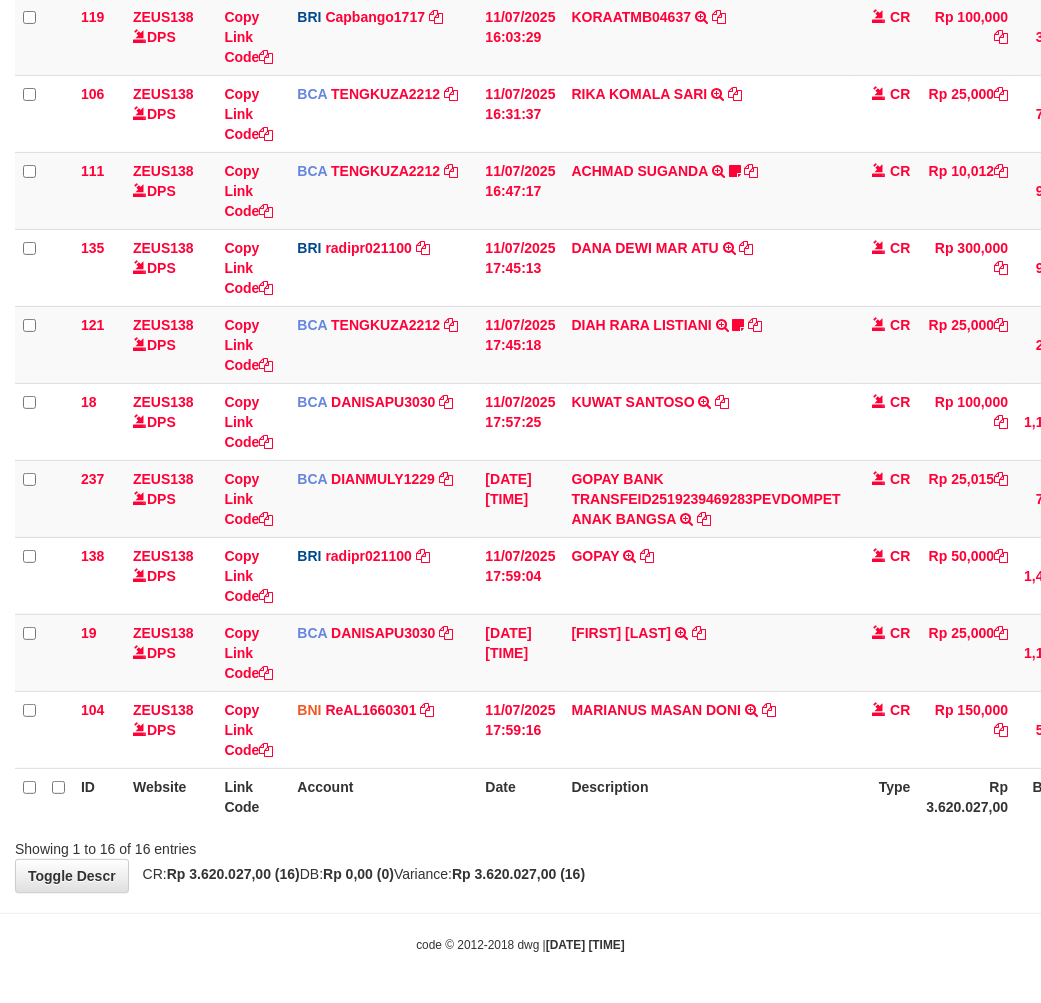 drag, startPoint x: 737, startPoint y: 777, endPoint x: 728, endPoint y: 782, distance: 10.29563 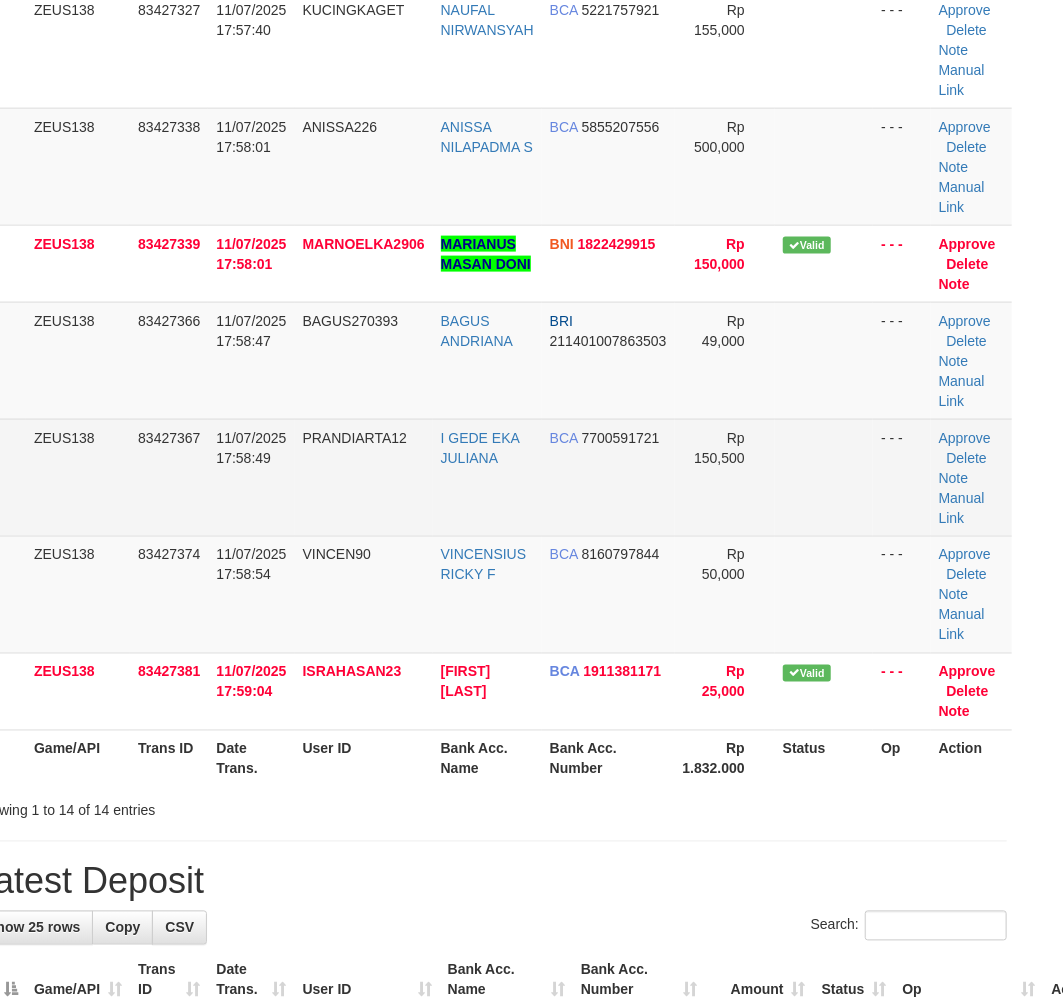 drag, startPoint x: 466, startPoint y: 844, endPoint x: 1, endPoint y: 786, distance: 468.60324 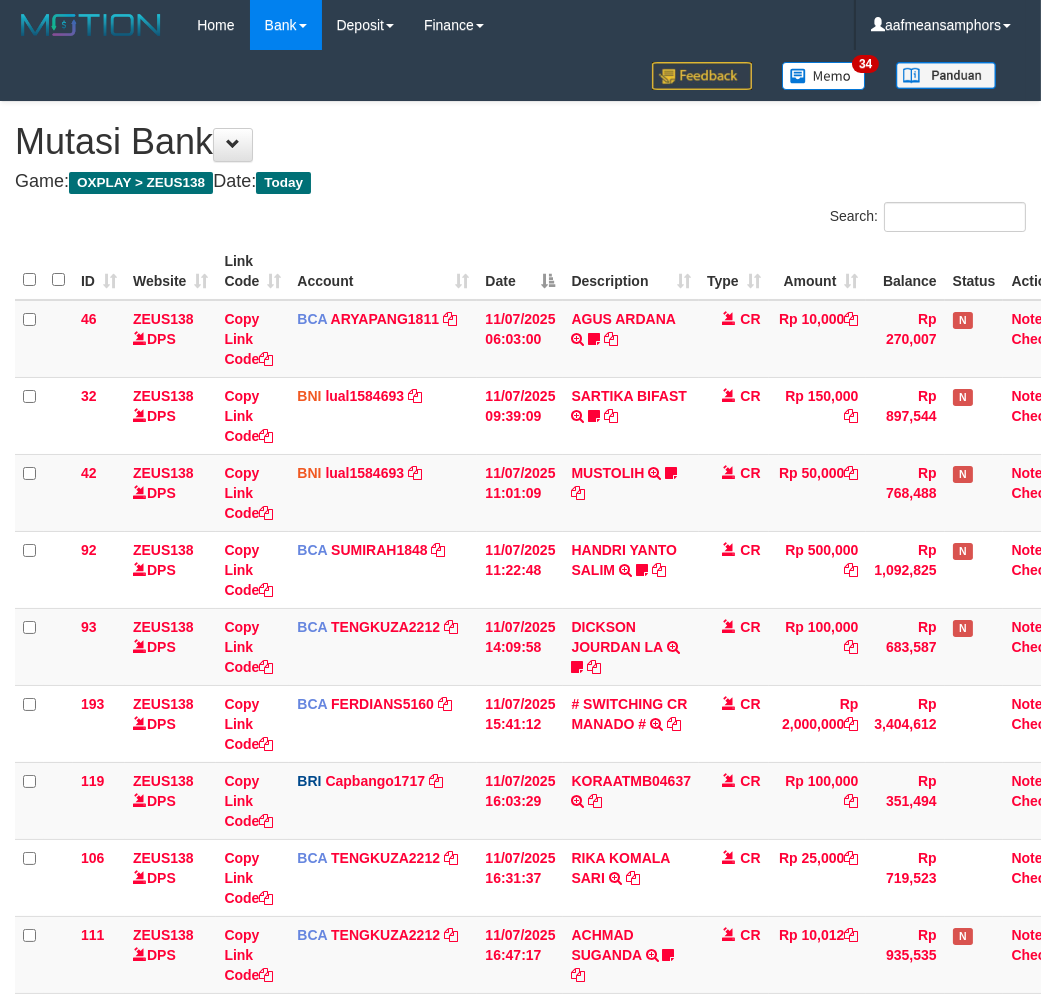 scroll, scrollTop: 533, scrollLeft: 0, axis: vertical 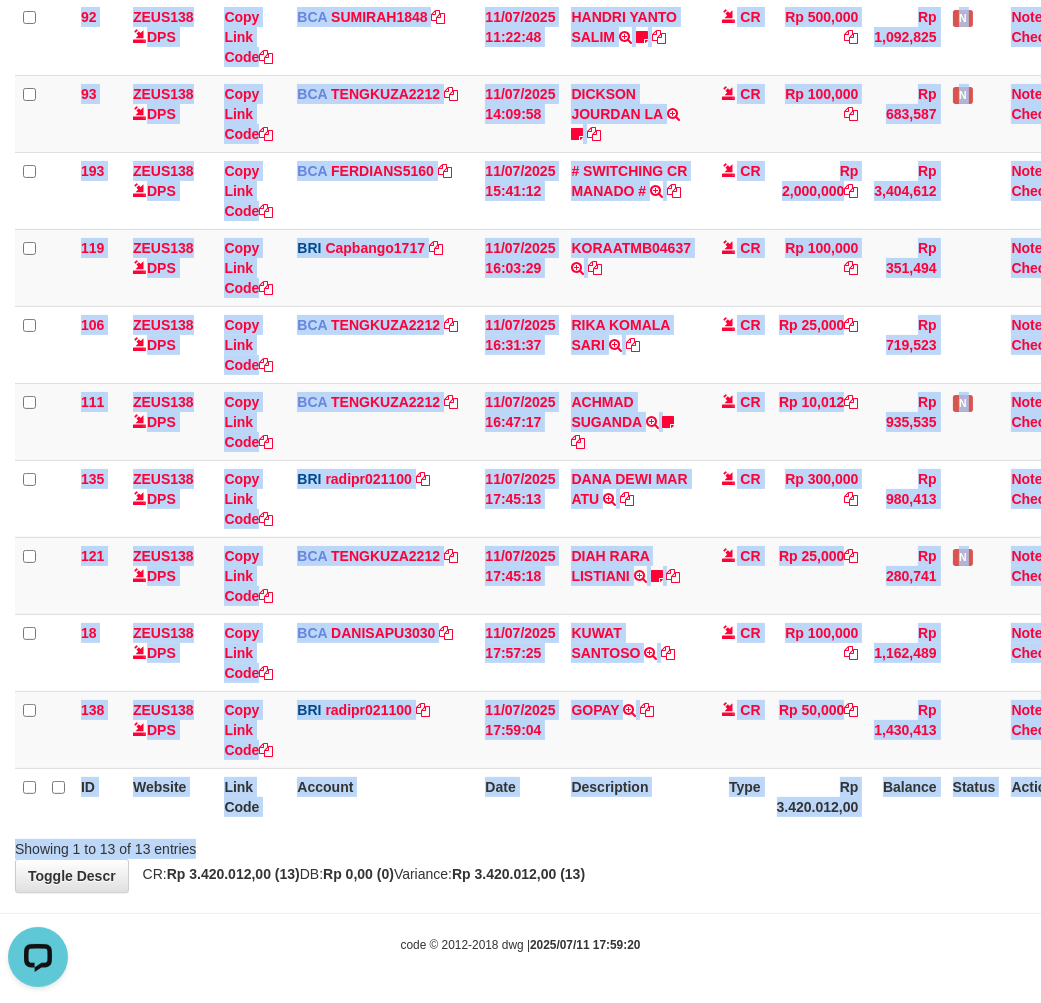 click on "Search:
ID Website Link Code Account Date Description Type Amount Balance Status Action
46
ZEUS138    DPS
Copy Link Code
BCA
ARYAPANG1811
DPS
ARYA PANGESTU
mutasi_20250711_2620 | 46
mutasi_20250711_2620 | 46
11/07/2025 06:03:00
AGUS ARDANA            TRSF E-BANKING CR 1107/FTSCY/WS95051
10000.002025071158167087 TRFDN-AGUS ARDANA ESPAY DEBIT INDONE    Aguslike
tunggu bukti tranfer
CR
Rp 10,000
Rp 270,007
N
Note
Check
32
ZEUS138" at bounding box center [520, 264] 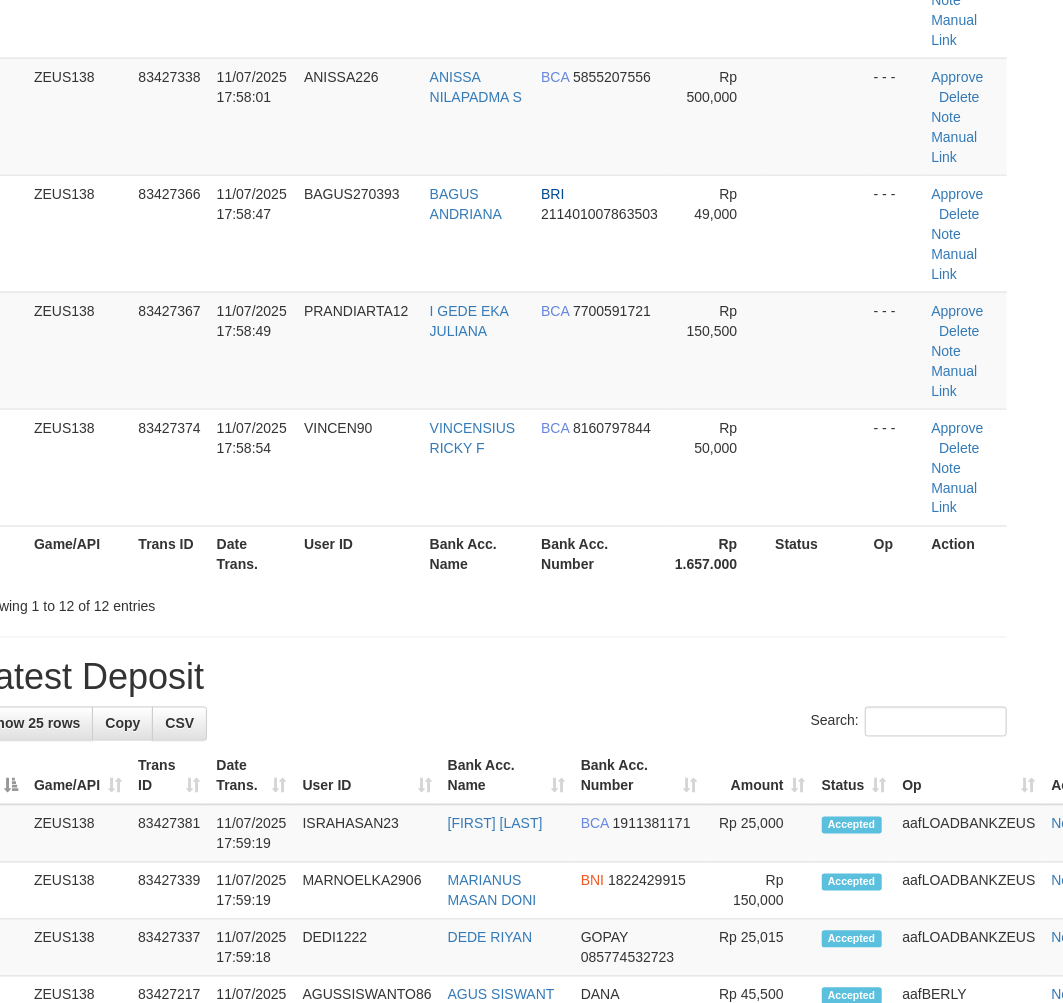 scroll, scrollTop: 844, scrollLeft: 41, axis: both 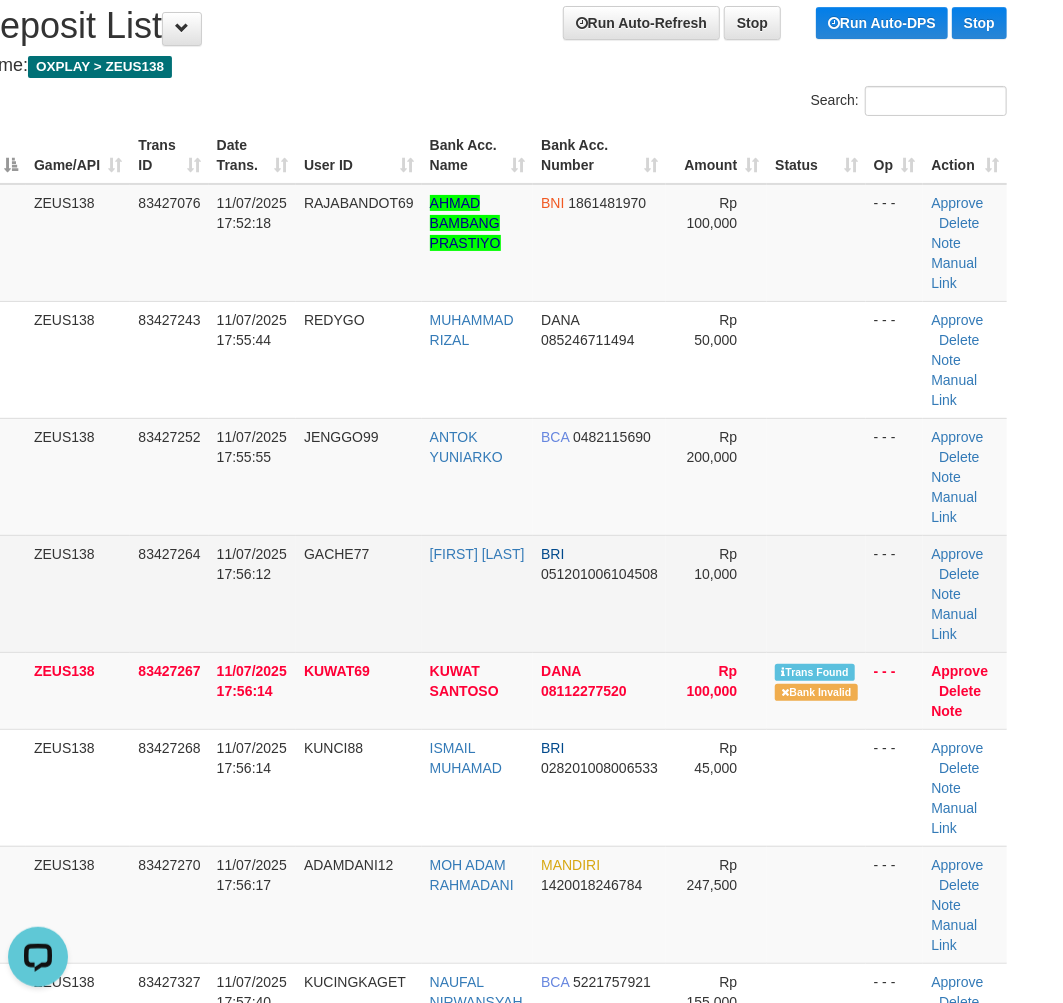 click on "[FIRST] [LAST]" at bounding box center [477, 593] 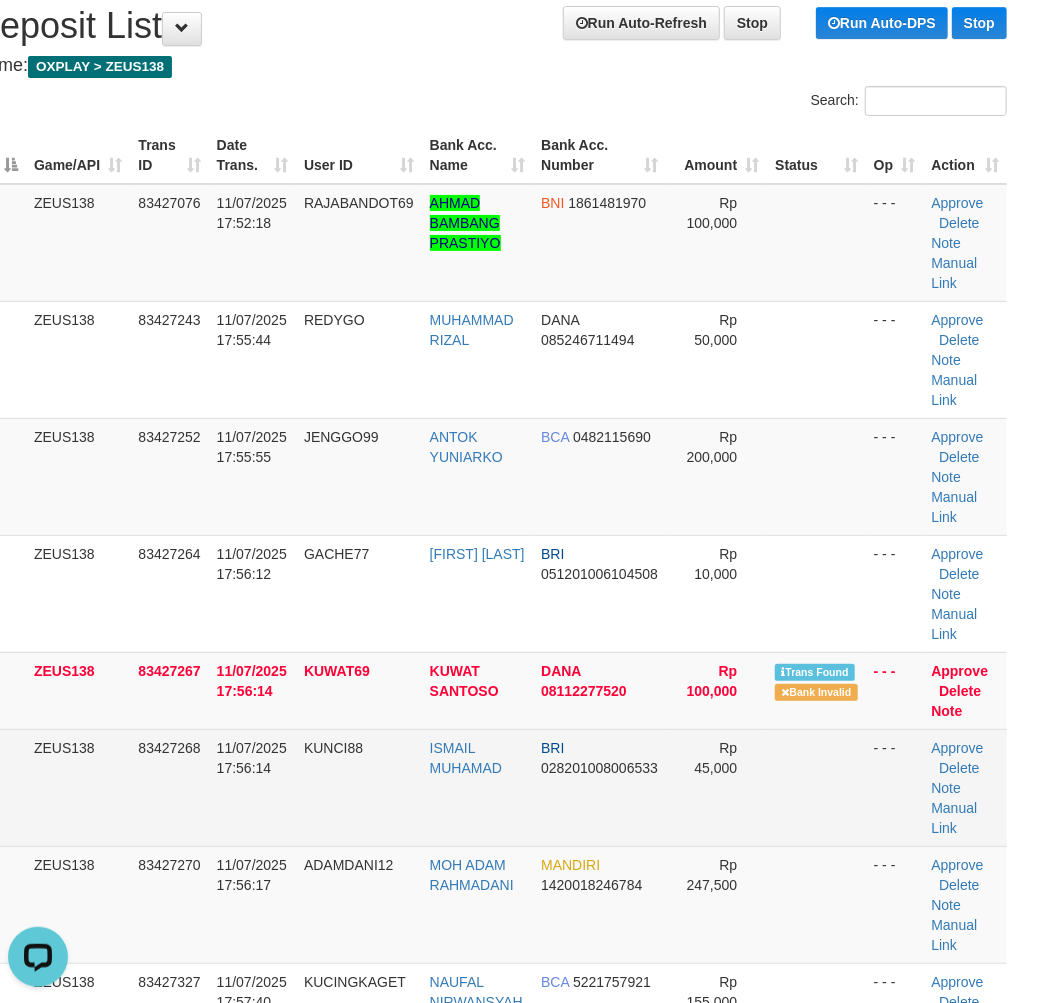 click on "KUNCI88" at bounding box center [359, 787] 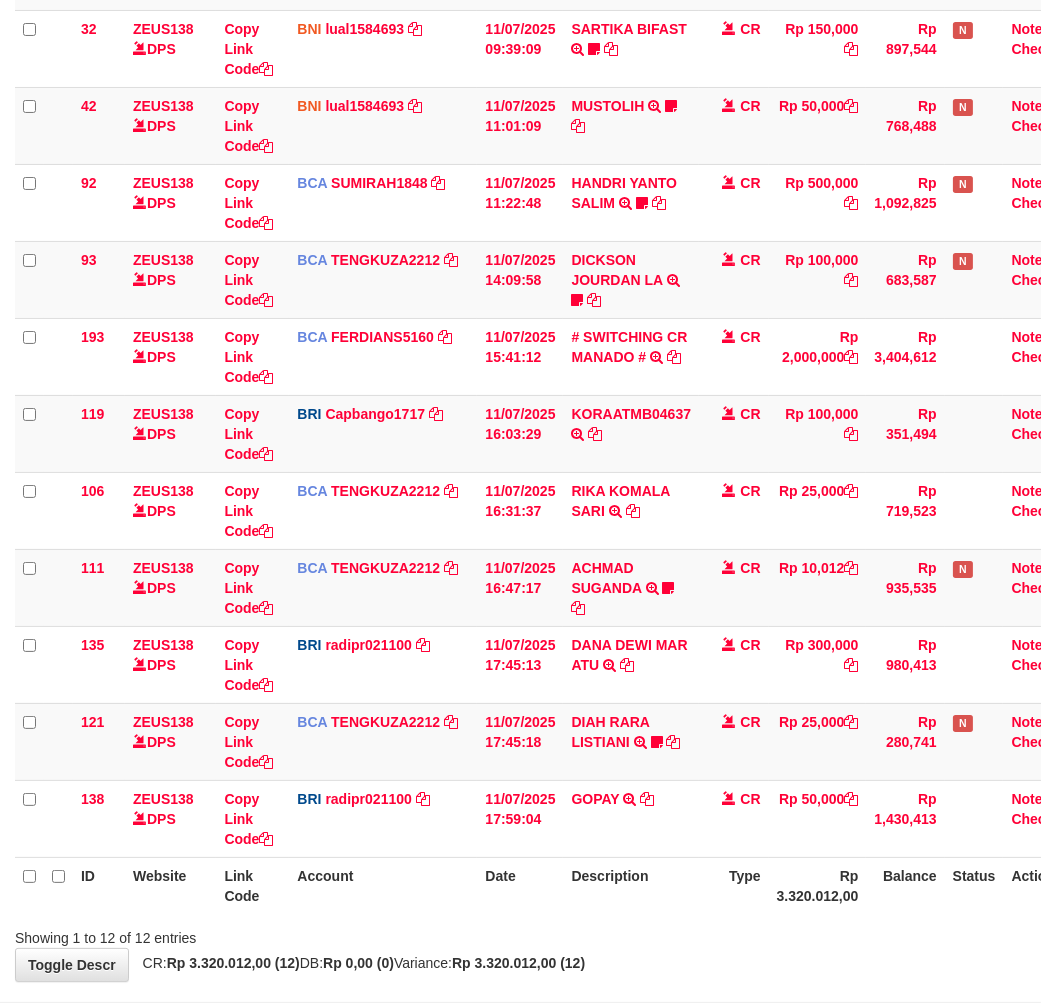 scroll, scrollTop: 455, scrollLeft: 0, axis: vertical 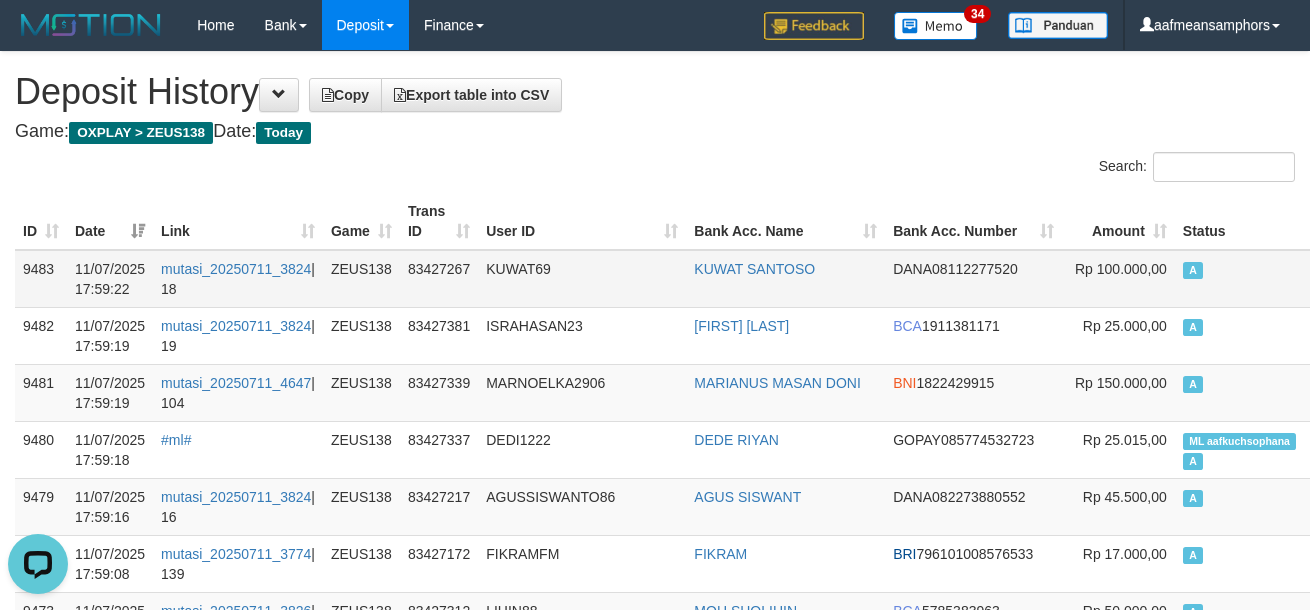 click on "83427267" at bounding box center (439, 279) 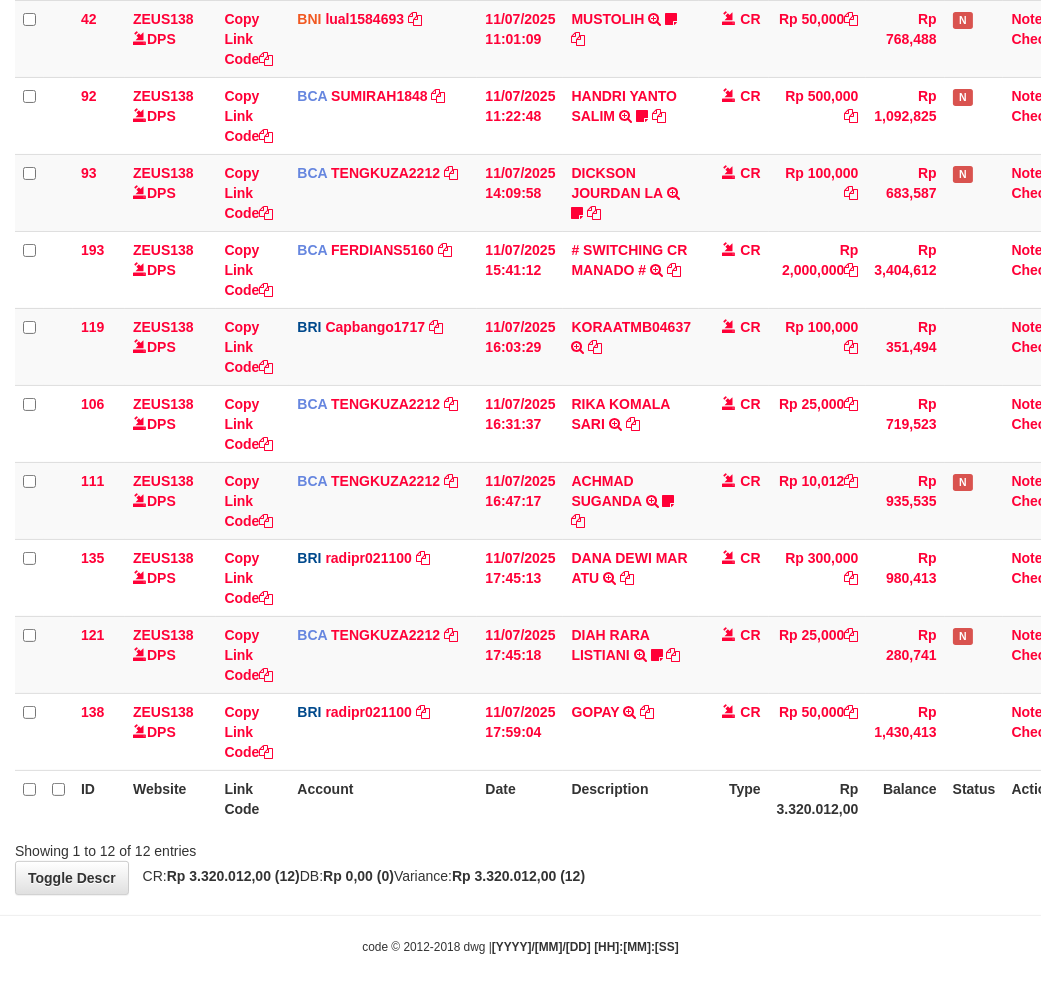 scroll, scrollTop: 455, scrollLeft: 0, axis: vertical 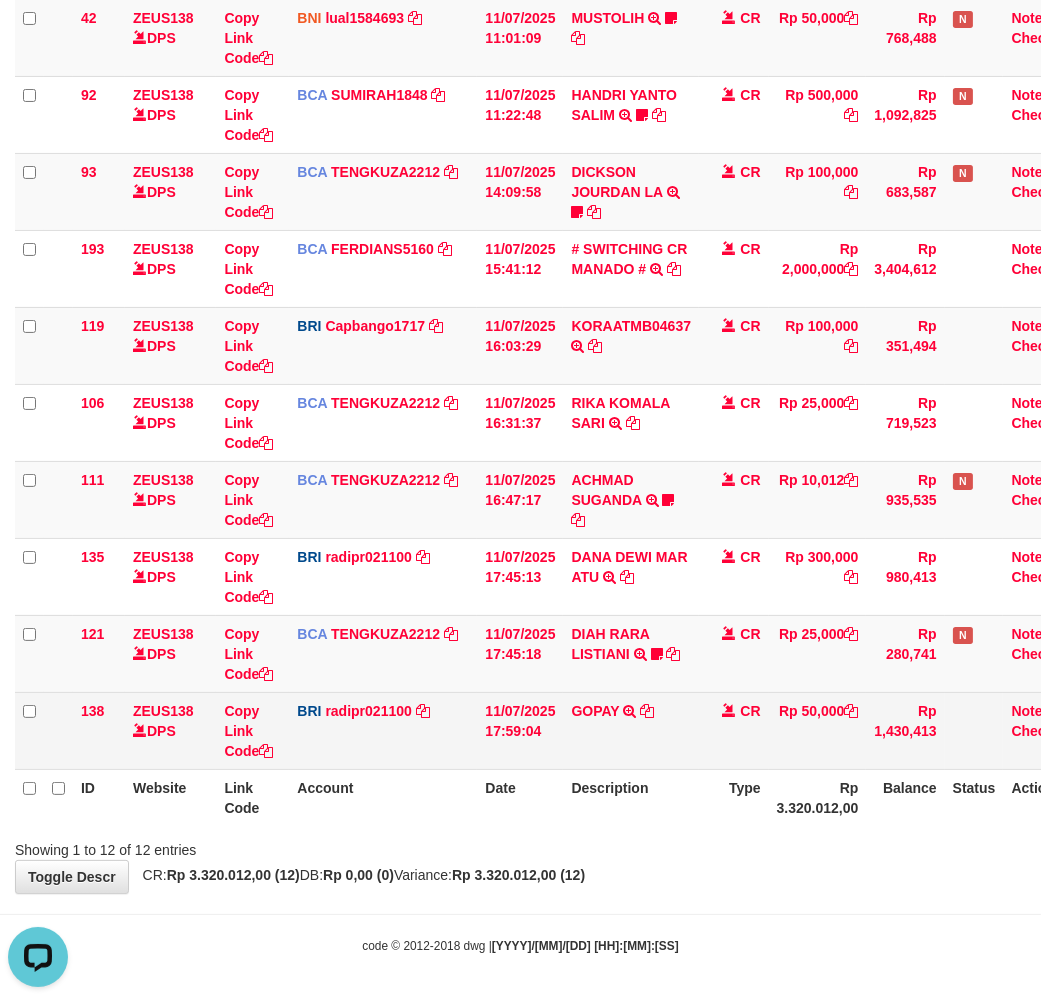 drag, startPoint x: 646, startPoint y: 741, endPoint x: 636, endPoint y: 753, distance: 15.6205 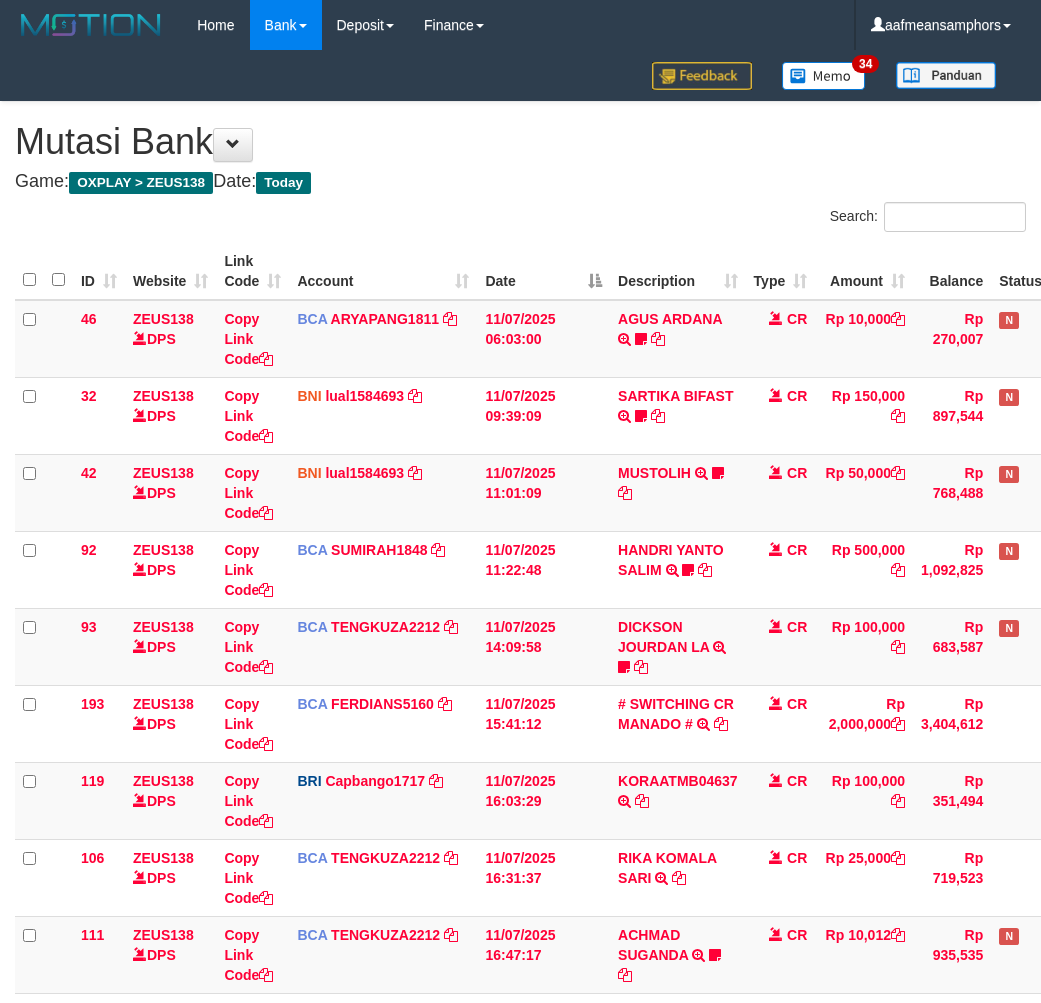 scroll, scrollTop: 454, scrollLeft: 0, axis: vertical 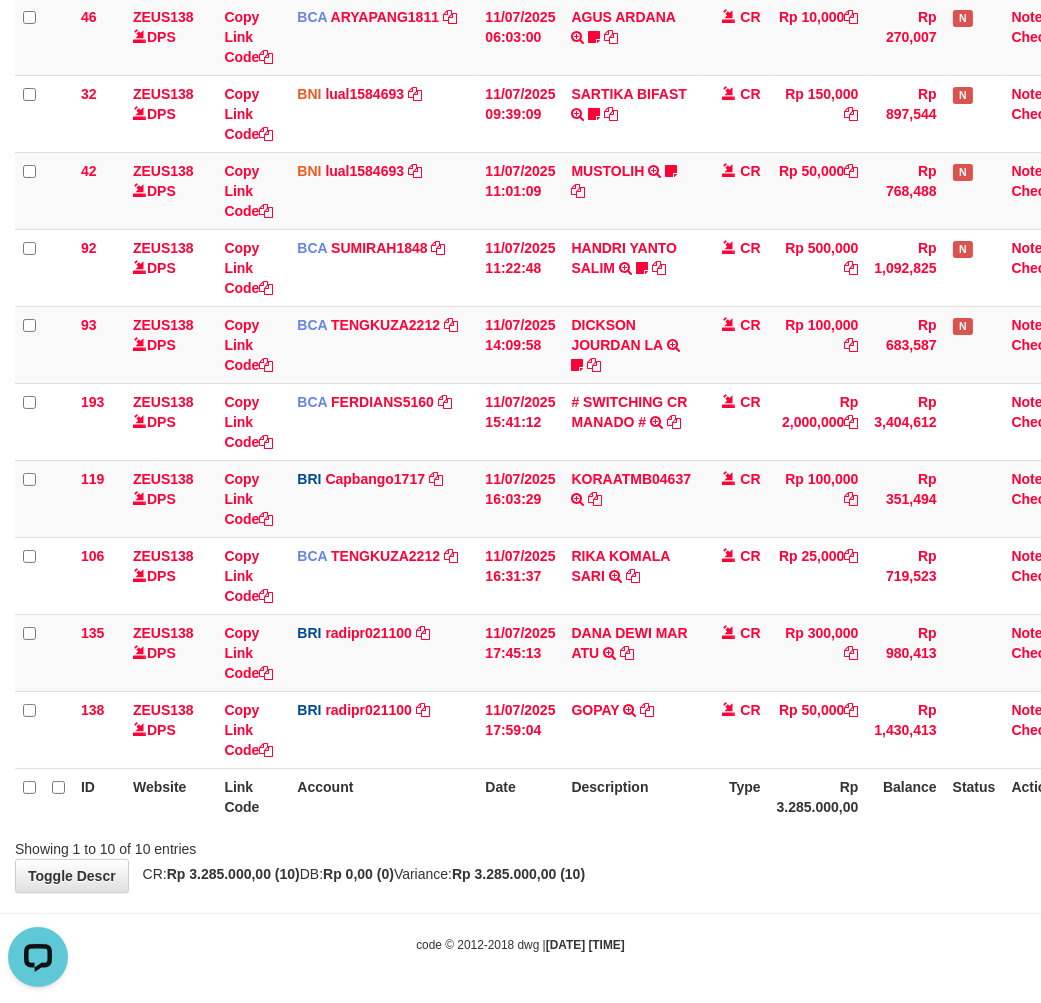 click on "Showing 1 to 10 of 10 entries" at bounding box center (520, 845) 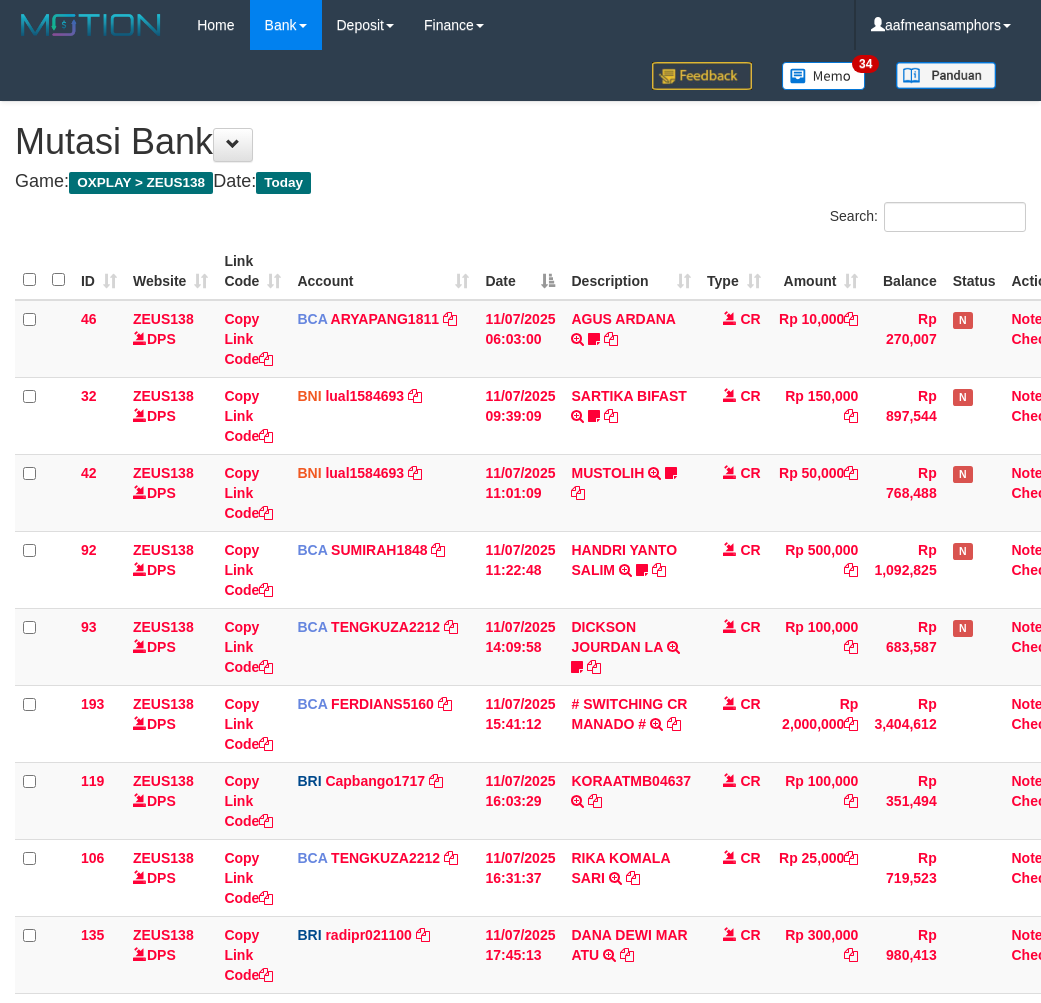 scroll, scrollTop: 261, scrollLeft: 0, axis: vertical 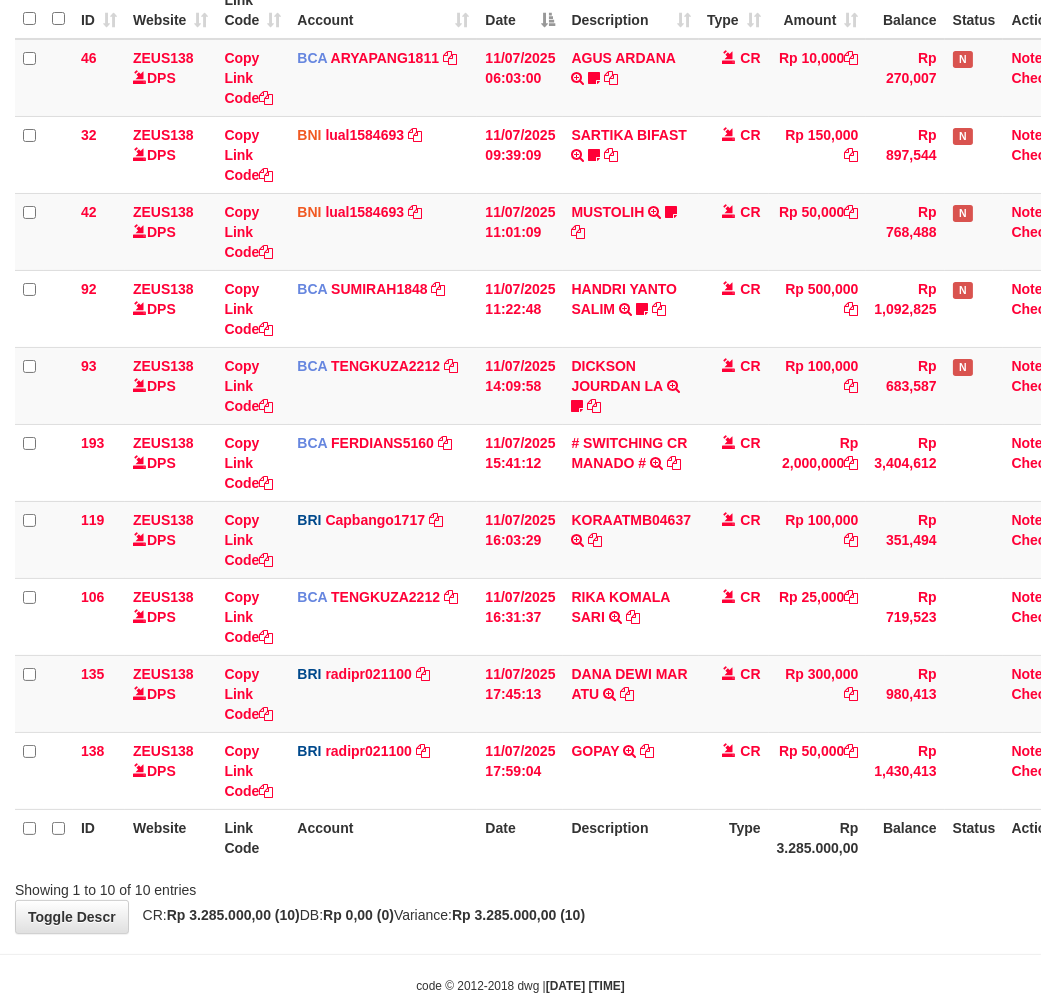 click on "Description" at bounding box center (631, 837) 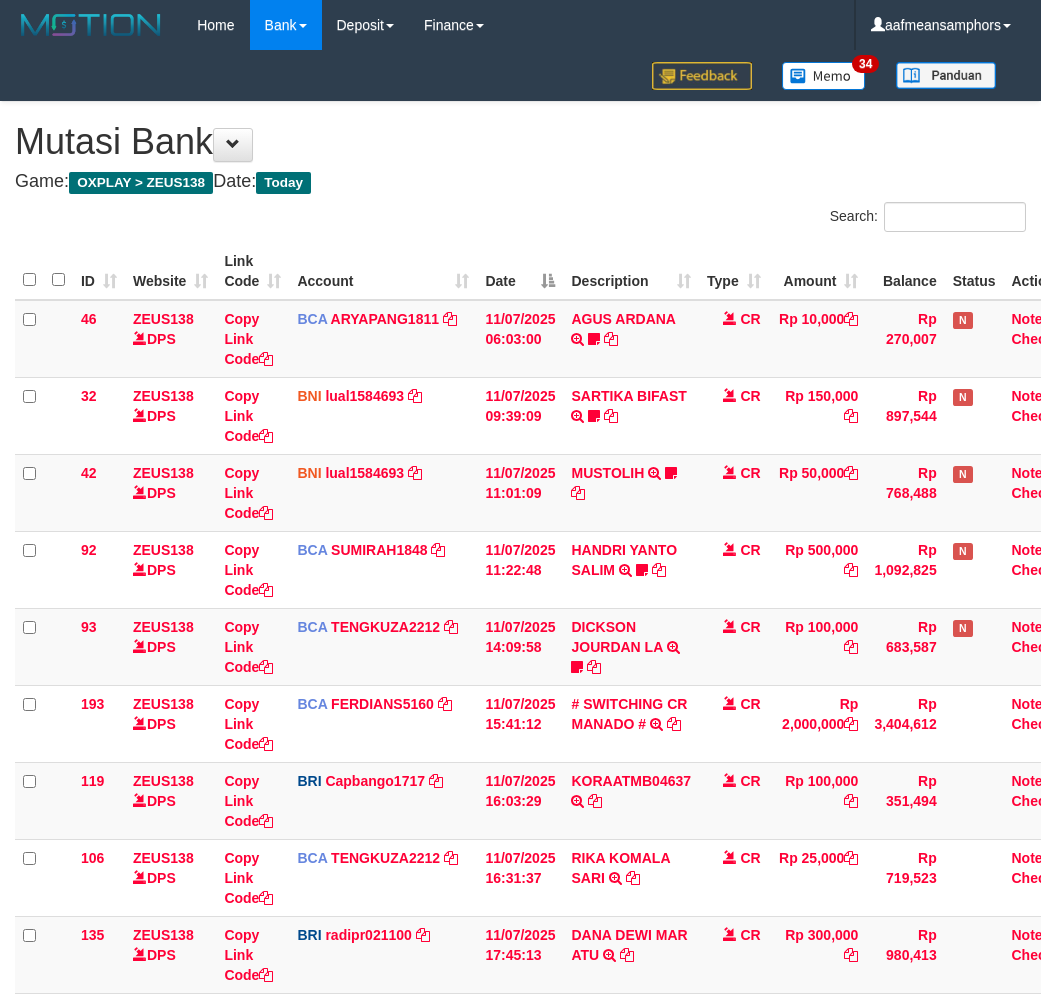 scroll, scrollTop: 261, scrollLeft: 0, axis: vertical 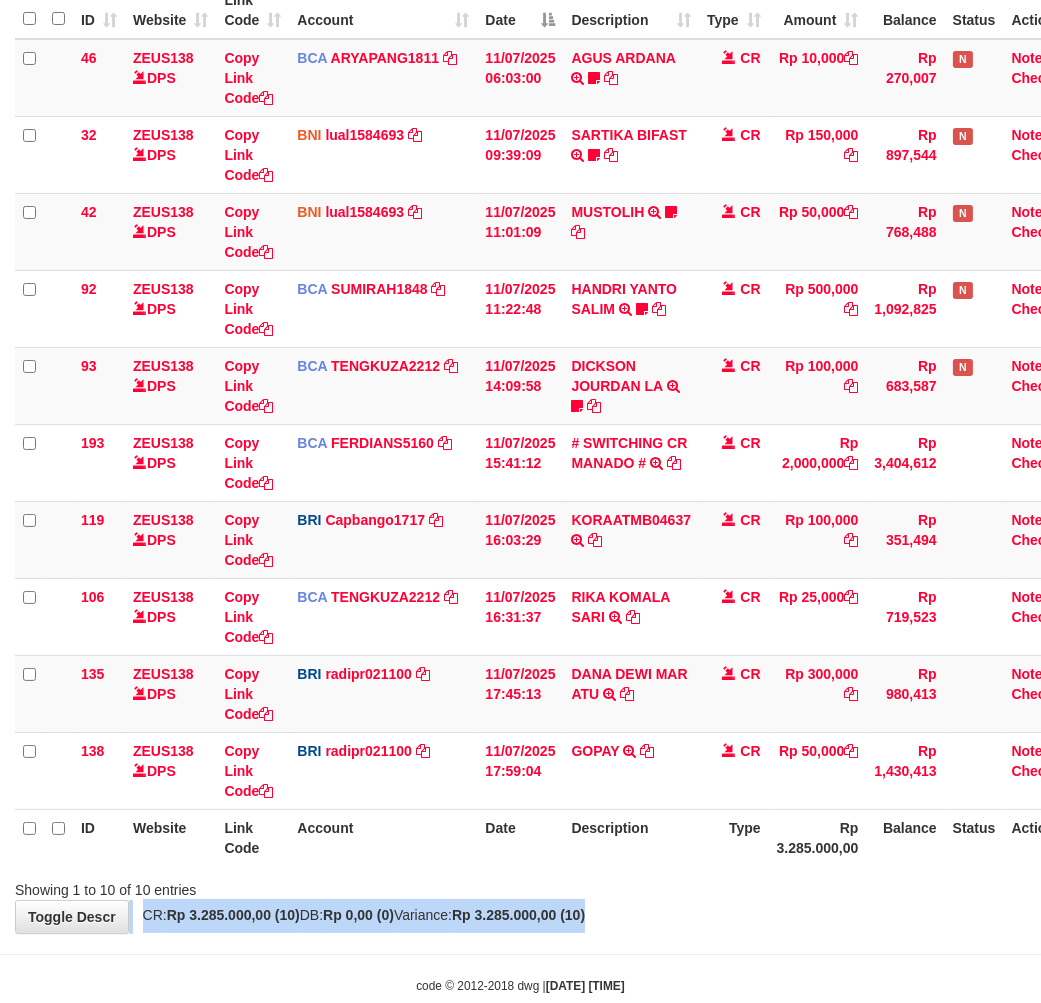drag, startPoint x: 654, startPoint y: 898, endPoint x: 665, endPoint y: 898, distance: 11 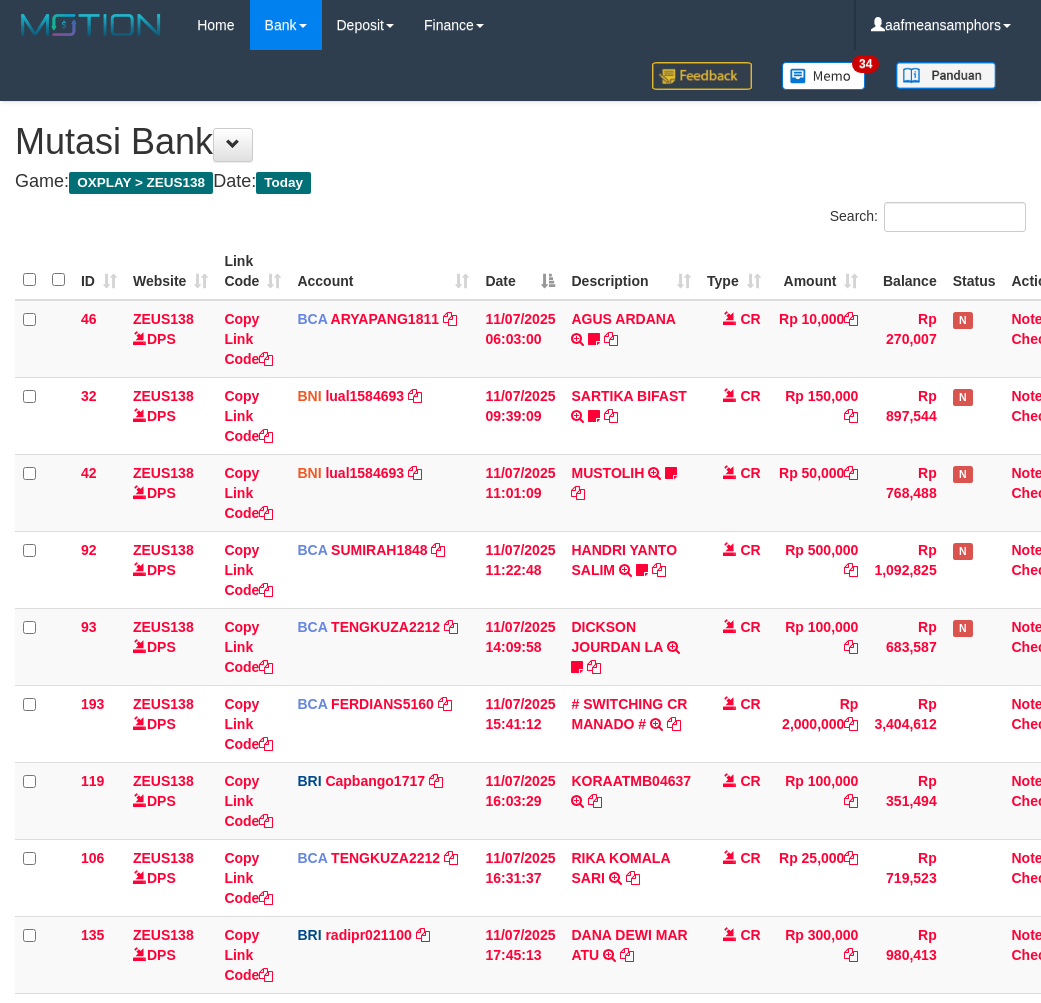 scroll, scrollTop: 261, scrollLeft: 0, axis: vertical 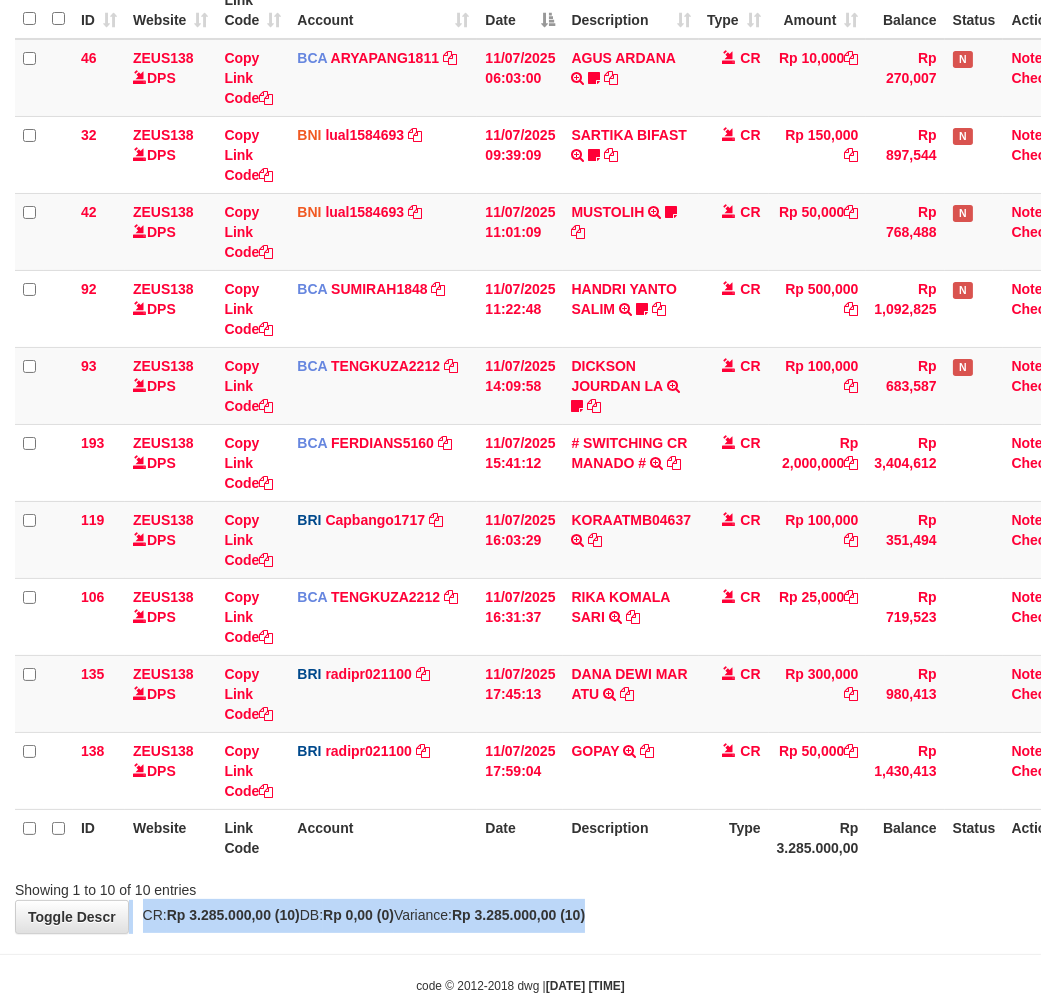 click on "**********" at bounding box center (520, 387) 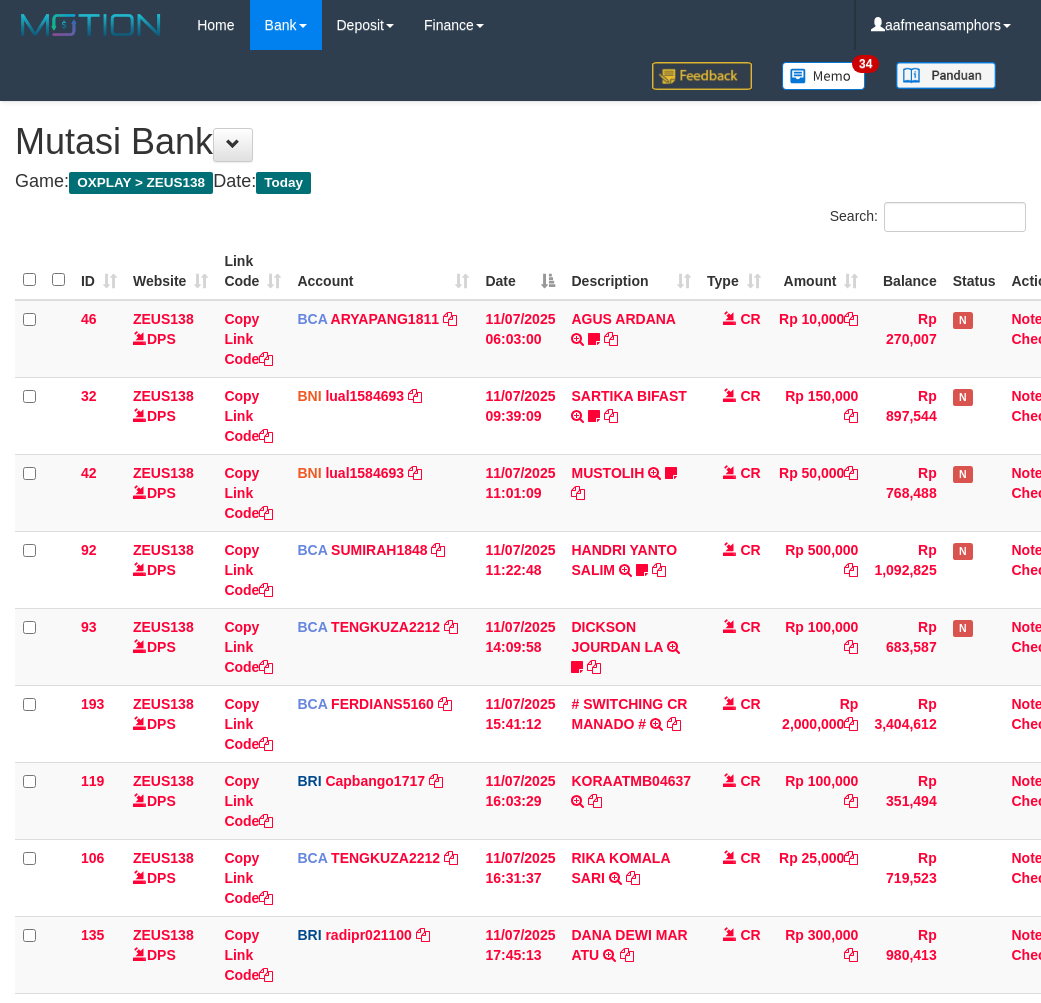 scroll, scrollTop: 261, scrollLeft: 0, axis: vertical 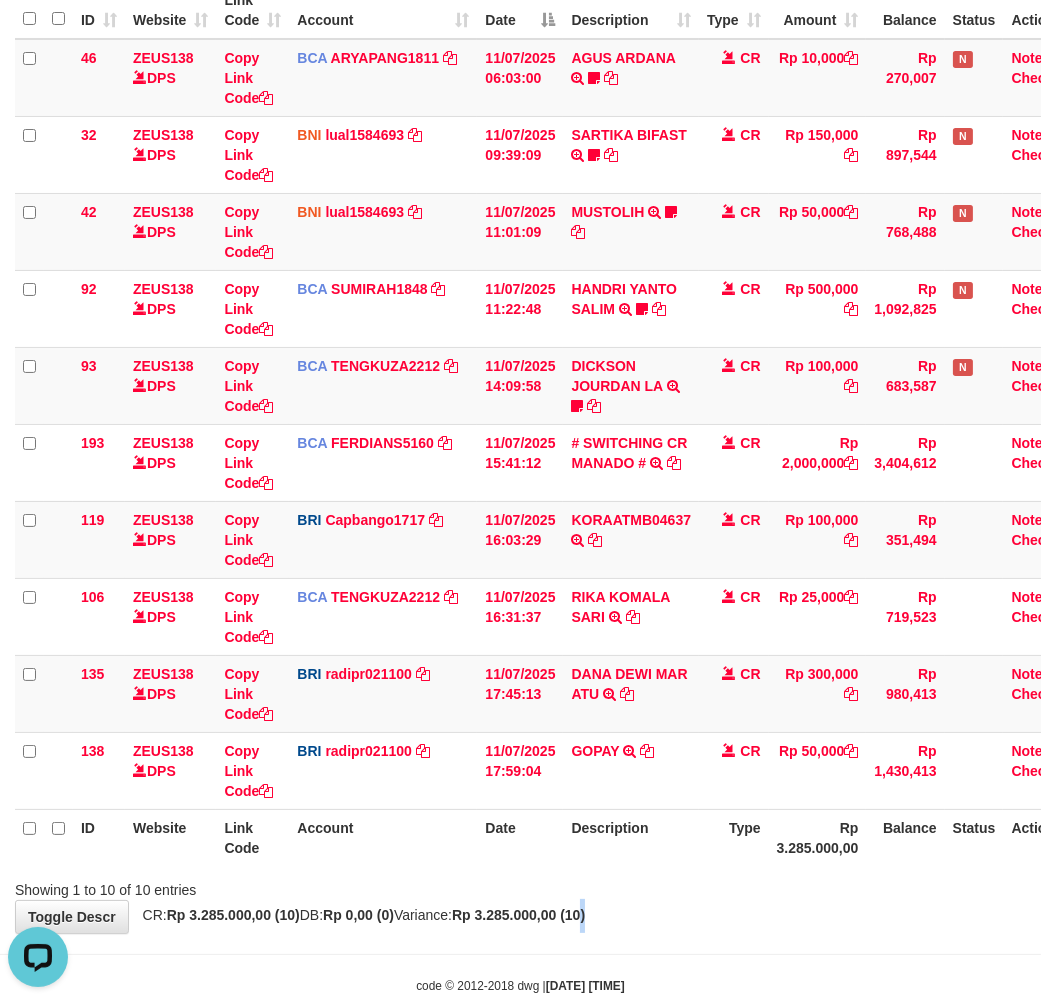 click on "**********" at bounding box center [520, 387] 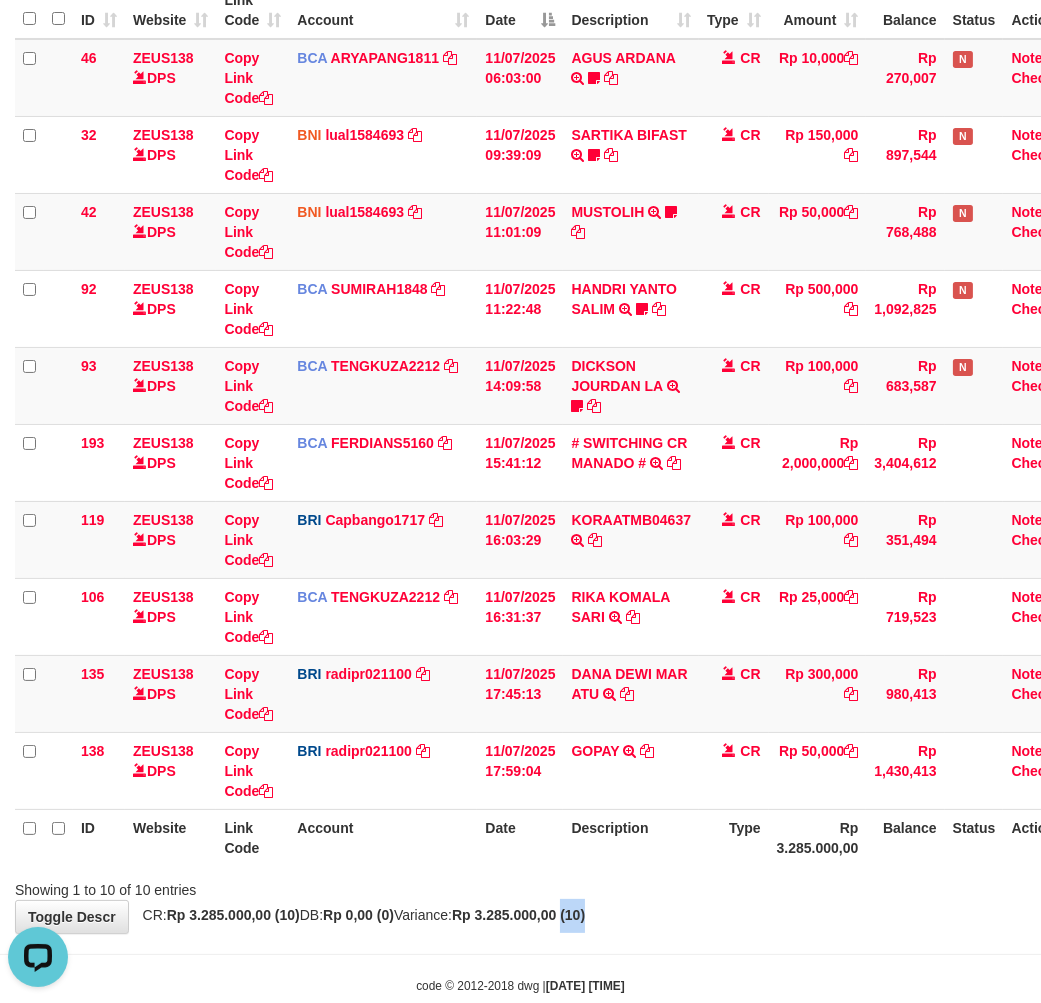 click on "Showing 1 to 10 of 10 entries" at bounding box center (520, 886) 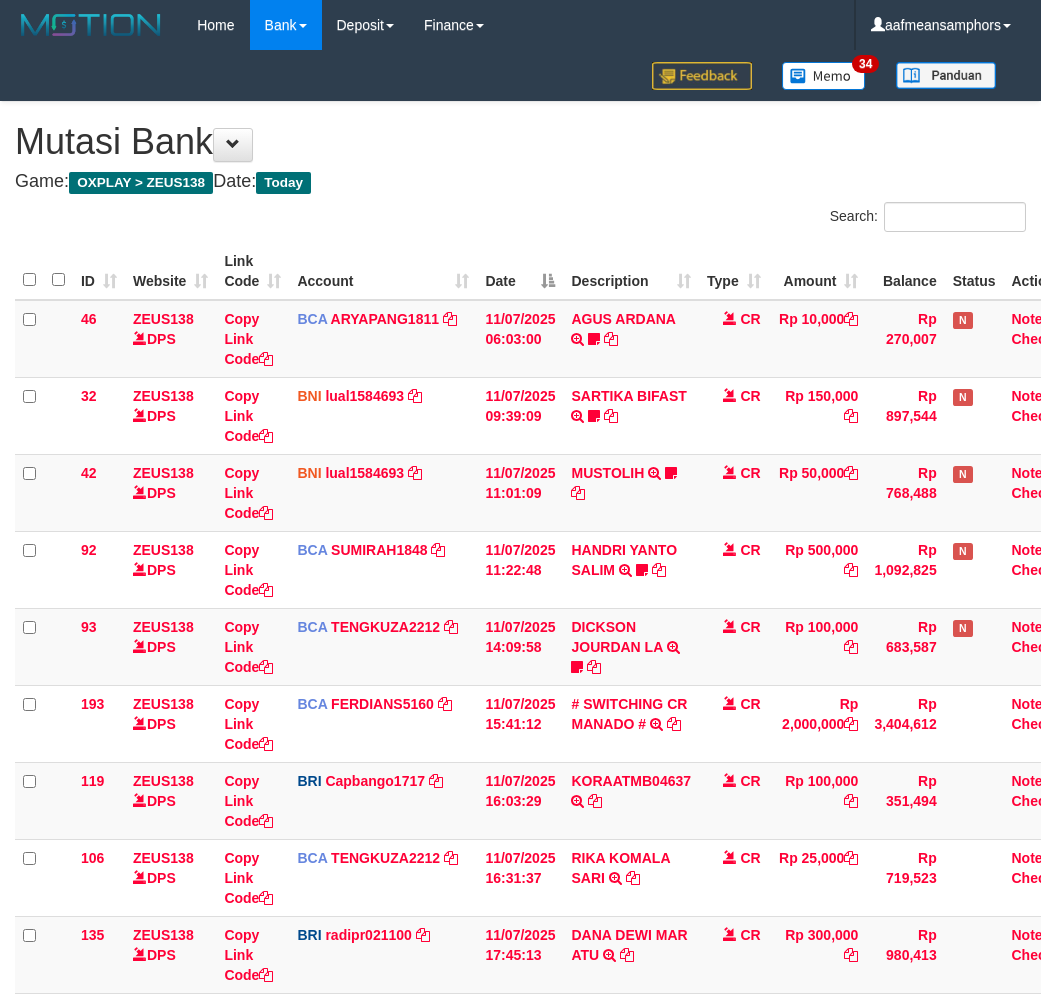scroll, scrollTop: 261, scrollLeft: 0, axis: vertical 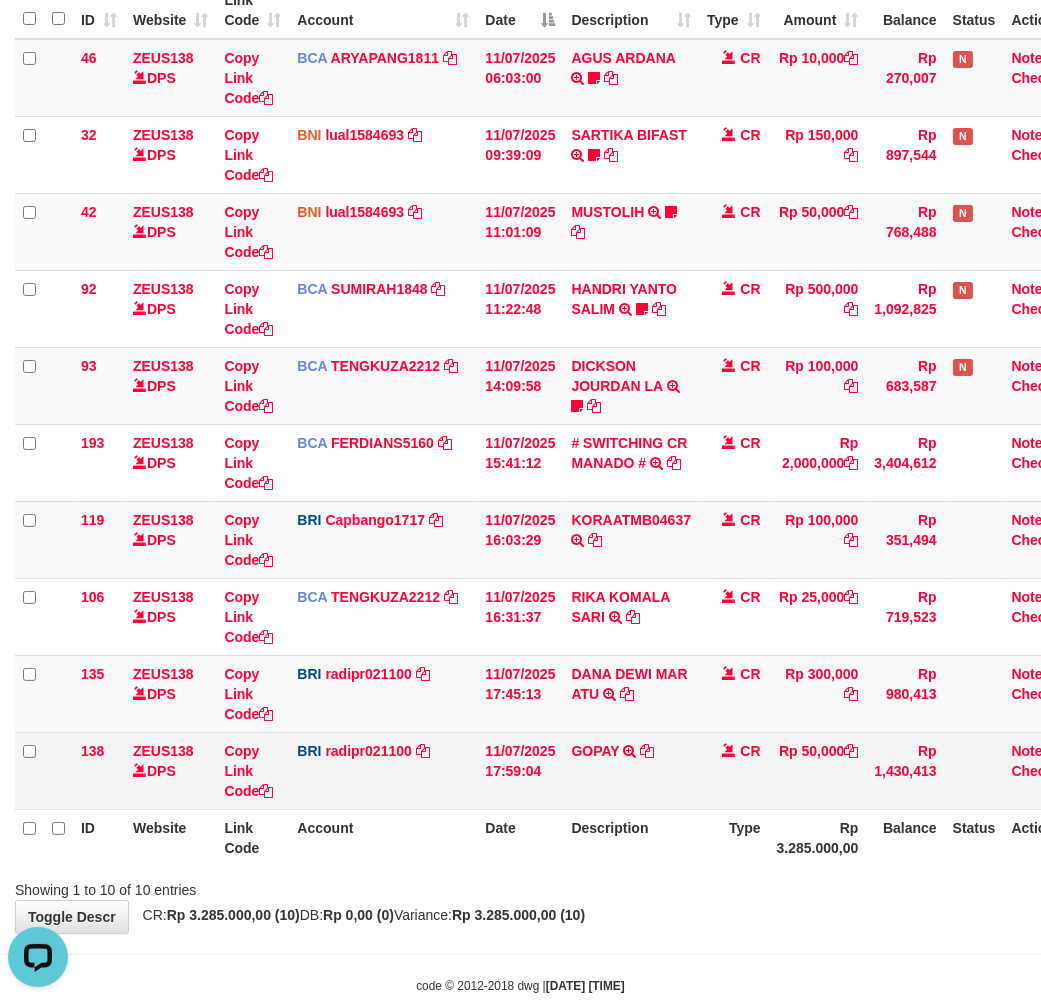 drag, startPoint x: 792, startPoint y: 766, endPoint x: 784, endPoint y: 774, distance: 11.313708 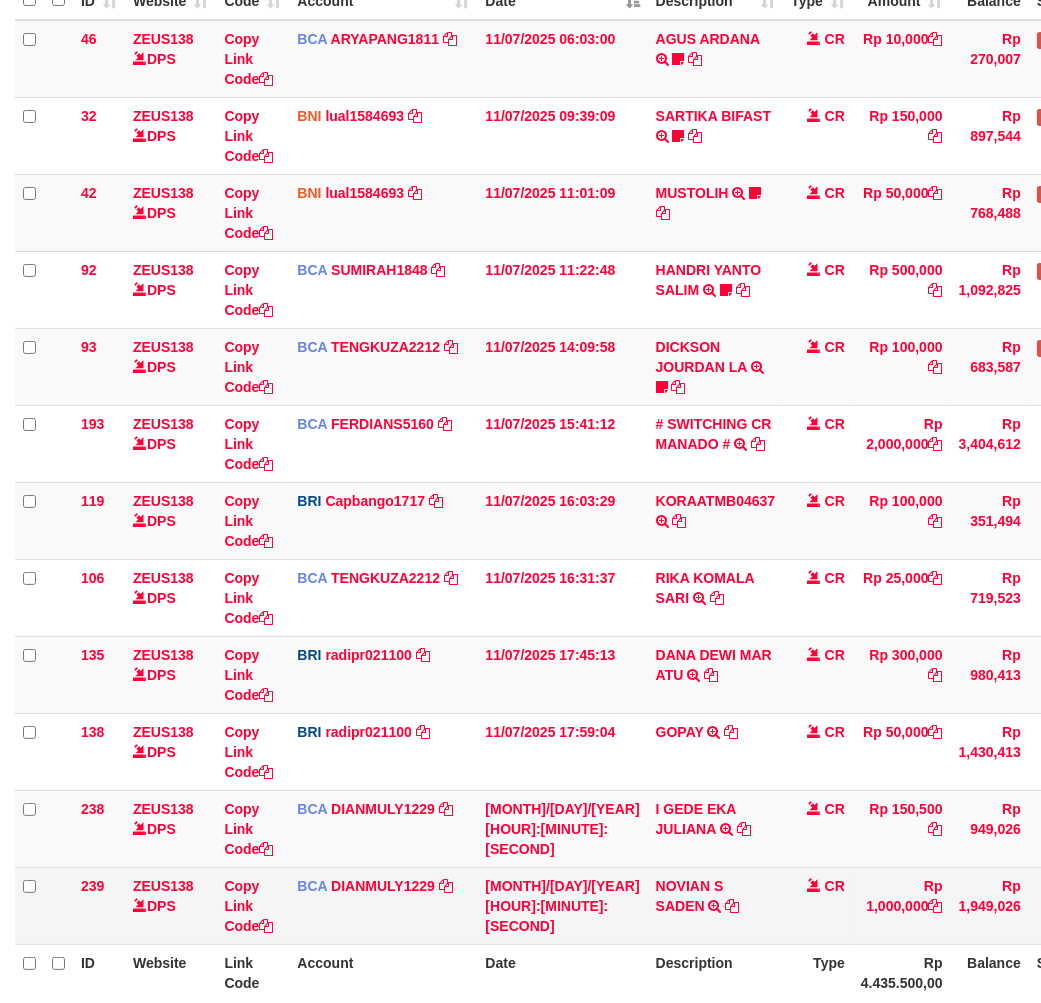scroll, scrollTop: 455, scrollLeft: 0, axis: vertical 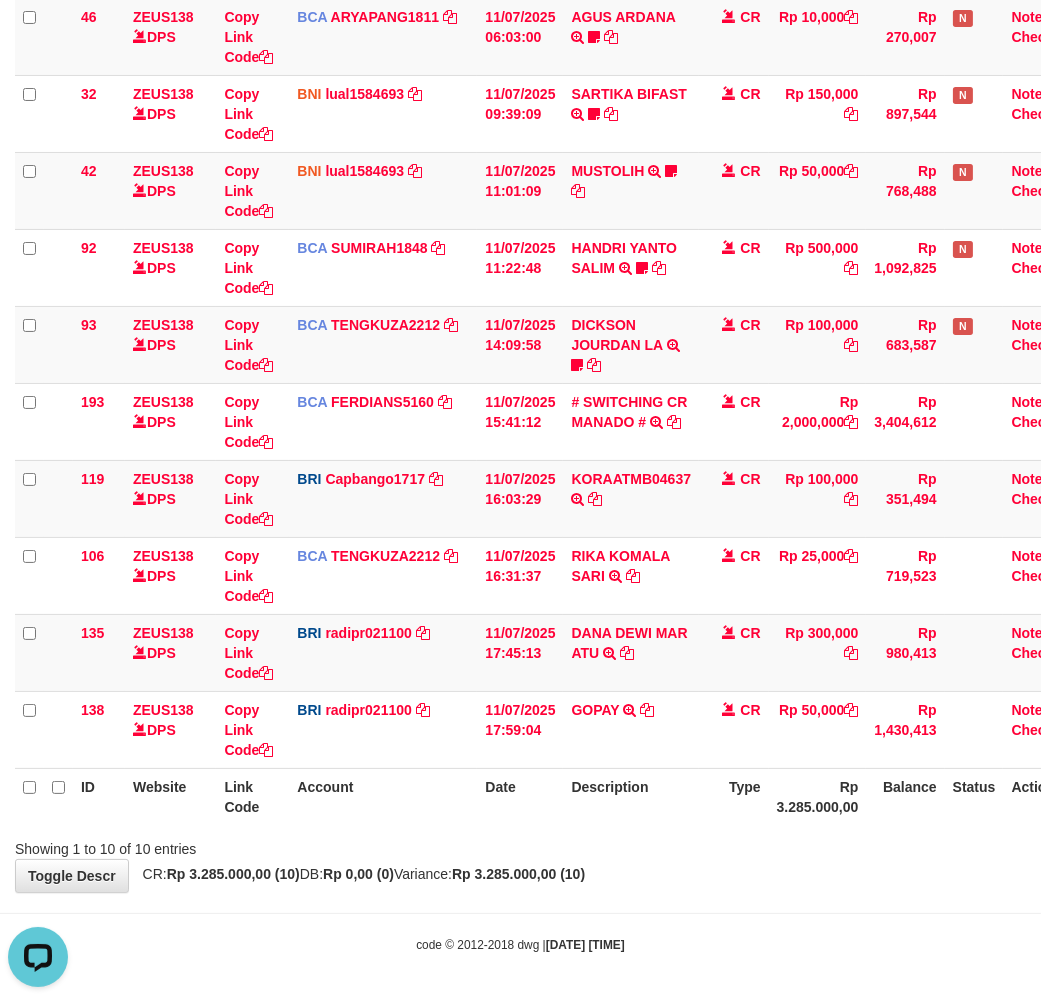 drag, startPoint x: 644, startPoint y: 837, endPoint x: 654, endPoint y: 836, distance: 10.049875 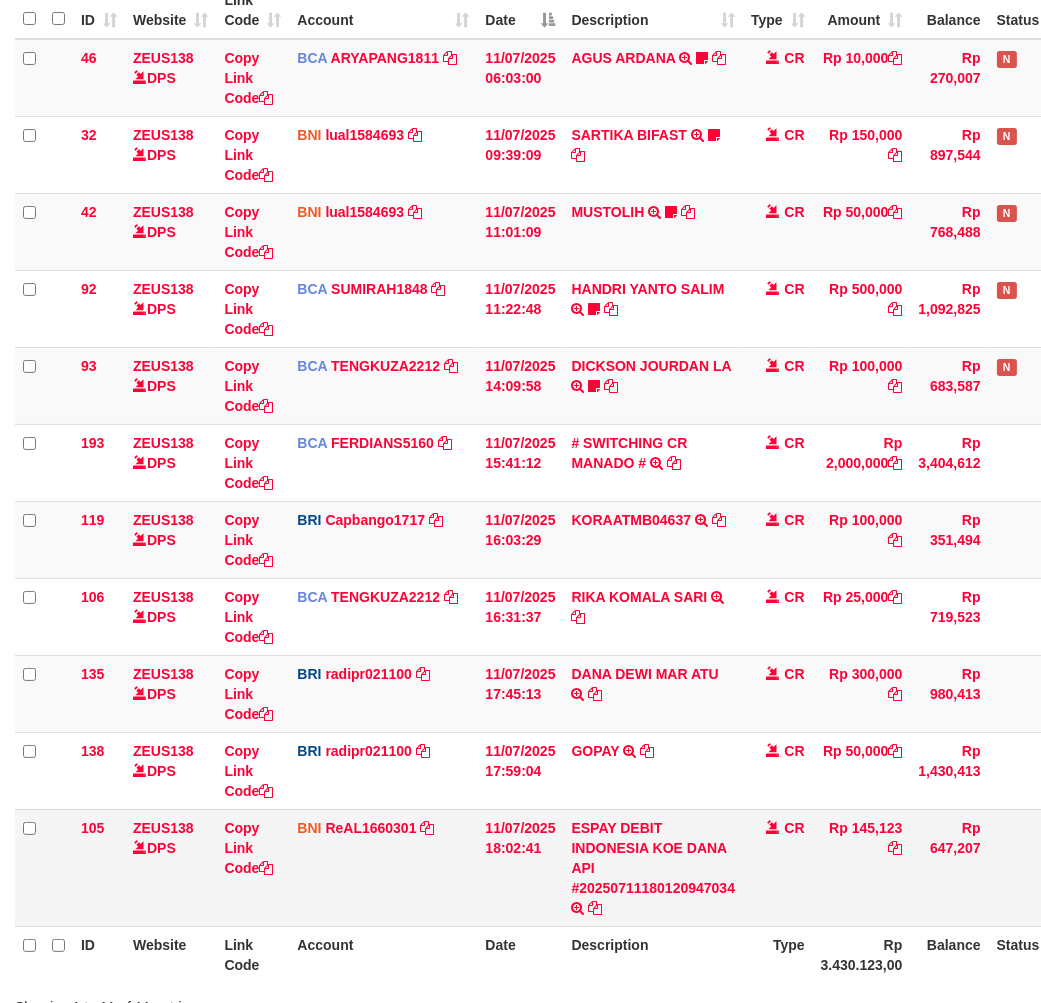 scroll, scrollTop: 302, scrollLeft: 0, axis: vertical 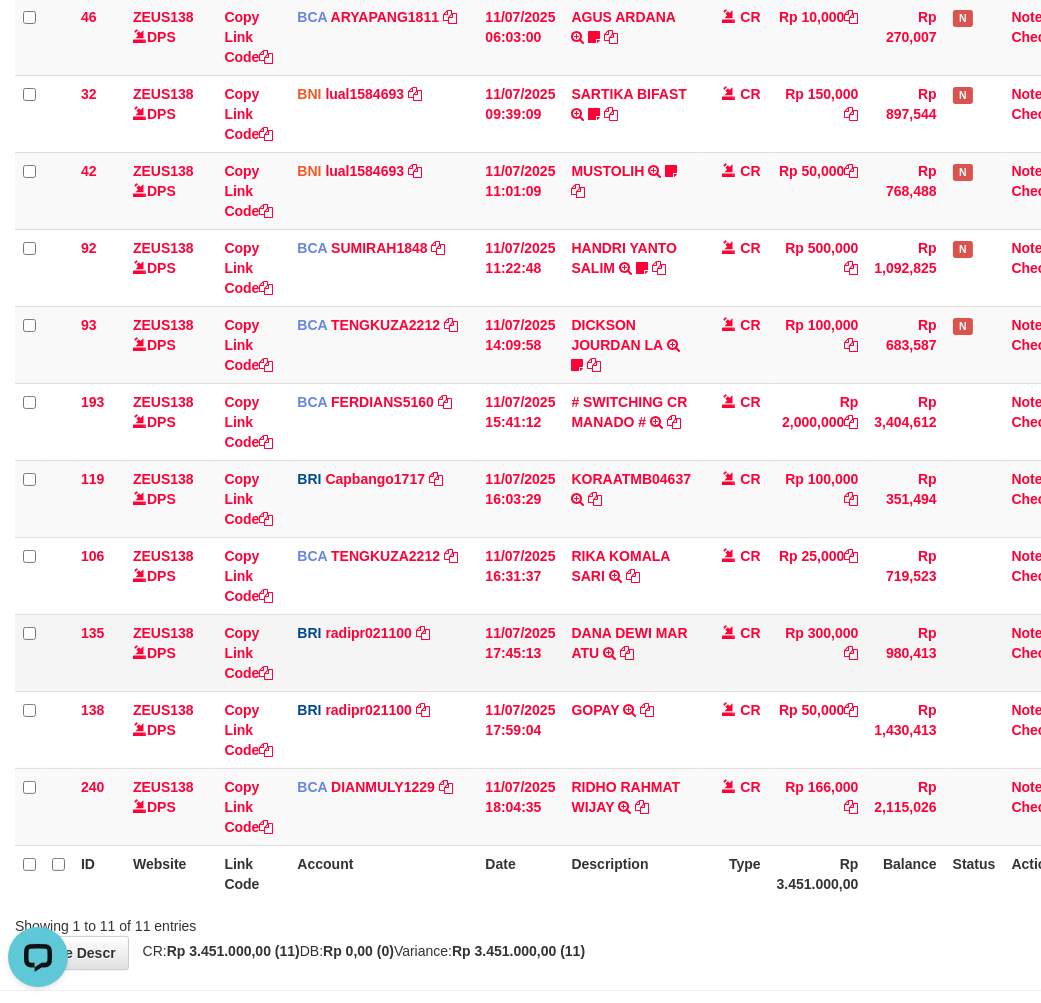 drag, startPoint x: 682, startPoint y: 678, endPoint x: 672, endPoint y: 688, distance: 14.142136 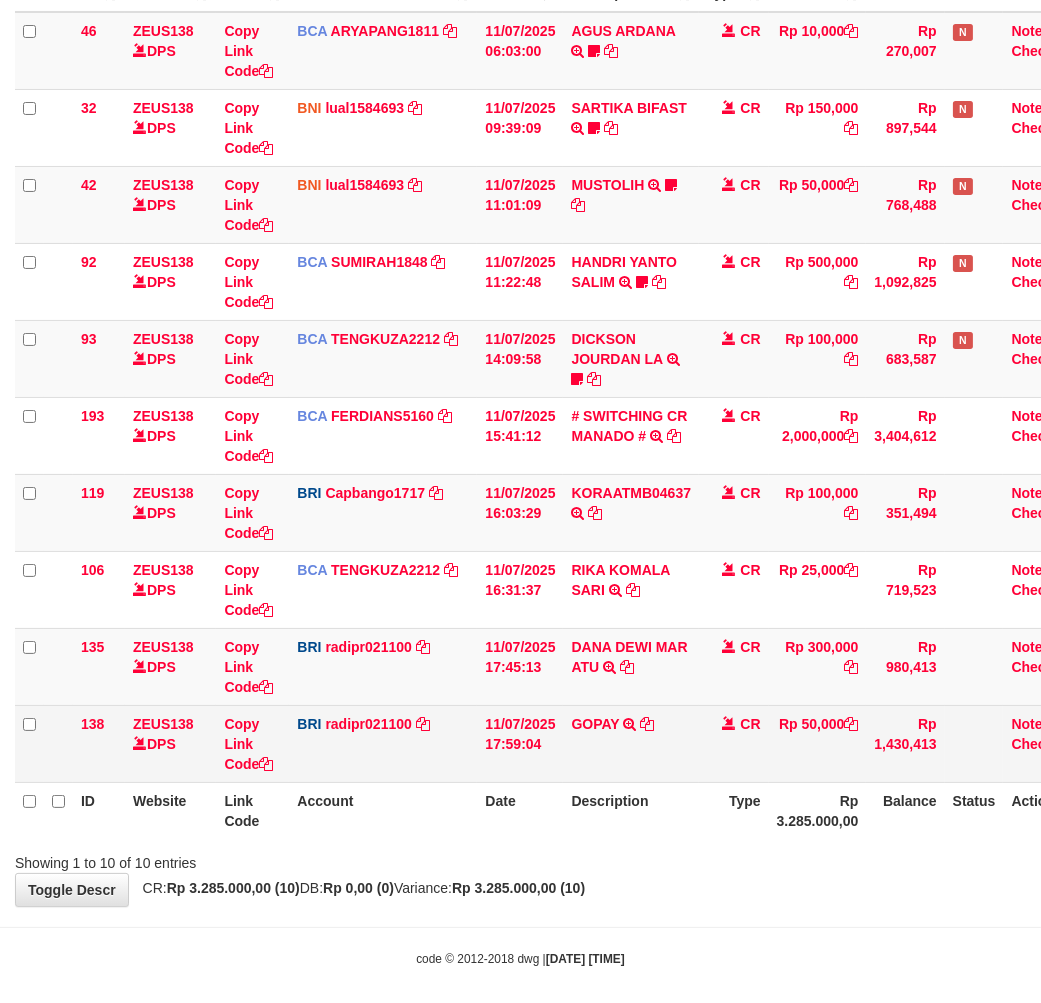 scroll, scrollTop: 302, scrollLeft: 0, axis: vertical 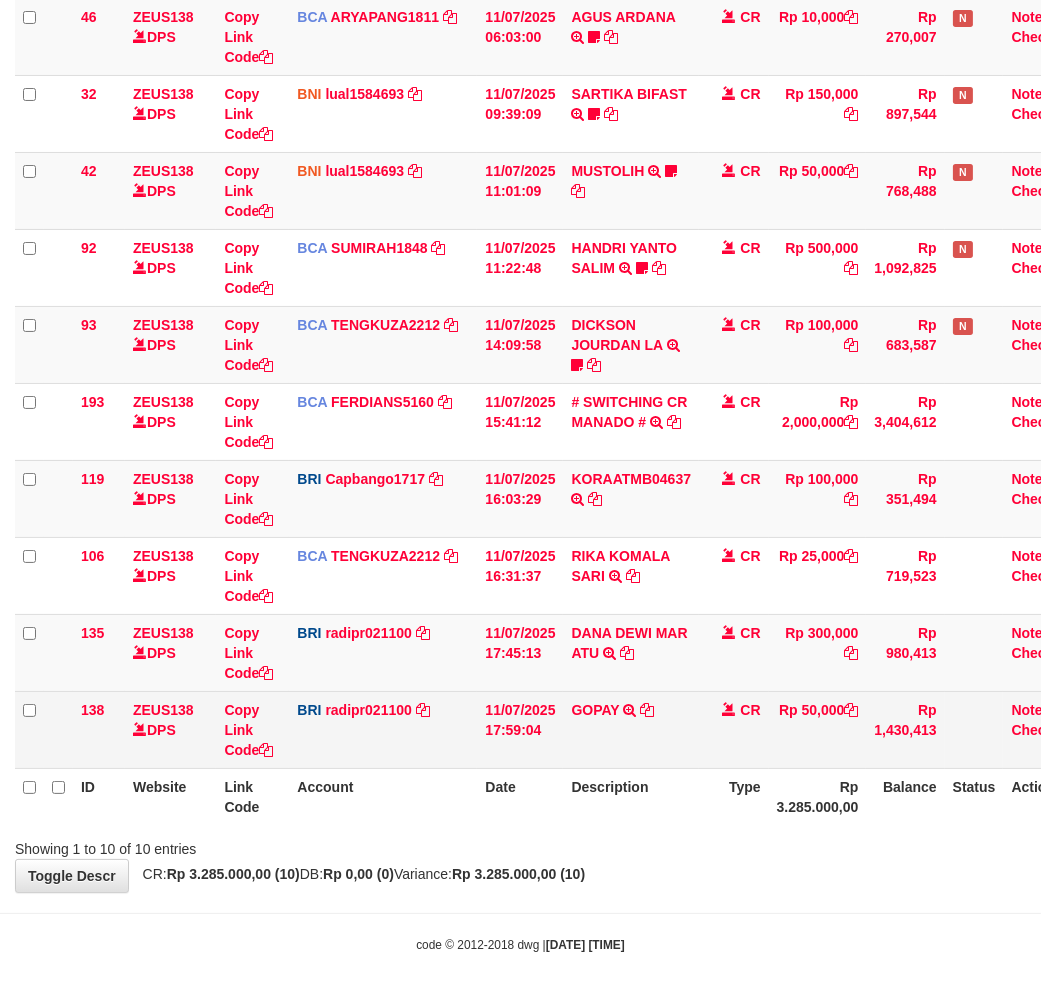 drag, startPoint x: 604, startPoint y: 761, endPoint x: 617, endPoint y: 750, distance: 17.029387 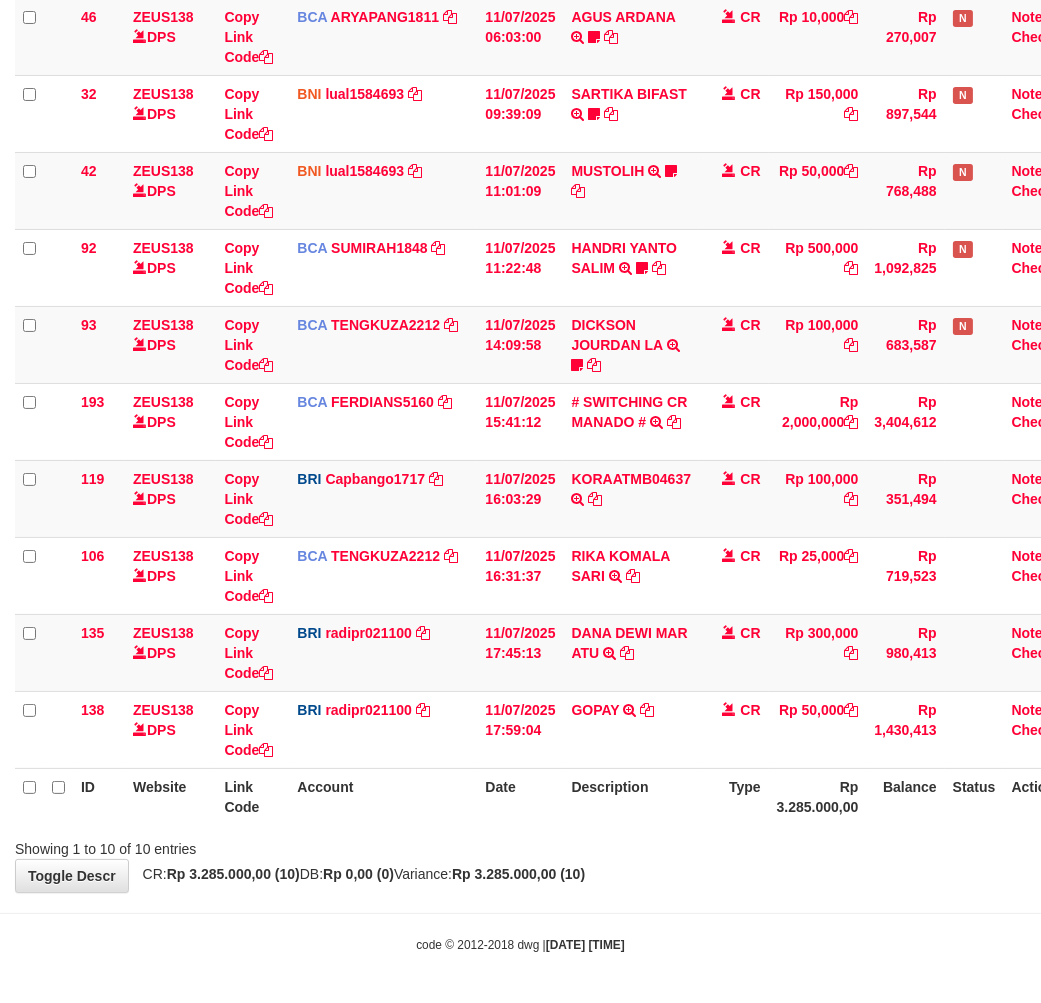 click on "Date" at bounding box center (520, 796) 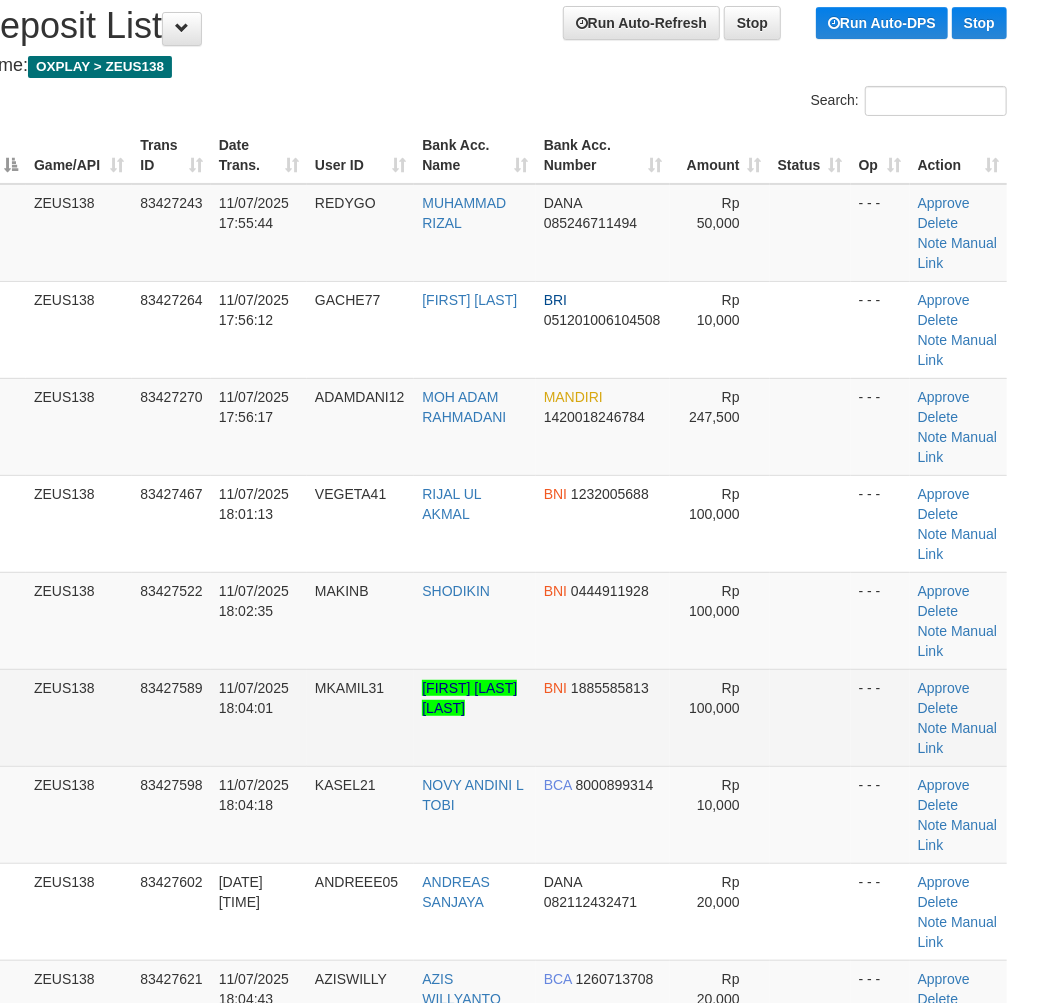 scroll, scrollTop: 116, scrollLeft: 41, axis: both 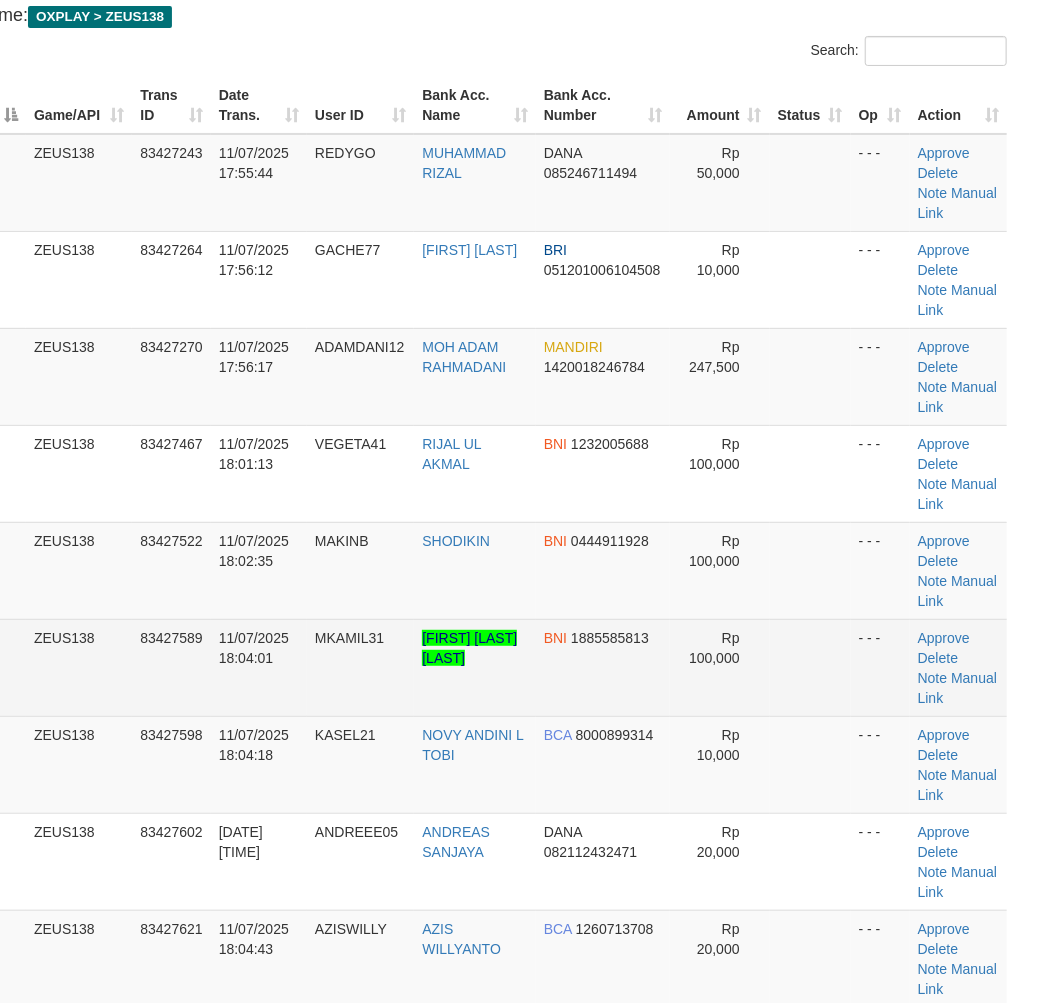 click on "11/07/2025 18:04:01" at bounding box center (259, 667) 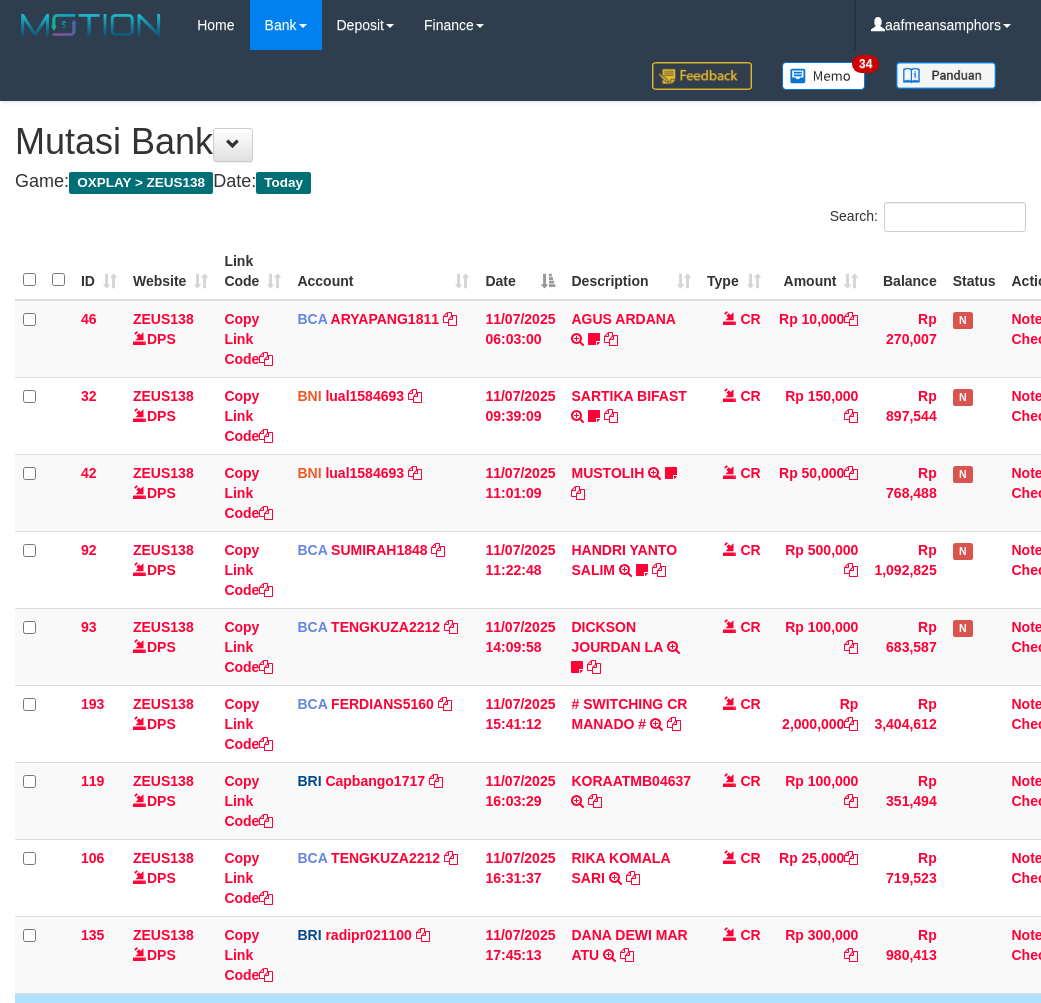 scroll, scrollTop: 261, scrollLeft: 0, axis: vertical 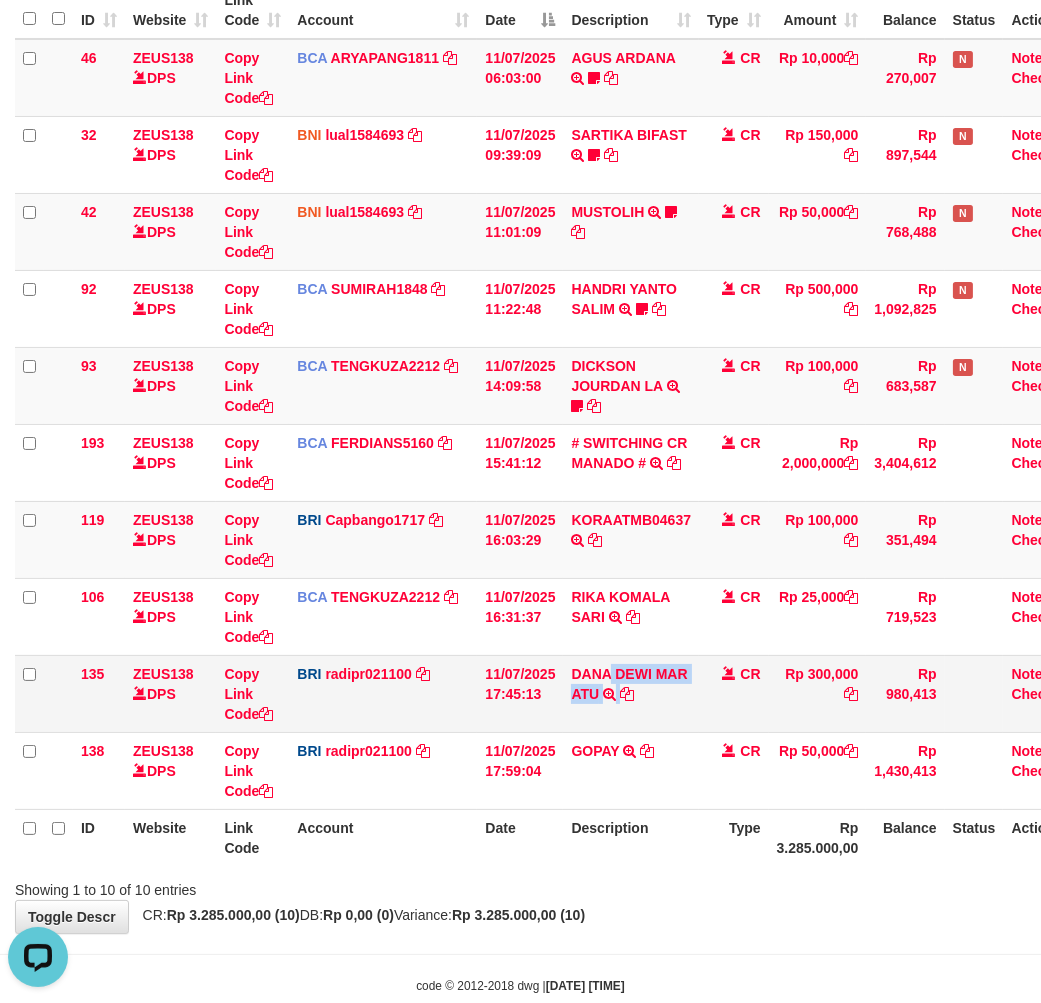 drag, startPoint x: 607, startPoint y: 660, endPoint x: 637, endPoint y: 695, distance: 46.09772 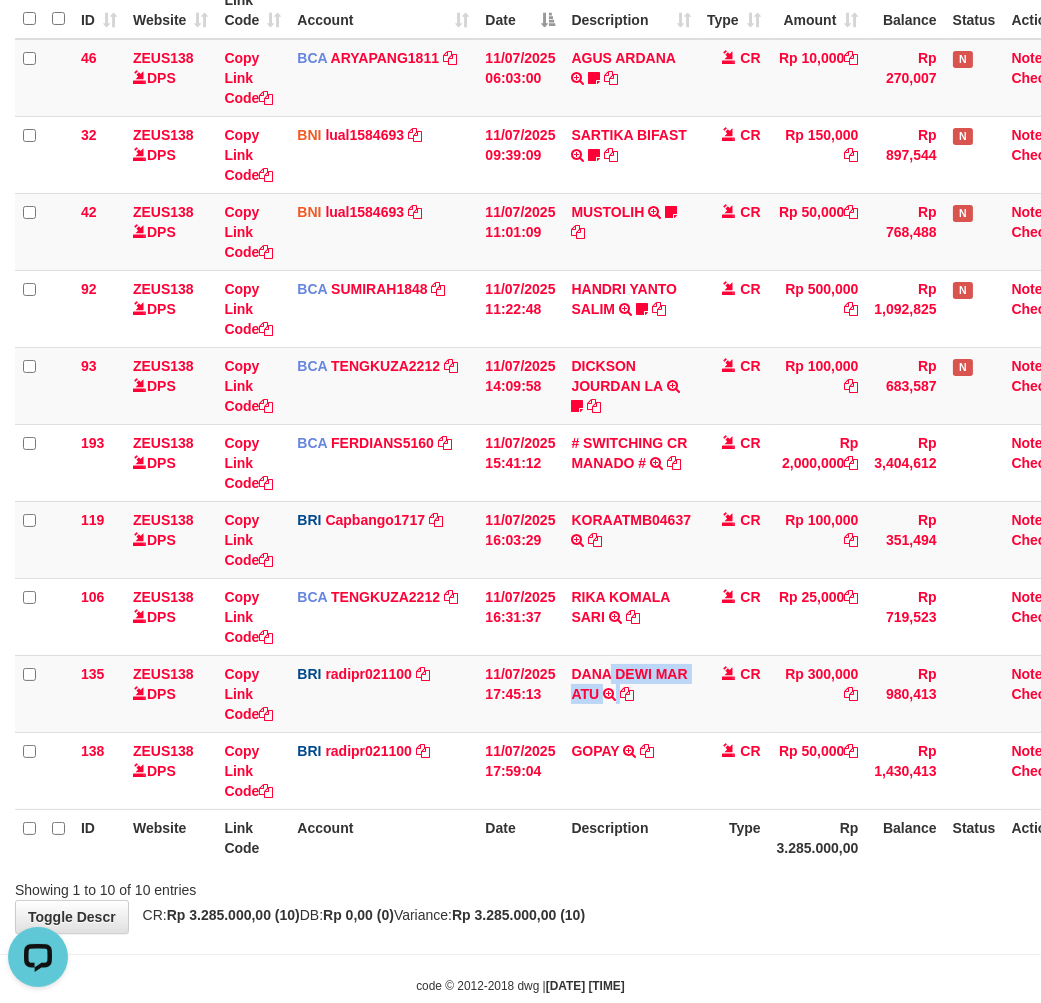 copy on "DEWI MAR ATU" 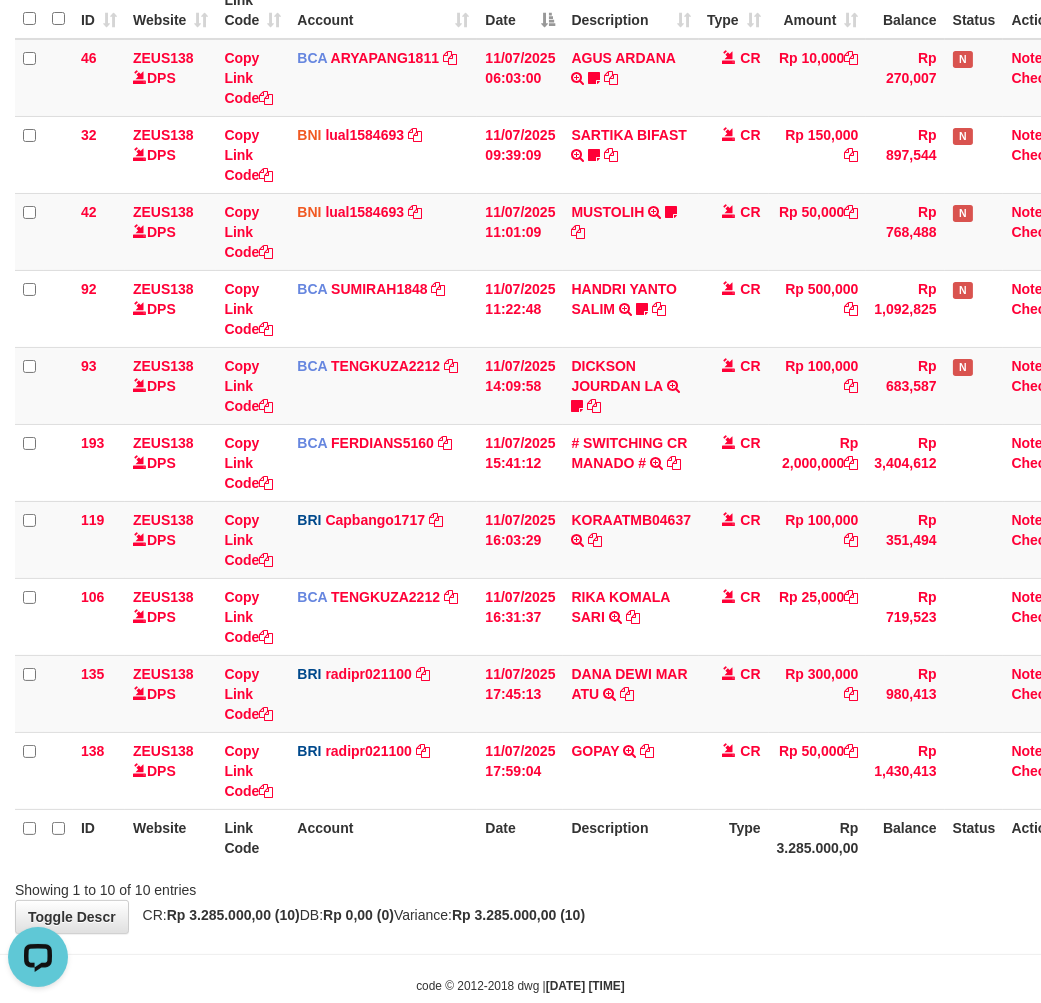 click on "Toggle navigation
Home
Bank
Account List
Load
By Website
Group
[OXPLAY]													ZEUS138
By Load Group (DPS)" at bounding box center (520, 392) 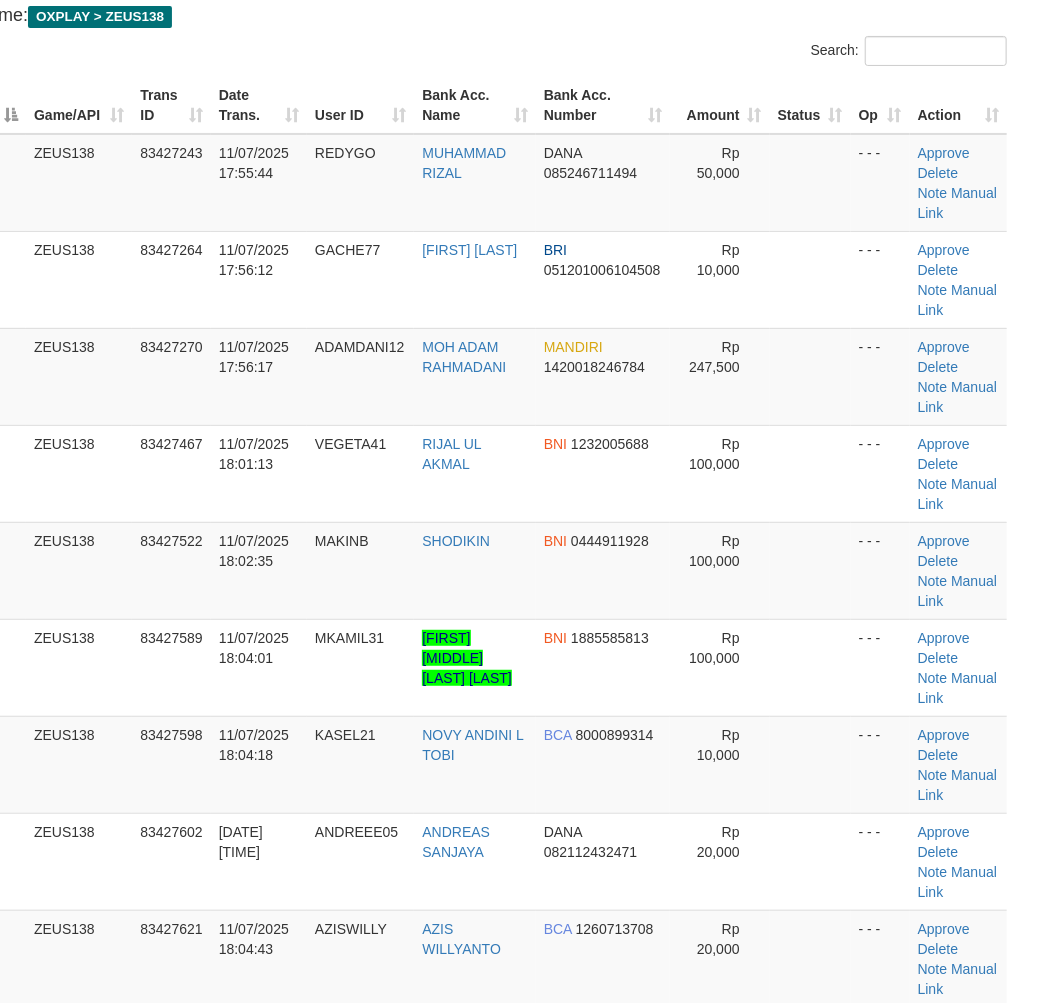 scroll, scrollTop: 166, scrollLeft: 41, axis: both 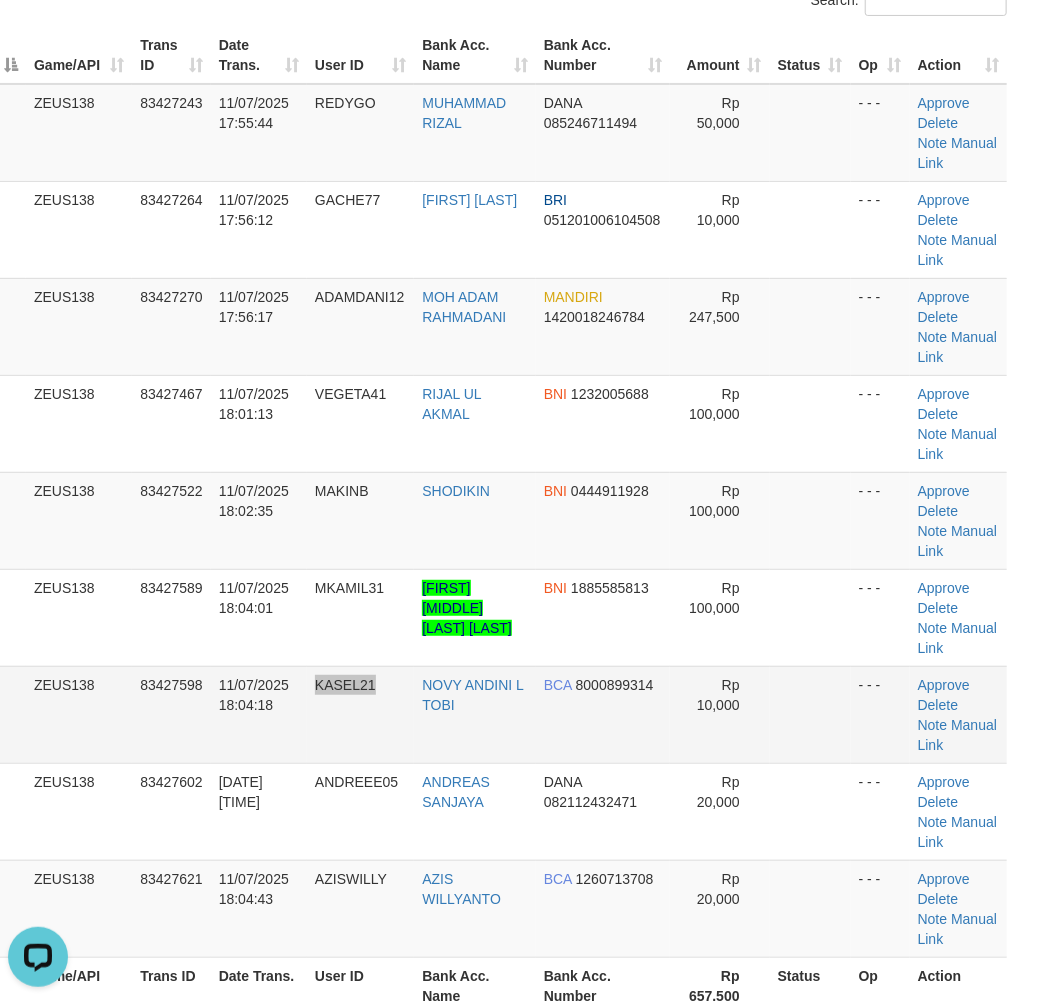 click on "KASEL21" at bounding box center (360, 714) 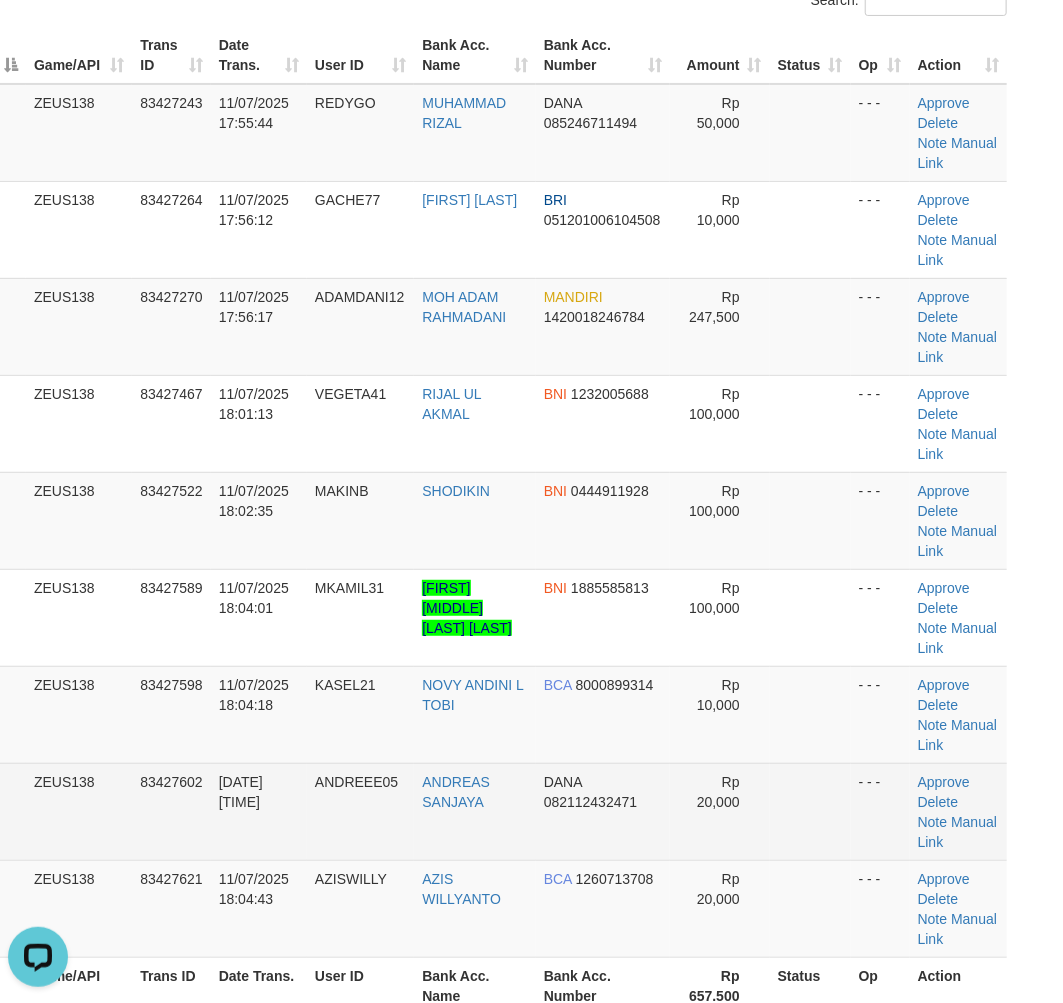 click on "ANDREAS SANJAYA" at bounding box center (474, 811) 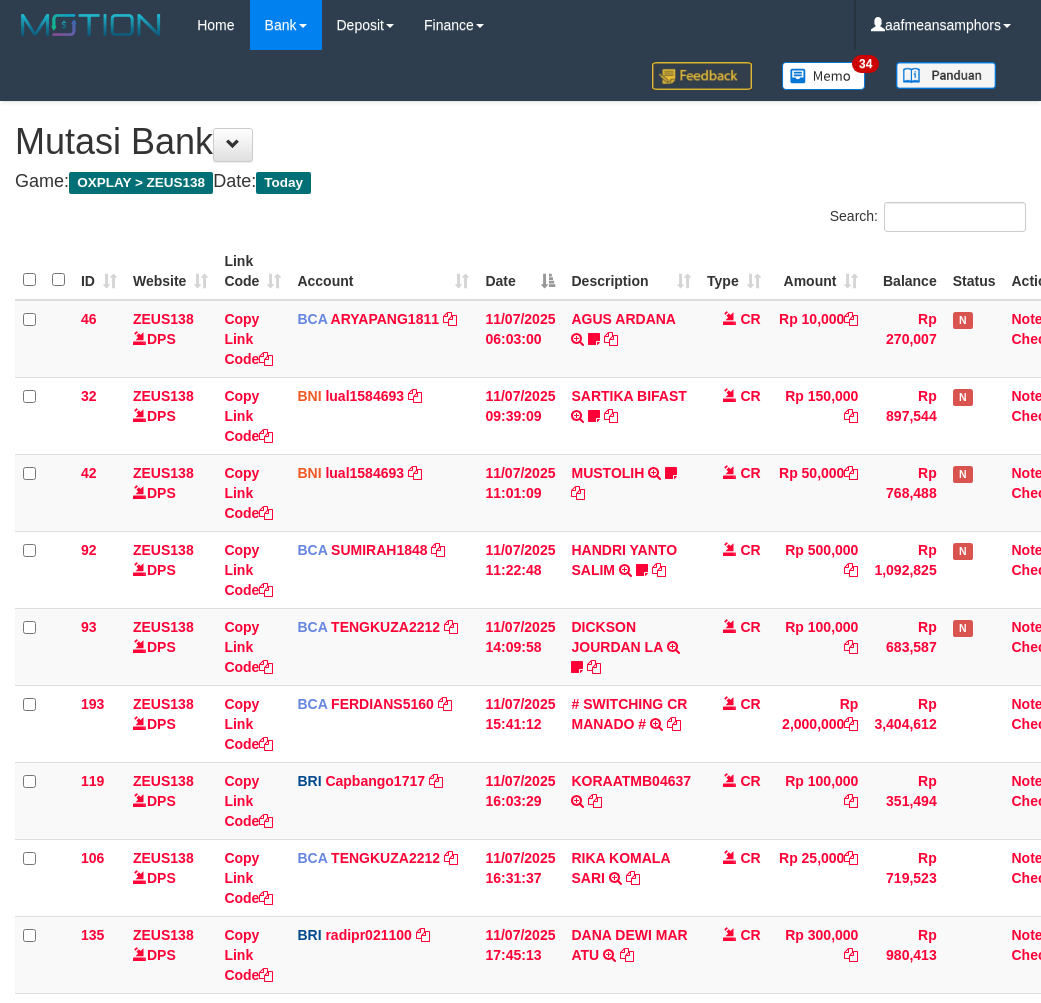 scroll, scrollTop: 261, scrollLeft: 0, axis: vertical 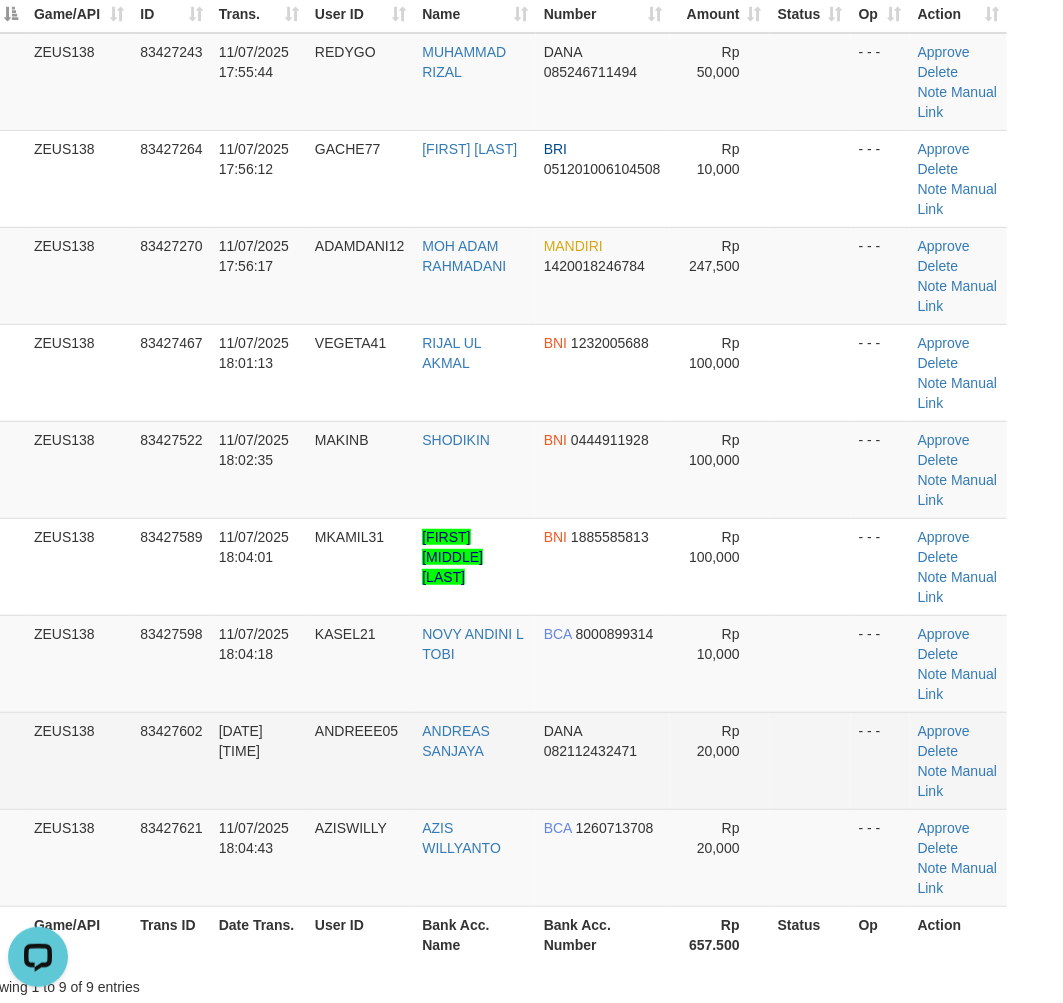 click on "ANDREEE05" at bounding box center [360, 760] 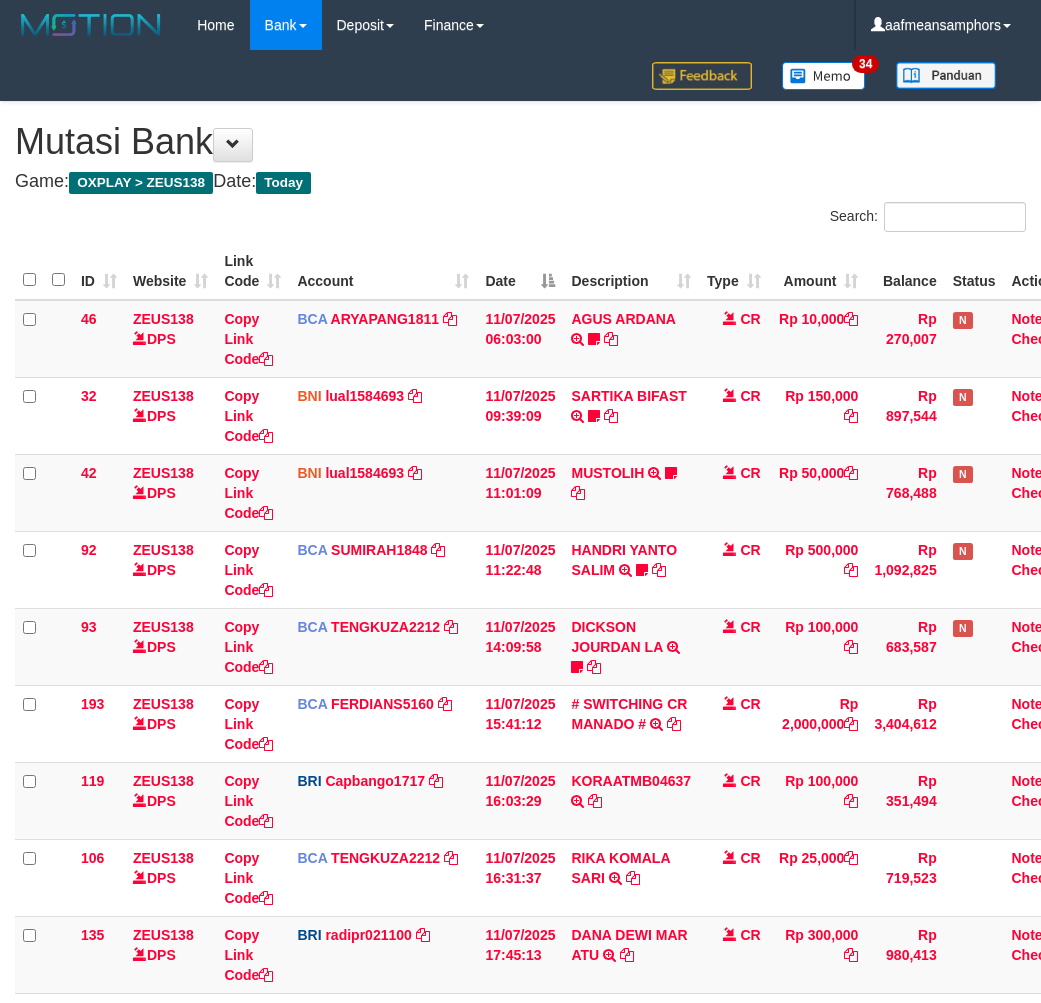 scroll, scrollTop: 261, scrollLeft: 0, axis: vertical 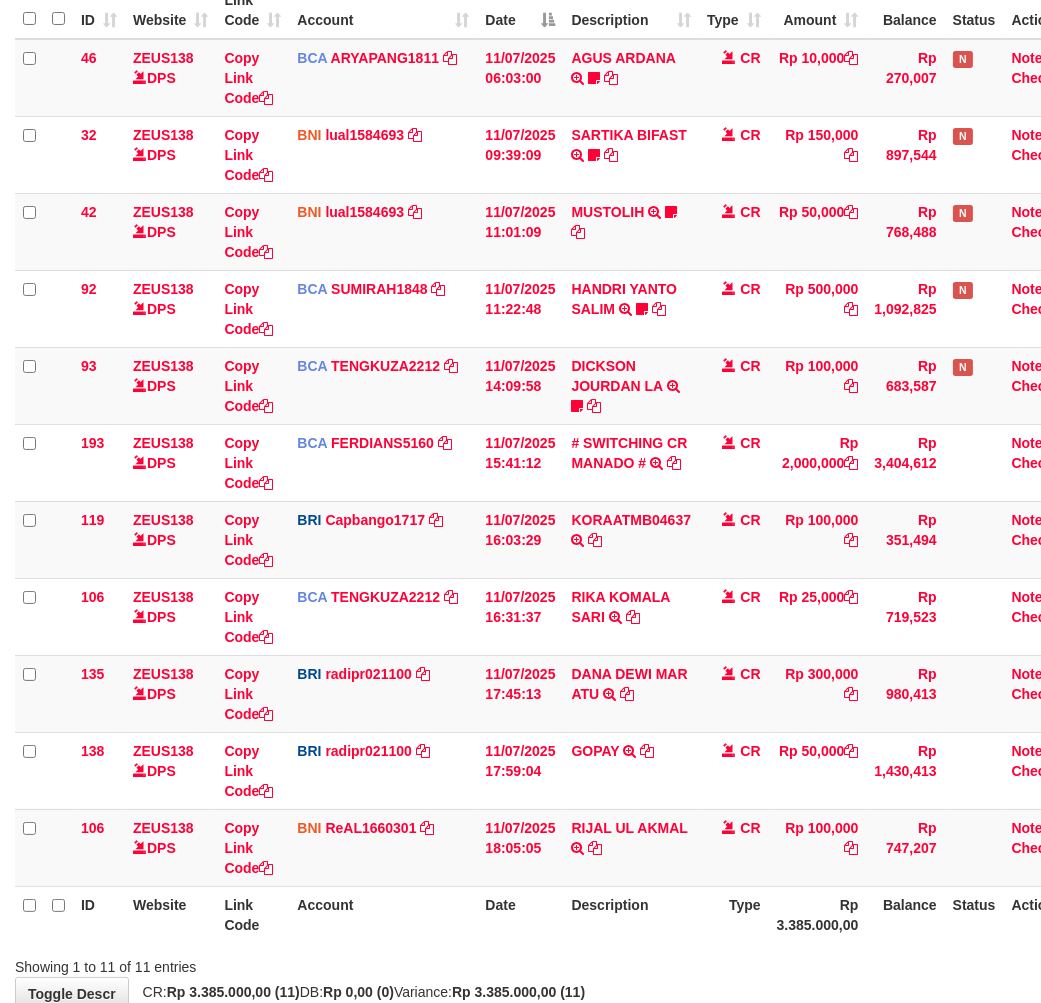 drag, startPoint x: 690, startPoint y: 935, endPoint x: 697, endPoint y: 921, distance: 15.652476 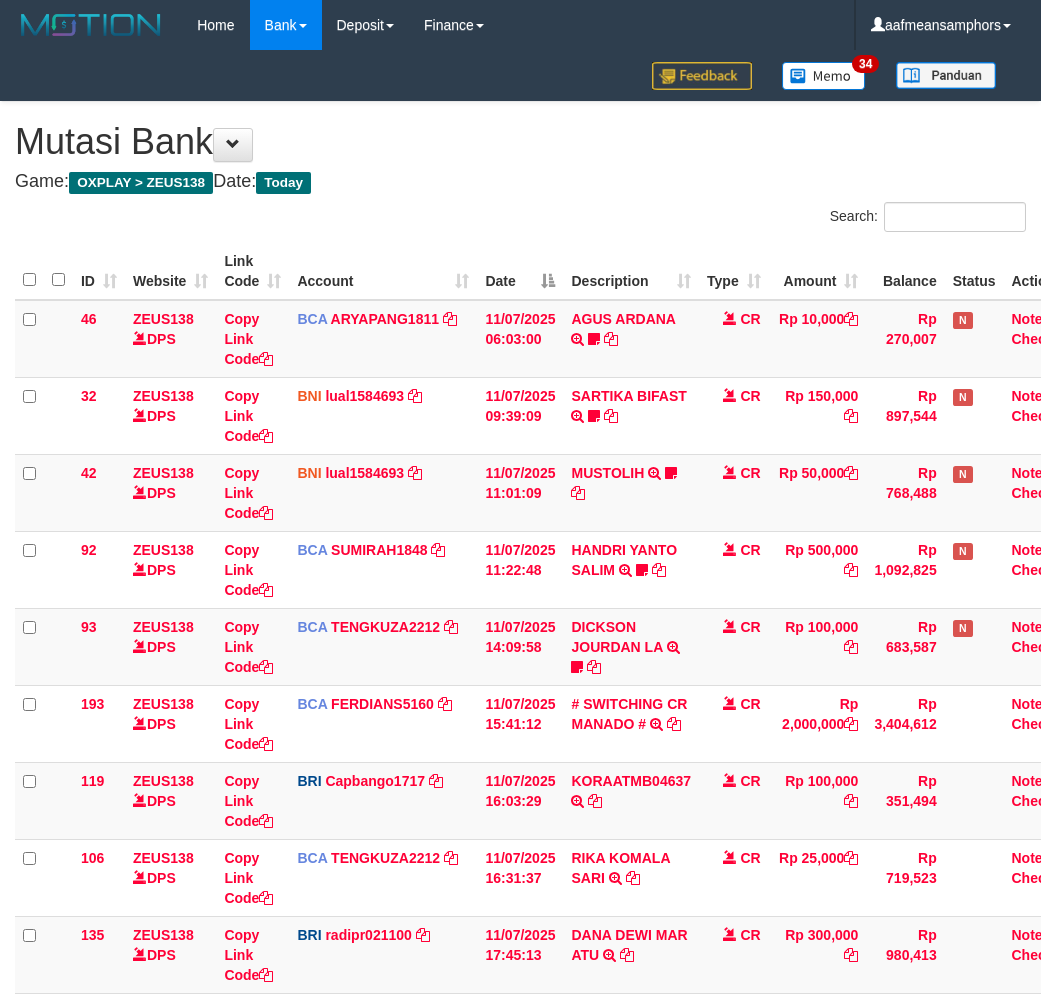 scroll, scrollTop: 261, scrollLeft: 0, axis: vertical 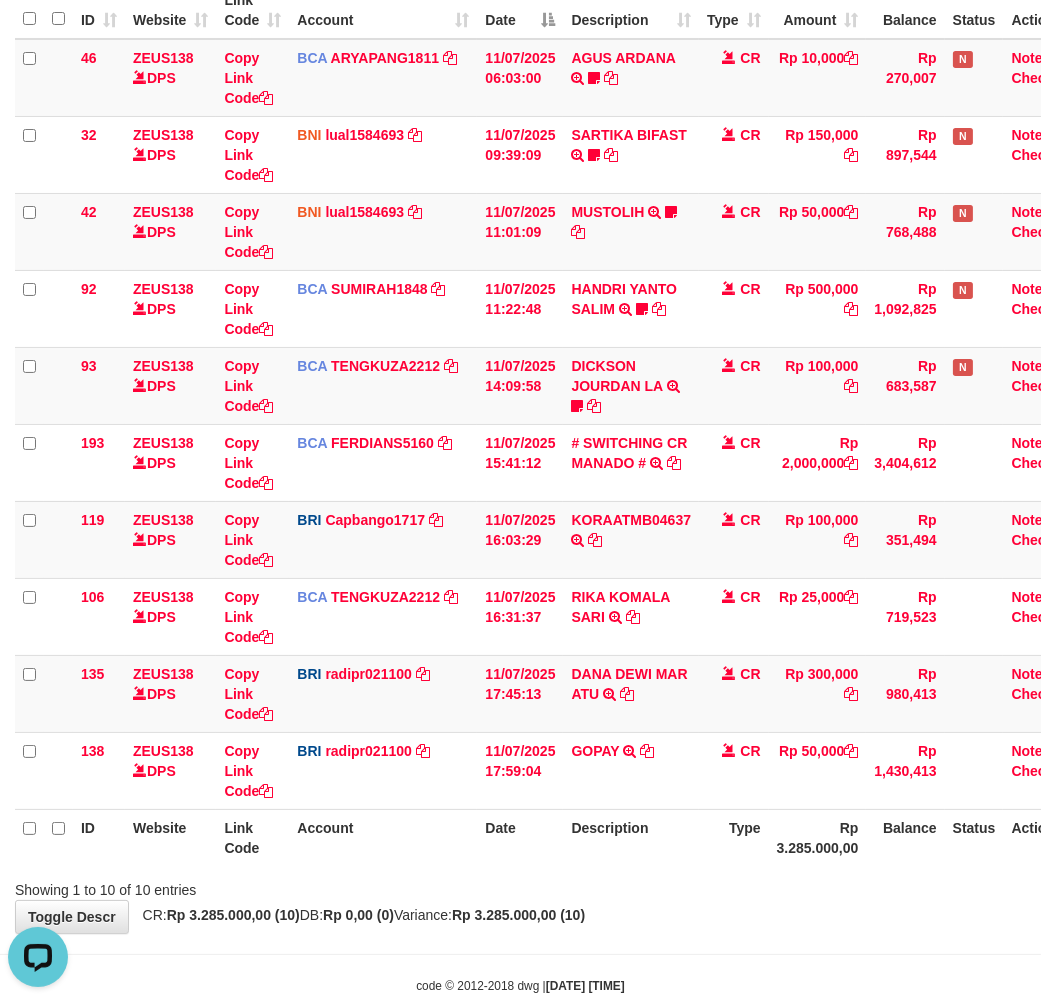 drag, startPoint x: 733, startPoint y: 865, endPoint x: 726, endPoint y: 853, distance: 13.892444 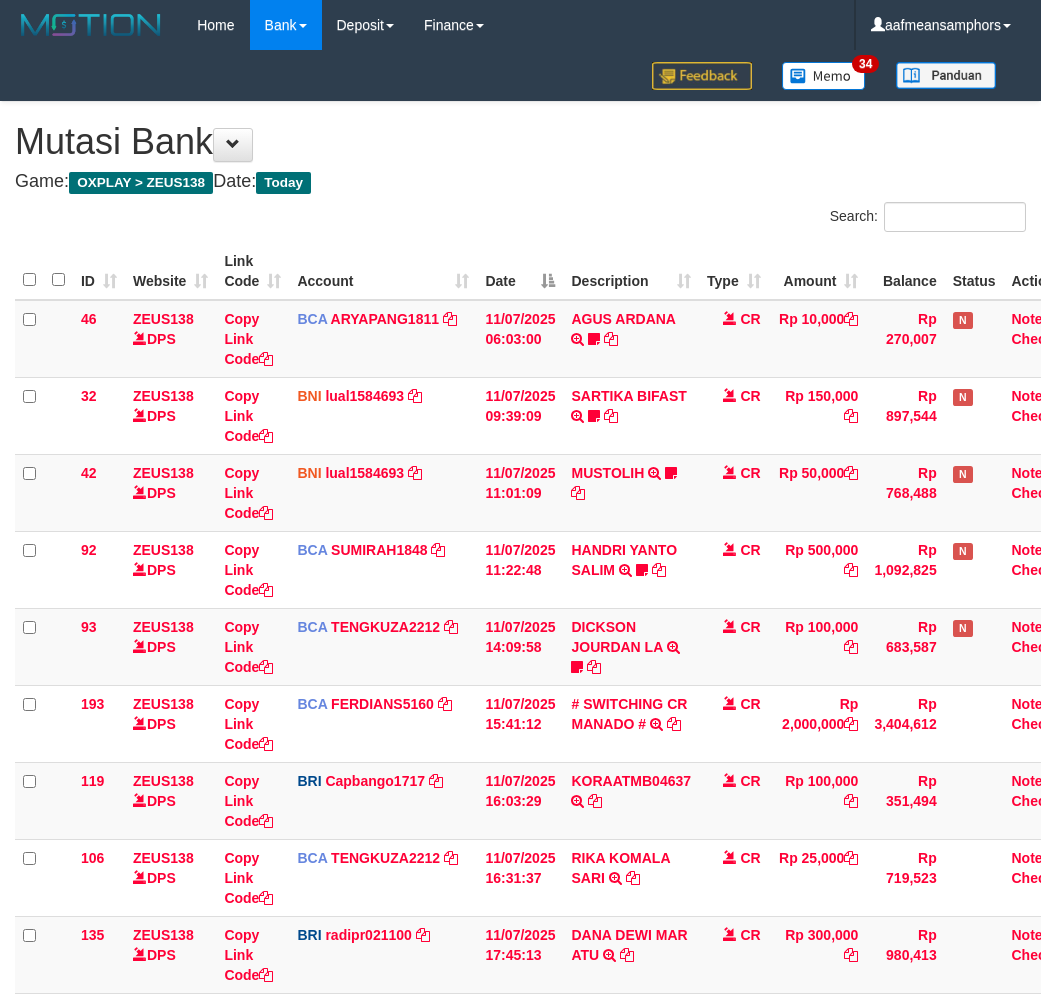 scroll, scrollTop: 261, scrollLeft: 0, axis: vertical 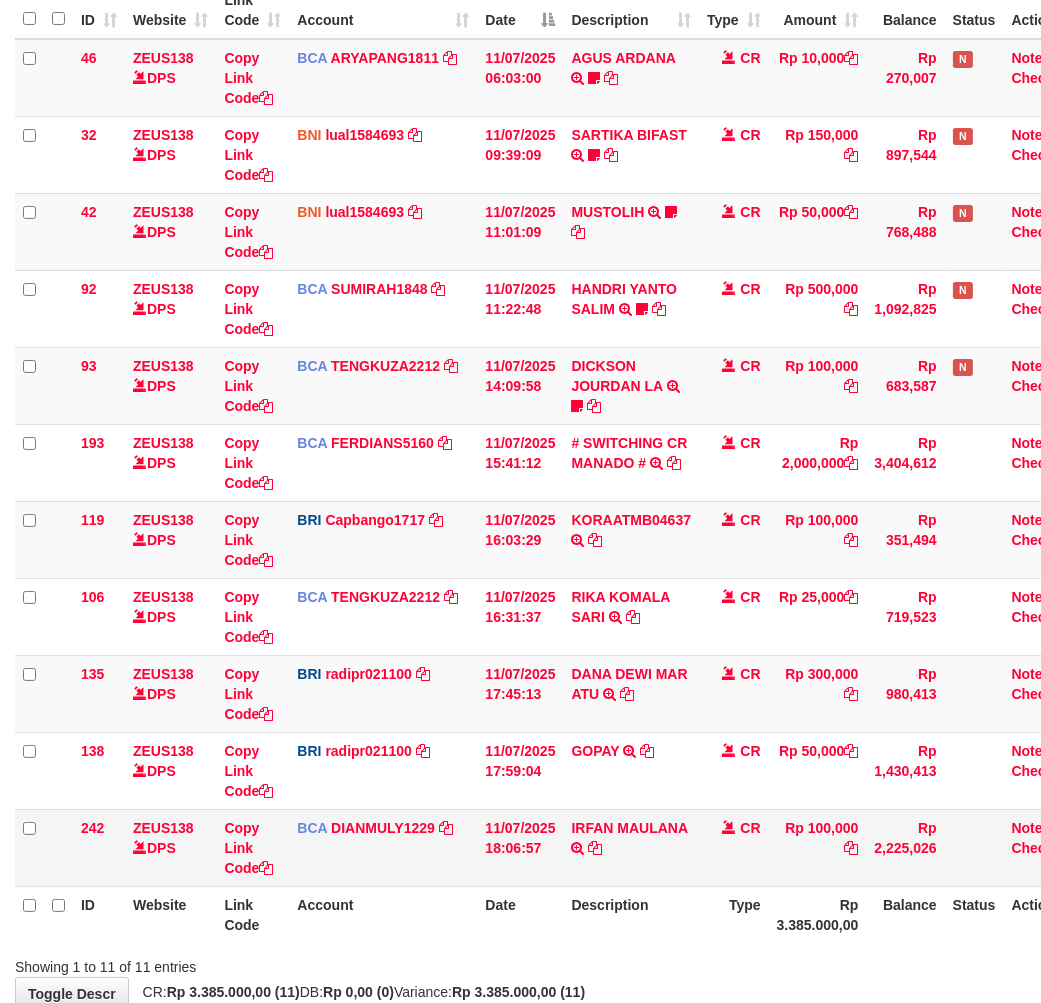 click on "[FIRST] [LAST]         TRSF E-BANKING CR 1107/FTSCY/WS95031
100000.00[FIRST] [LAST]" at bounding box center [631, 847] 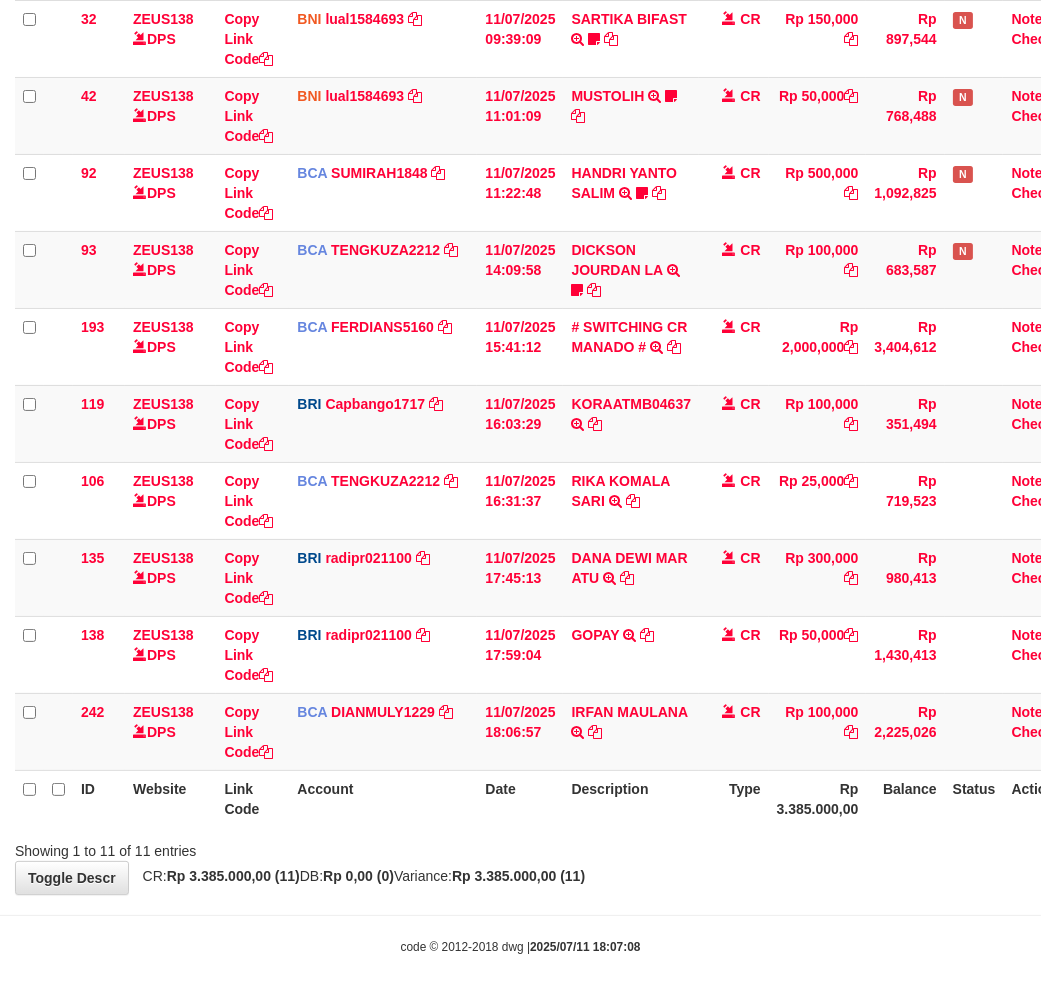 scroll, scrollTop: 378, scrollLeft: 0, axis: vertical 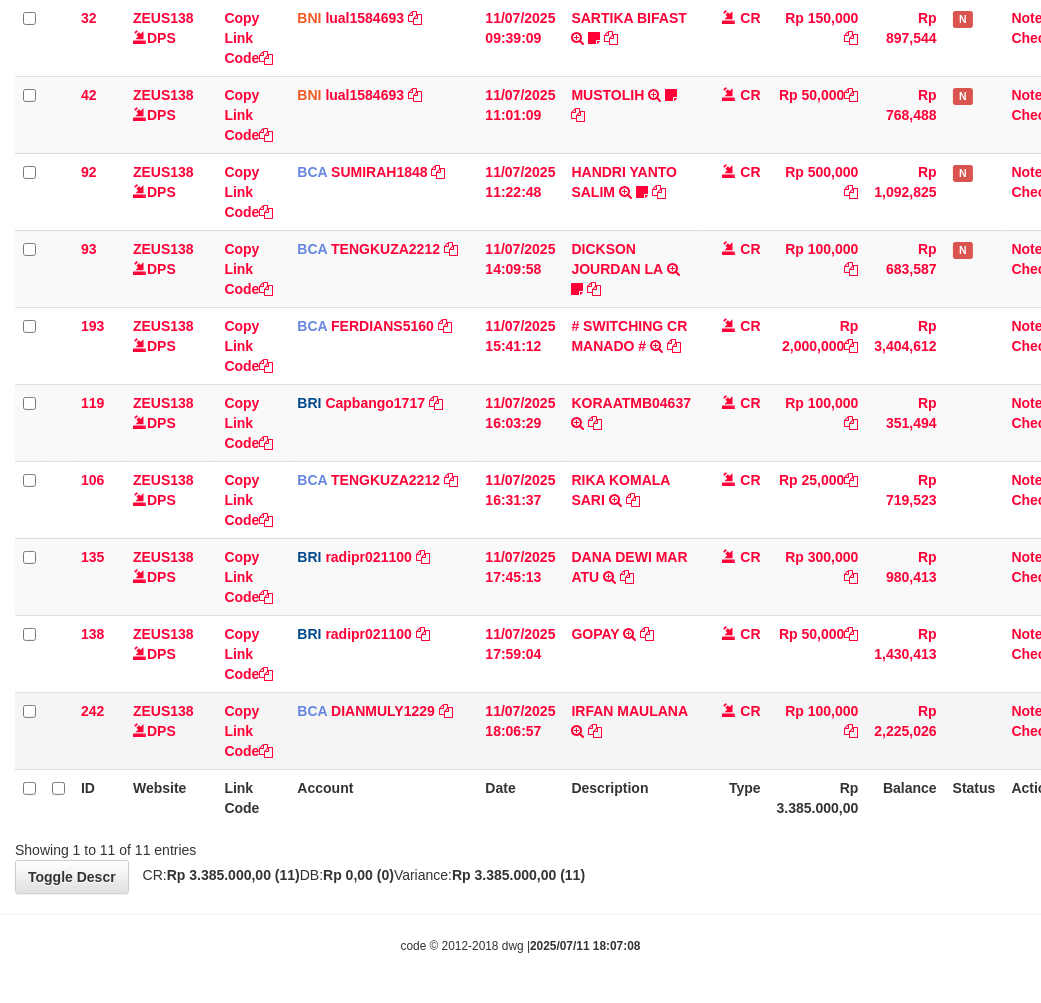 click on "IRFAN MAULANA         TRSF E-BANKING CR 1107/FTSCY/WS95031
100000.00IRFAN MAULANA" at bounding box center [631, 730] 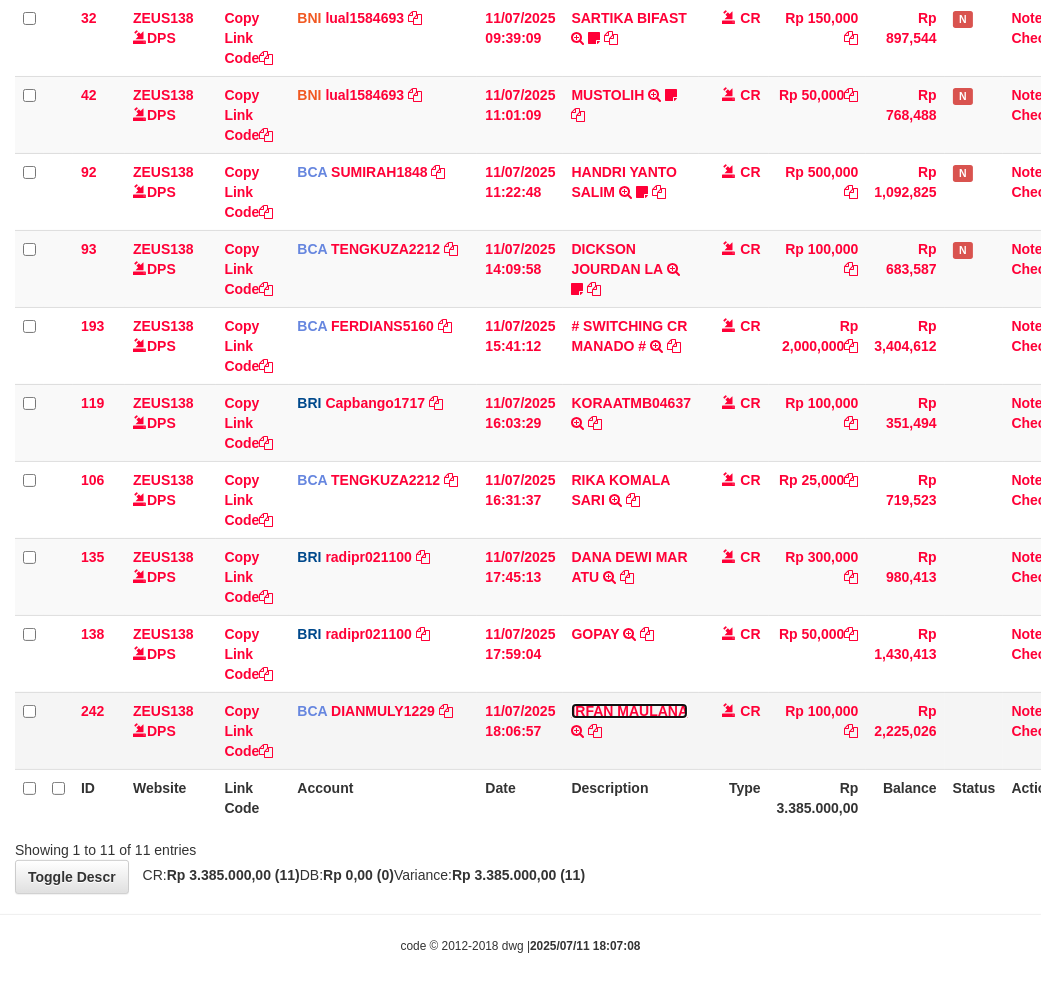 click on "IRFAN MAULANA" at bounding box center (629, 711) 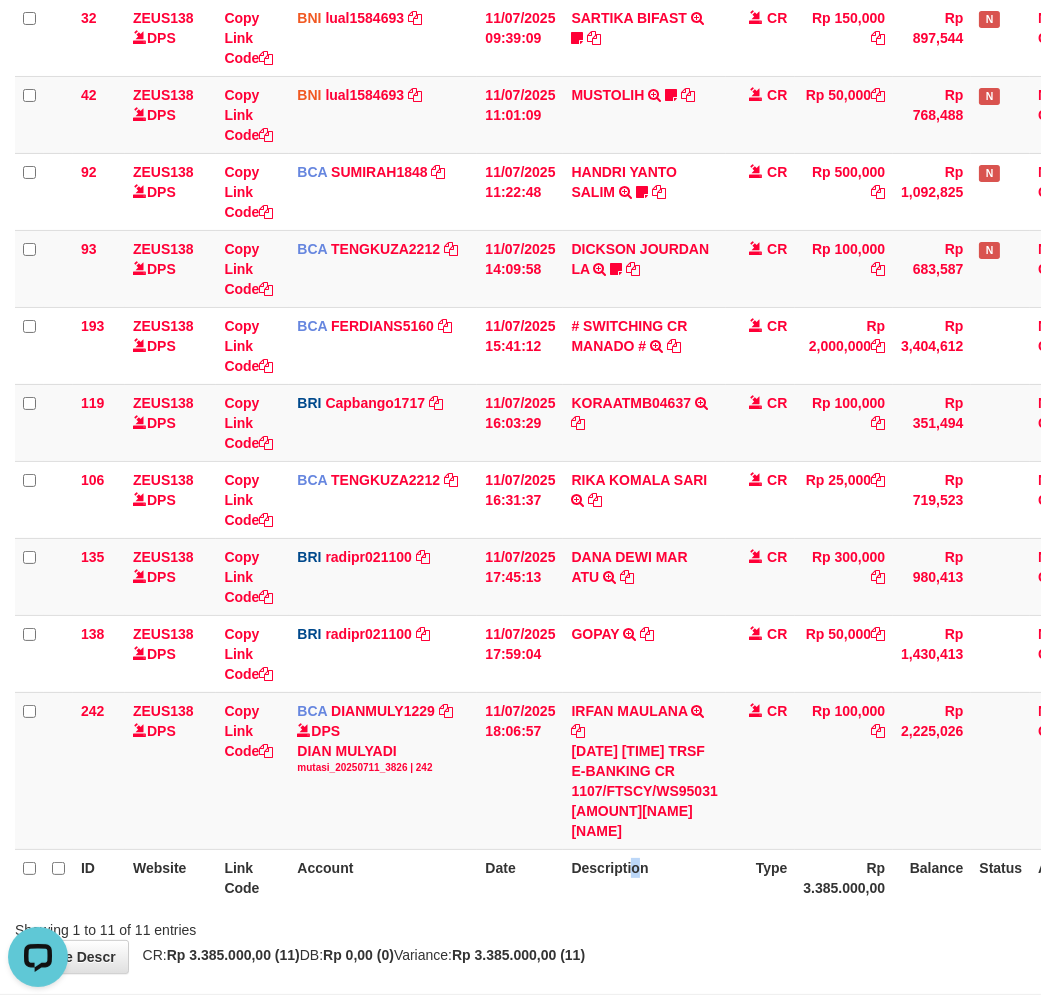 click on "Description" at bounding box center (644, 877) 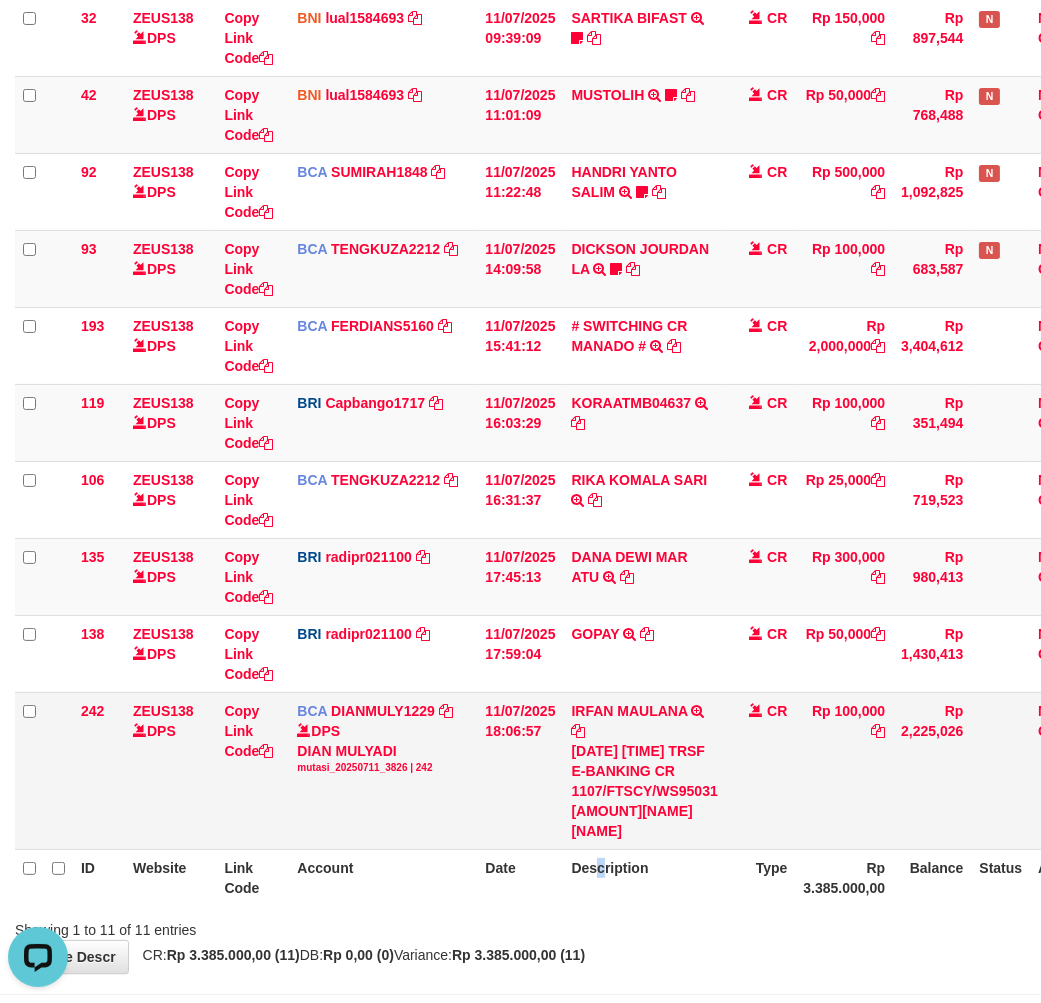 click on "Description" at bounding box center [644, 877] 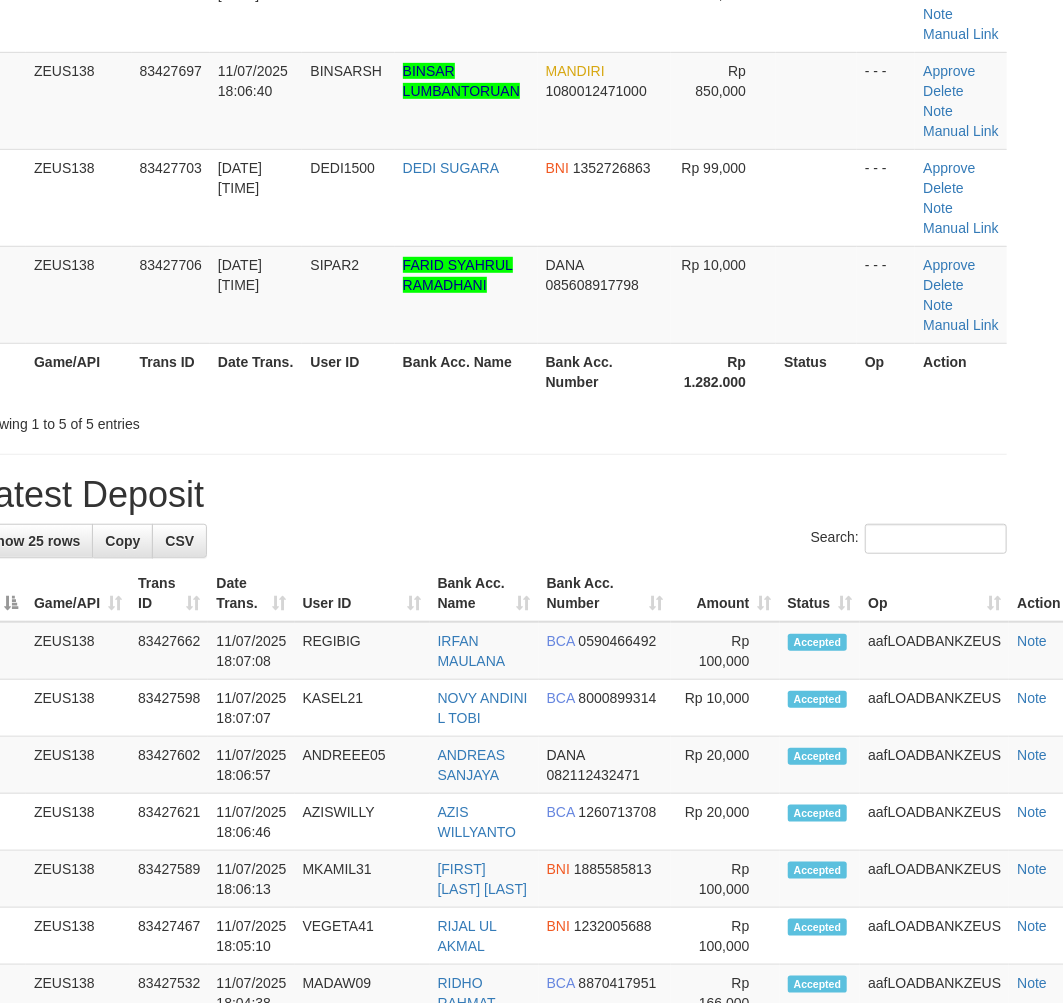 drag, startPoint x: 437, startPoint y: 517, endPoint x: 455, endPoint y: 513, distance: 18.439089 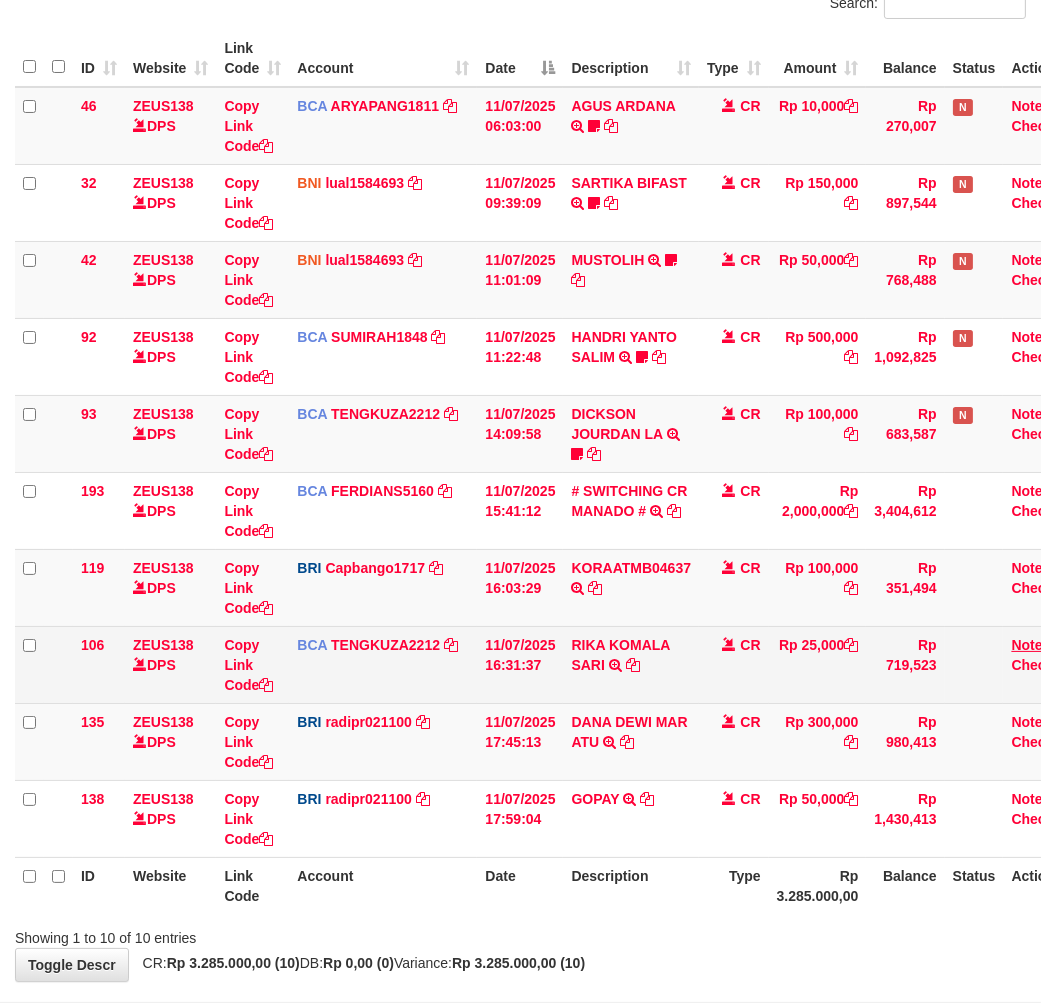 scroll, scrollTop: 302, scrollLeft: 0, axis: vertical 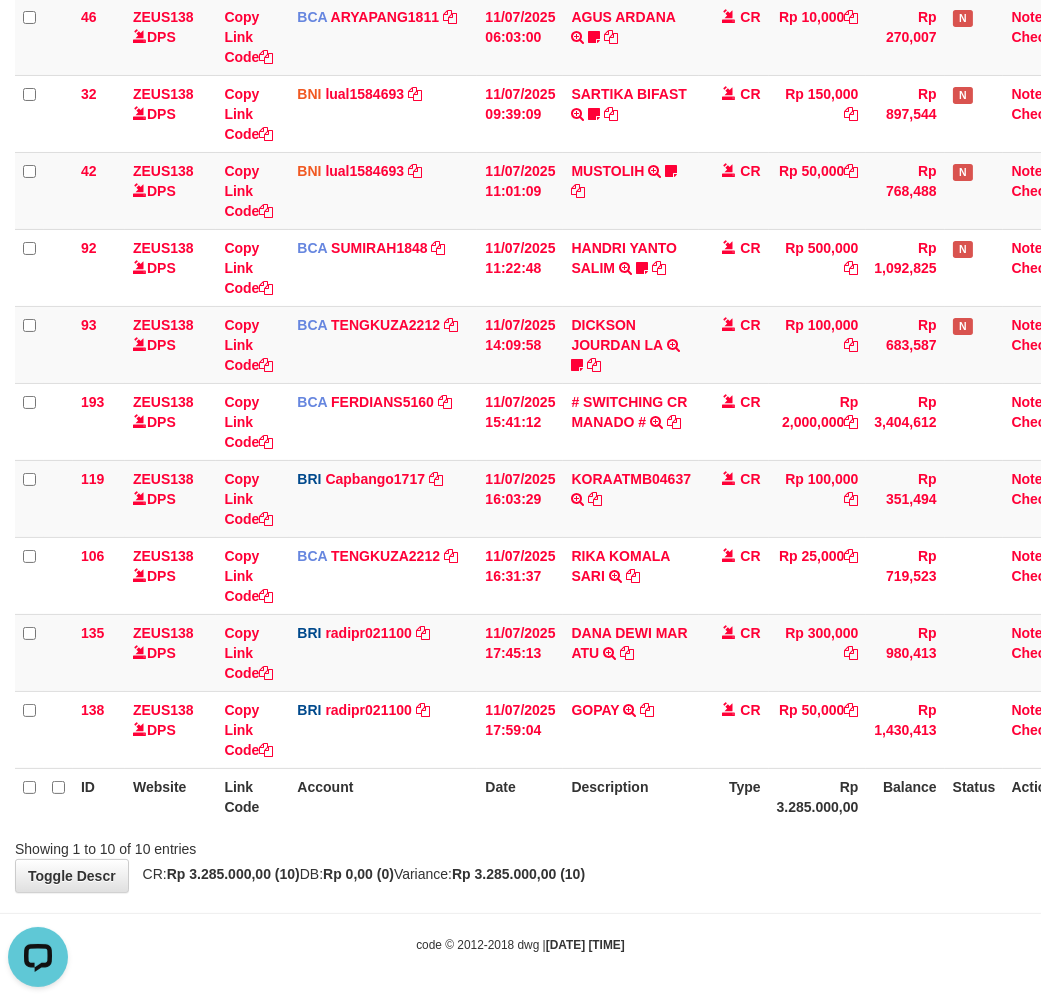 drag, startPoint x: 782, startPoint y: 876, endPoint x: 761, endPoint y: 878, distance: 21.095022 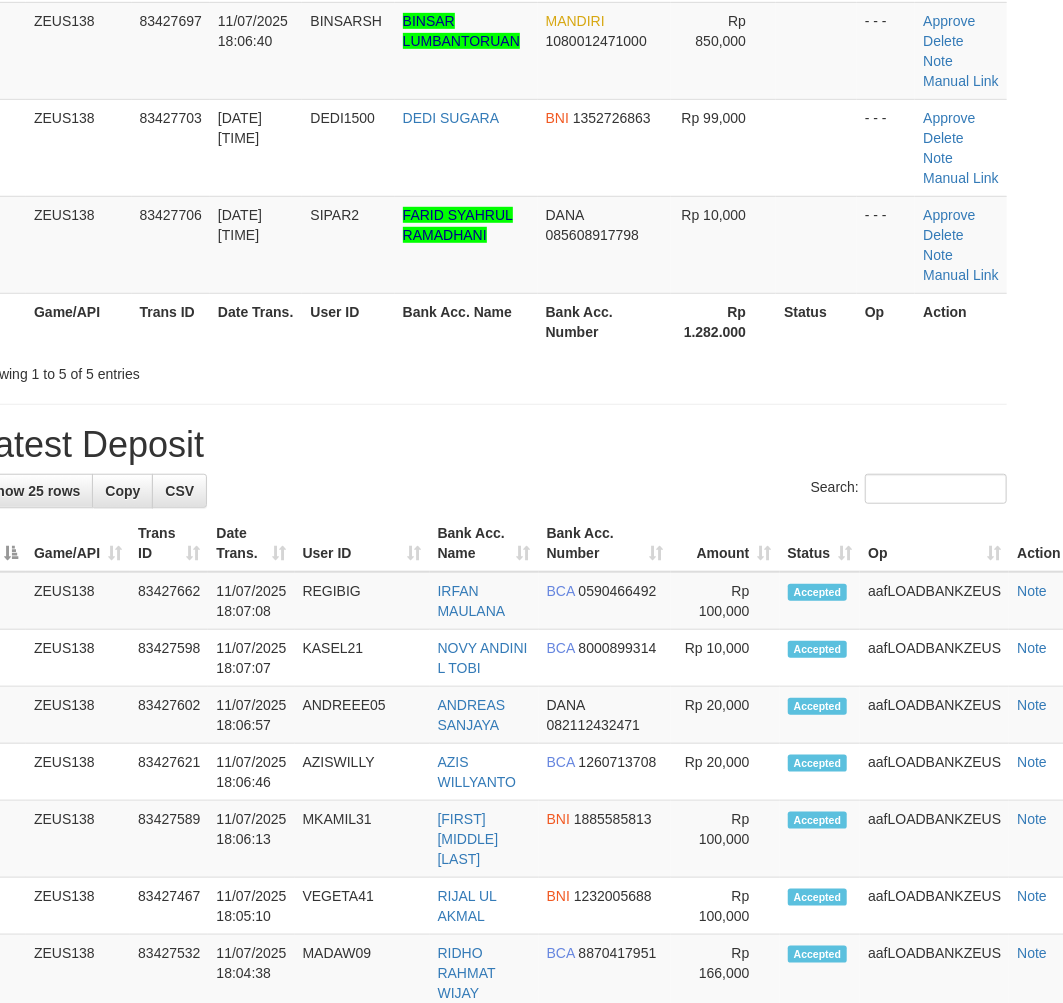 scroll, scrollTop: 317, scrollLeft: 41, axis: both 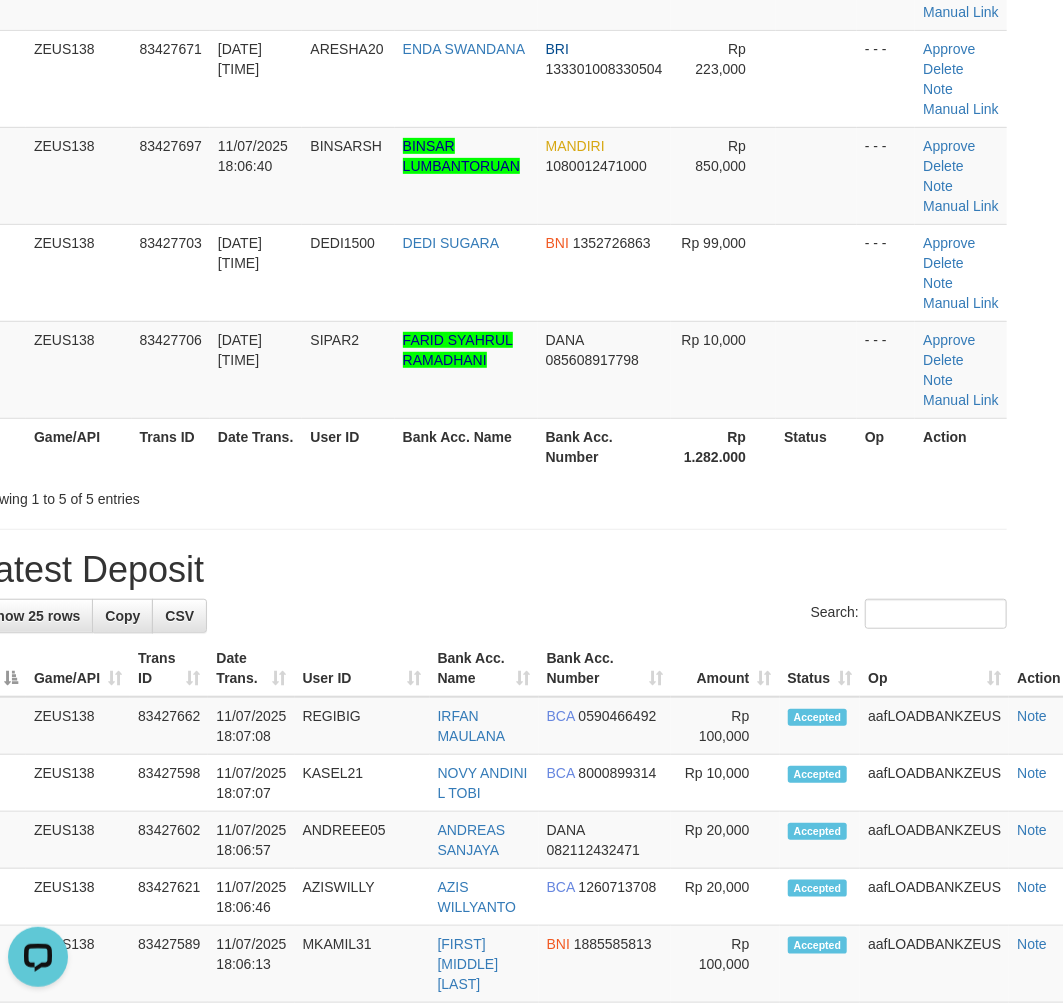 click on "Latest Deposit" at bounding box center [490, 570] 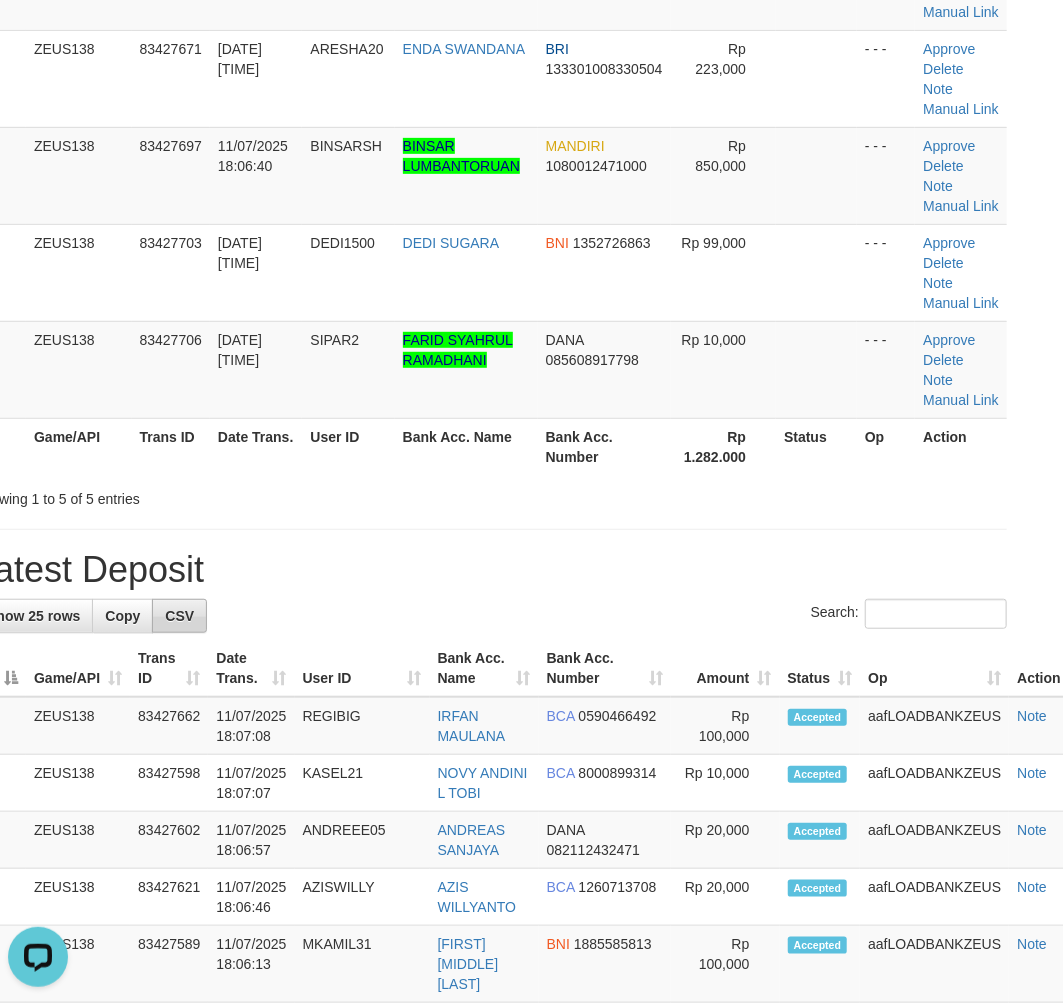 drag, startPoint x: 427, startPoint y: 617, endPoint x: 171, endPoint y: 676, distance: 262.71088 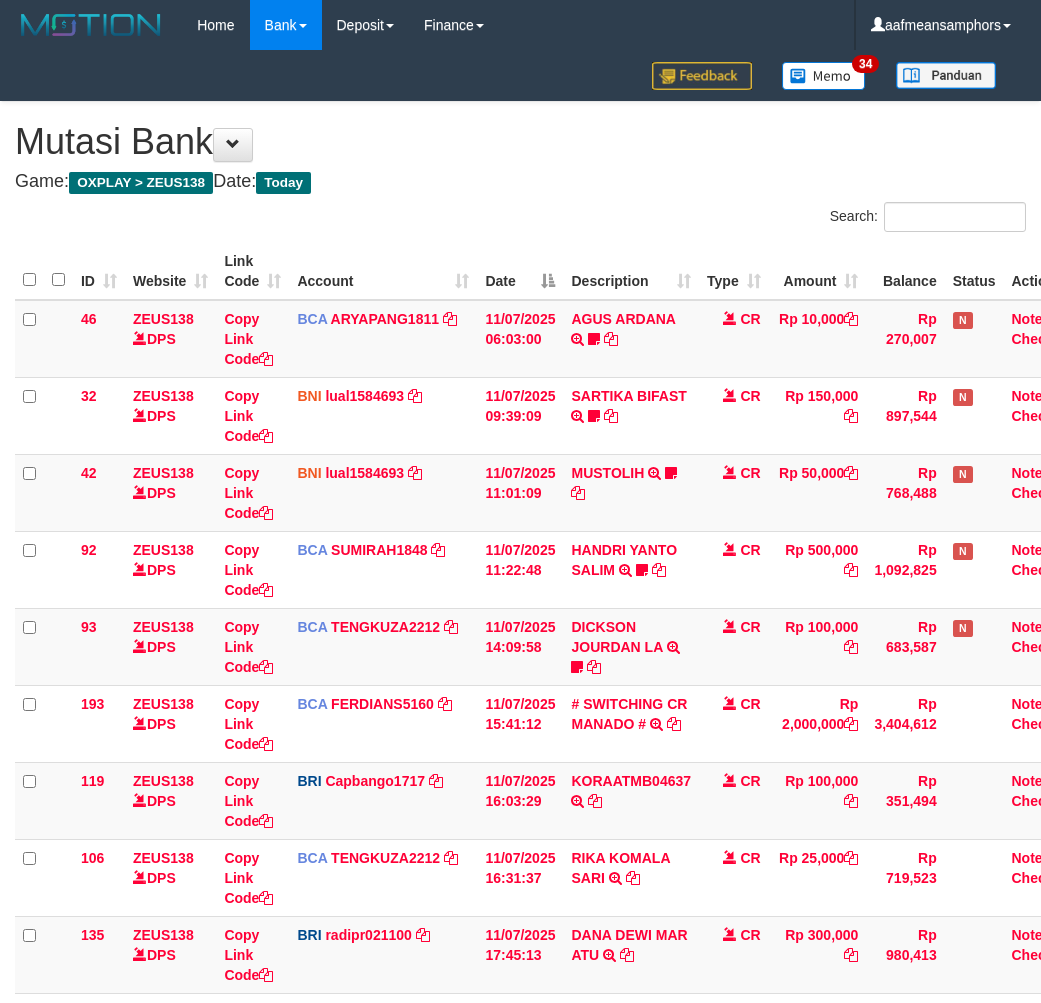 scroll, scrollTop: 261, scrollLeft: 0, axis: vertical 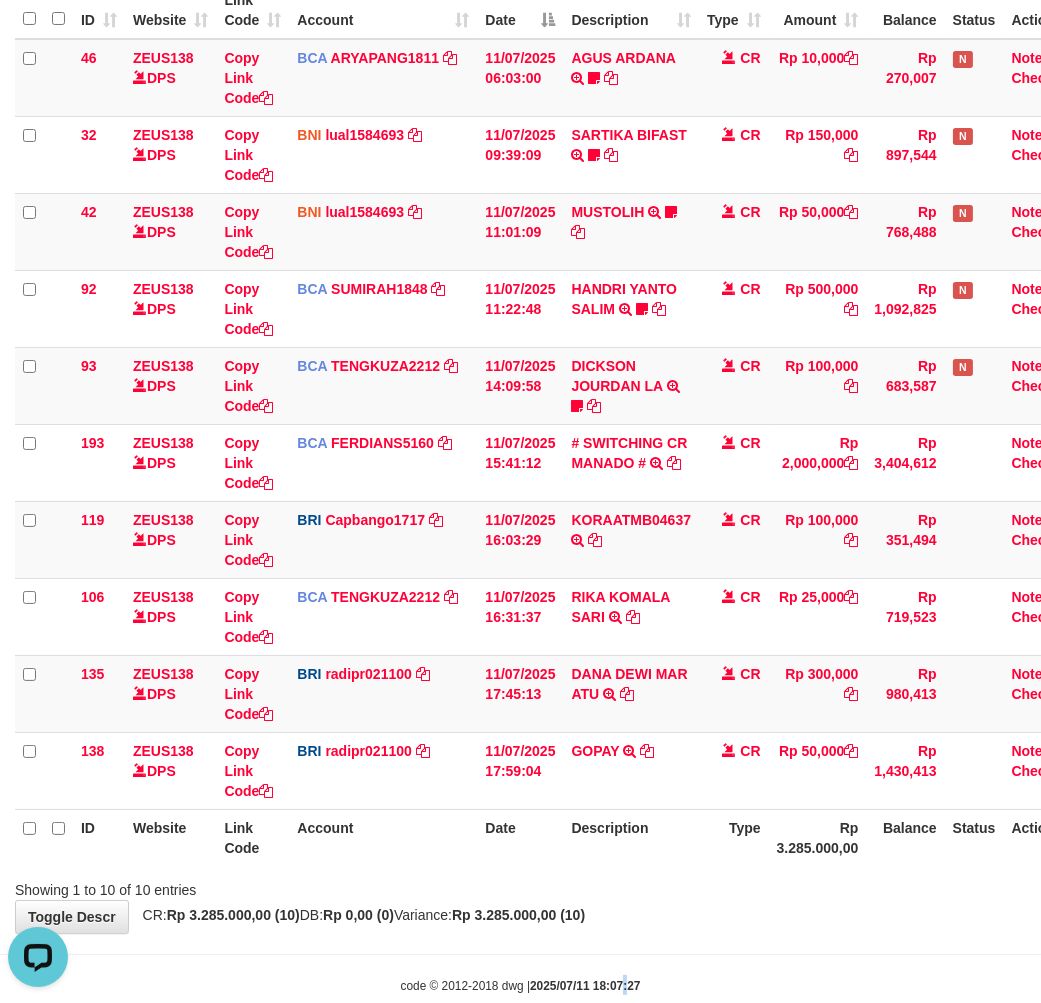 drag, startPoint x: 627, startPoint y: 962, endPoint x: 1044, endPoint y: 856, distance: 430.26154 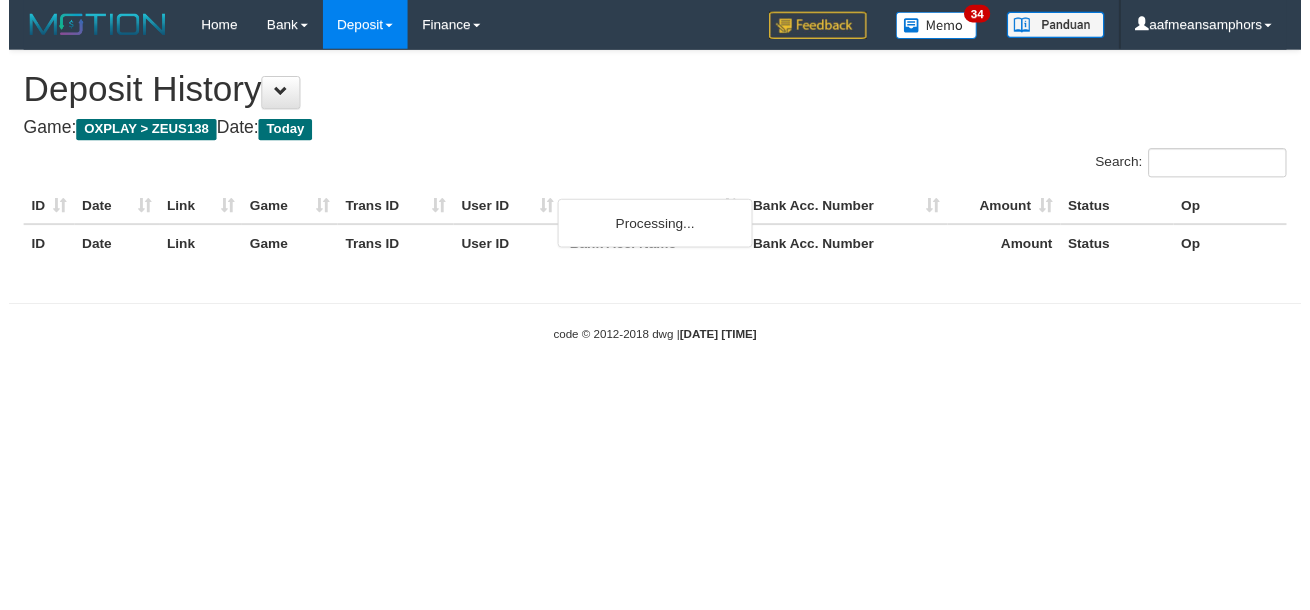 scroll, scrollTop: 0, scrollLeft: 0, axis: both 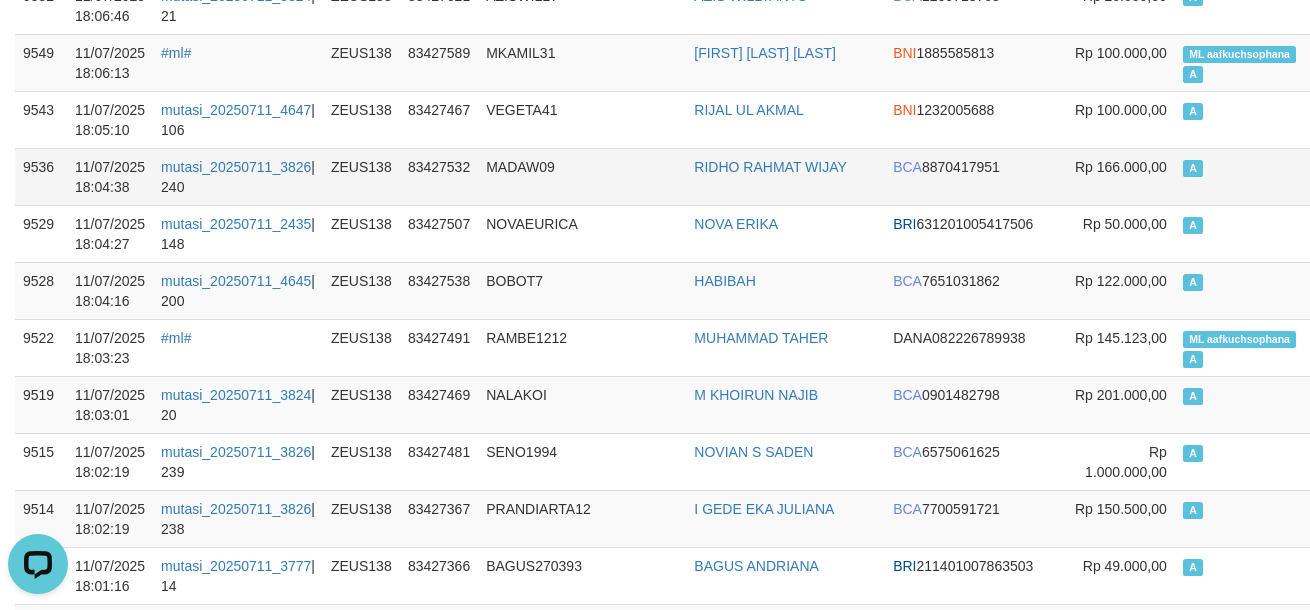 click on "MADAW09" at bounding box center (582, 176) 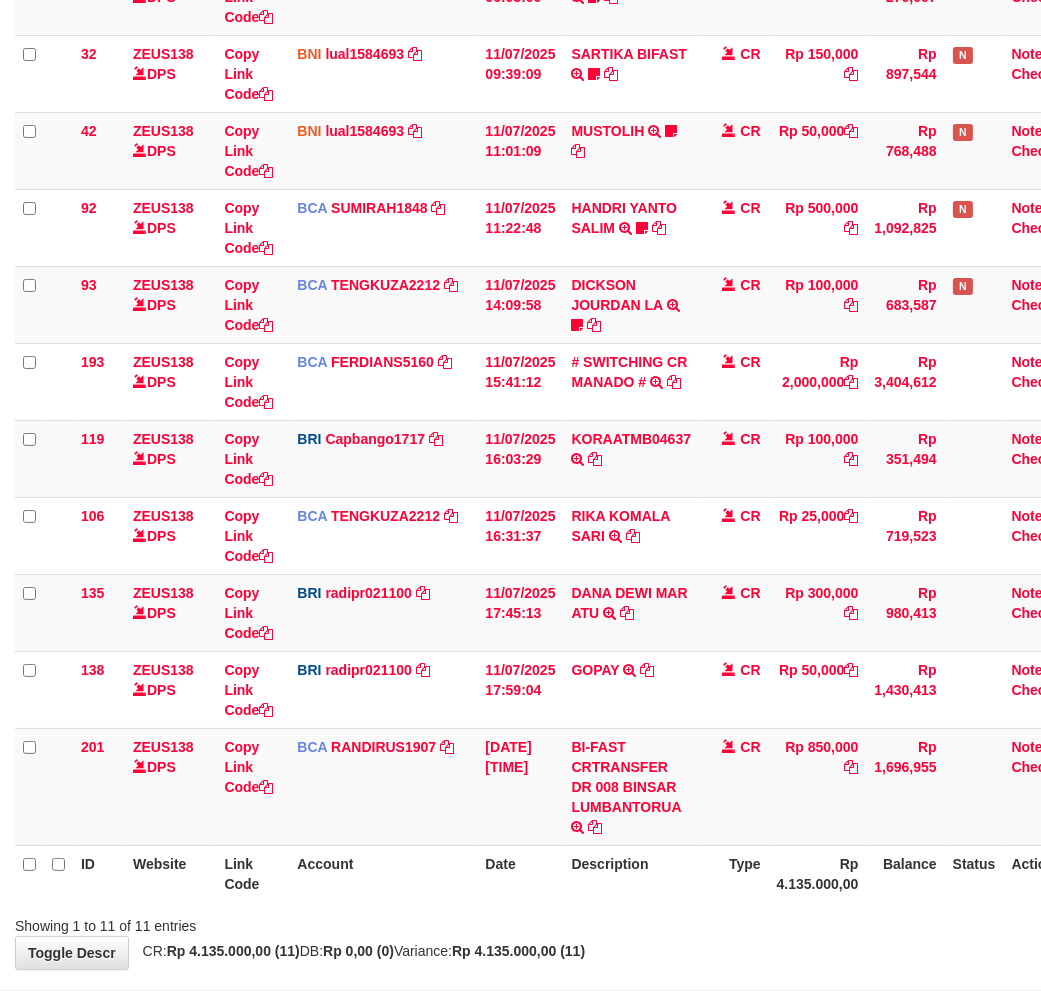 scroll, scrollTop: 418, scrollLeft: 0, axis: vertical 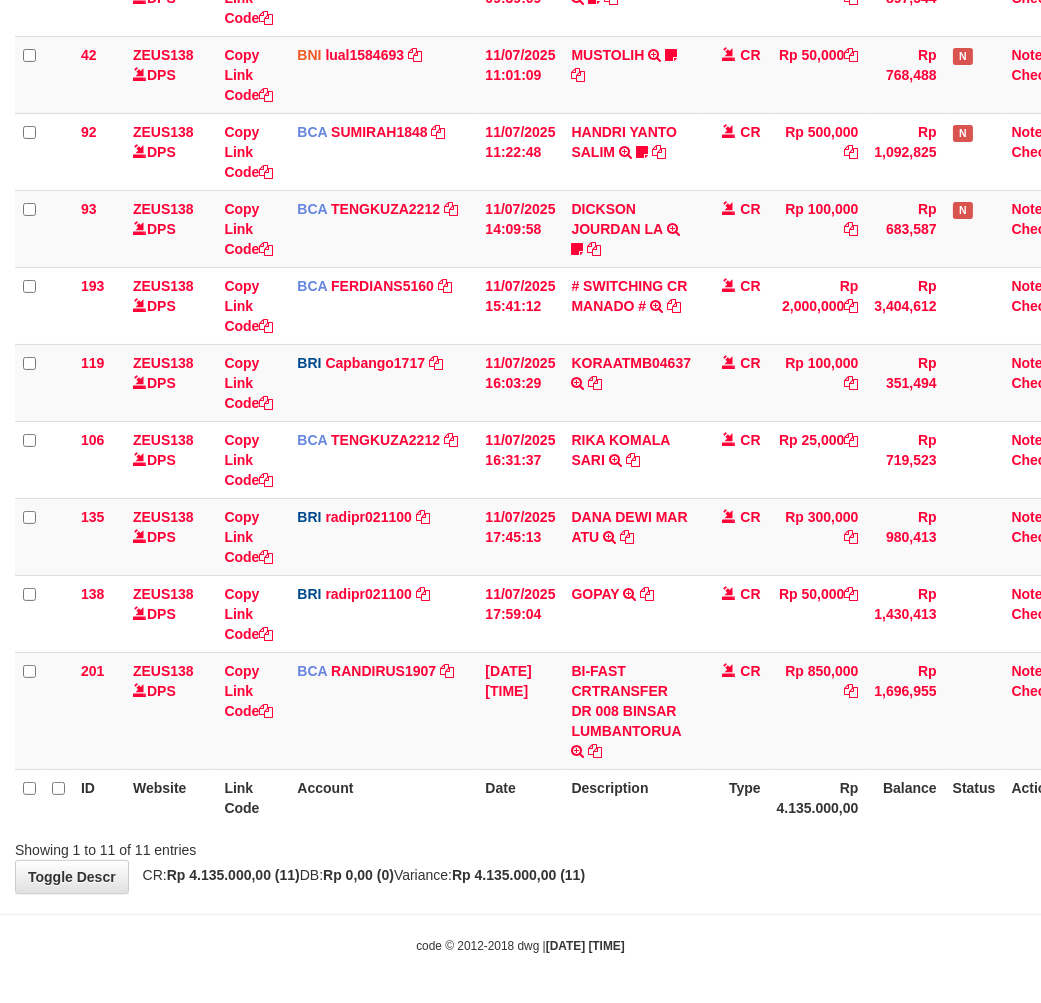 drag, startPoint x: 646, startPoint y: 863, endPoint x: 662, endPoint y: 850, distance: 20.615528 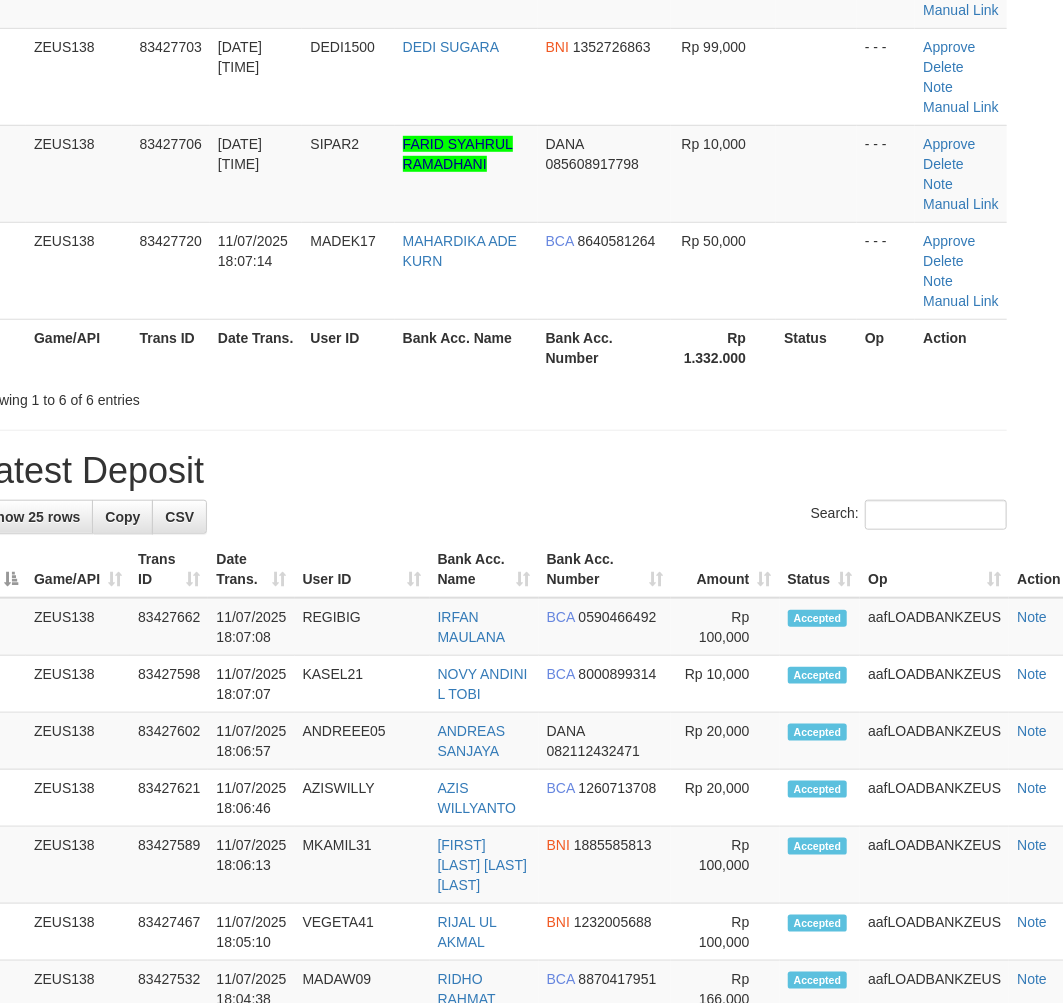 scroll, scrollTop: 367, scrollLeft: 41, axis: both 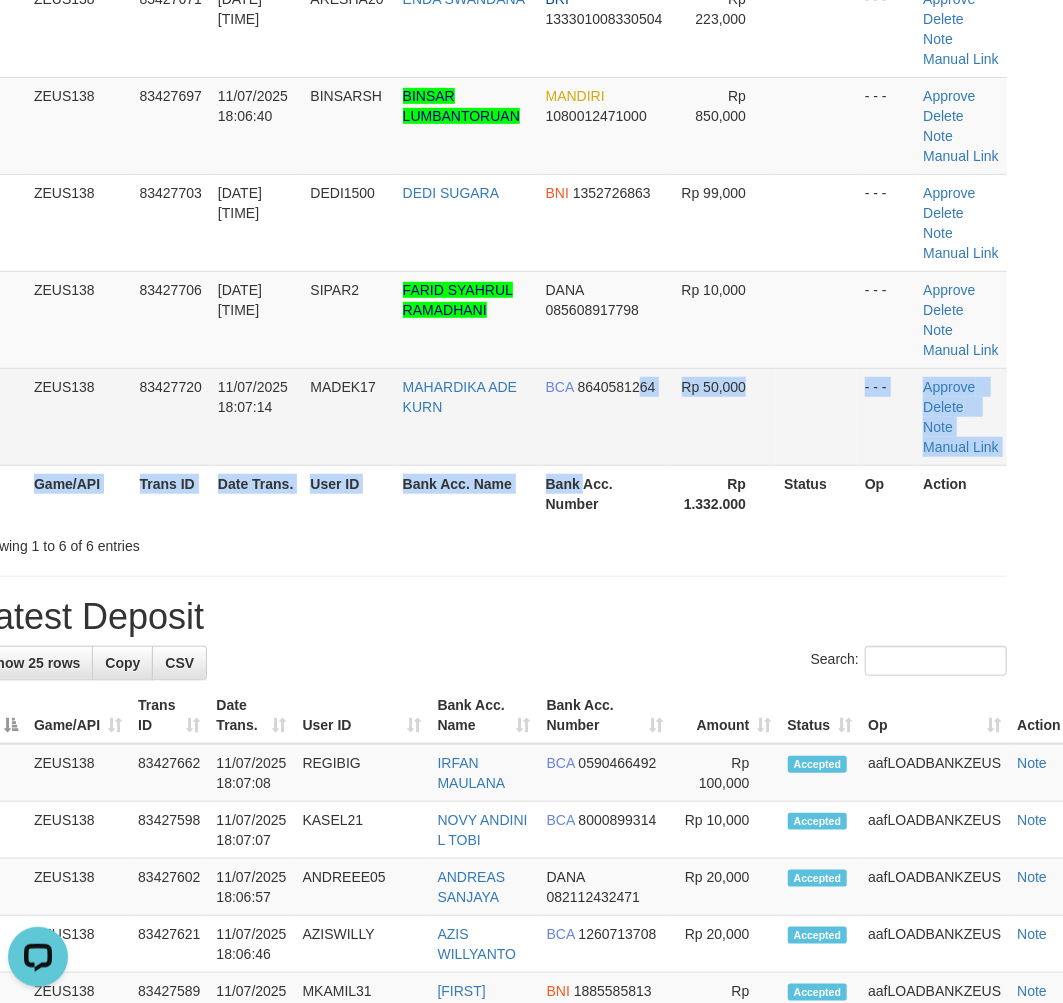 click on "ID Game/API Trans ID Date Trans. User ID Bank Acc. Name Bank Acc. Number Amount Status Op Action
1
ZEUS138
83427522
[DATE] [TIME]
MAKINB
SHODIKIN
BNI
0444911928
Rp 100,000
- - -
Approve
Delete
Note
Manual Link
2
ZEUS138
83427671
[DATE] [TIME]
ARESHA20
ENDA SWANDANA
BRI
133301008330504
Rp 223,000
Approve" at bounding box center (490, 174) 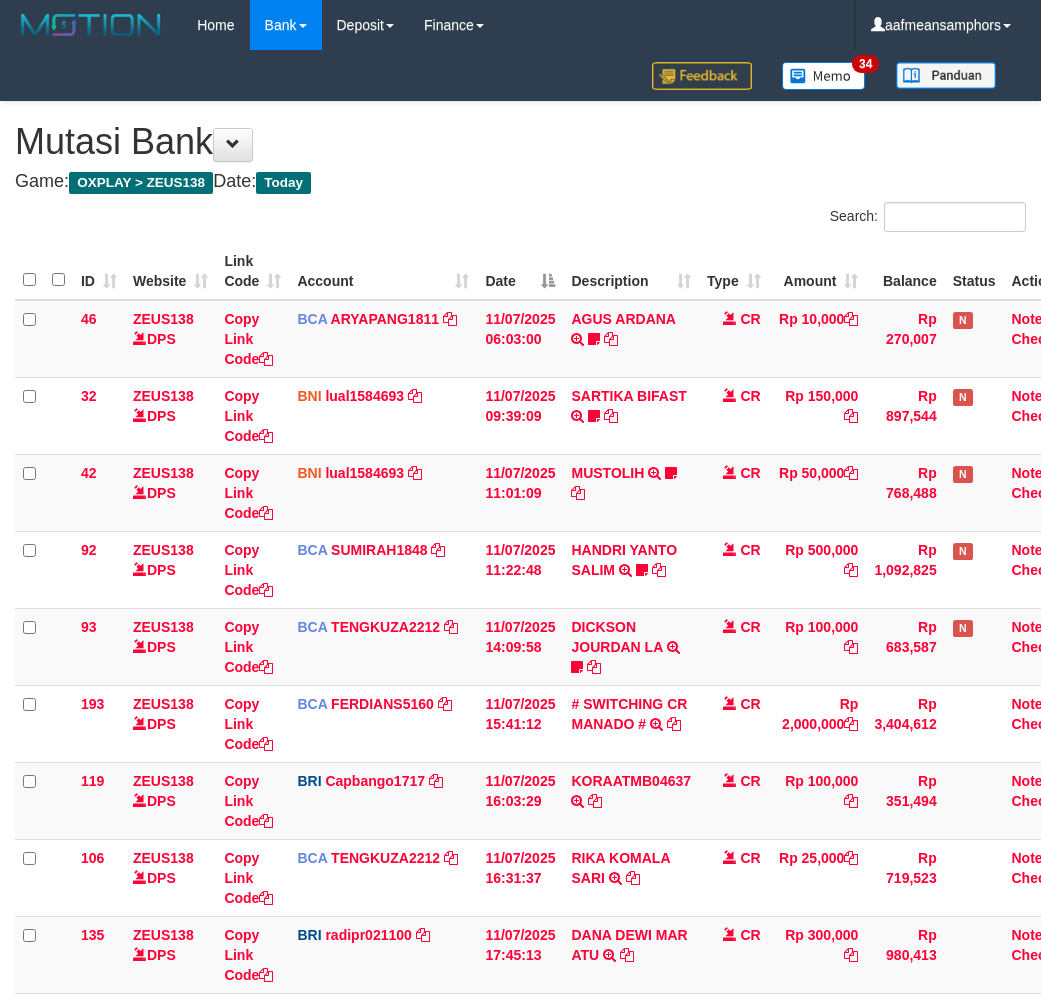 scroll, scrollTop: 397, scrollLeft: 0, axis: vertical 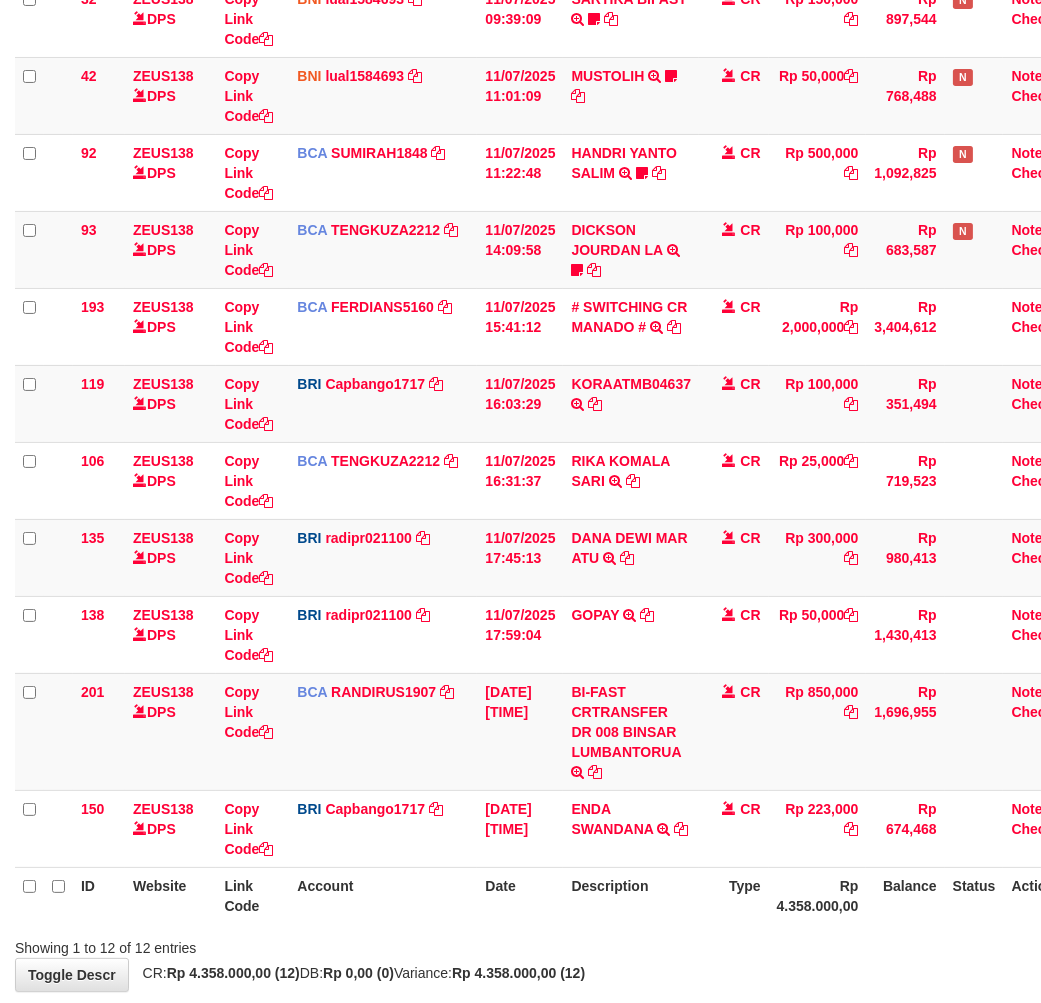 drag, startPoint x: 687, startPoint y: 888, endPoint x: 700, endPoint y: 890, distance: 13.152946 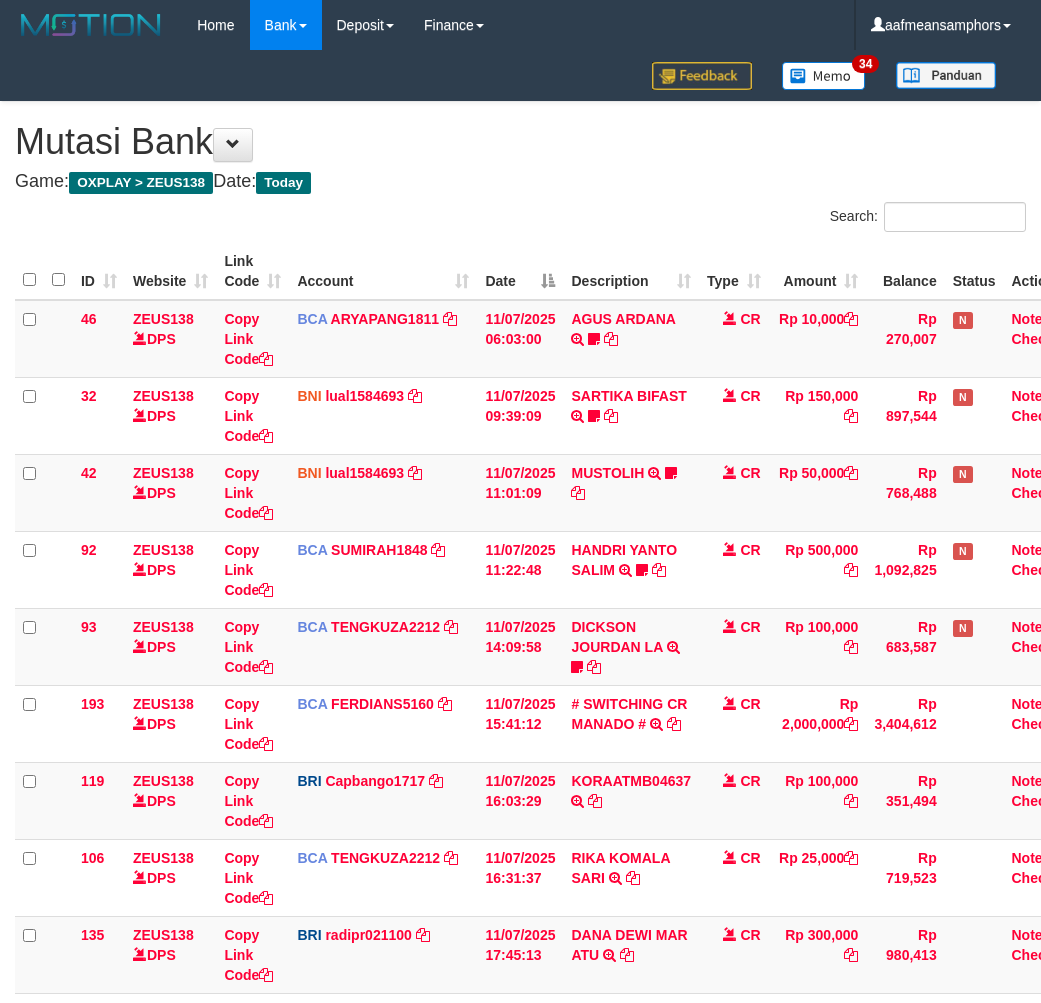 scroll, scrollTop: 397, scrollLeft: 0, axis: vertical 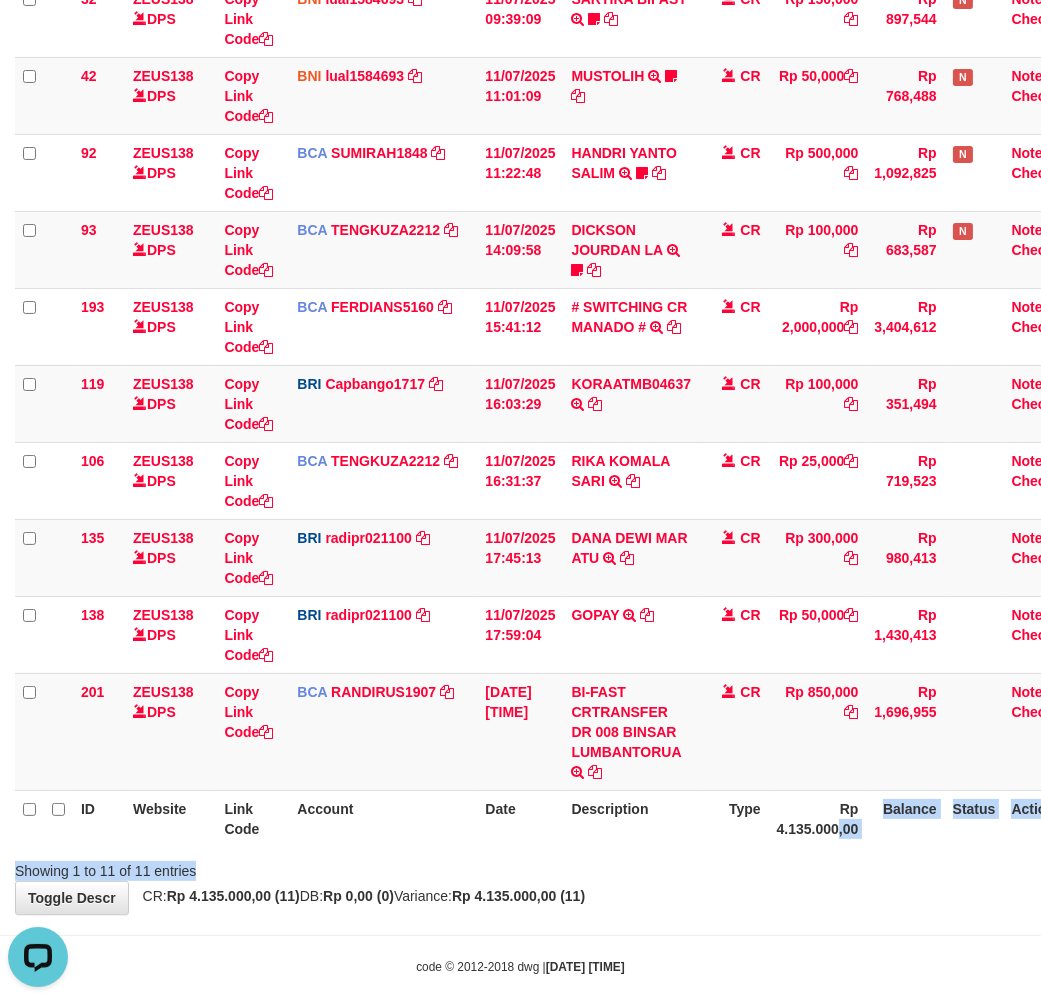 click on "Search:
ID Website Link Code Account Date Description Type Amount Balance Status Action
46
ZEUS138    DPS
Copy Link Code
BCA
ARYAPANG1811
DPS
ARYA PANGESTU
mutasi_20250711_2620 | 46
mutasi_20250711_2620 | 46
11/07/2025 06:03:00
AGUS ARDANA            TRSF E-BANKING CR 1107/FTSCY/WS95051
10000.002025071158167087 TRFDN-AGUS ARDANA ESPAY DEBIT INDONE    Aguslike
tunggu bukti tranfer
CR
Rp 10,000
Rp 270,007
N
Note
Check
32
ZEUS138    DPS" at bounding box center (520, 343) 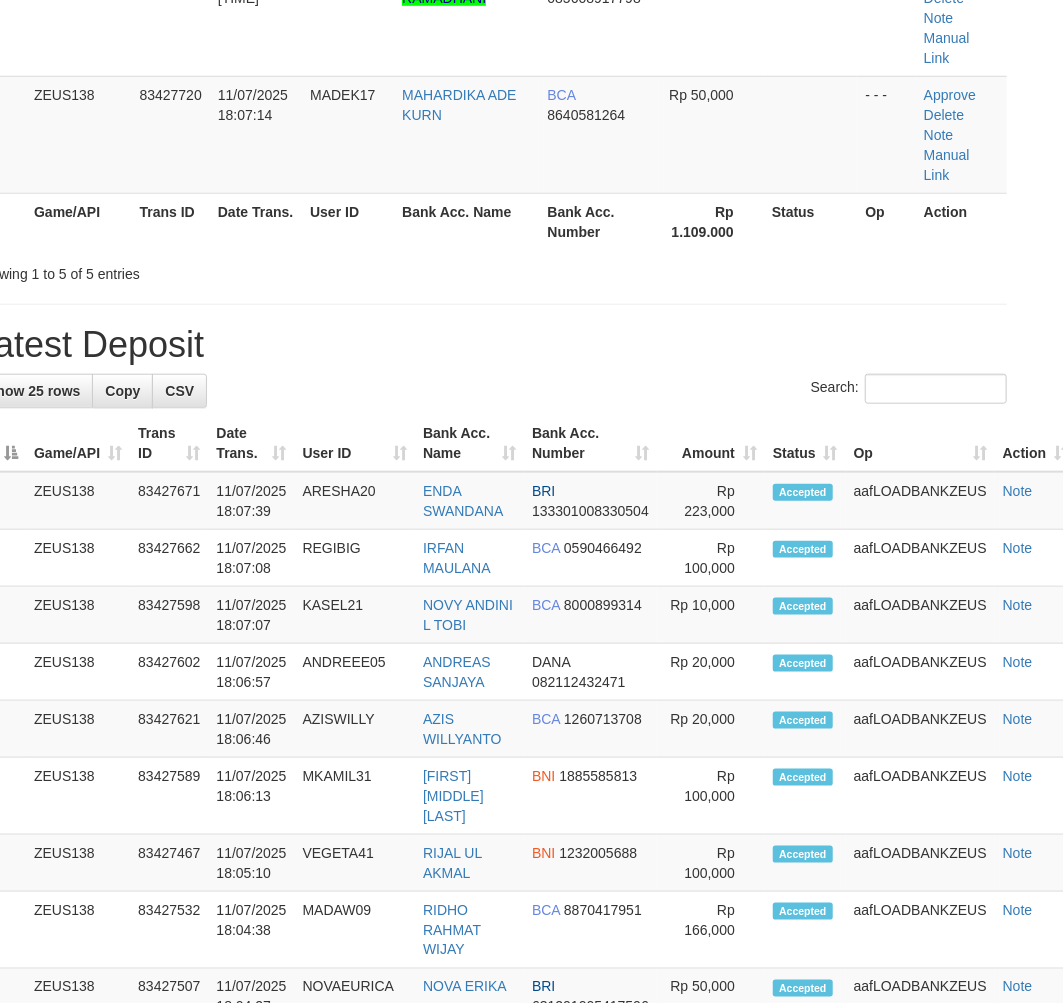 scroll, scrollTop: 437, scrollLeft: 36, axis: both 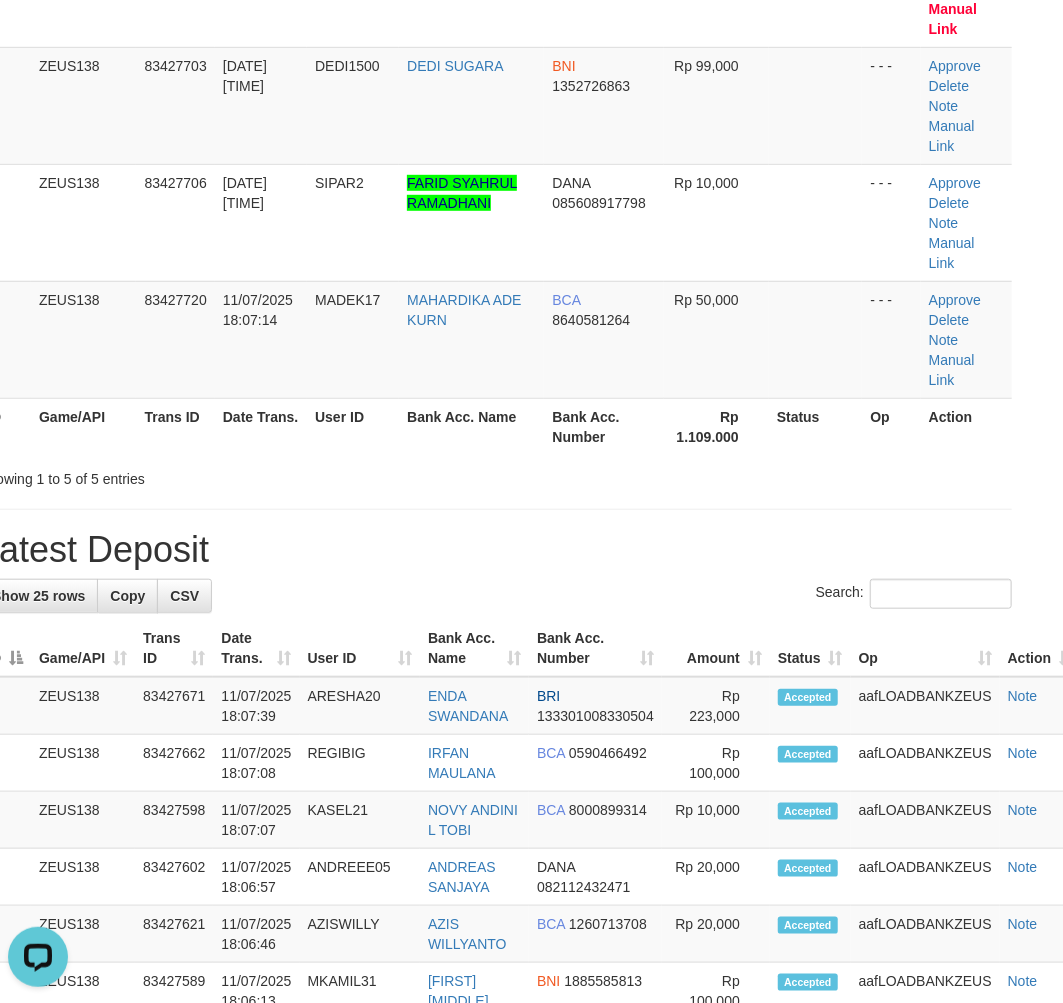 click on "**********" at bounding box center (495, 955) 